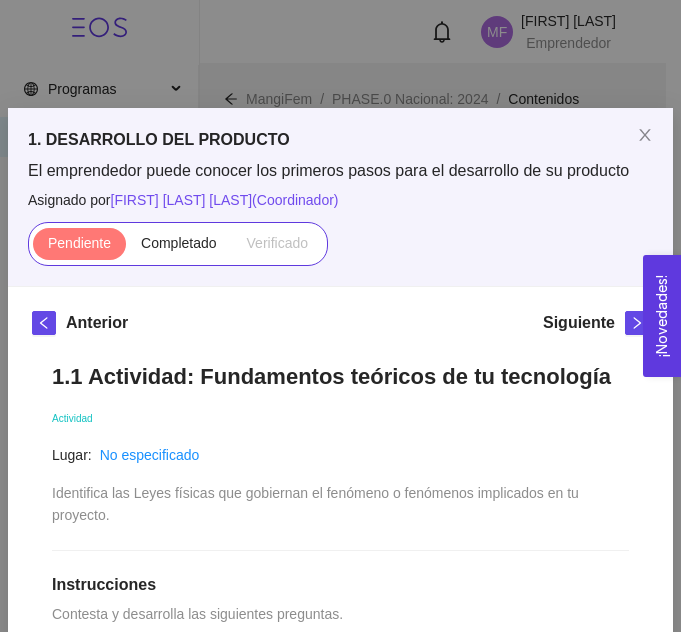 scroll, scrollTop: 460, scrollLeft: 0, axis: vertical 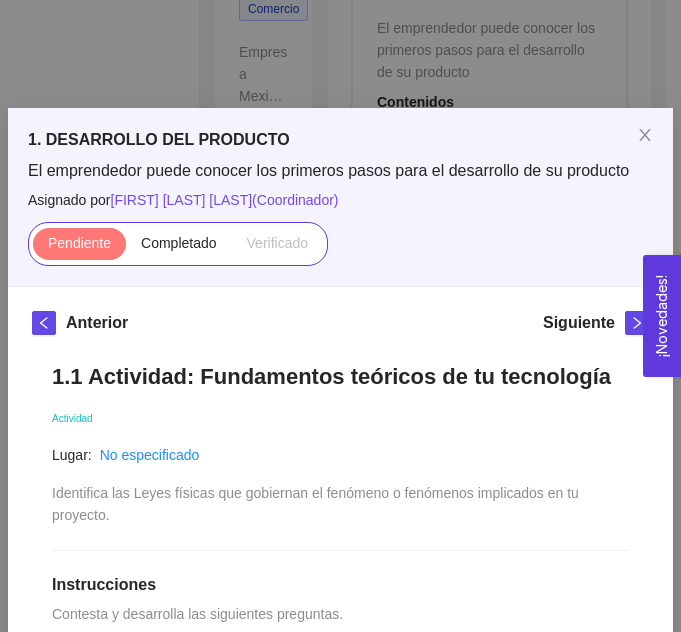 click on "Identifica las Leyes físicas que gobiernan el fenómeno o fenómenos implicados en tu proyecto." at bounding box center (317, 504) 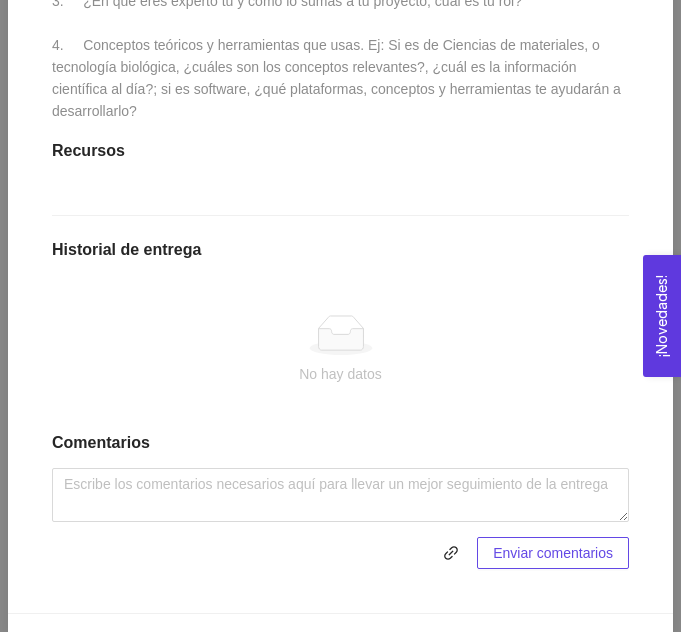 scroll, scrollTop: 758, scrollLeft: 0, axis: vertical 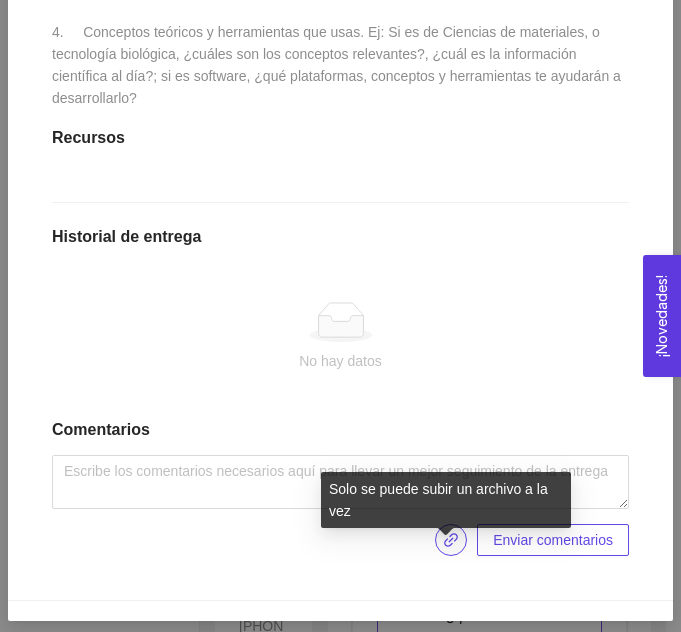 click 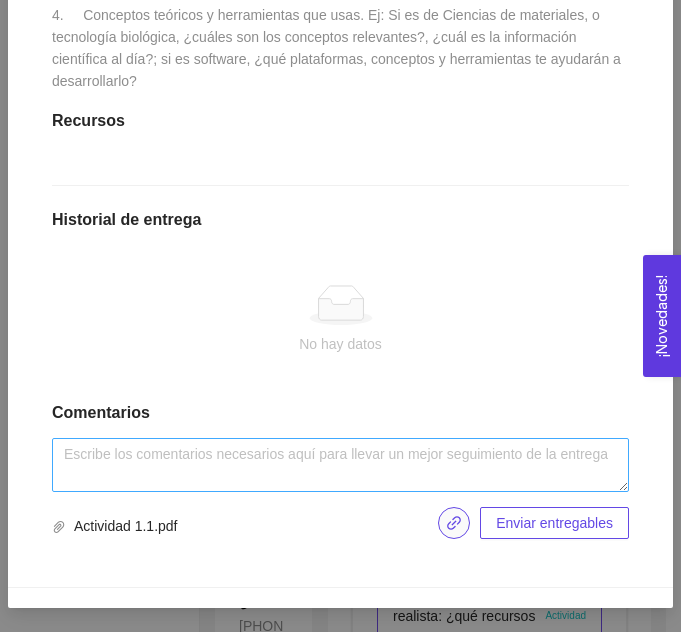 scroll, scrollTop: 797, scrollLeft: 0, axis: vertical 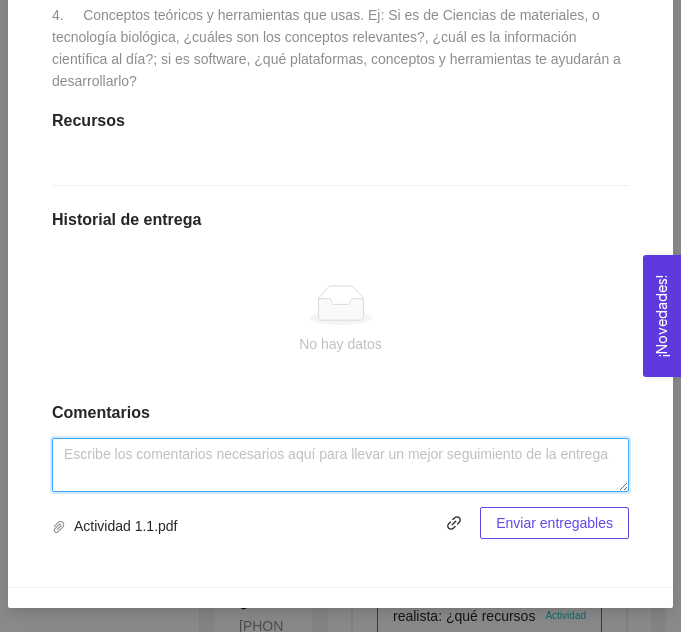 click at bounding box center (340, 465) 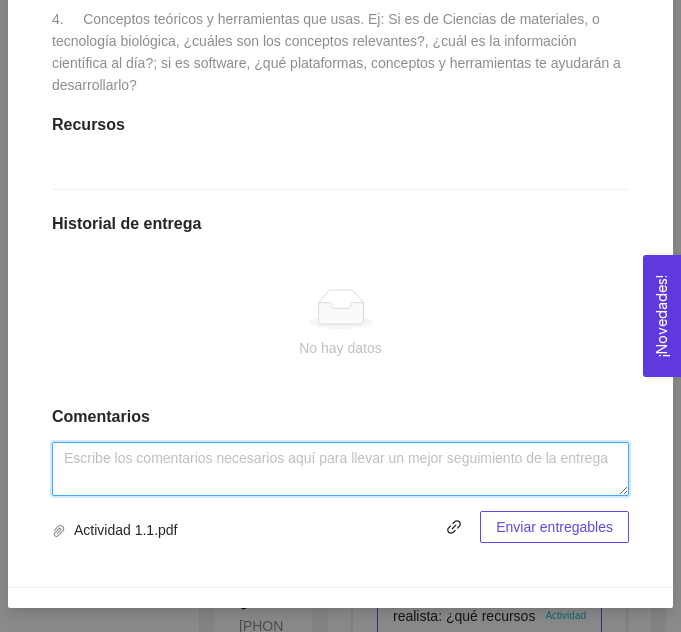 scroll, scrollTop: 793, scrollLeft: 0, axis: vertical 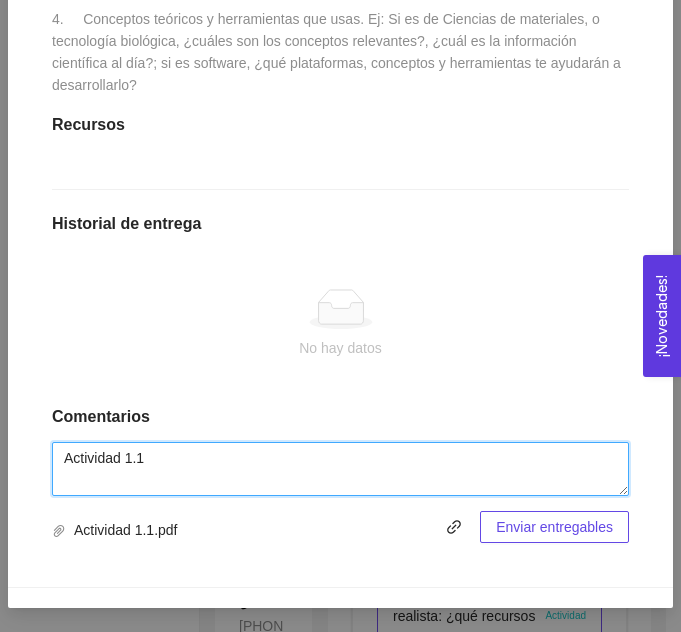 type on "Actividad 1.1" 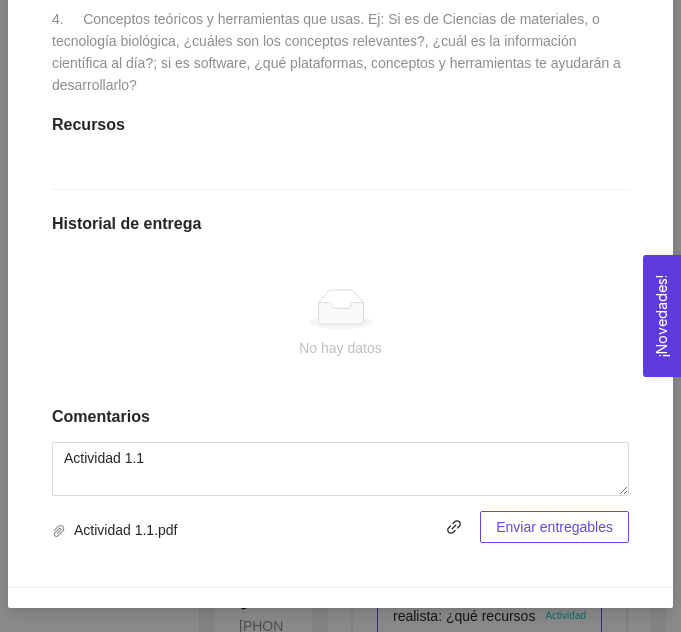 click on "Enviar entregables" at bounding box center [554, 527] 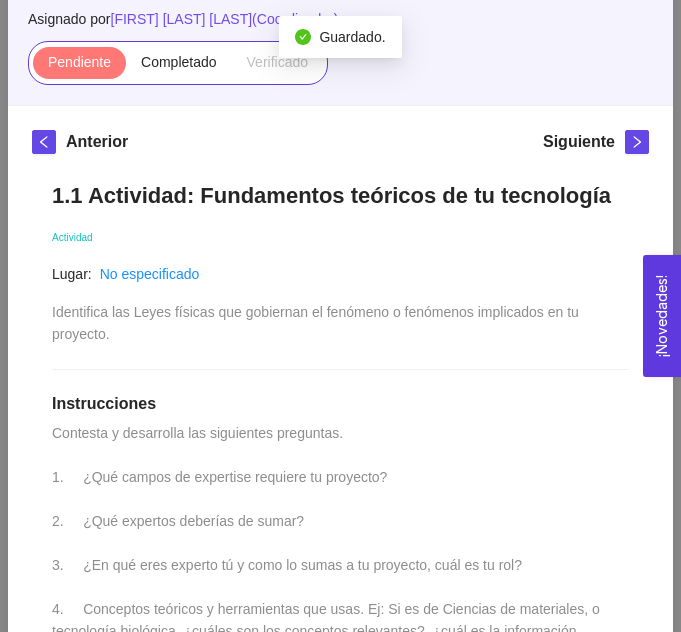 scroll, scrollTop: 0, scrollLeft: 0, axis: both 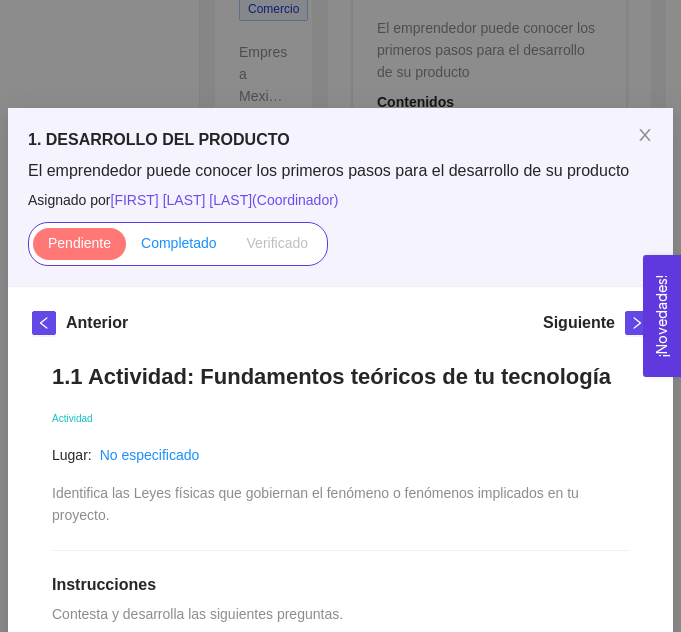 click on "Completado" at bounding box center (179, 243) 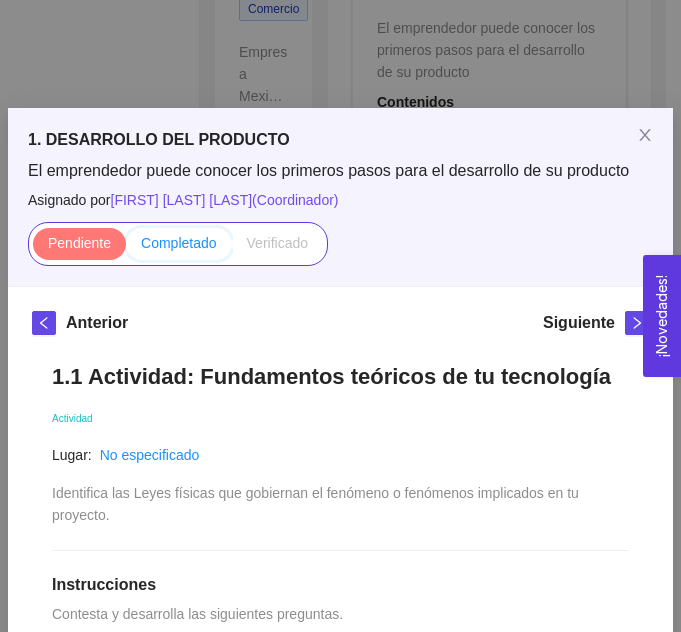 click on "Completado" at bounding box center (126, 248) 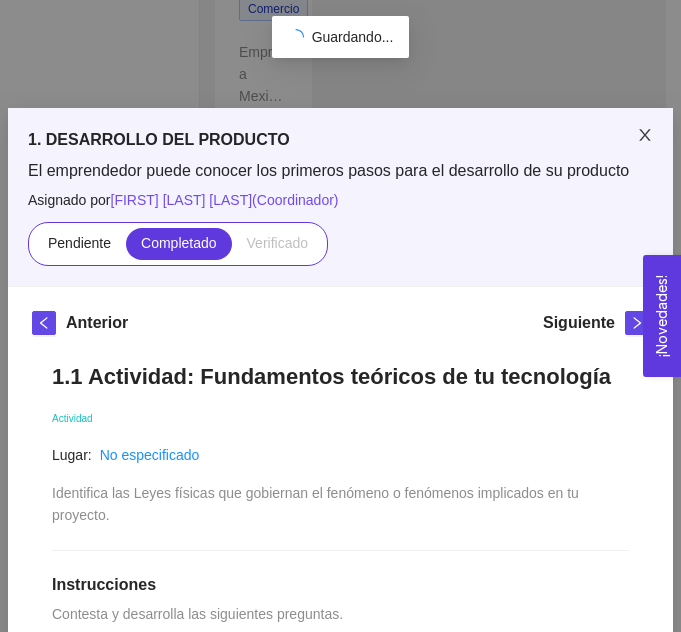 click at bounding box center (645, 136) 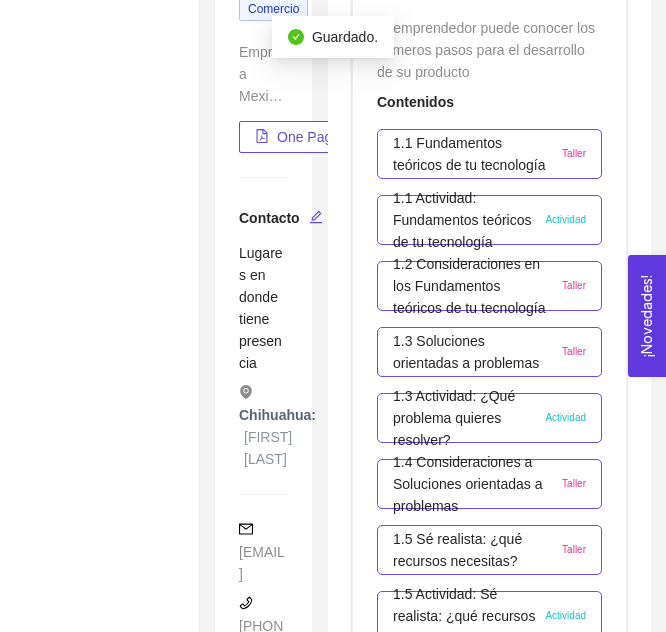 click on "1.1 Fundamentos teóricos de tu tecnología Taller" at bounding box center [489, 154] 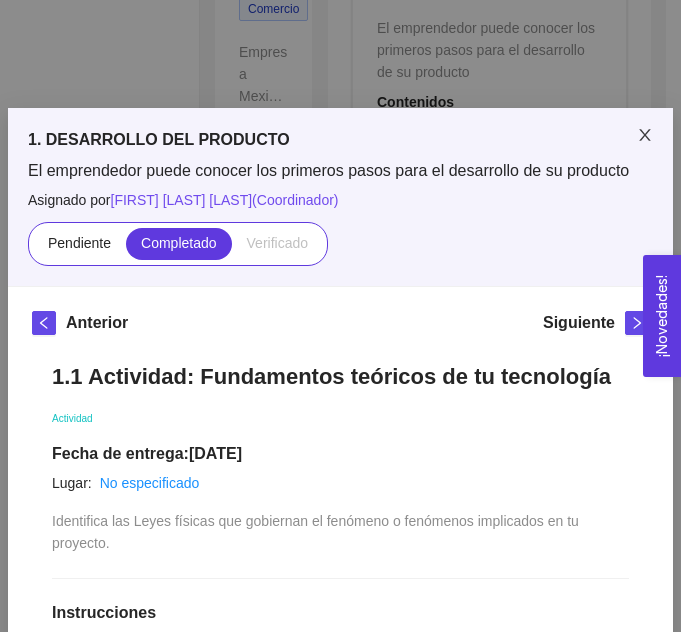 click at bounding box center [645, 136] 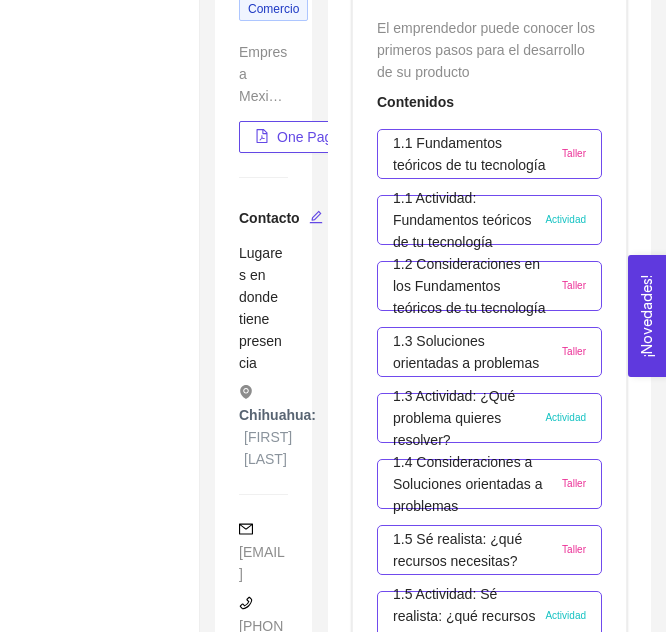 click on "1.3 Actividad: ¿Qué problema quieres resolver?" at bounding box center [464, 418] 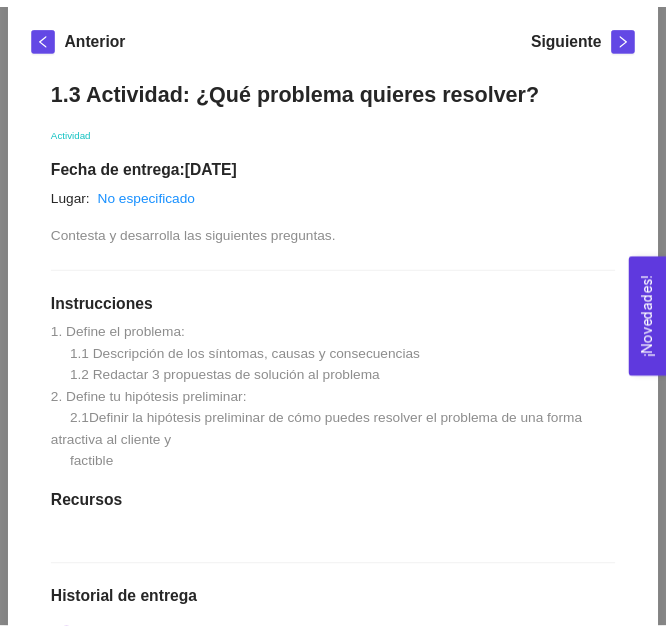 scroll, scrollTop: 0, scrollLeft: 0, axis: both 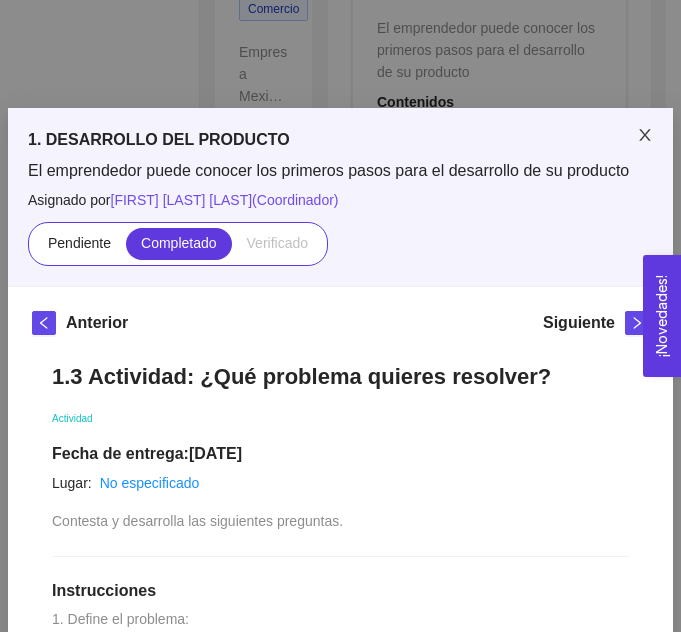click 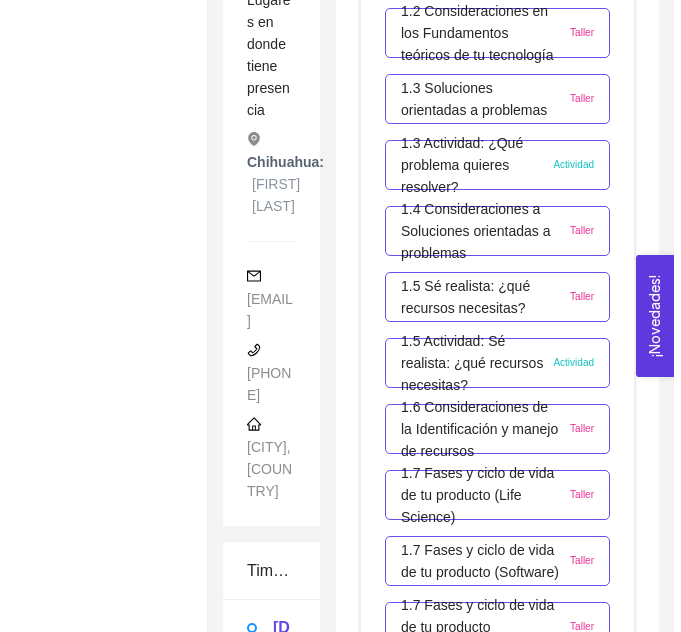 scroll, scrollTop: 718, scrollLeft: 0, axis: vertical 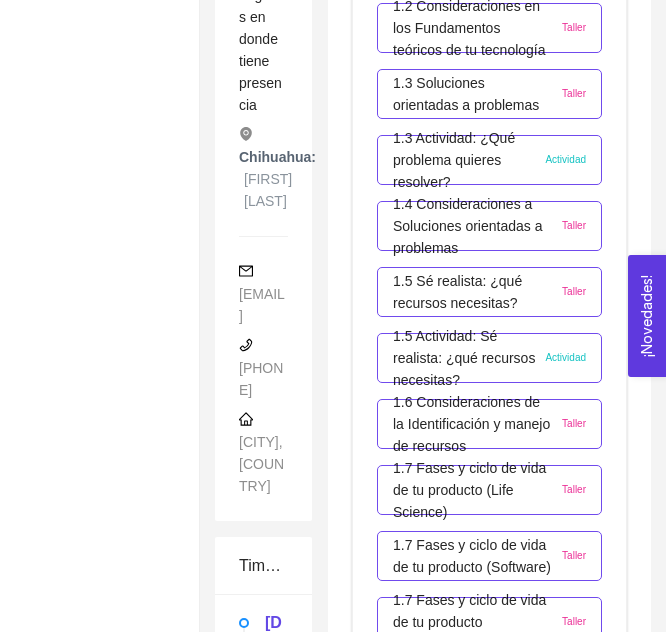 click on "1.5 Actividad: Sé realista: ¿qué recursos necesitas?" at bounding box center (464, 358) 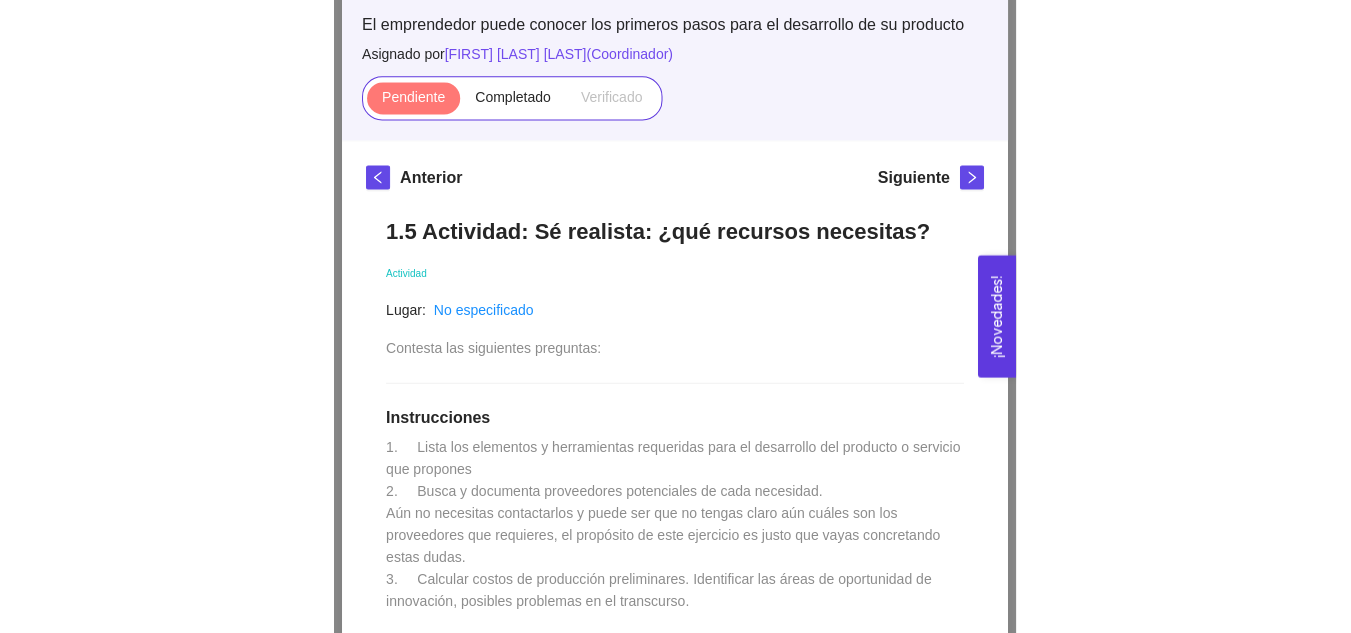 scroll, scrollTop: 0, scrollLeft: 0, axis: both 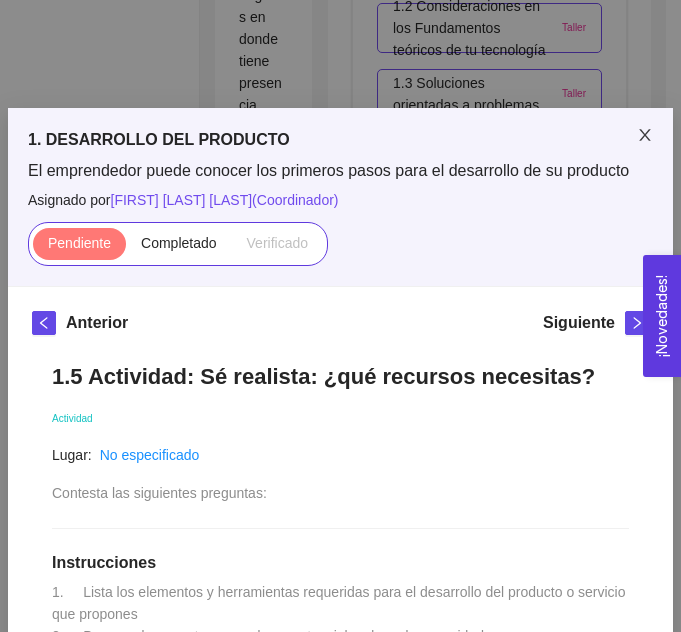 click at bounding box center (645, 136) 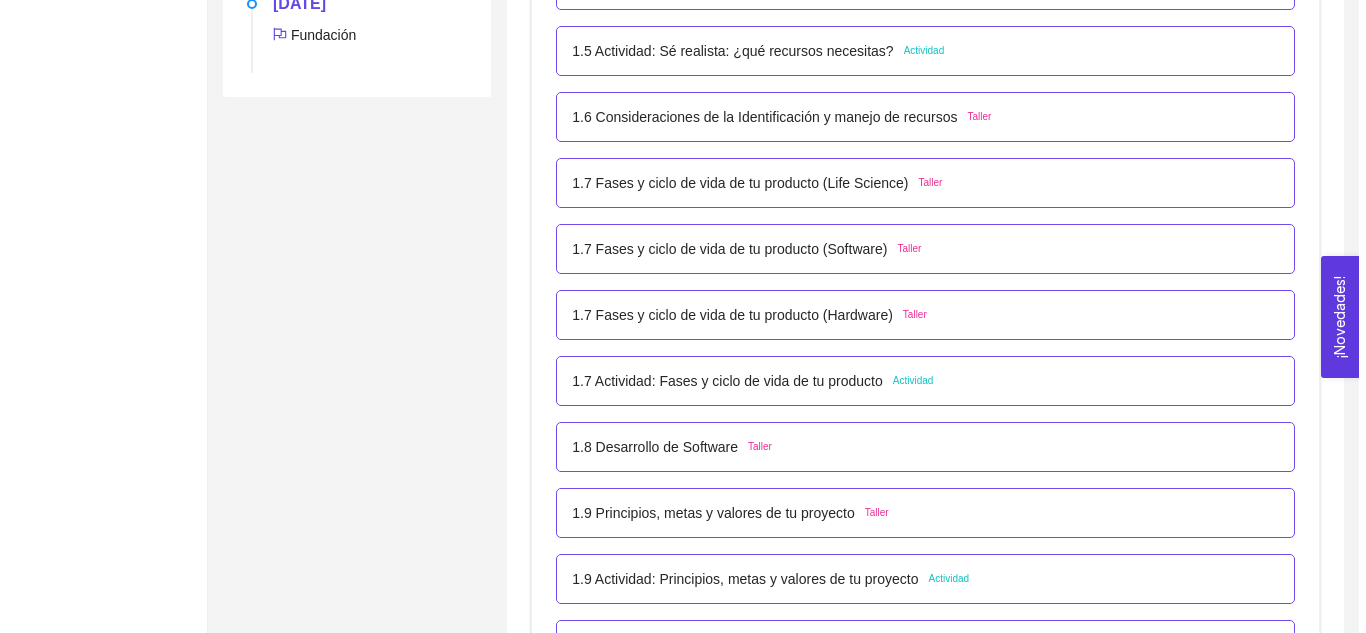 scroll, scrollTop: 926, scrollLeft: 0, axis: vertical 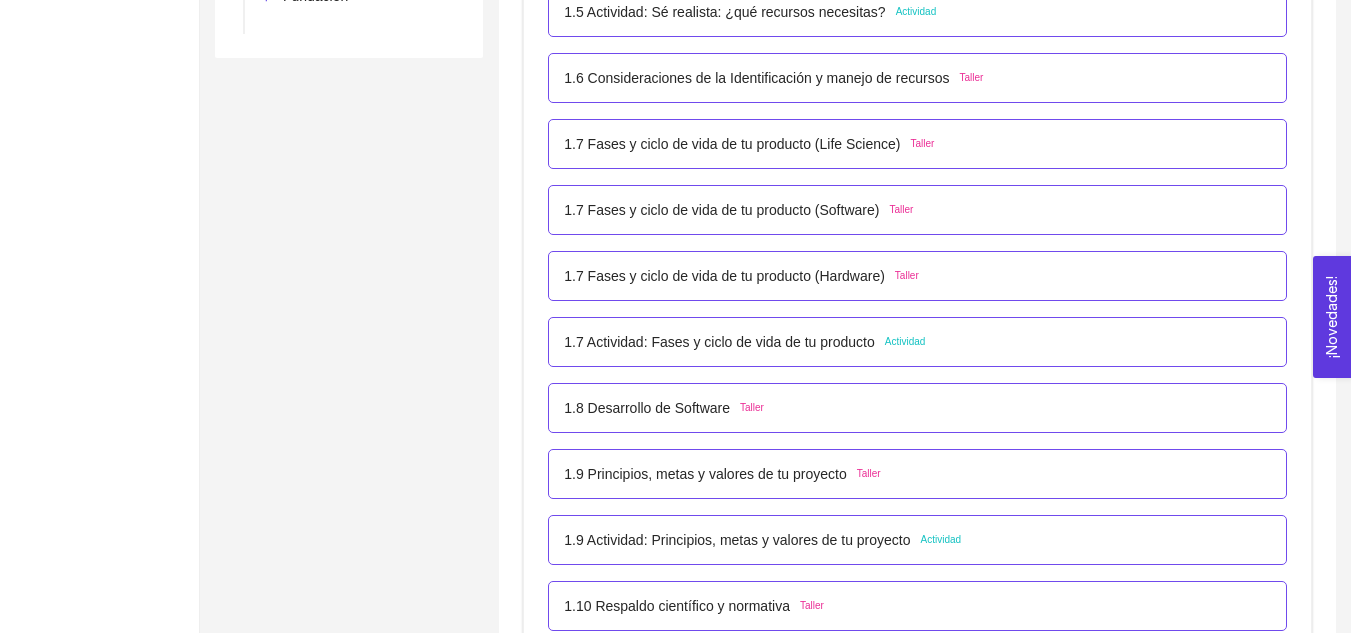click on "1.7 Fases y ciclo de vida de tu producto (Hardware)" at bounding box center [724, 276] 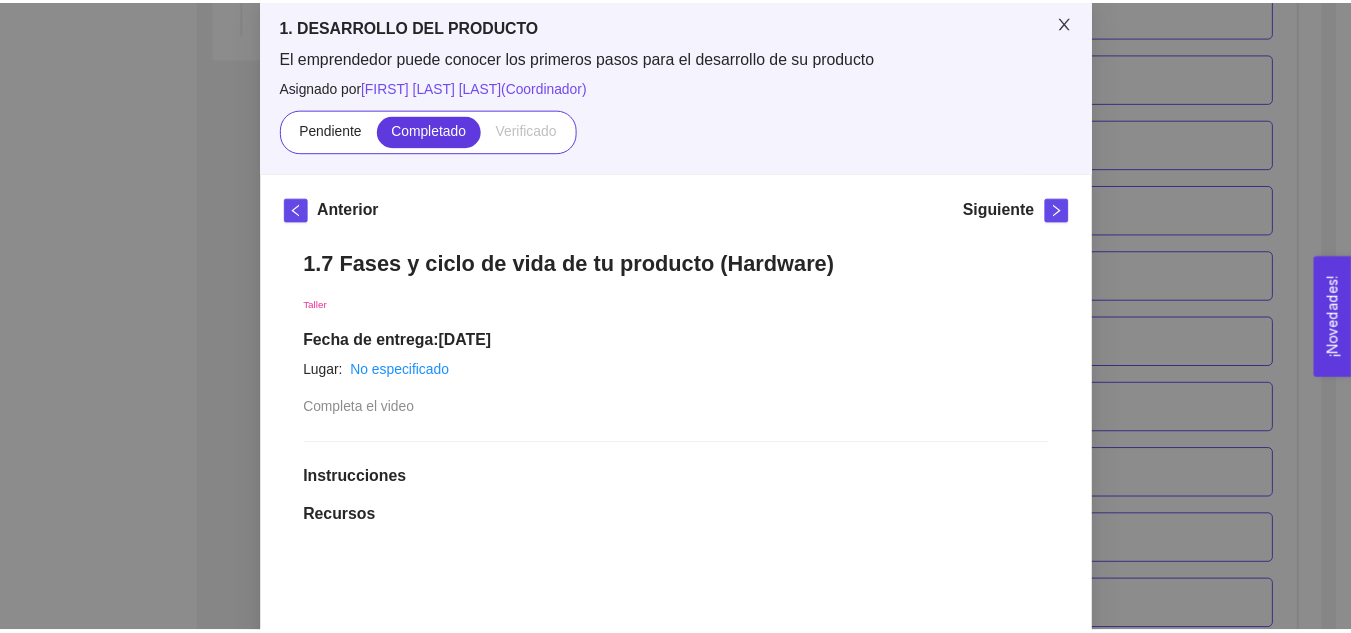 scroll, scrollTop: 0, scrollLeft: 0, axis: both 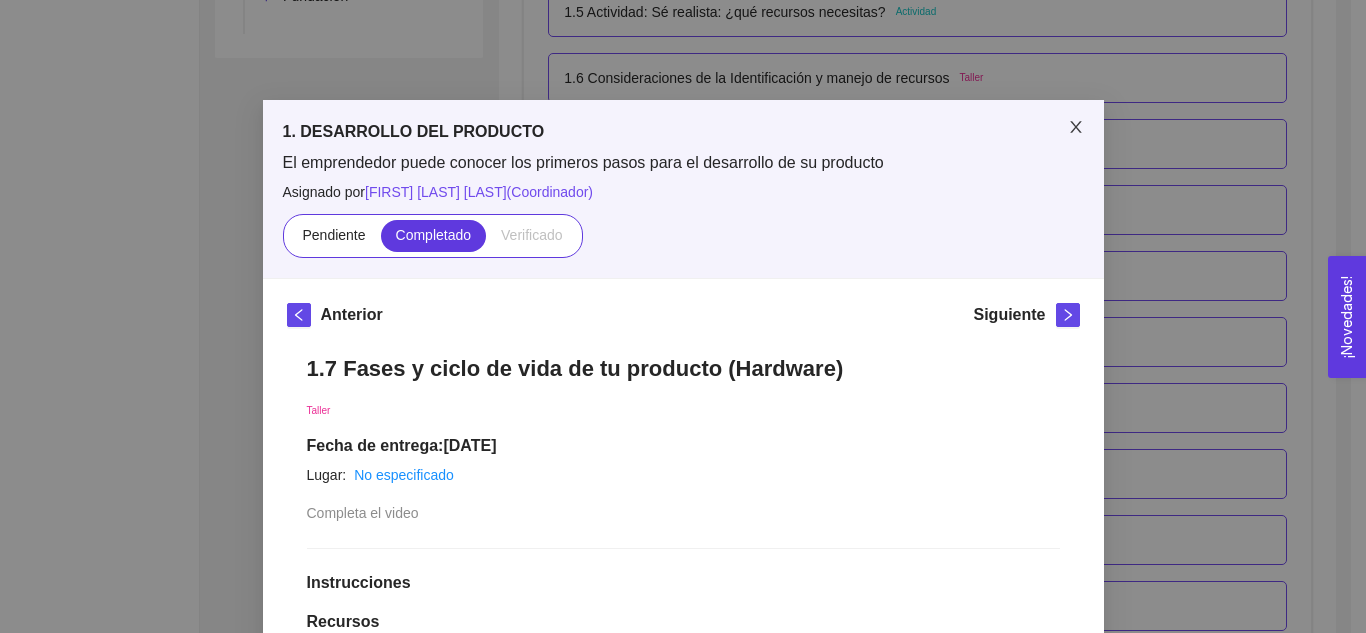click 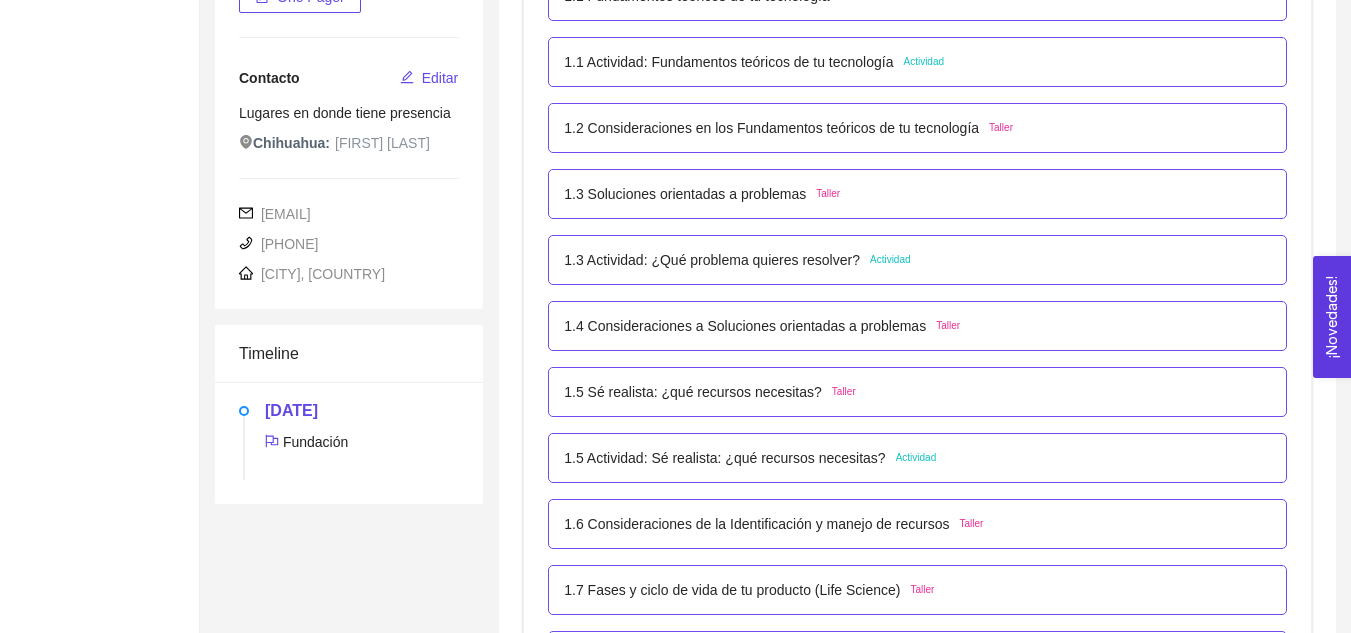 scroll, scrollTop: 443, scrollLeft: 0, axis: vertical 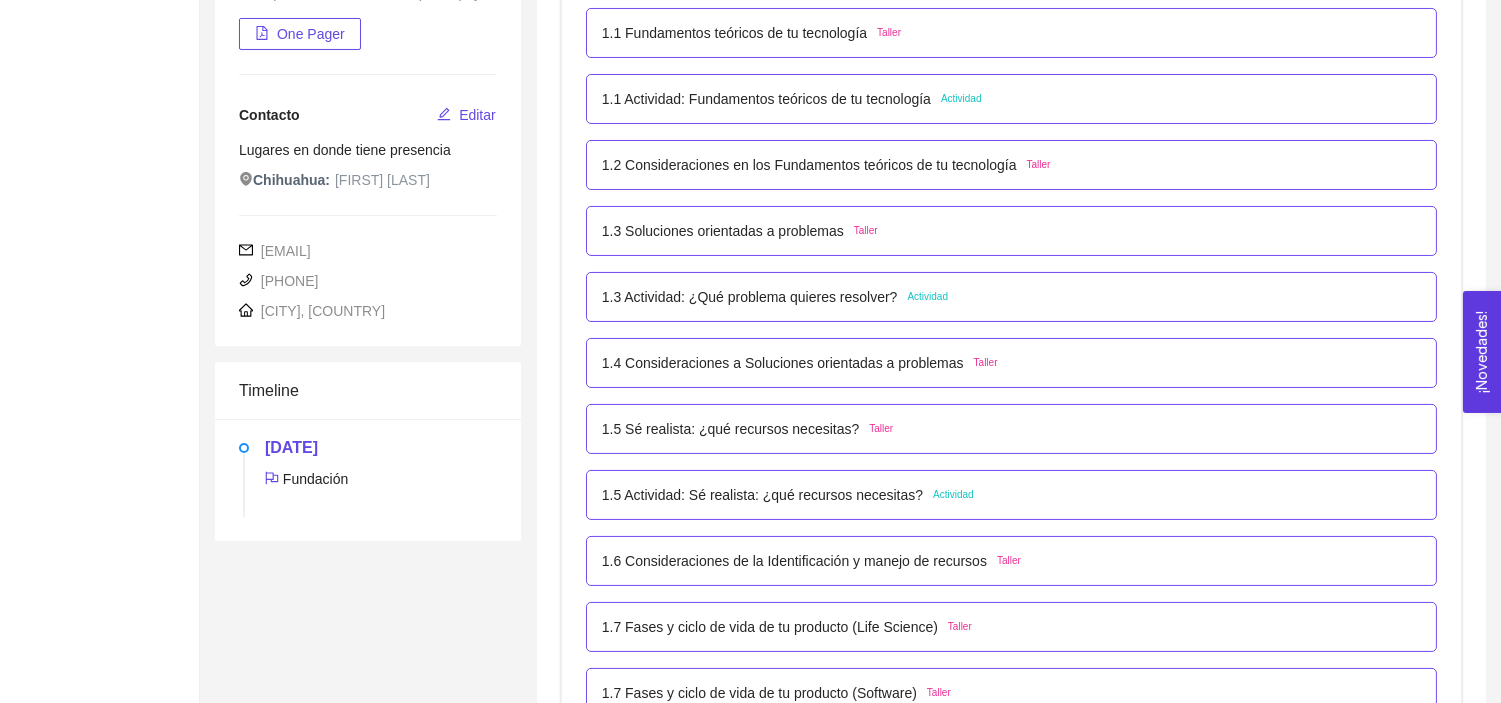 click on "1.1 Fundamentos teóricos de tu tecnología" at bounding box center (734, 33) 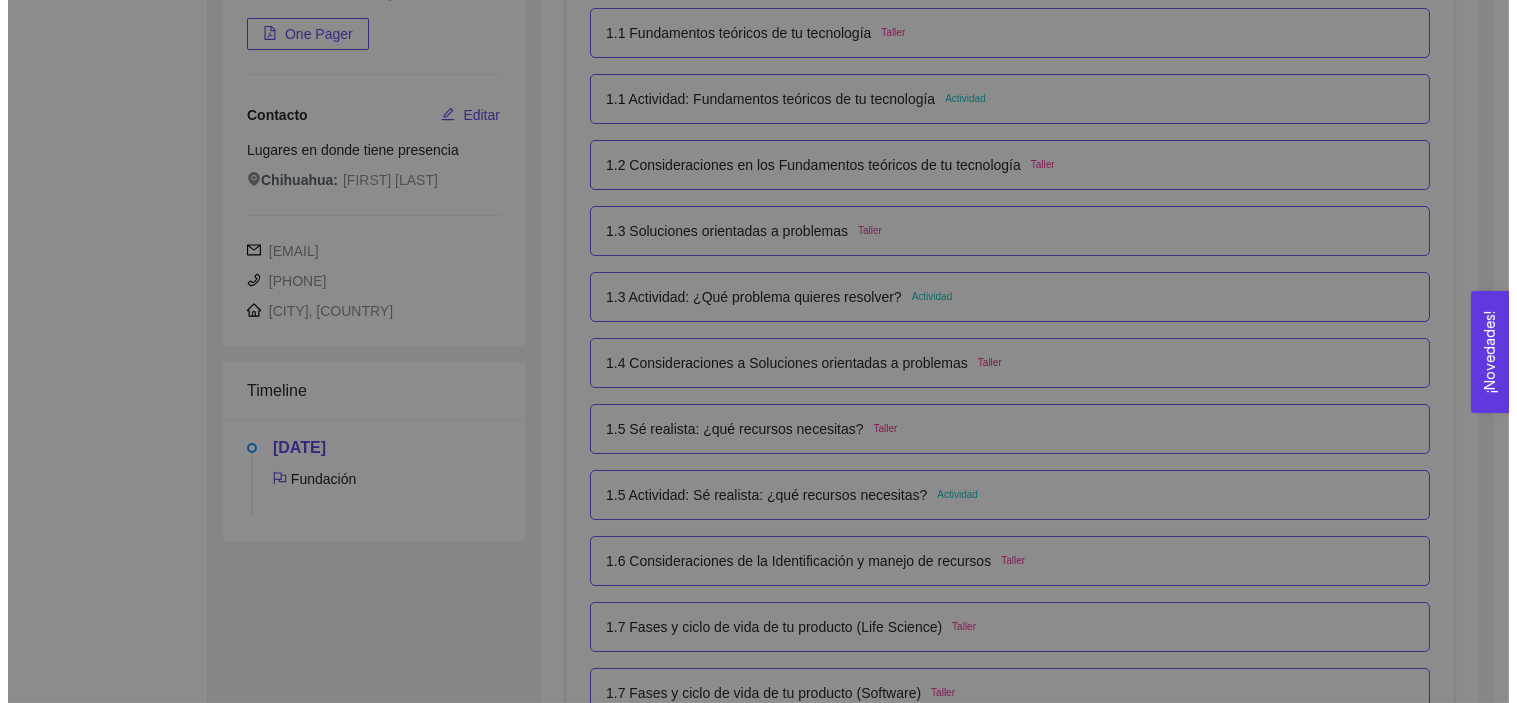 scroll, scrollTop: 207, scrollLeft: 0, axis: vertical 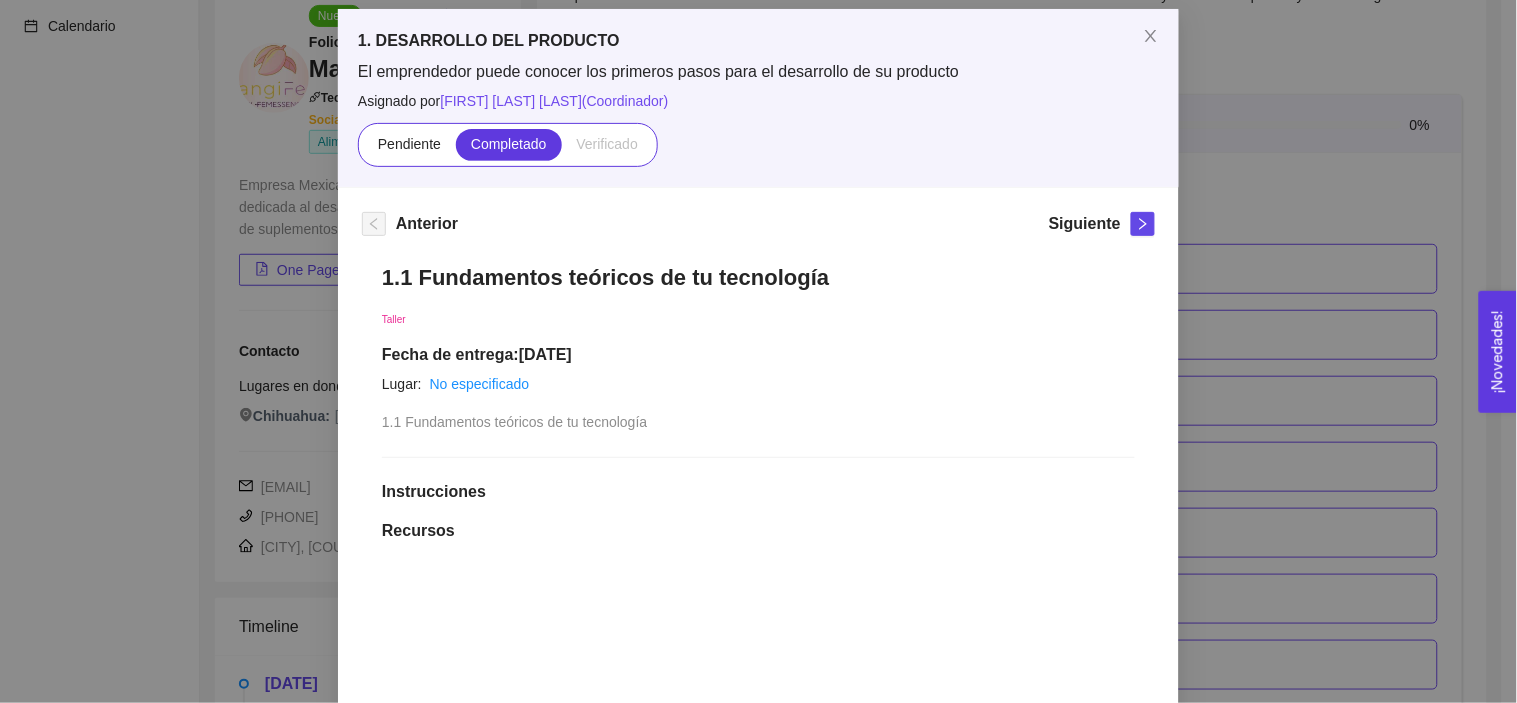 click on "Siguiente" at bounding box center [1102, 228] 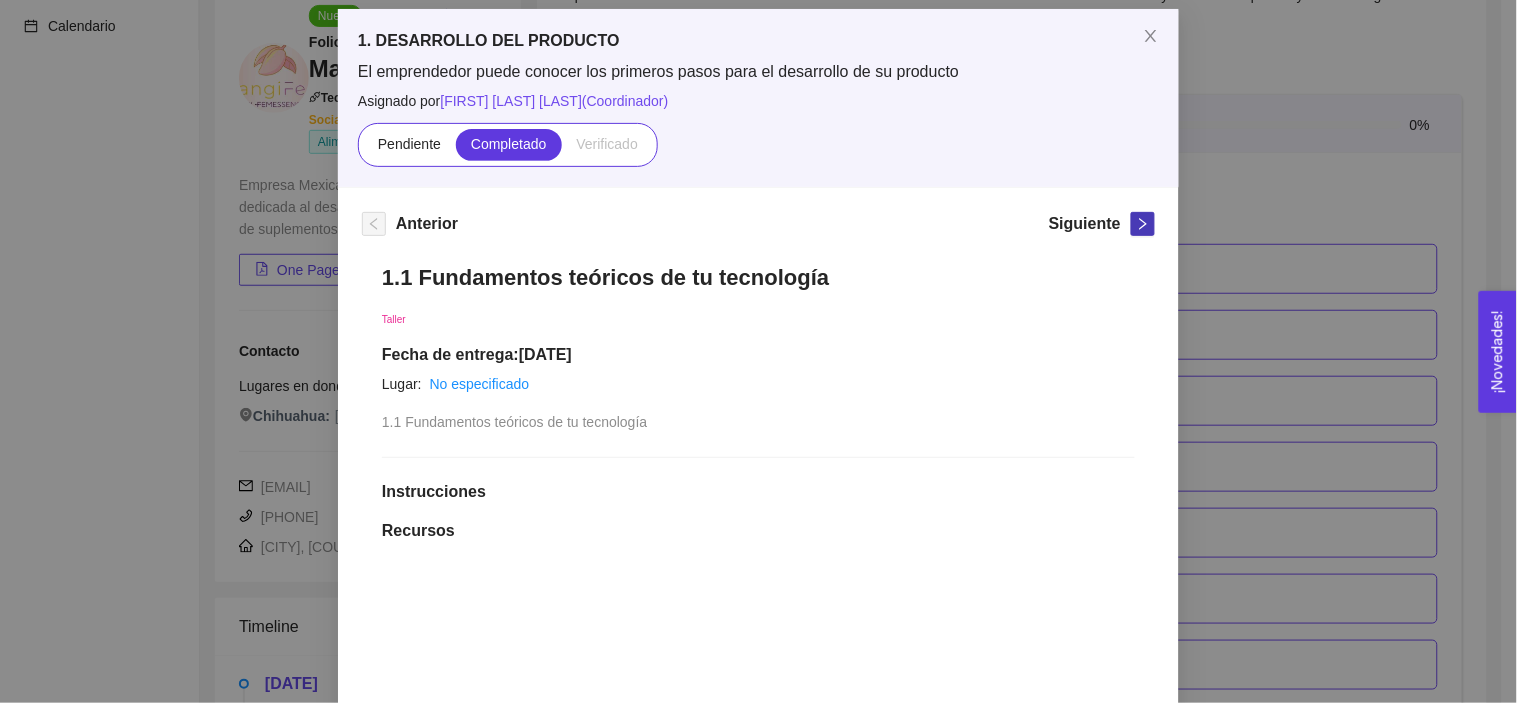 click at bounding box center (1143, 224) 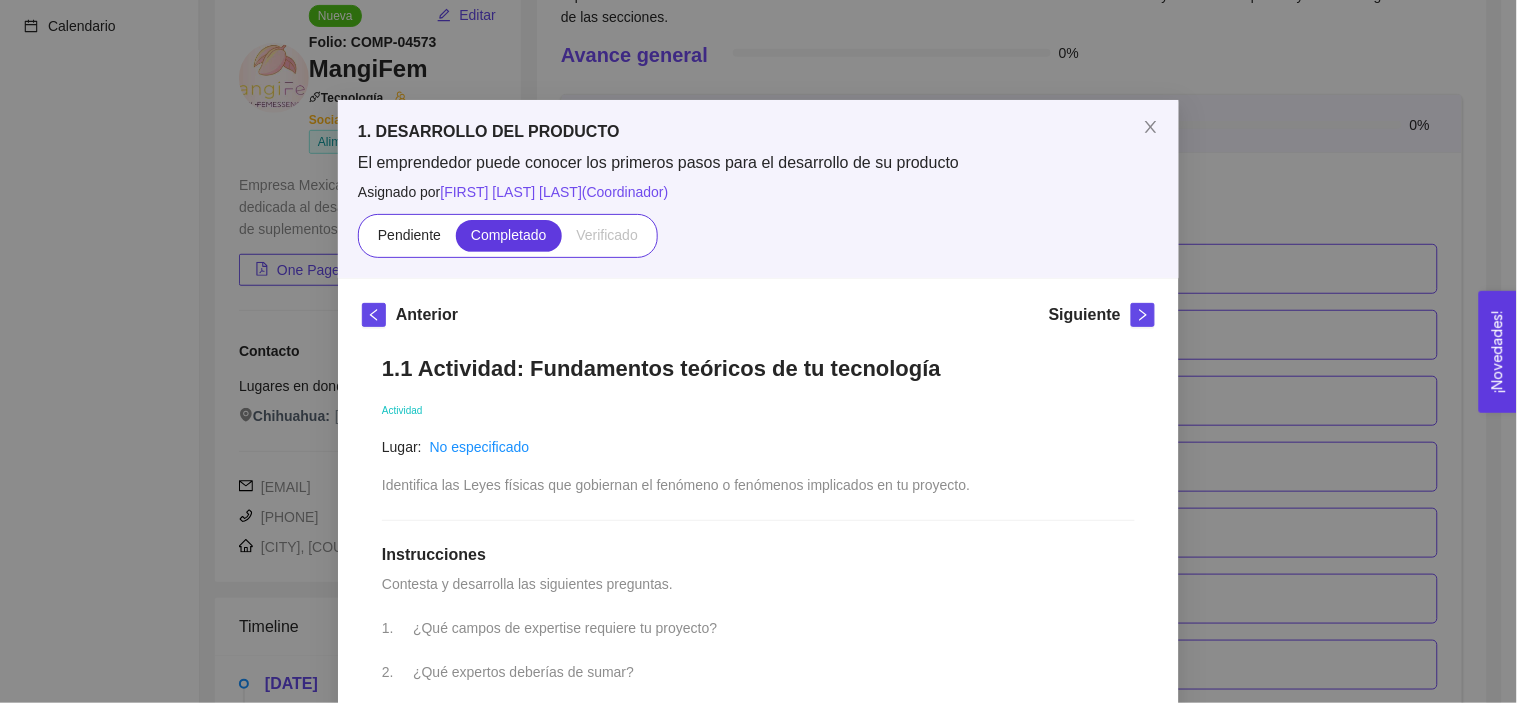 drag, startPoint x: 1137, startPoint y: 300, endPoint x: 1137, endPoint y: 332, distance: 32 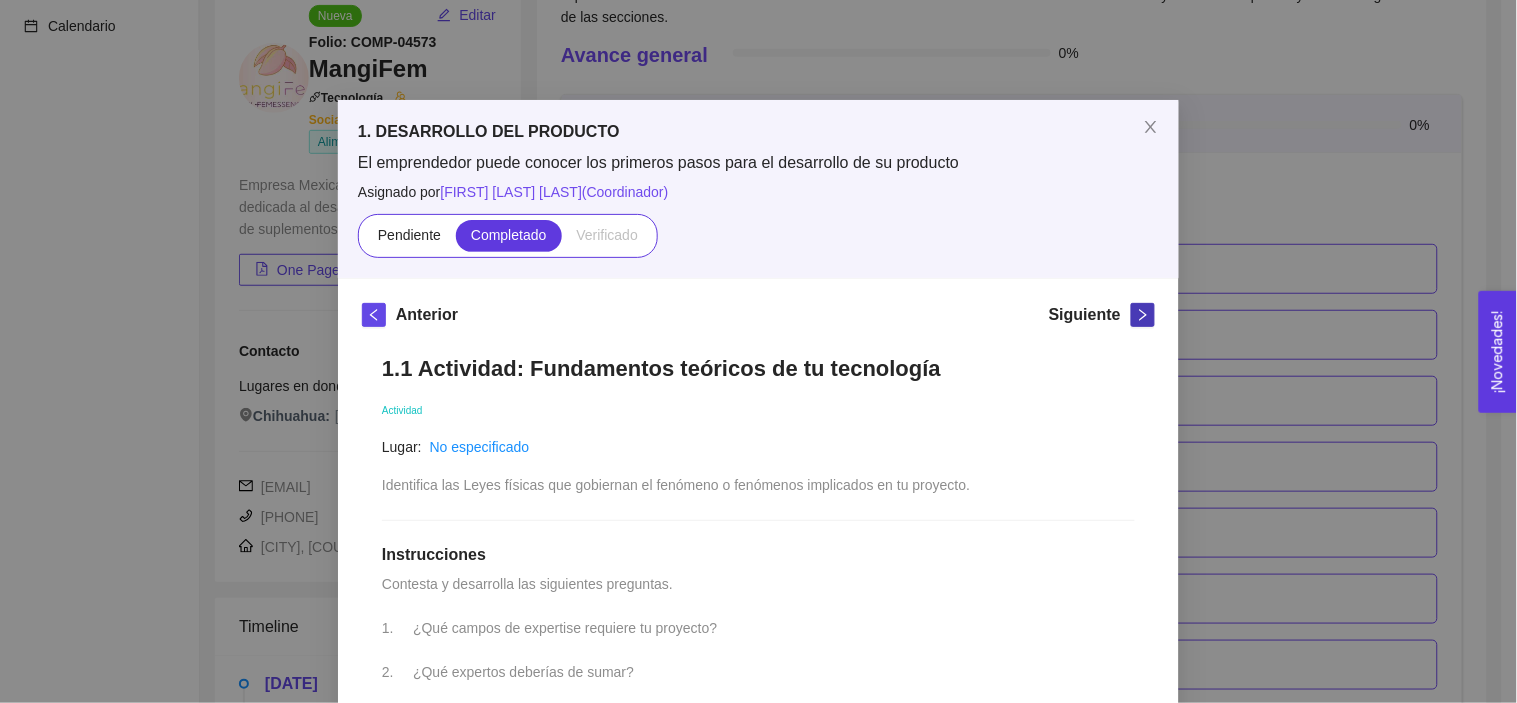 click 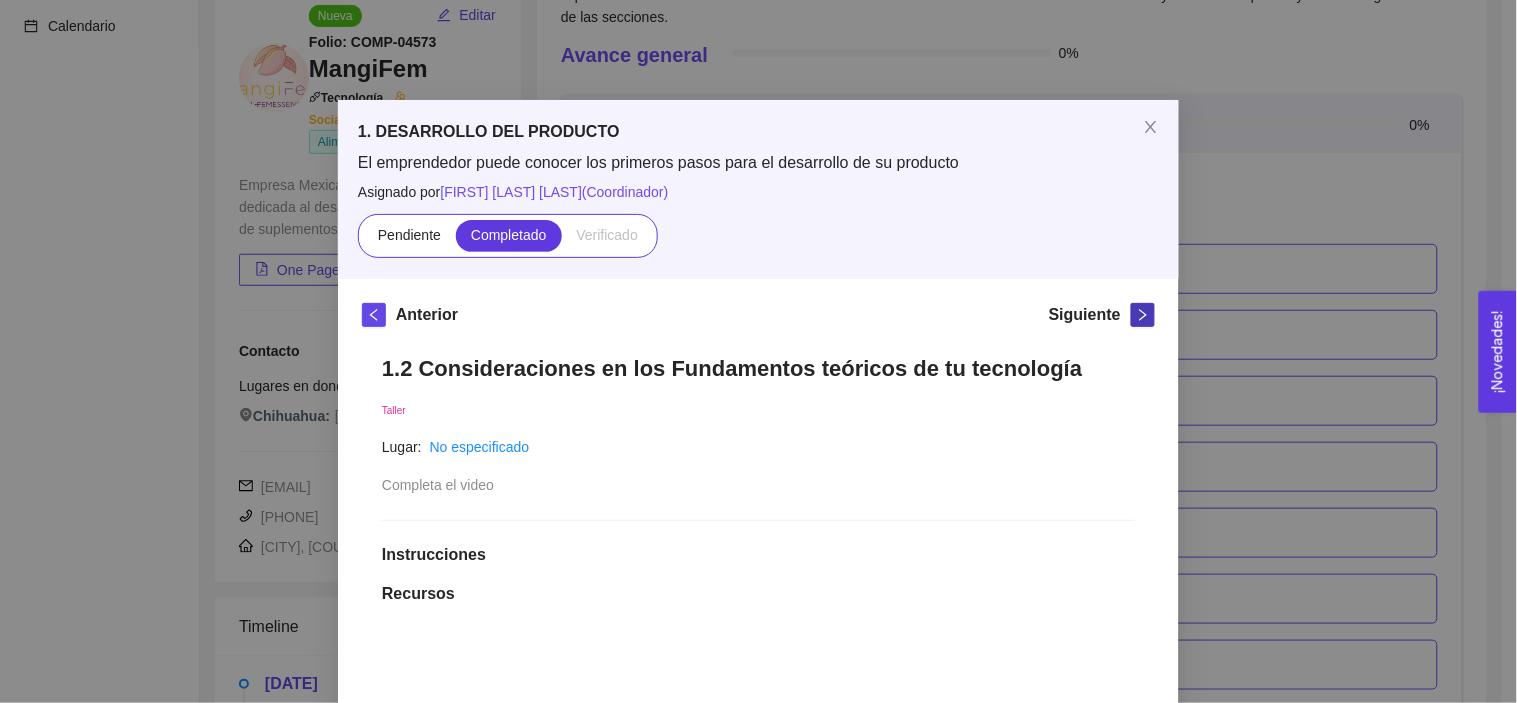 click 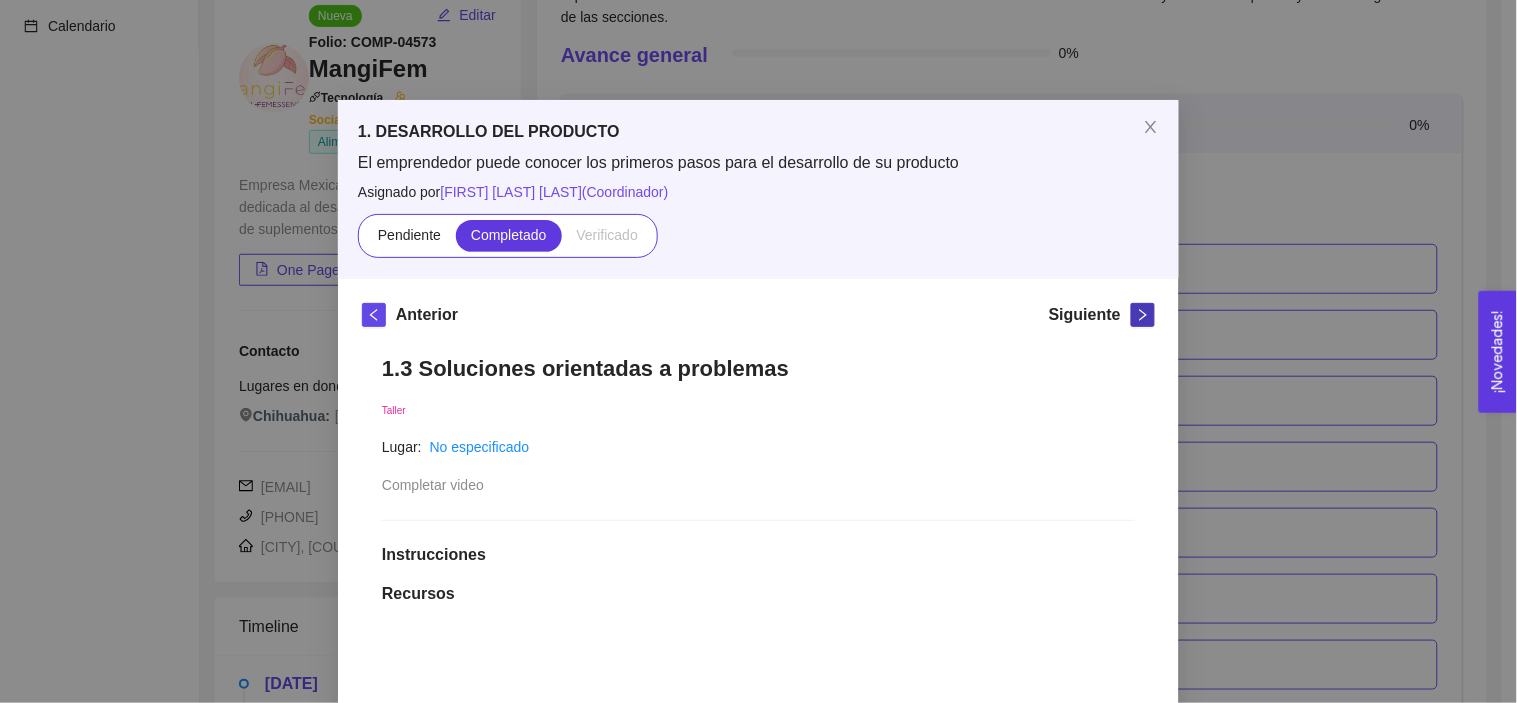click 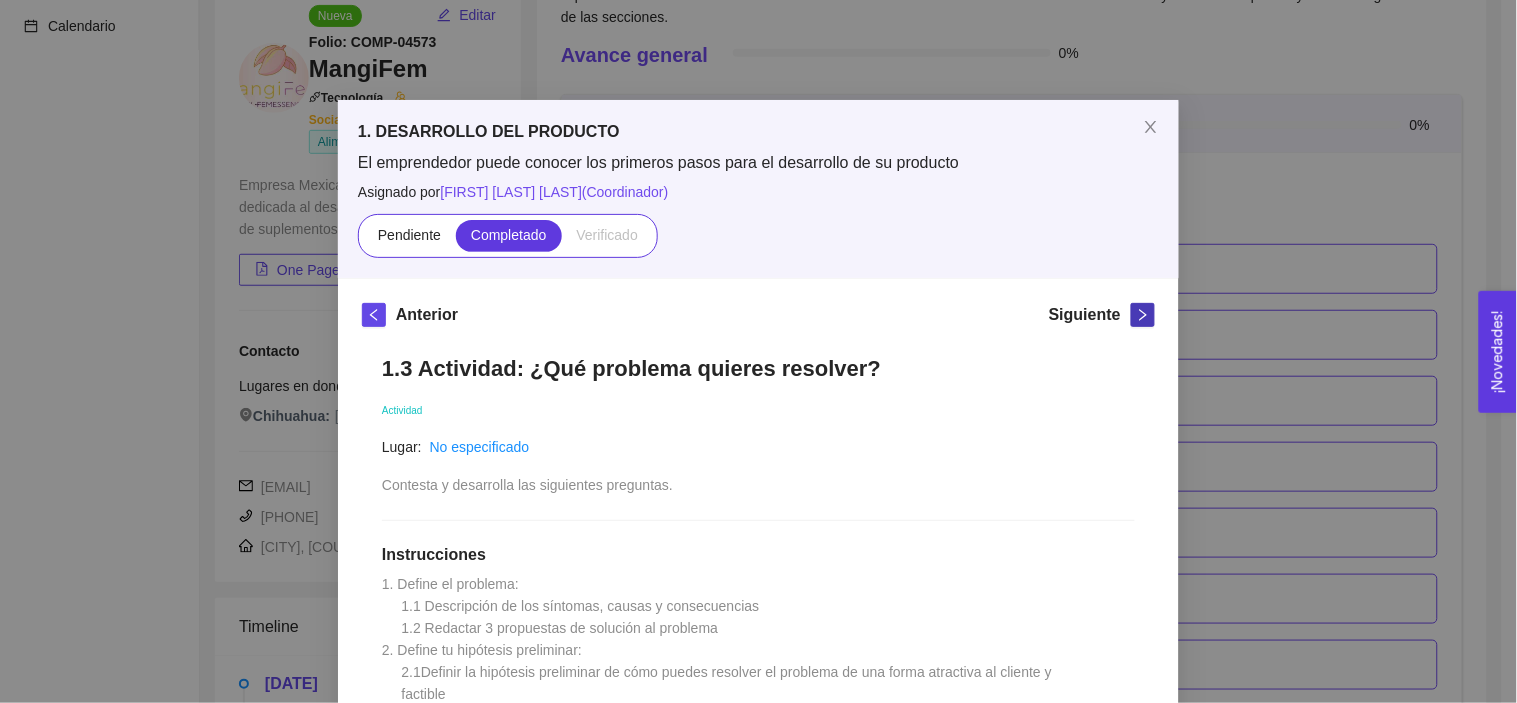 click 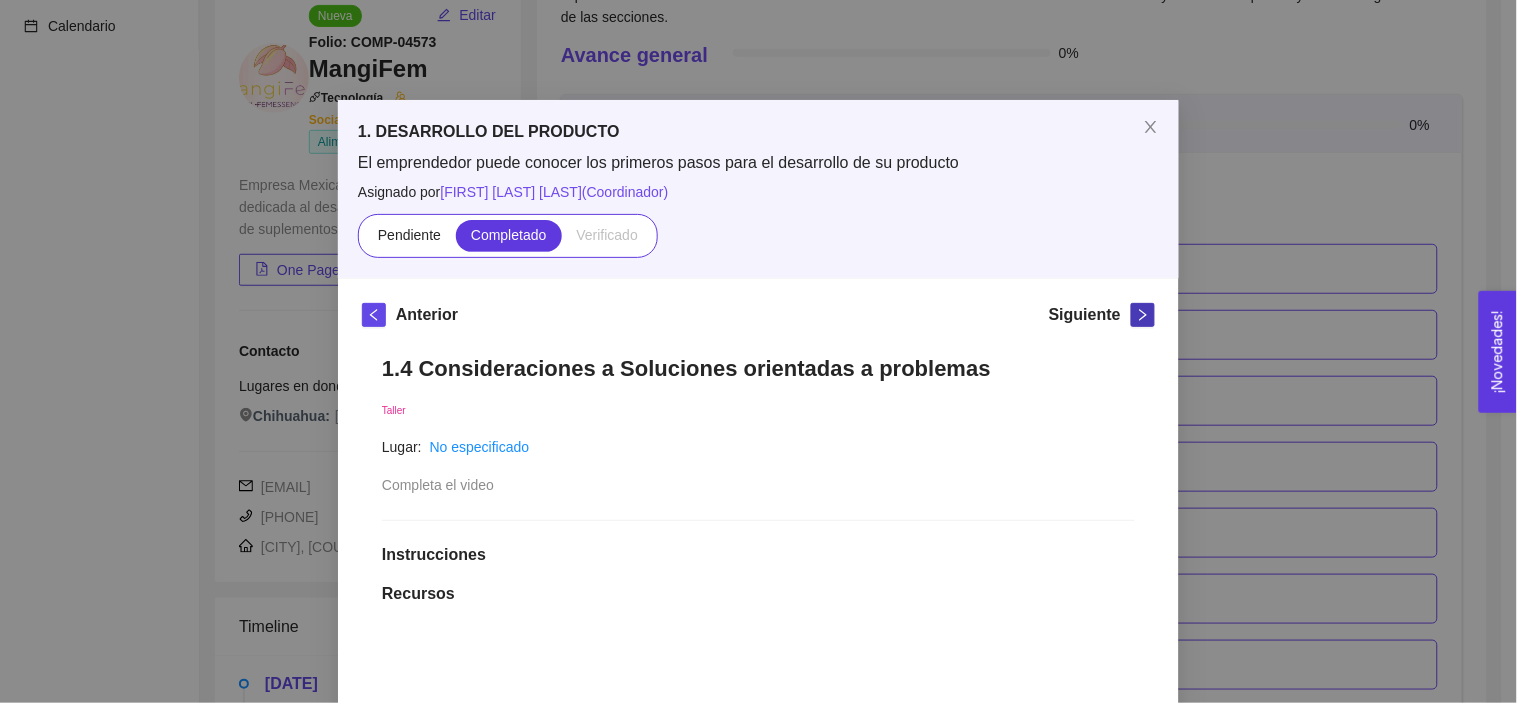 click 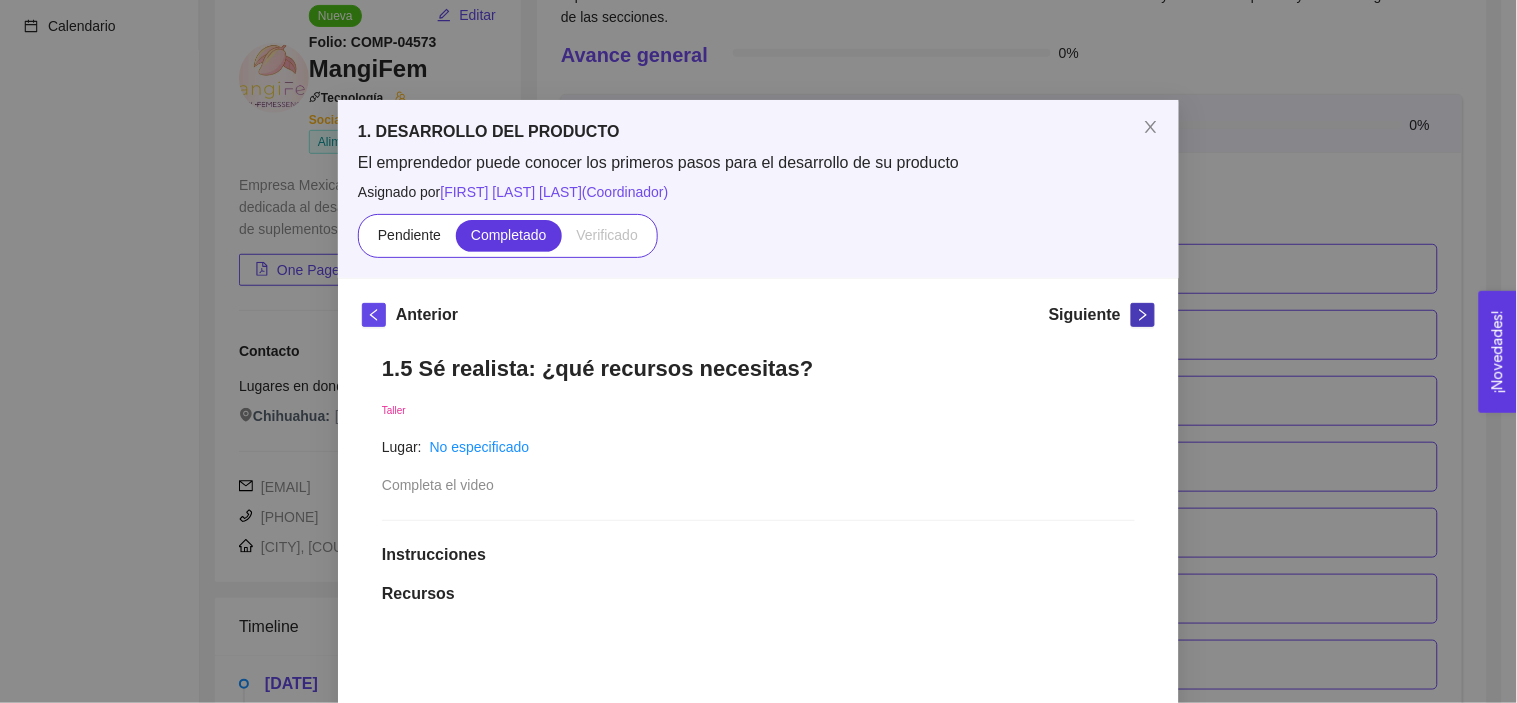 click 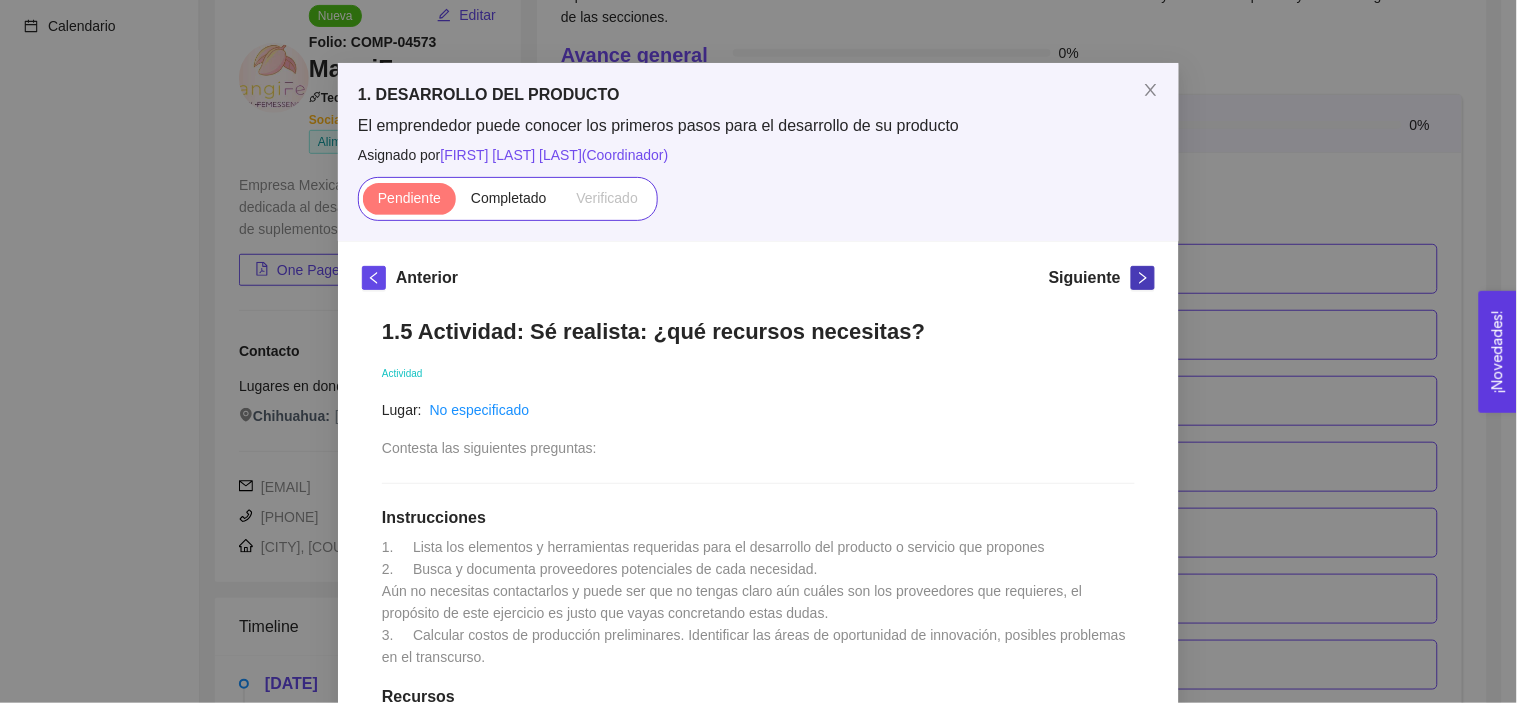scroll, scrollTop: 42, scrollLeft: 0, axis: vertical 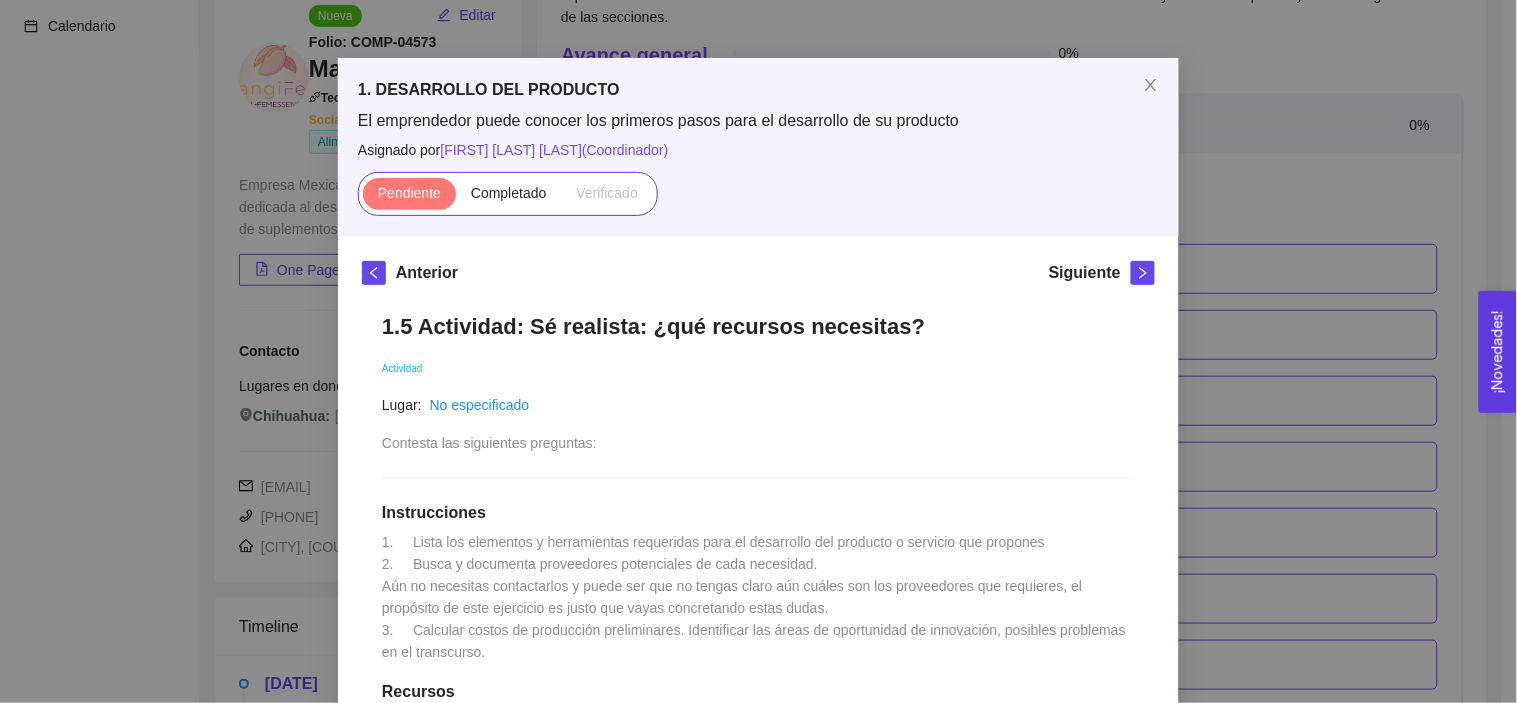 click on "Siguiente" at bounding box center (1102, 277) 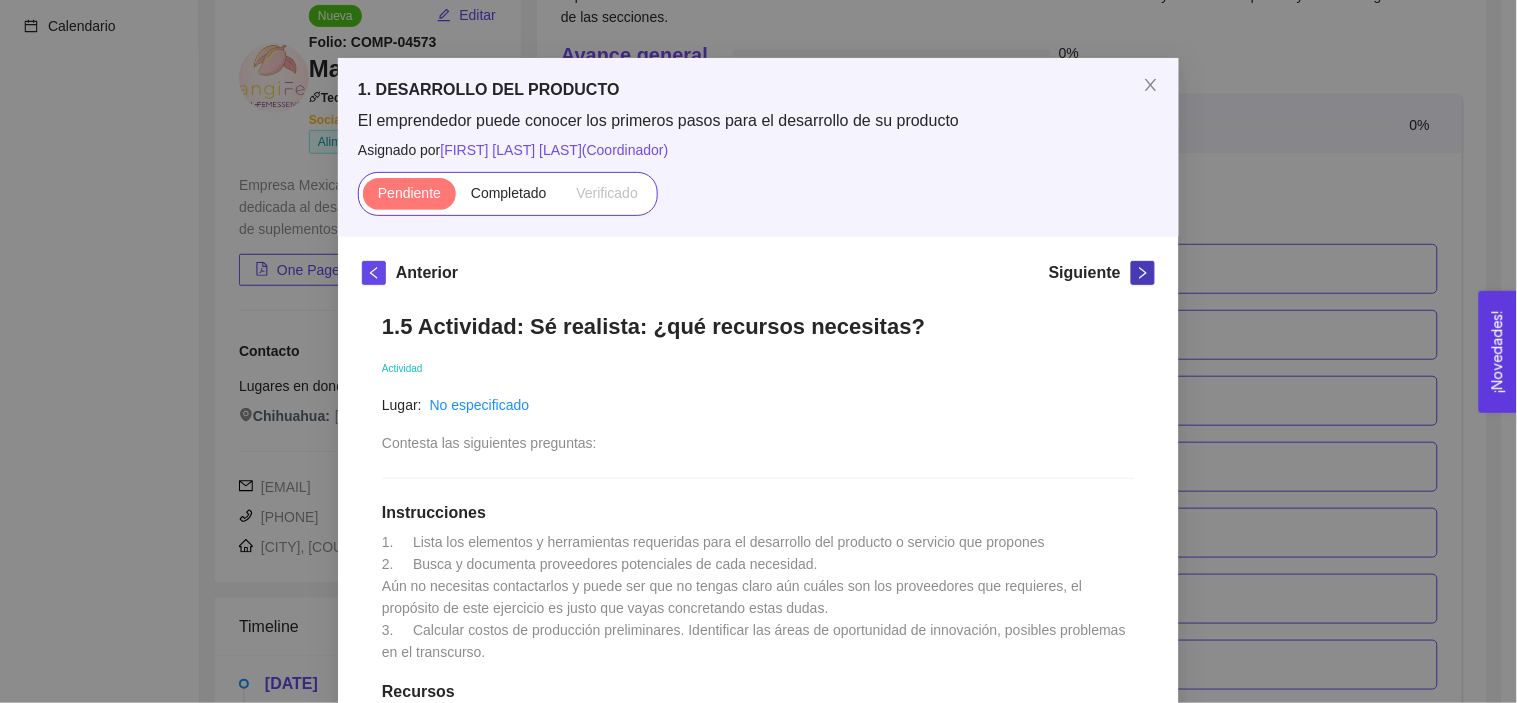 click 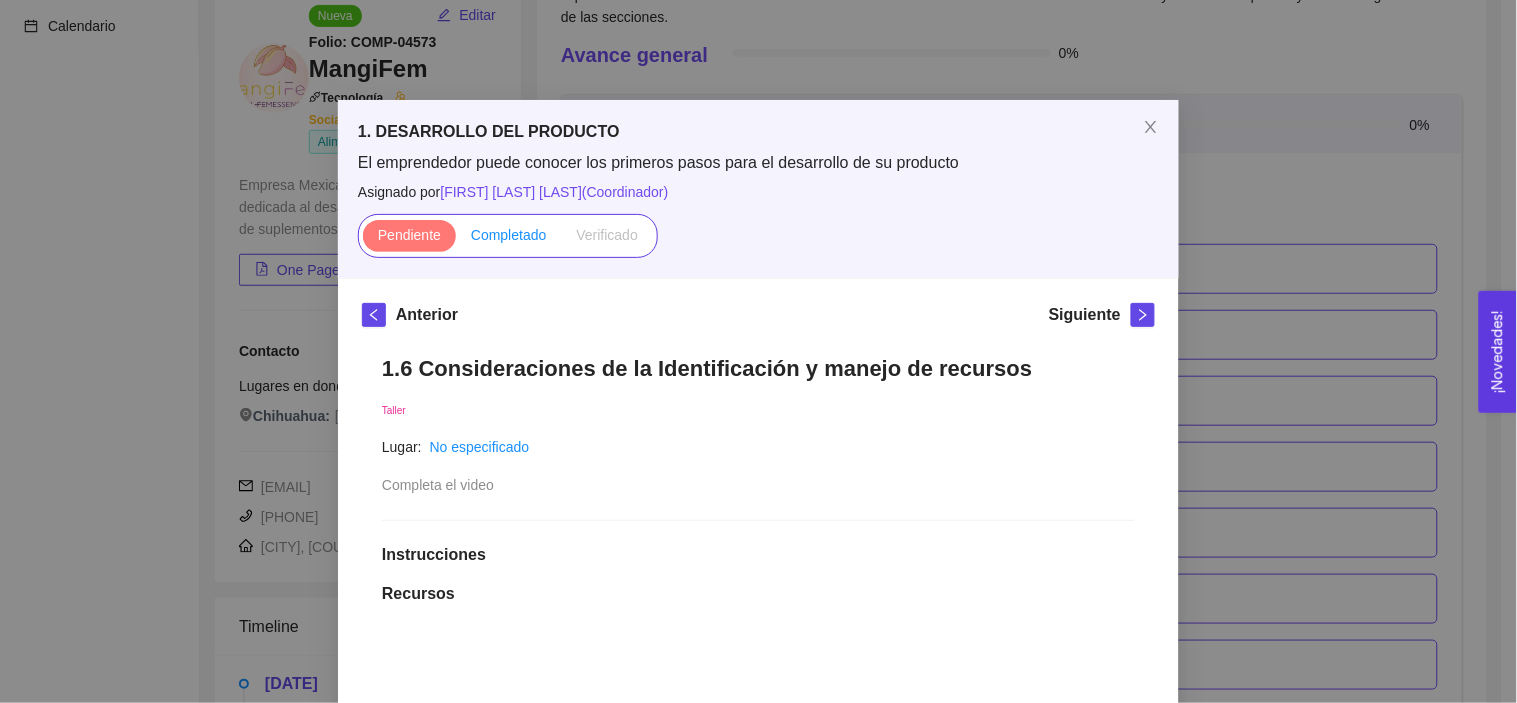 click on "Completado" at bounding box center [509, 235] 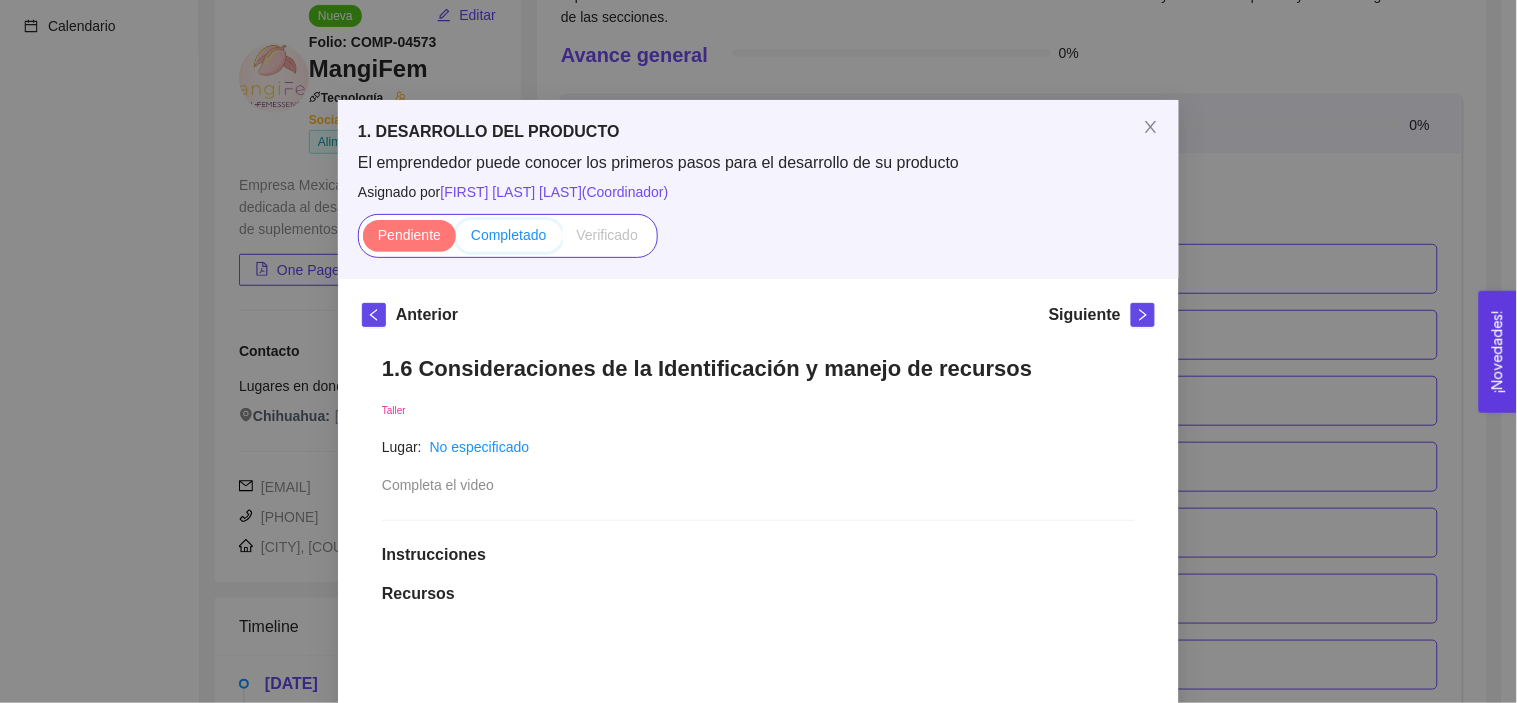 click on "Completado" at bounding box center (456, 240) 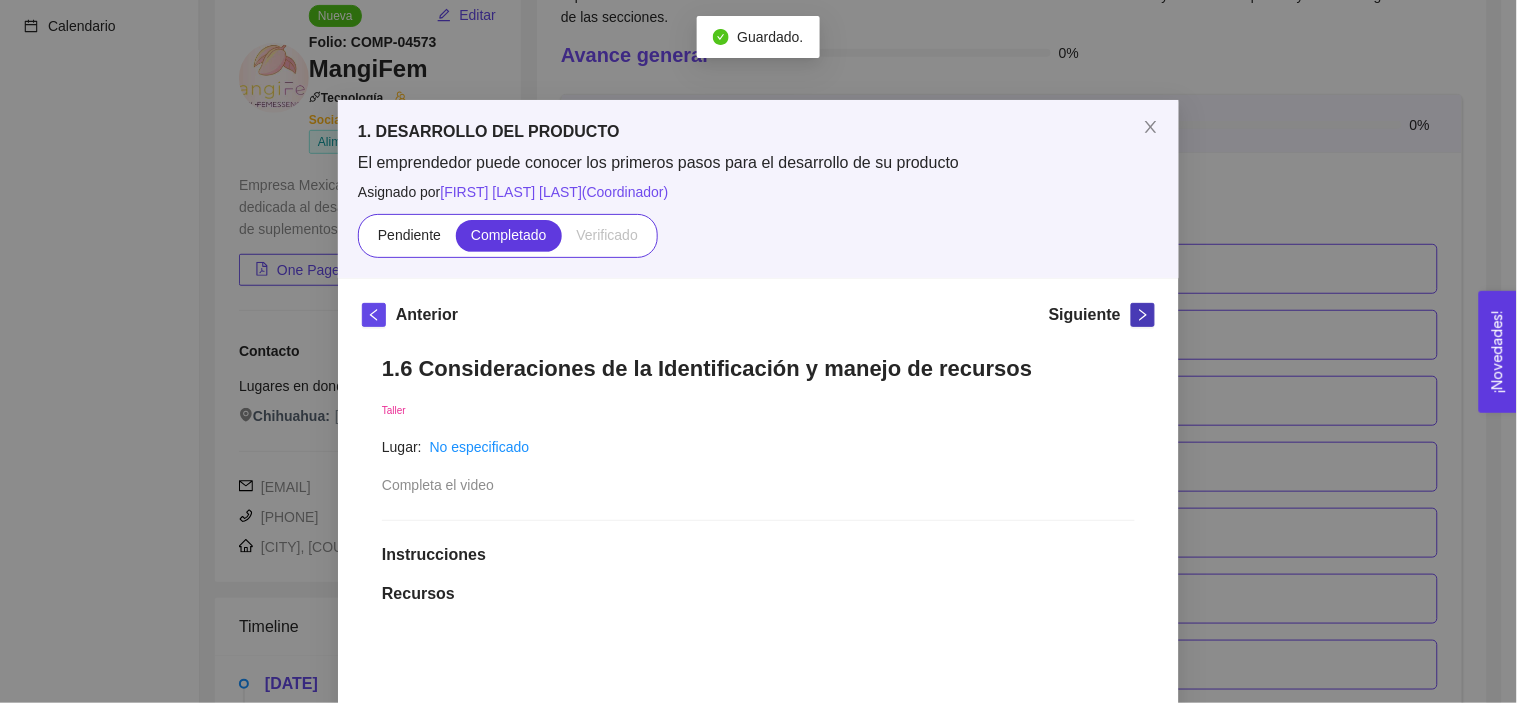 click 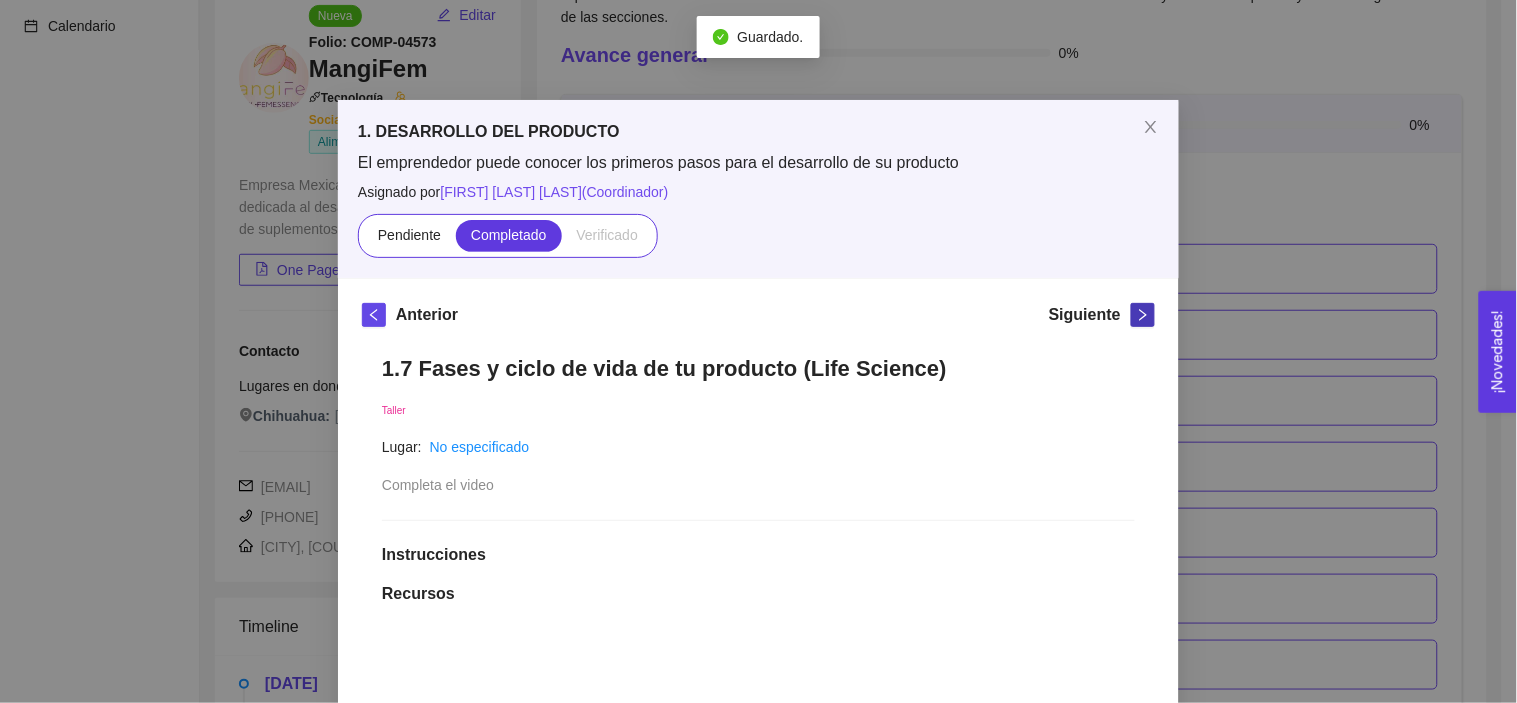 click 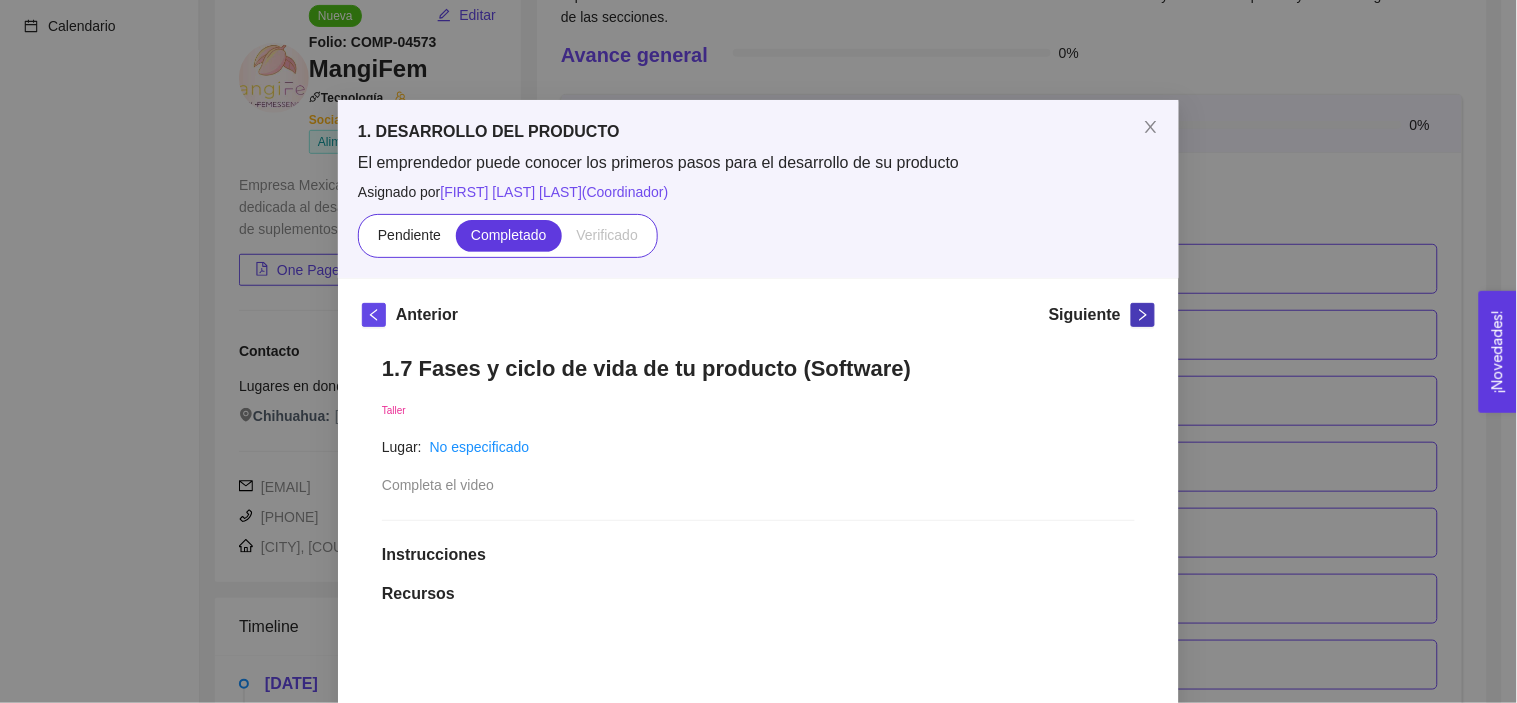 click 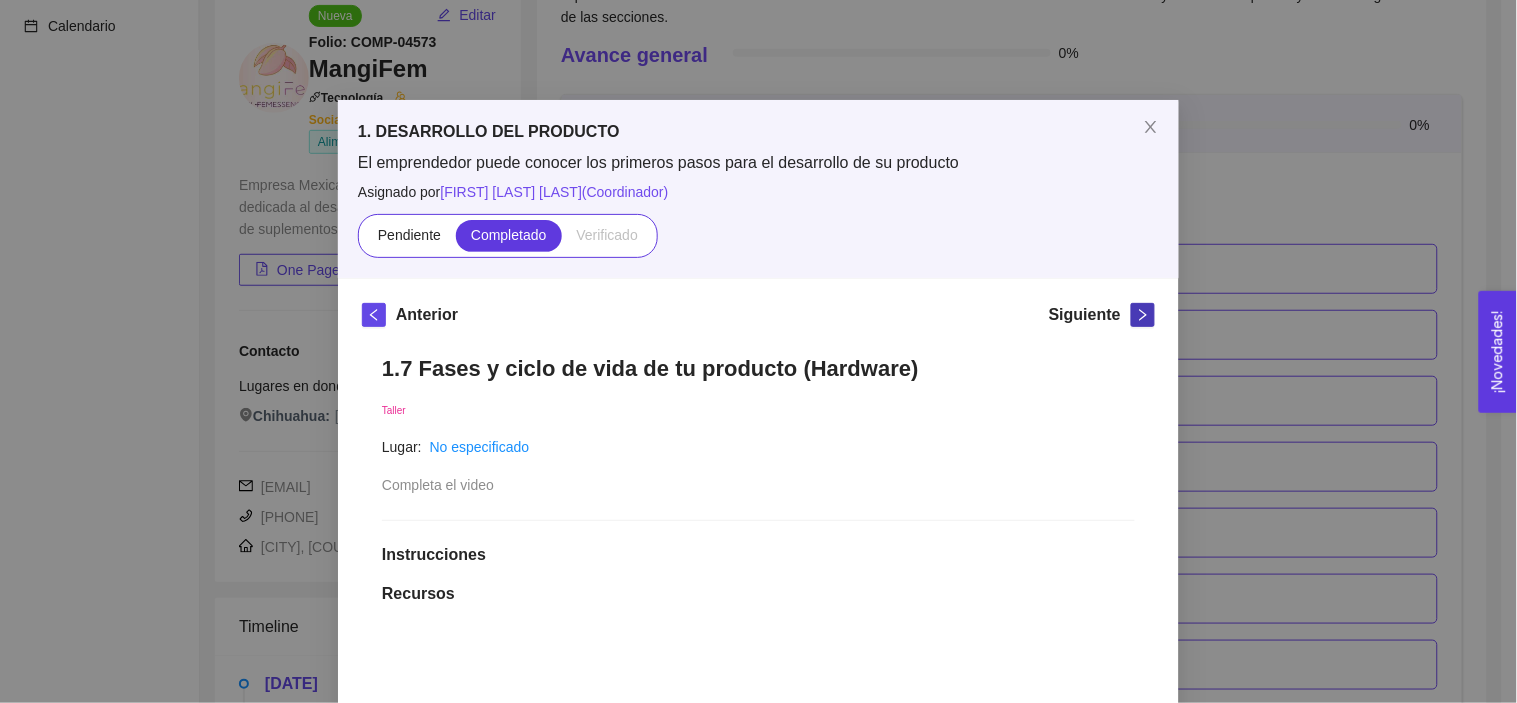 click 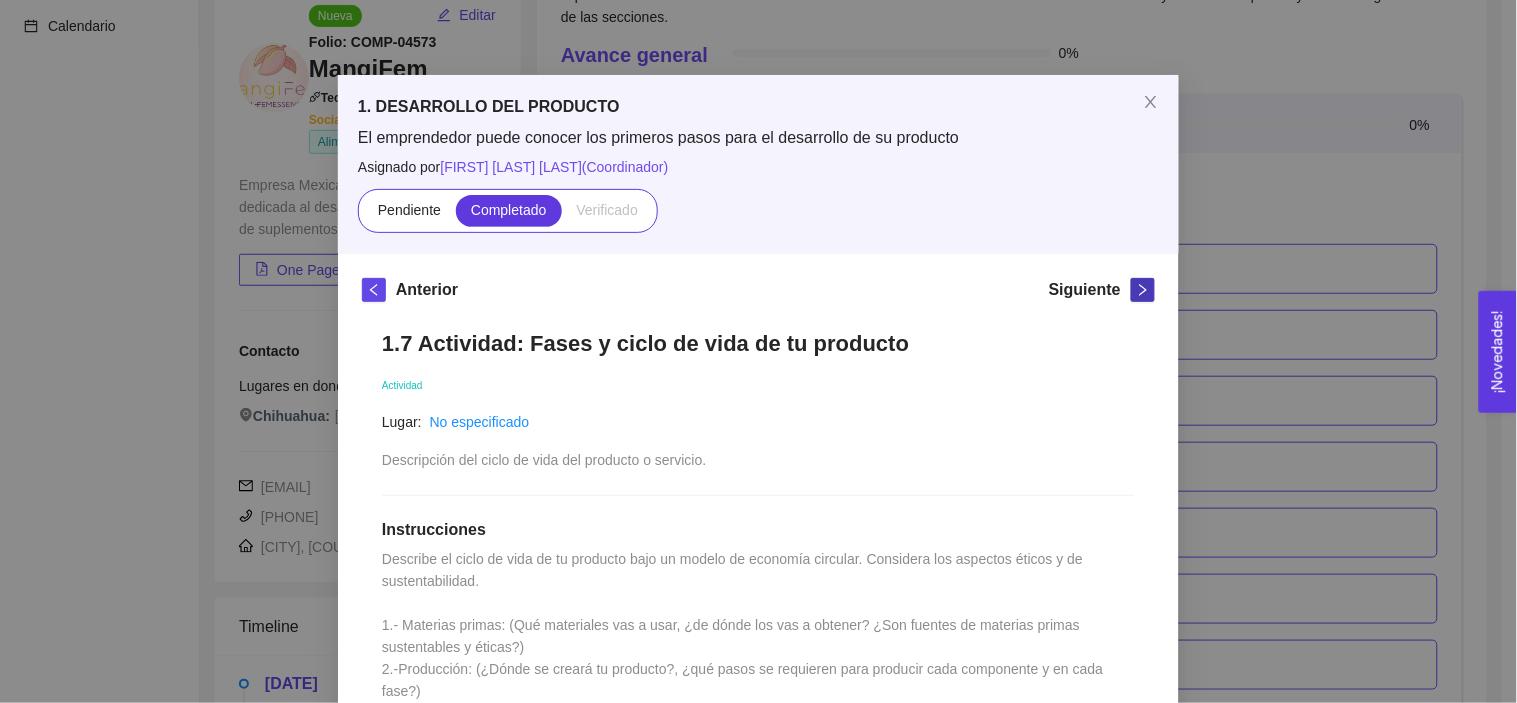 scroll, scrollTop: 0, scrollLeft: 0, axis: both 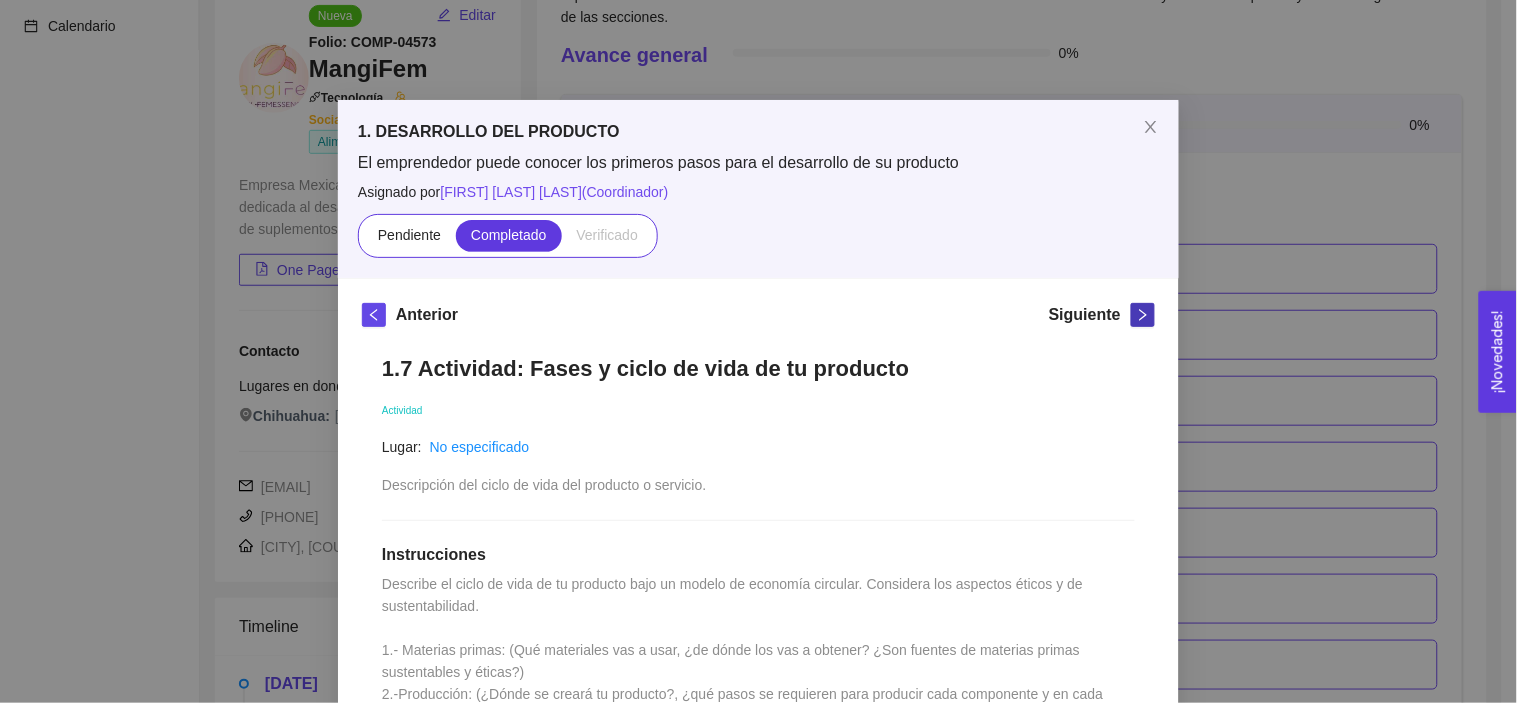 click 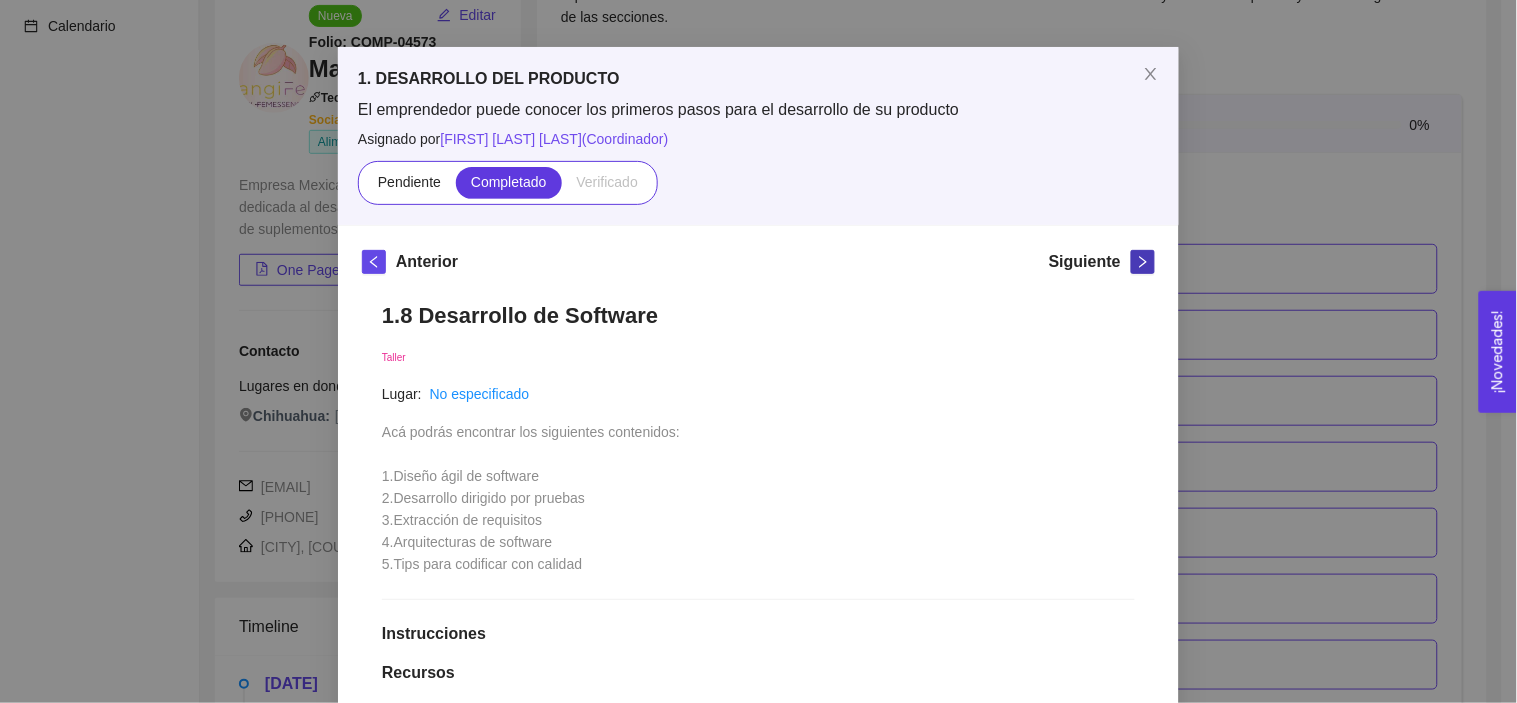 scroll, scrollTop: 52, scrollLeft: 0, axis: vertical 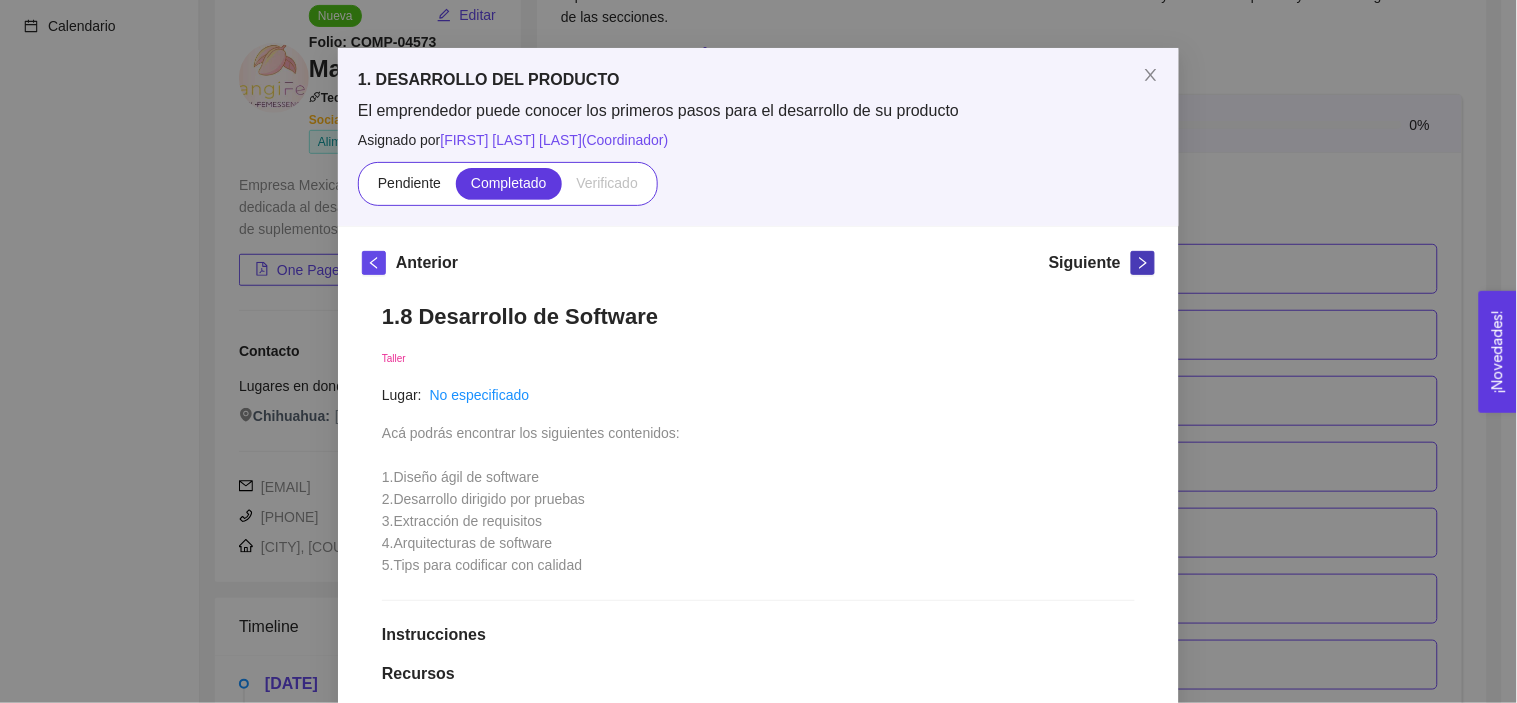 click 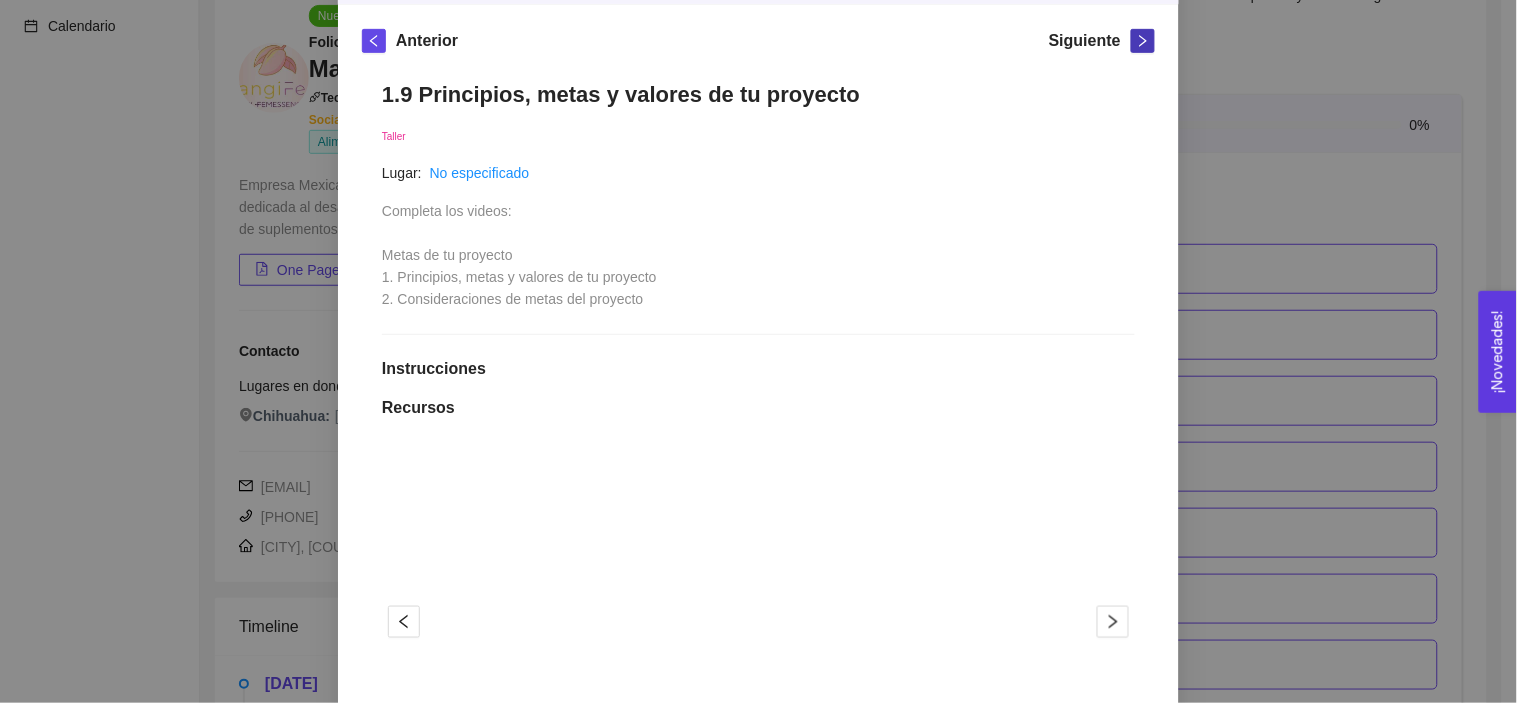scroll, scrollTop: 227, scrollLeft: 0, axis: vertical 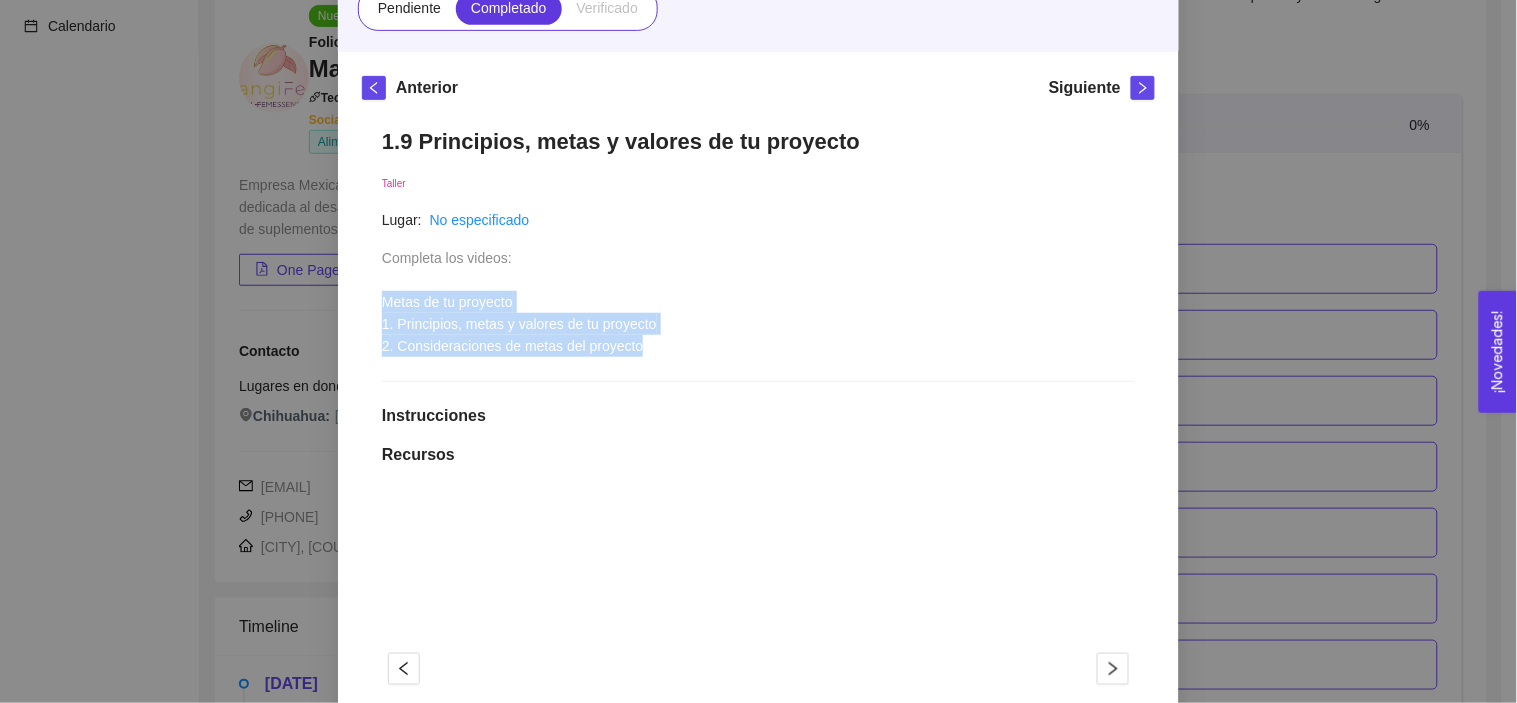 drag, startPoint x: 641, startPoint y: 346, endPoint x: 373, endPoint y: 306, distance: 270.96863 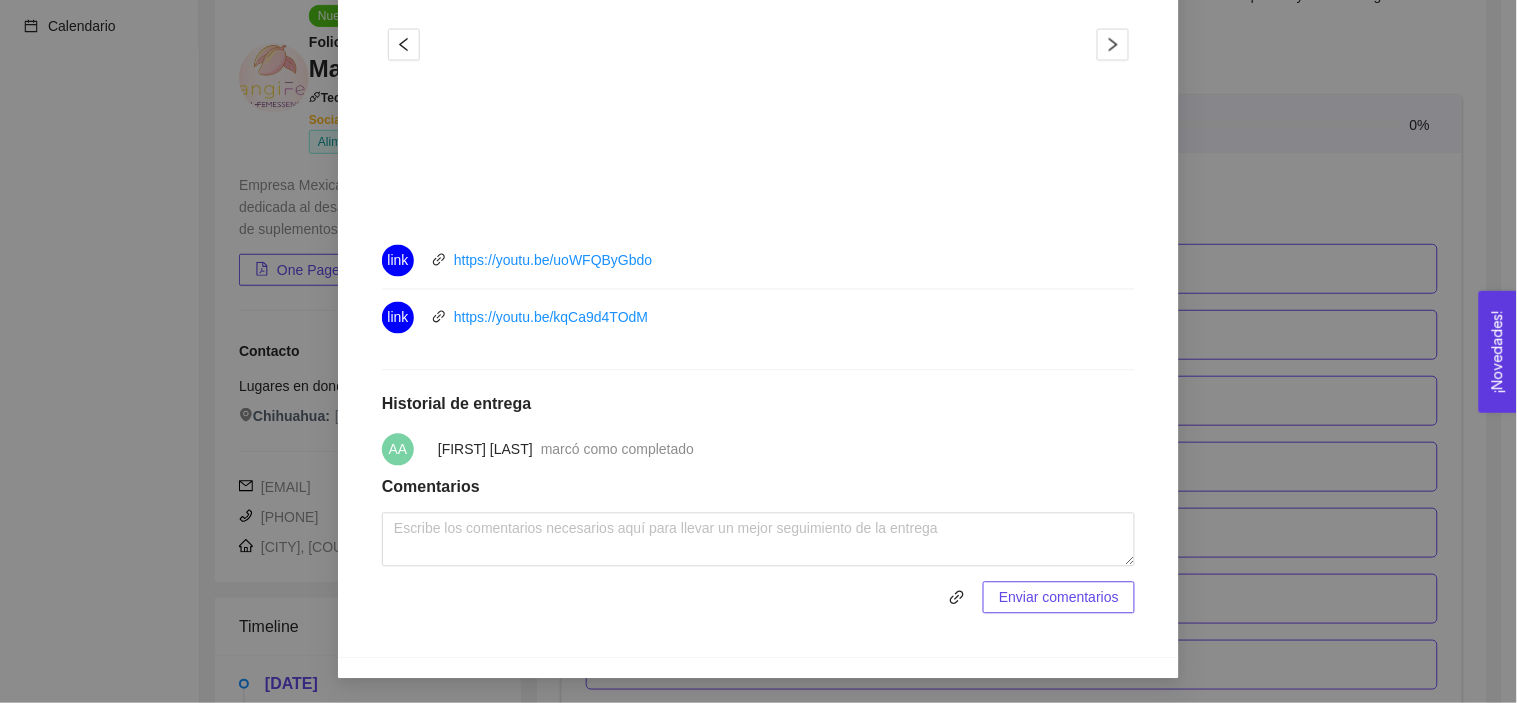 scroll, scrollTop: 0, scrollLeft: 0, axis: both 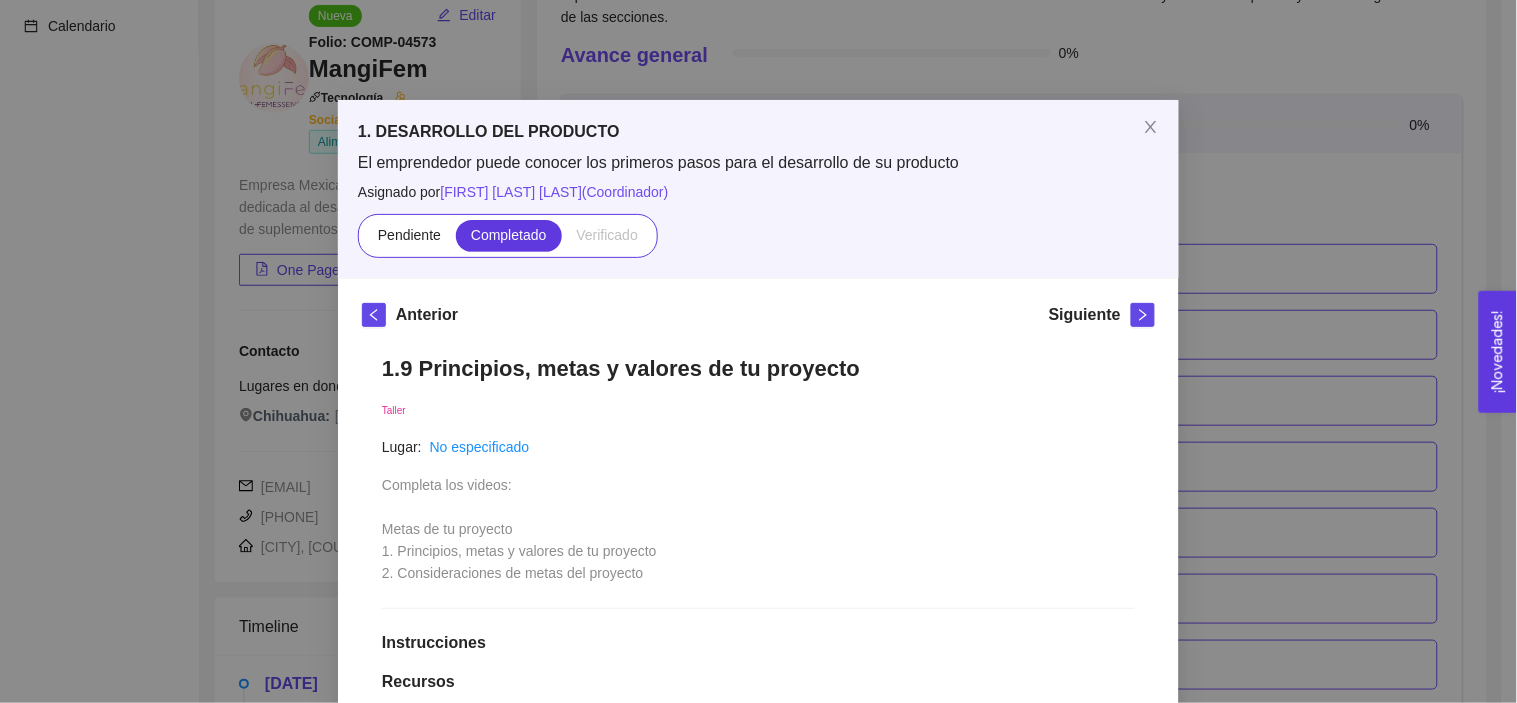 click on "Anterior Siguiente 1.9 Principios, metas y valores de tu proyecto Taller Lugar: No especificado Completa los videos:
Metas de tu proyecto
1. Principios, metas y valores de tu proyecto
2. Consideraciones de metas del proyecto
Instrucciones Recursos 1 2 link https://youtu.be/uoWFQByGbdo link https://youtu.be/kqCa9d4TOdM Historial de entrega AA [FIRST] [LAST] marcó como completado Comentarios Enviar comentarios" at bounding box center (758, 894) 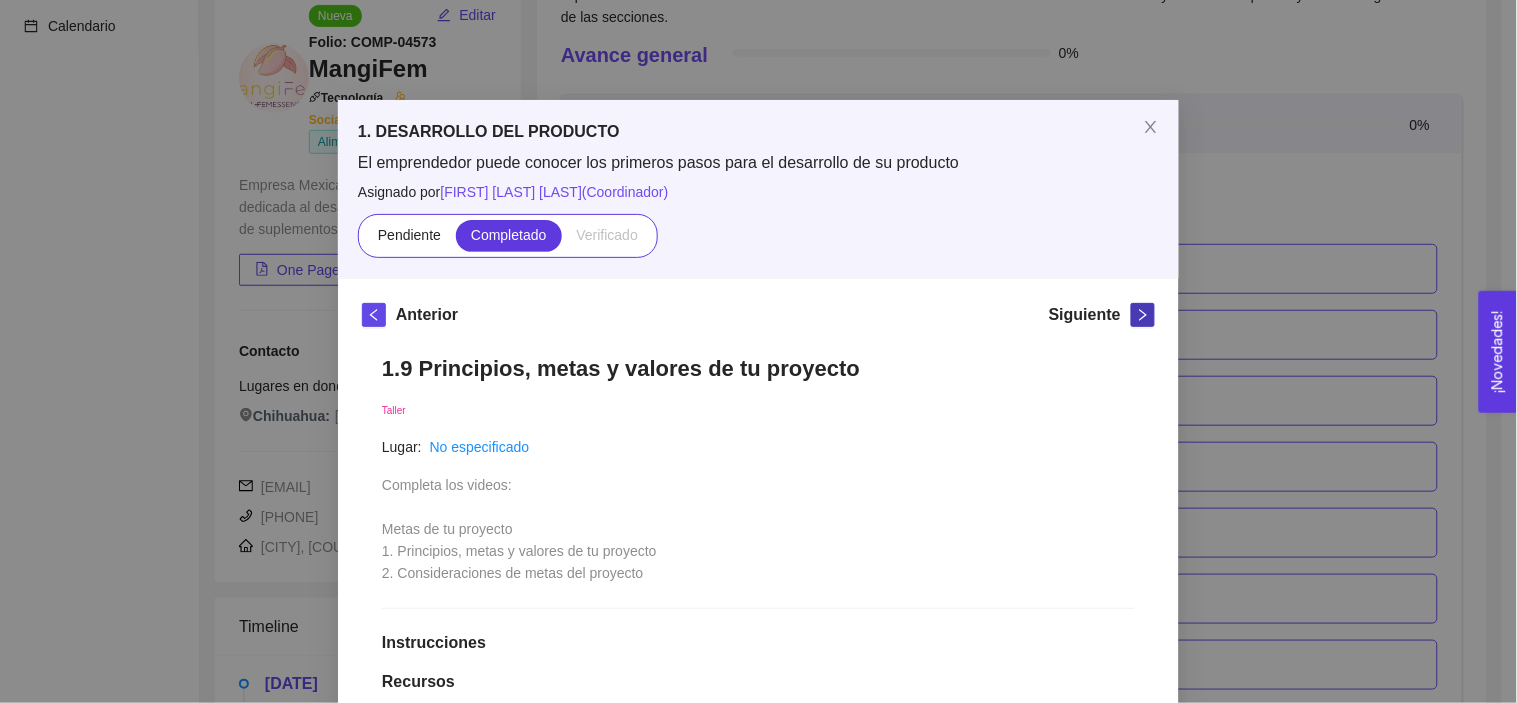 click 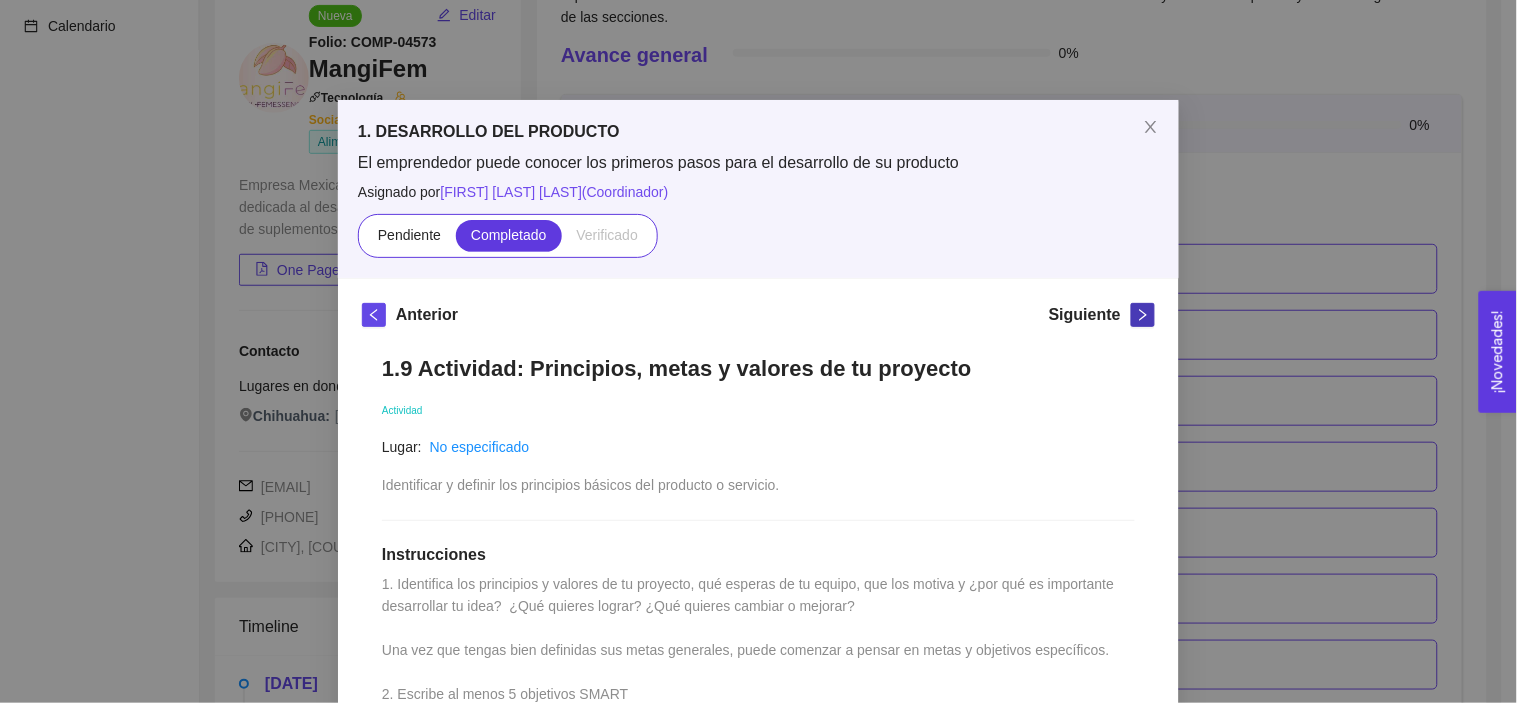 scroll, scrollTop: 652, scrollLeft: 0, axis: vertical 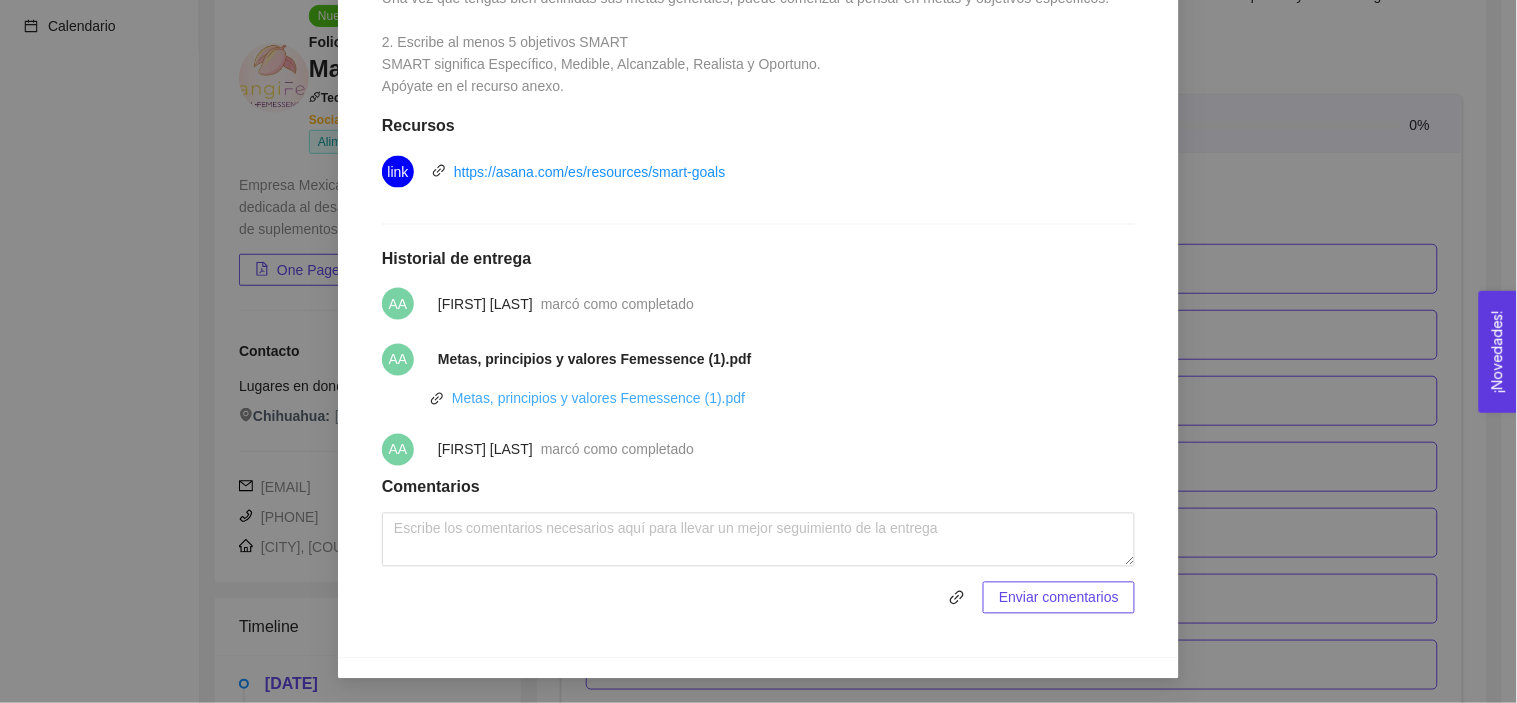 click on "Metas, principios y valores Femessence (1).pdf" at bounding box center [598, 399] 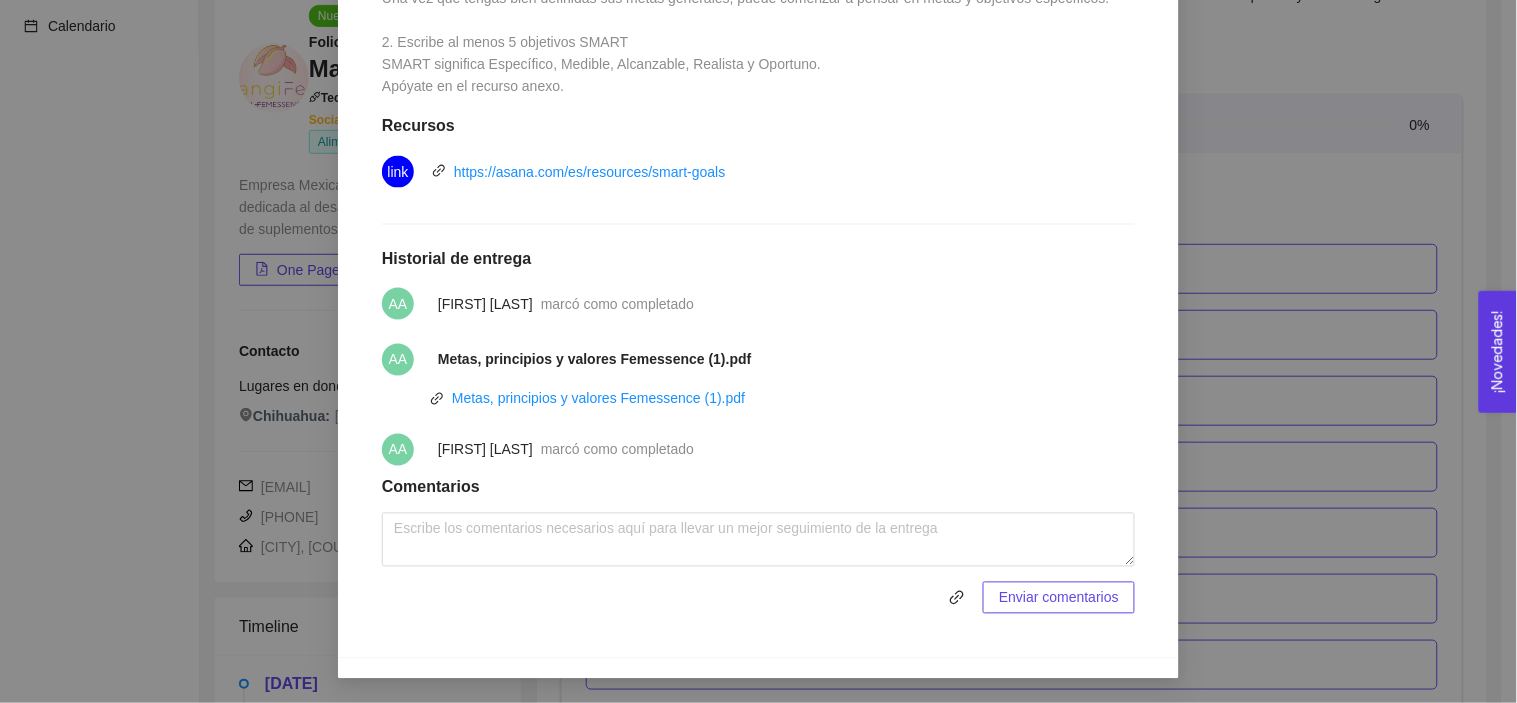 scroll, scrollTop: 0, scrollLeft: 0, axis: both 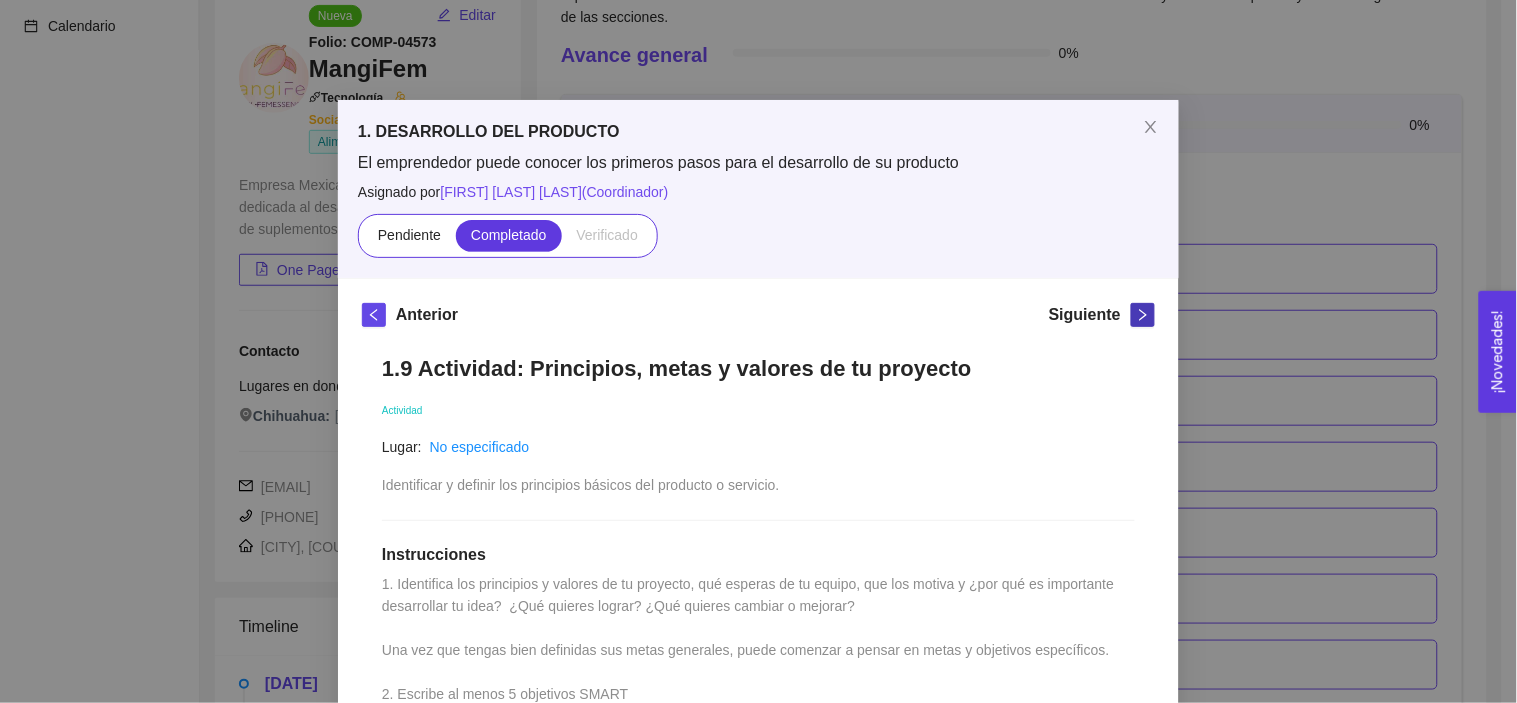 click at bounding box center [1143, 315] 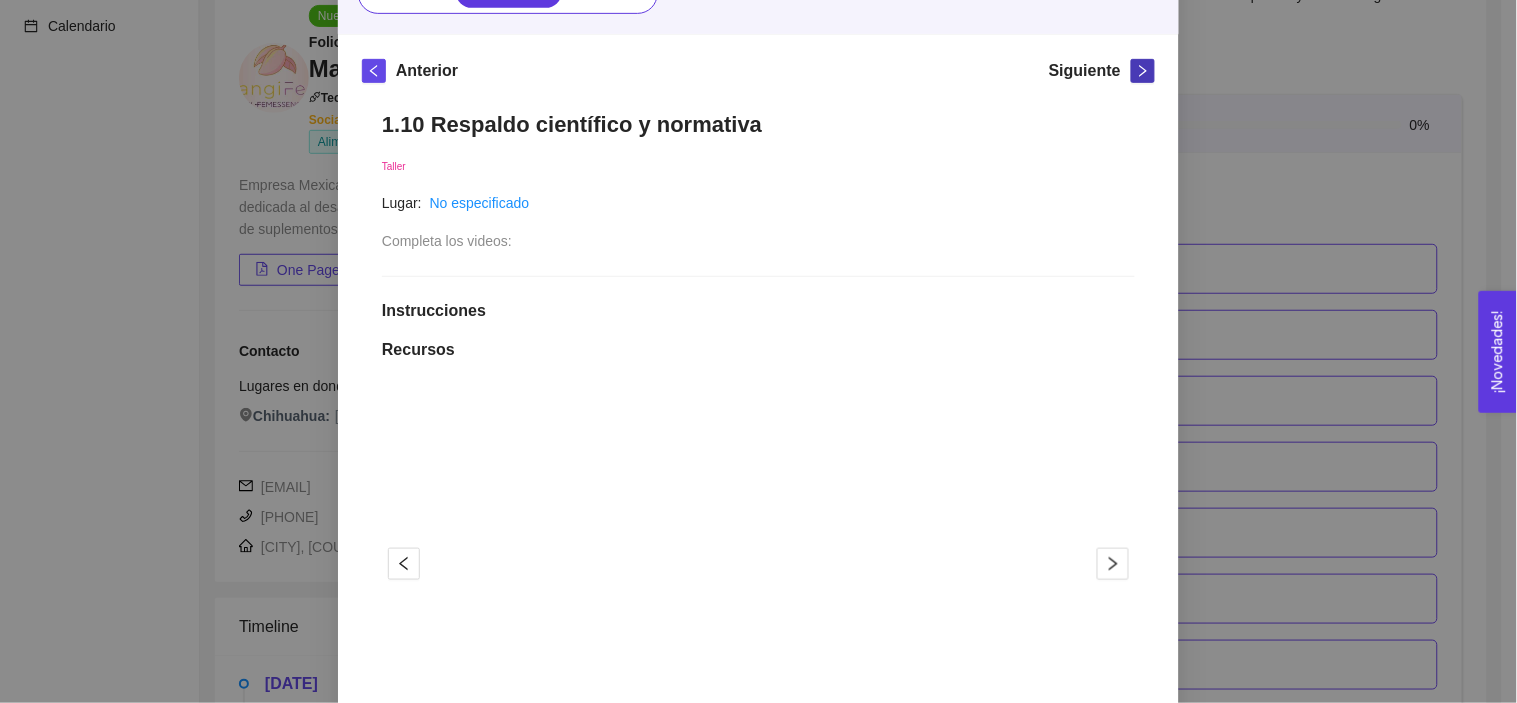 scroll, scrollTop: 114, scrollLeft: 0, axis: vertical 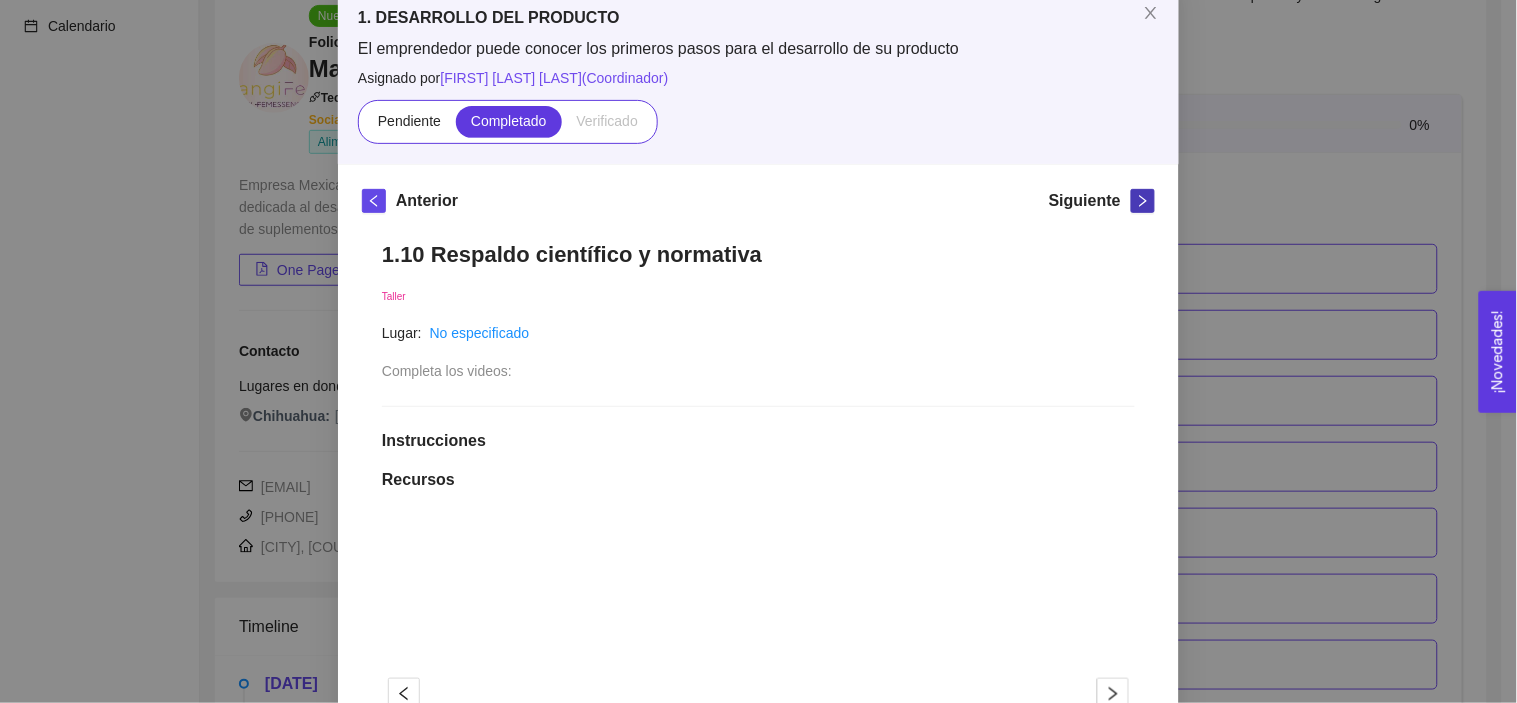 click at bounding box center [1143, 201] 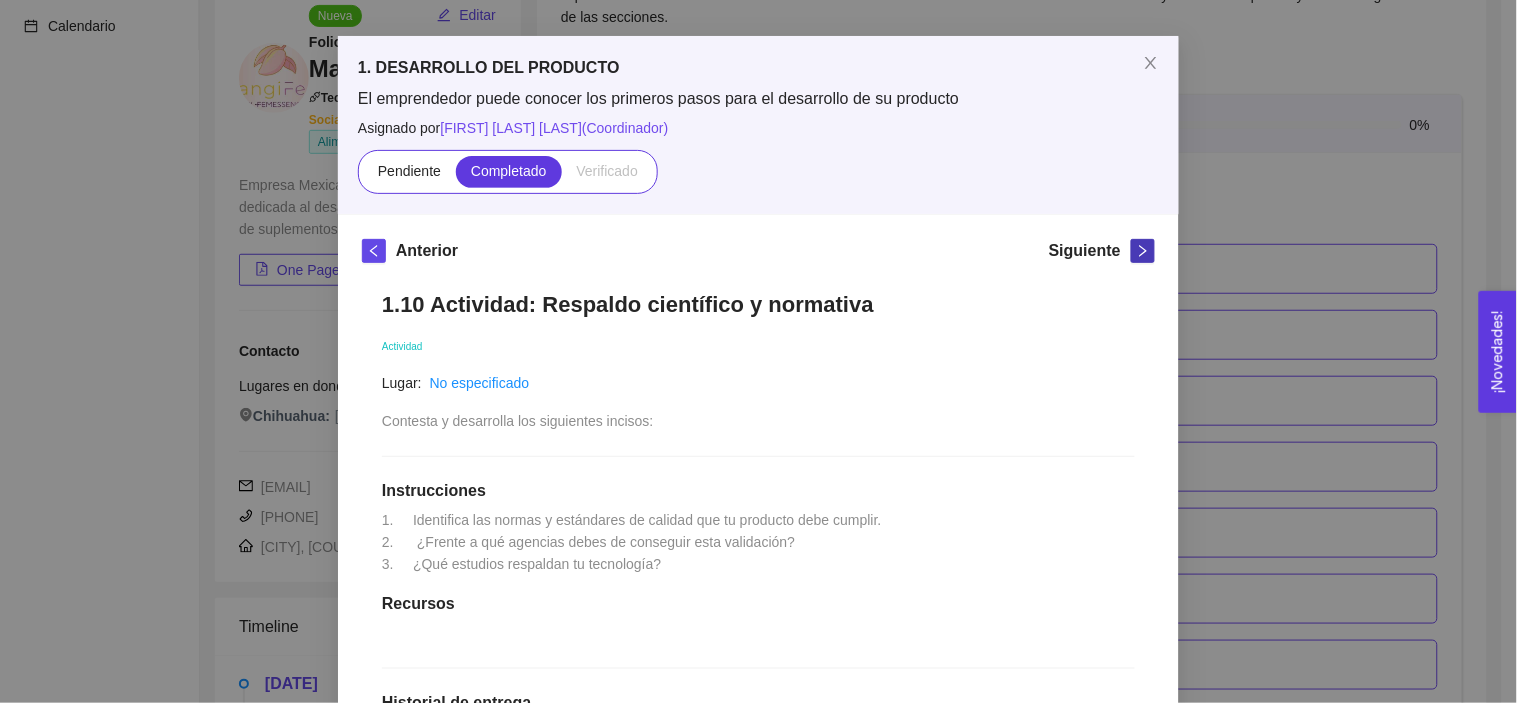 scroll, scrollTop: 60, scrollLeft: 0, axis: vertical 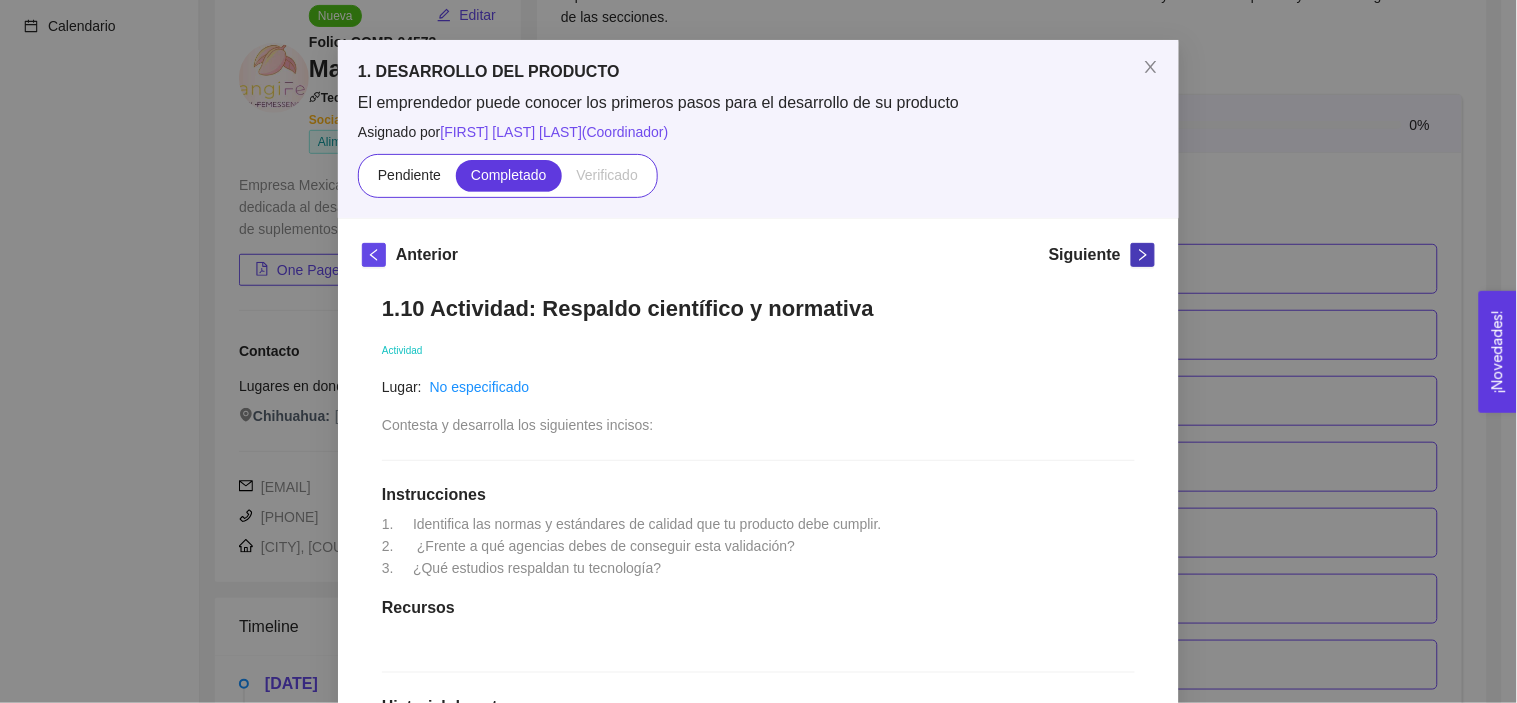 click at bounding box center (1143, 255) 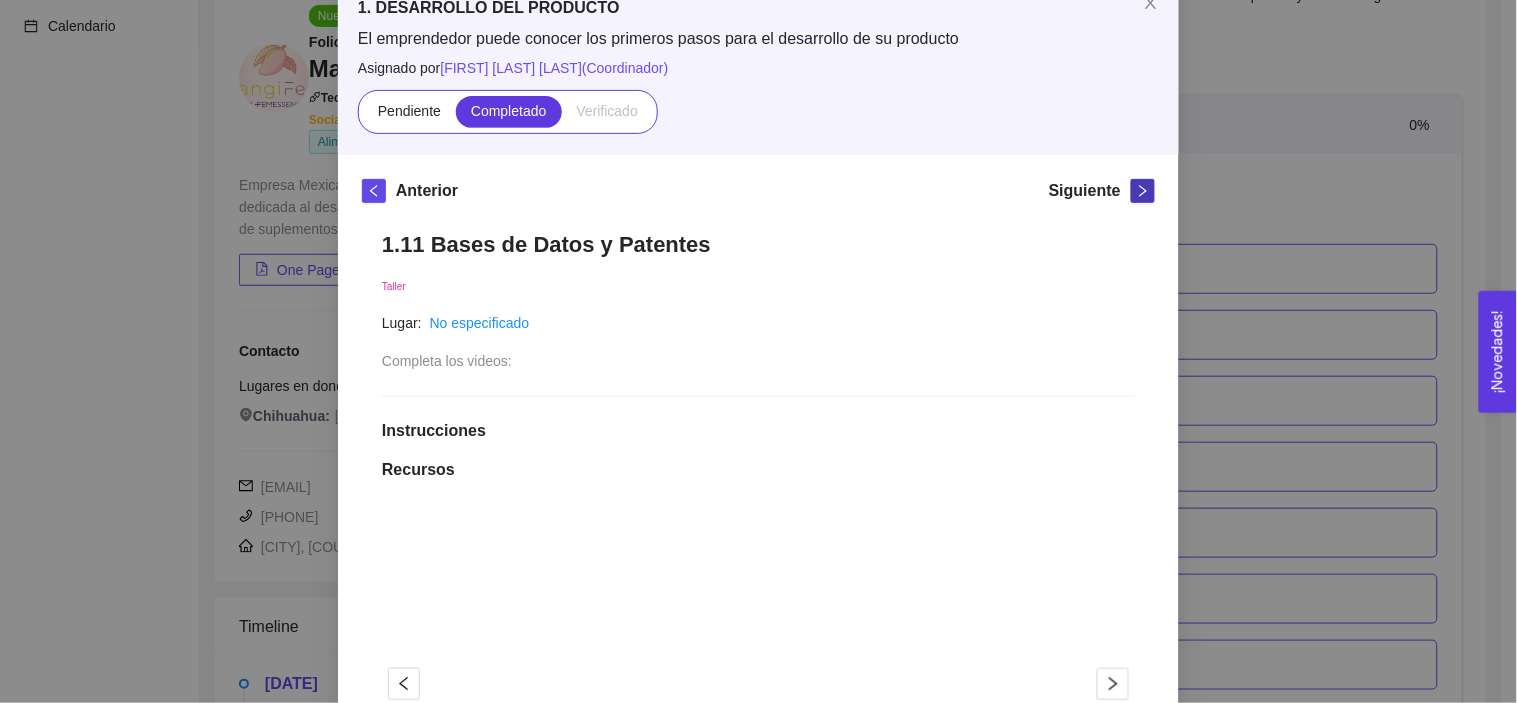 scroll, scrollTop: 18, scrollLeft: 0, axis: vertical 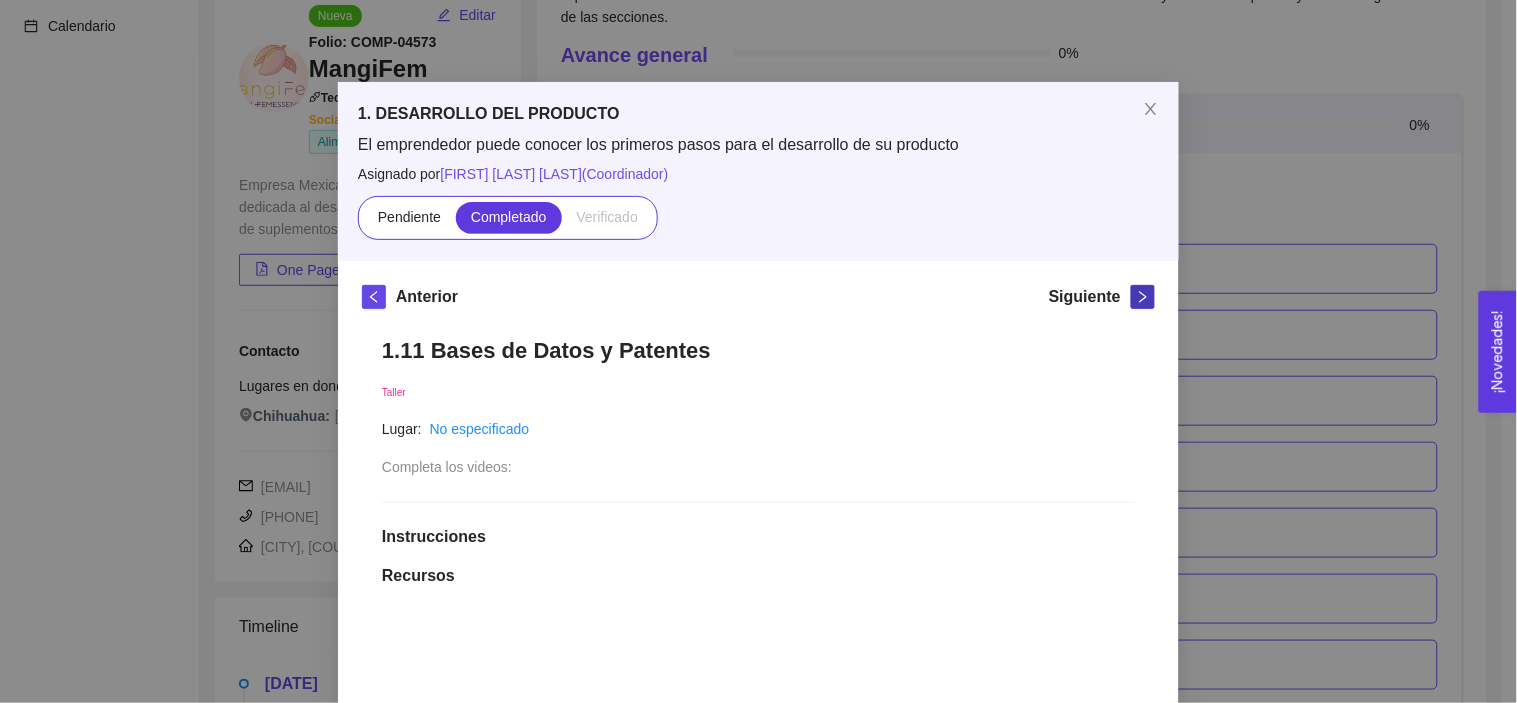 click 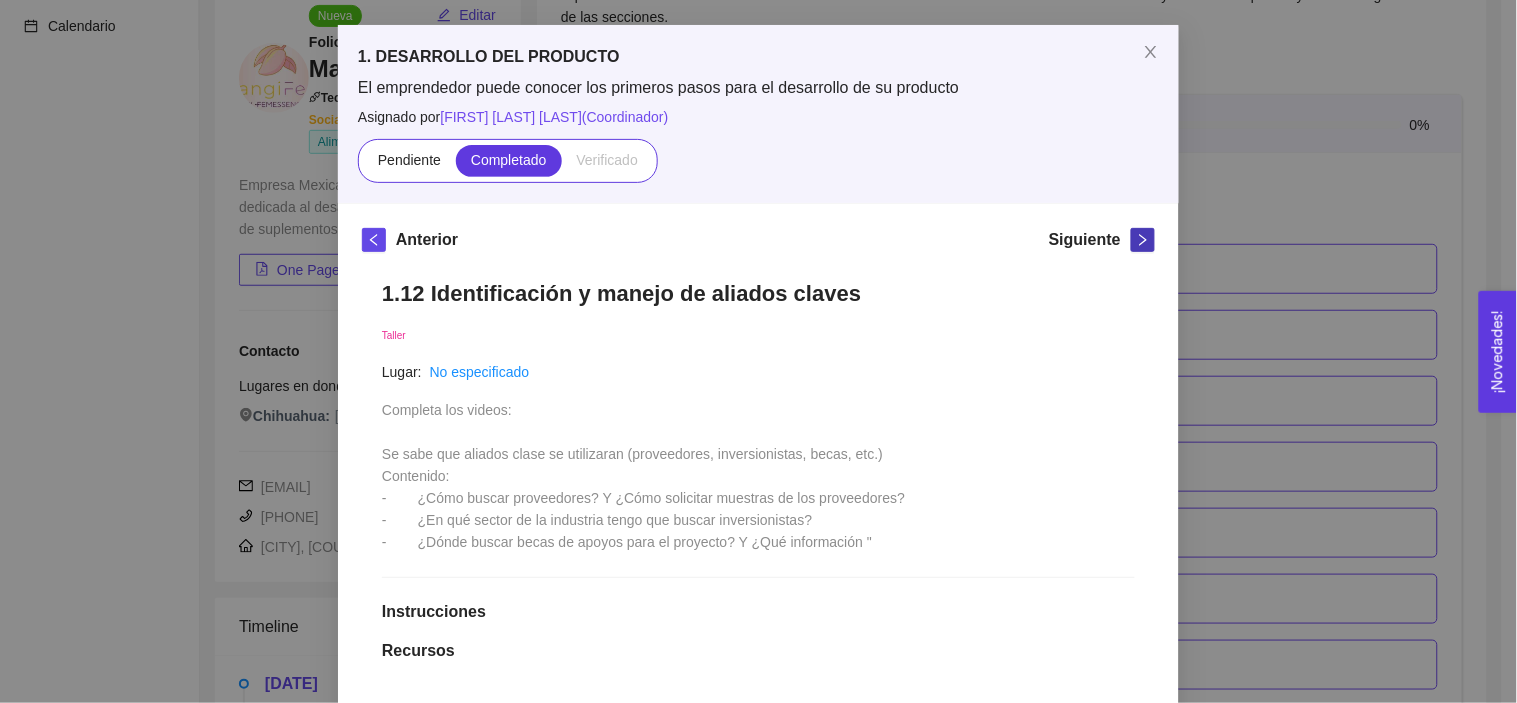 scroll, scrollTop: 0, scrollLeft: 0, axis: both 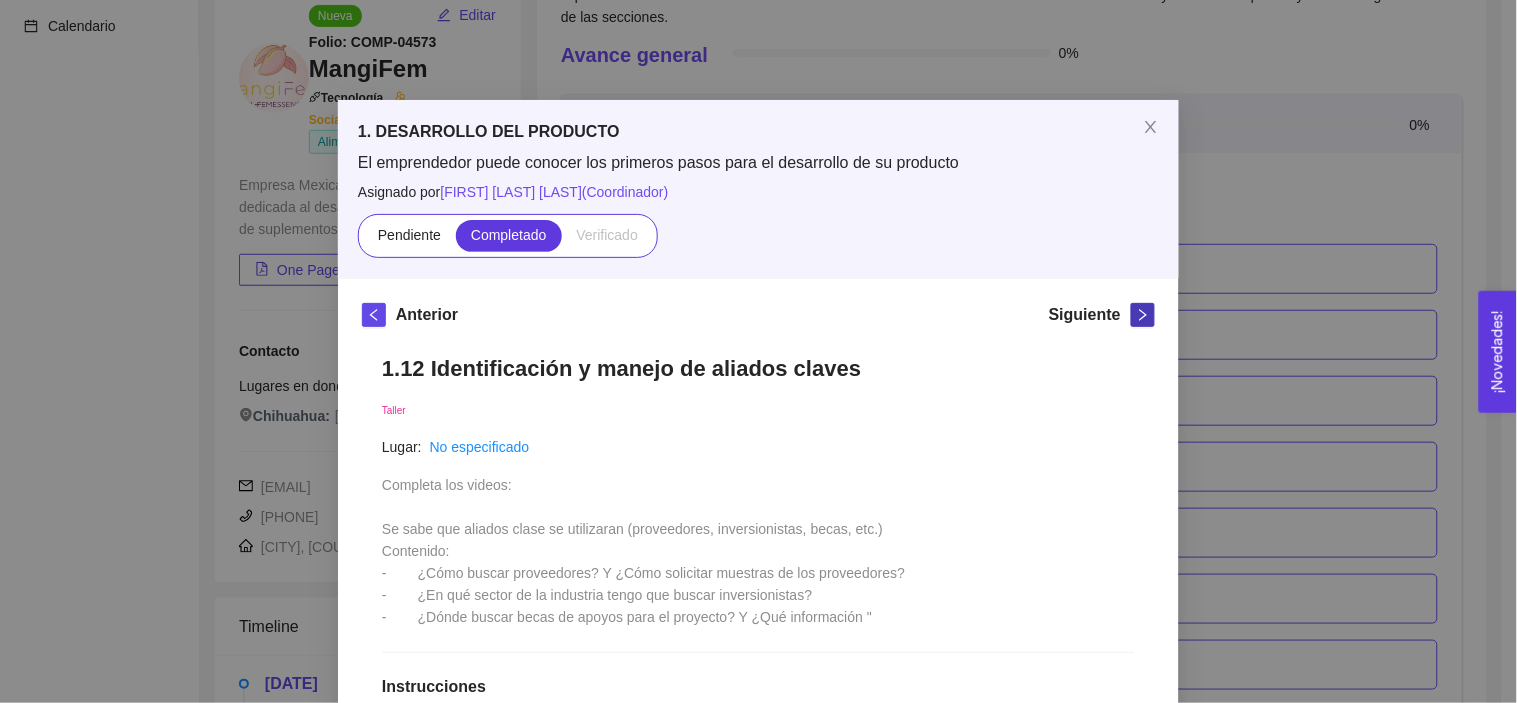 click at bounding box center (1143, 315) 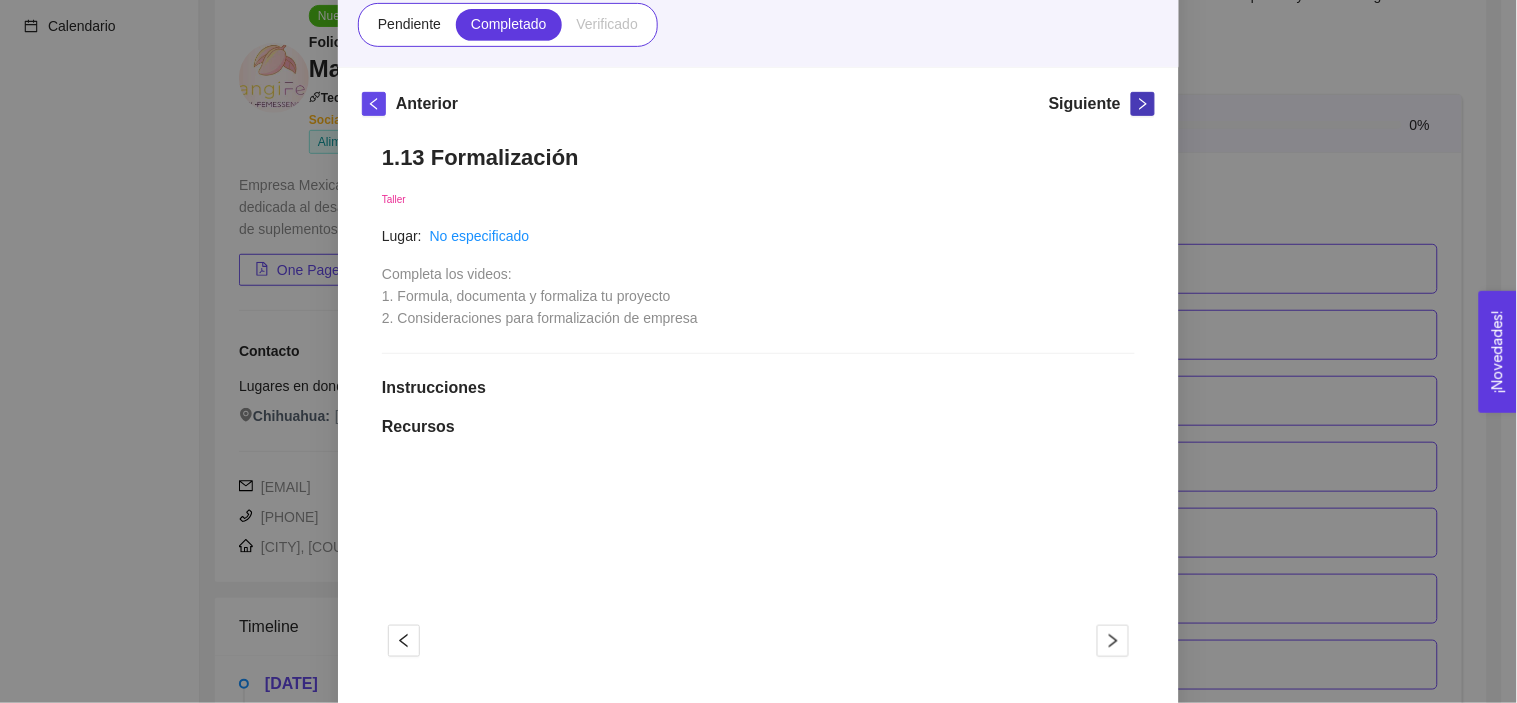 scroll, scrollTop: 206, scrollLeft: 0, axis: vertical 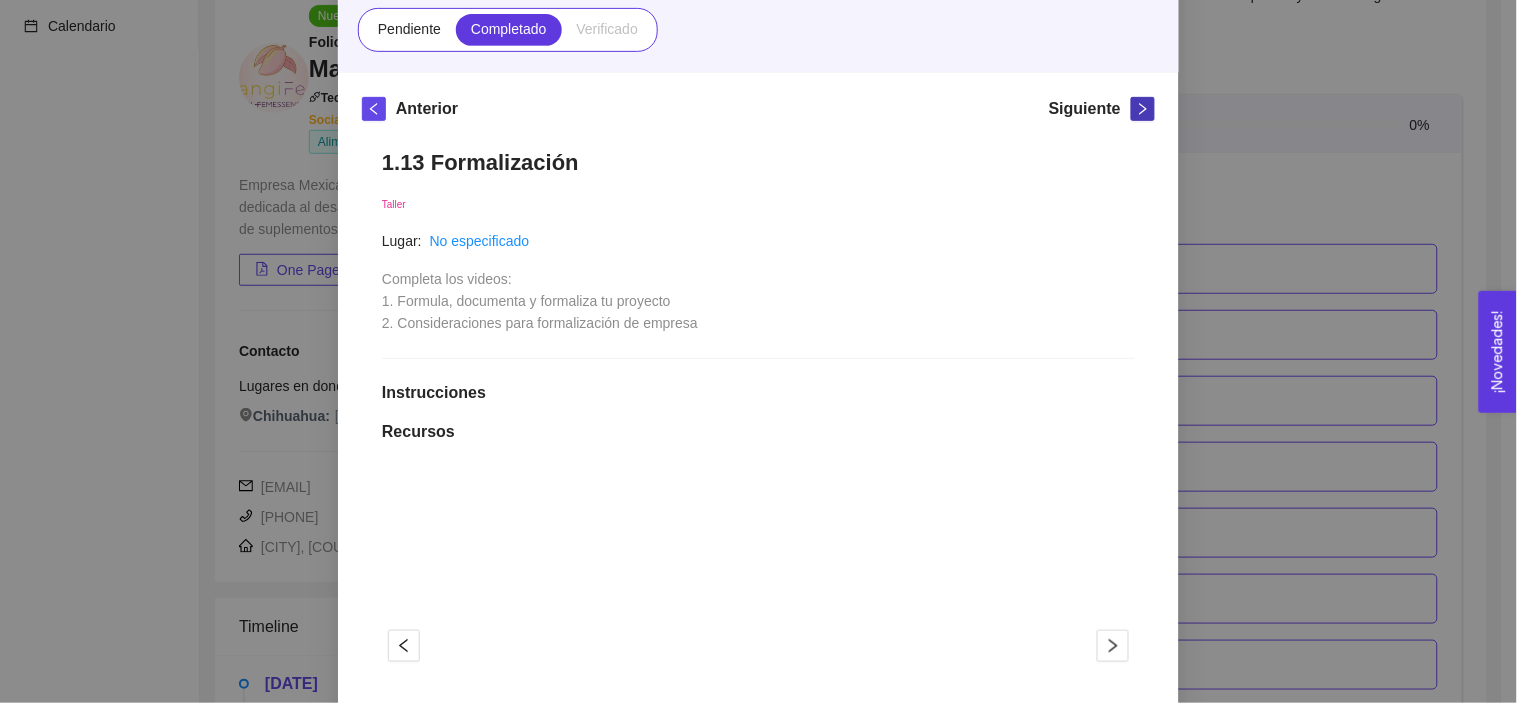 click 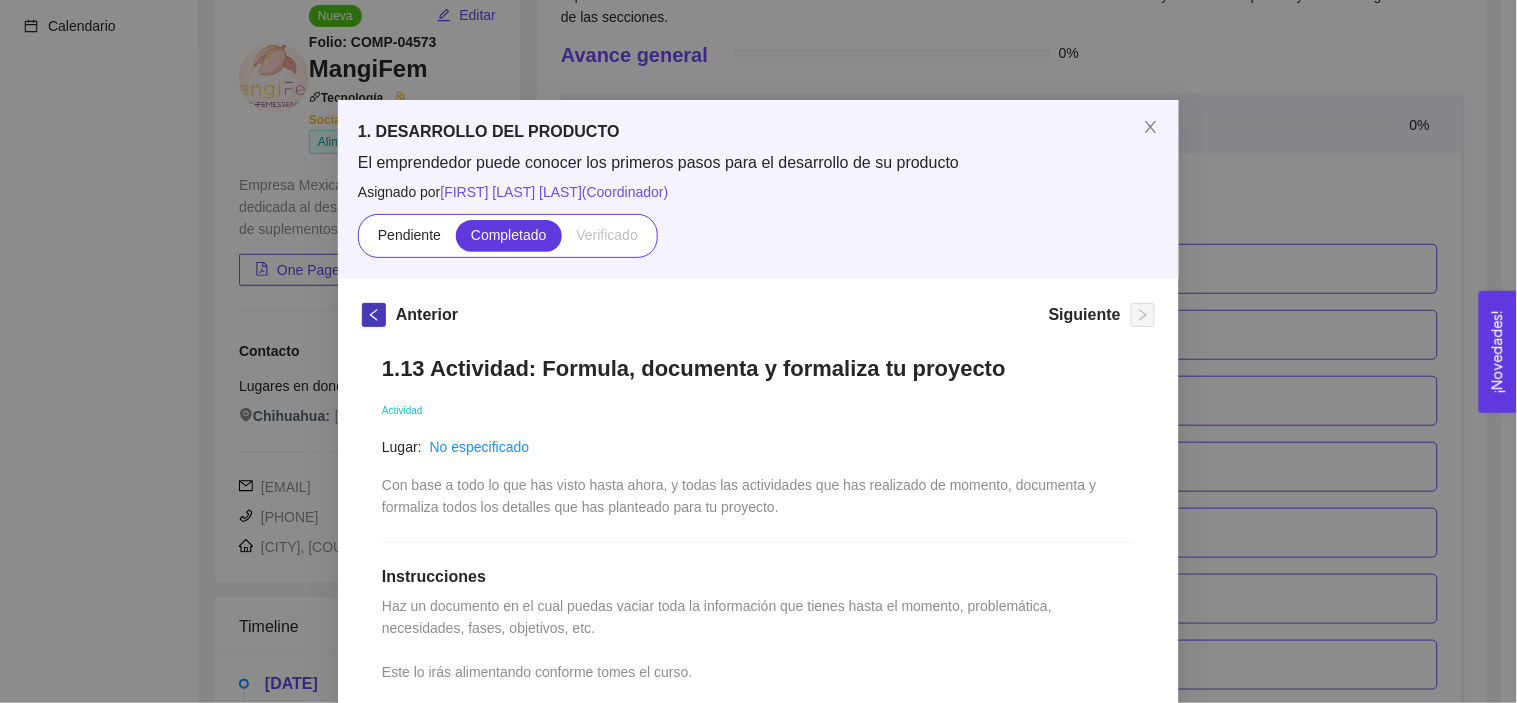 click 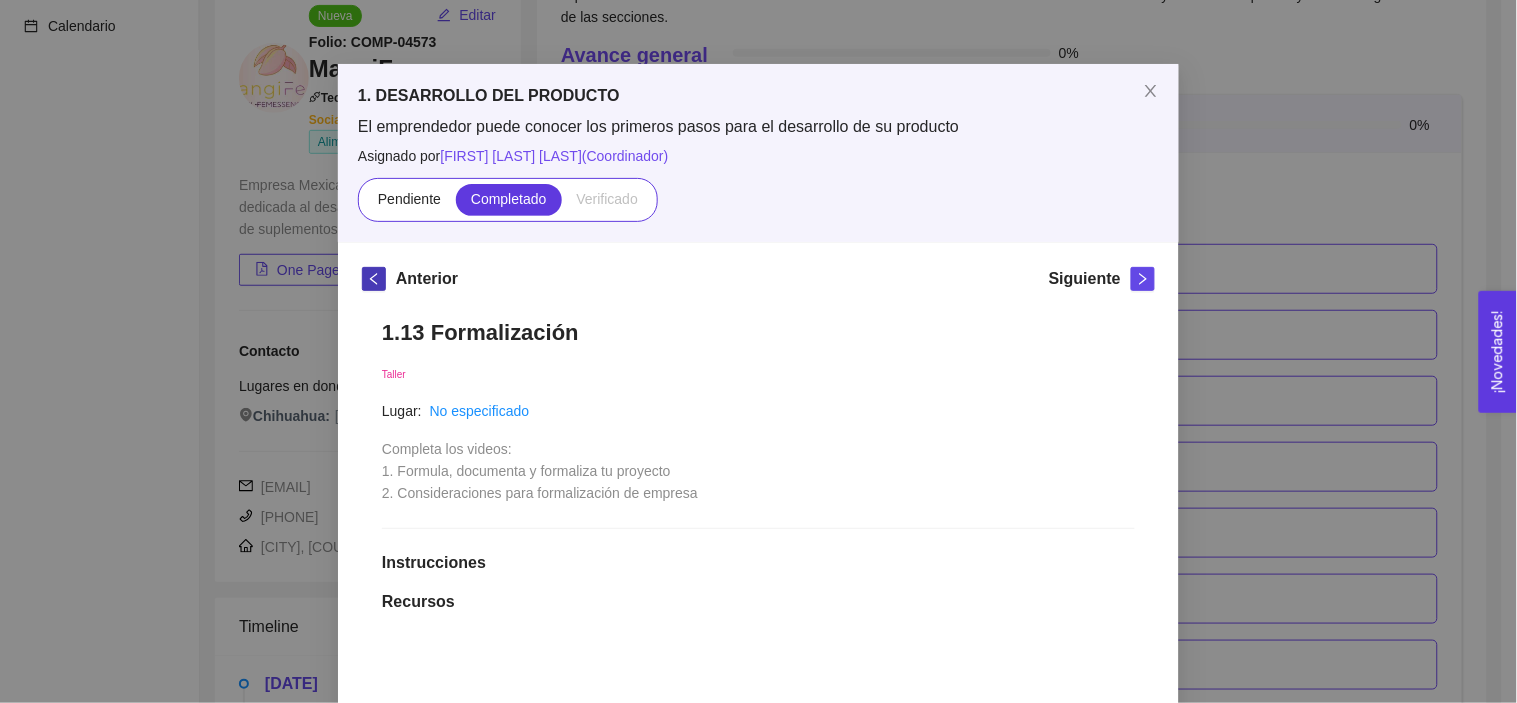 scroll, scrollTop: 35, scrollLeft: 0, axis: vertical 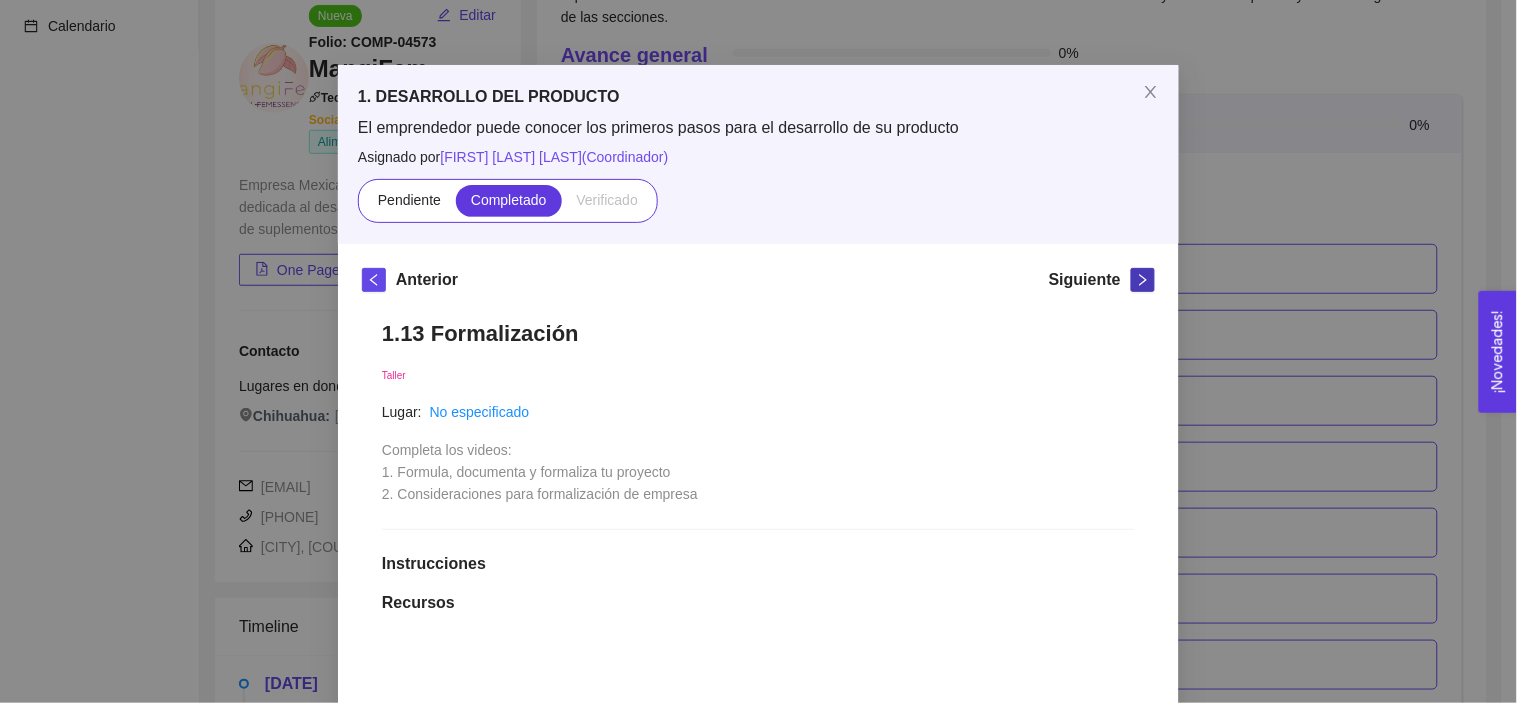 click 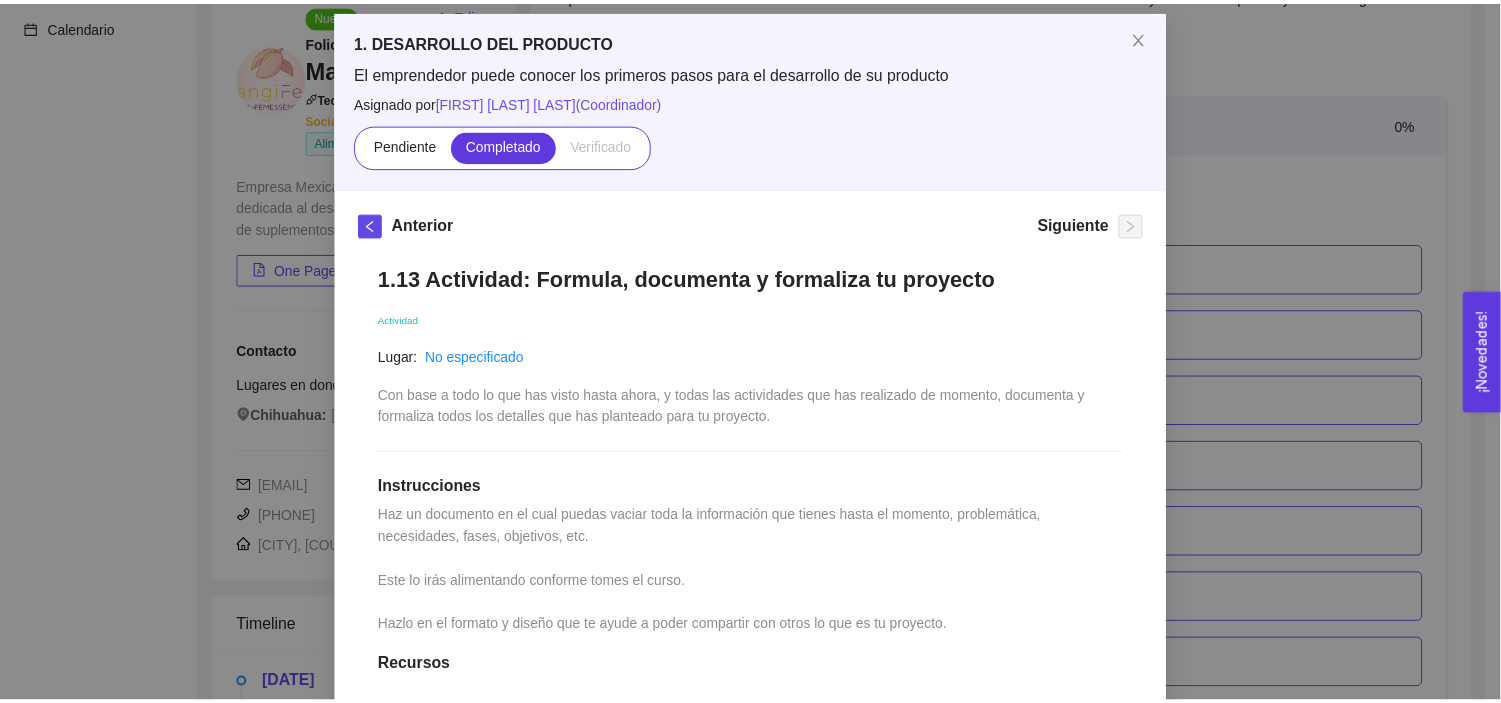 scroll, scrollTop: 61, scrollLeft: 0, axis: vertical 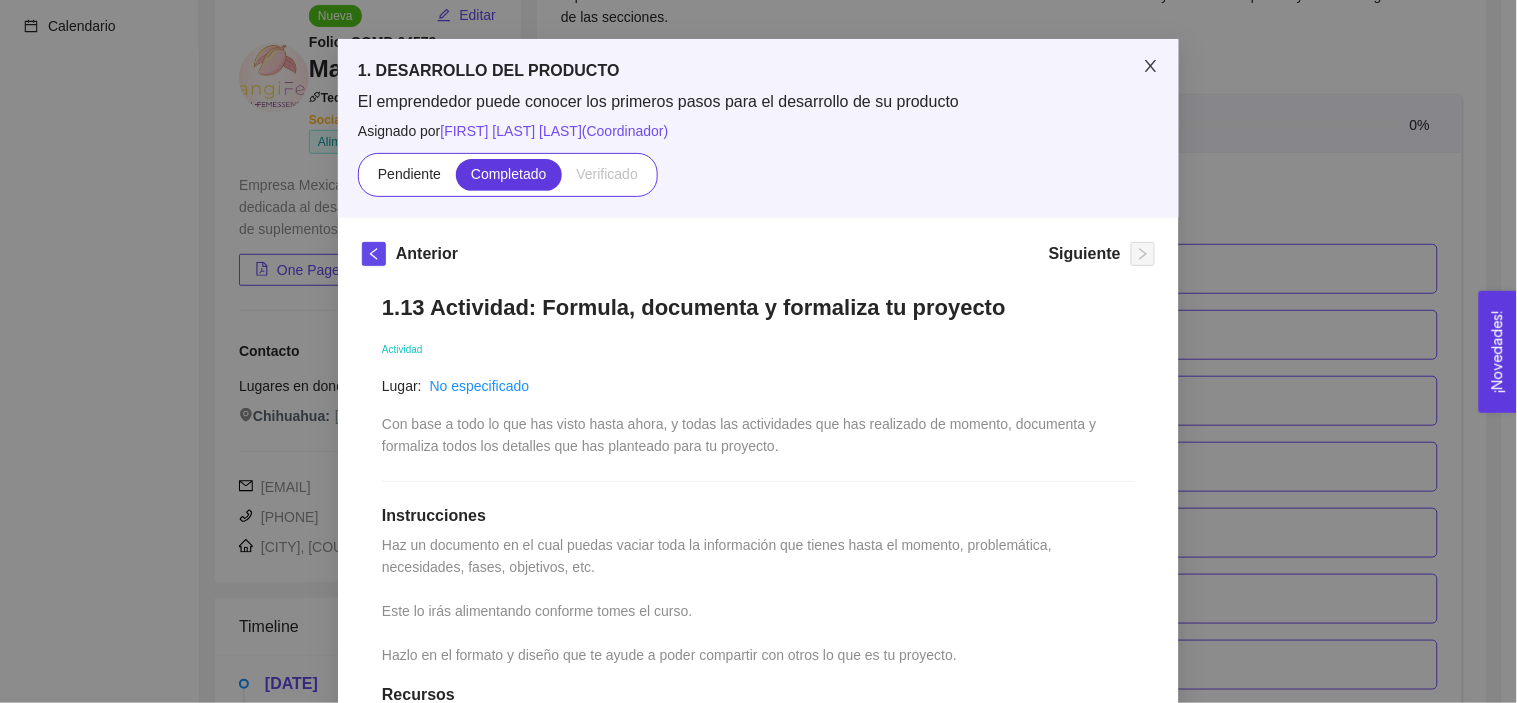click at bounding box center (1151, 67) 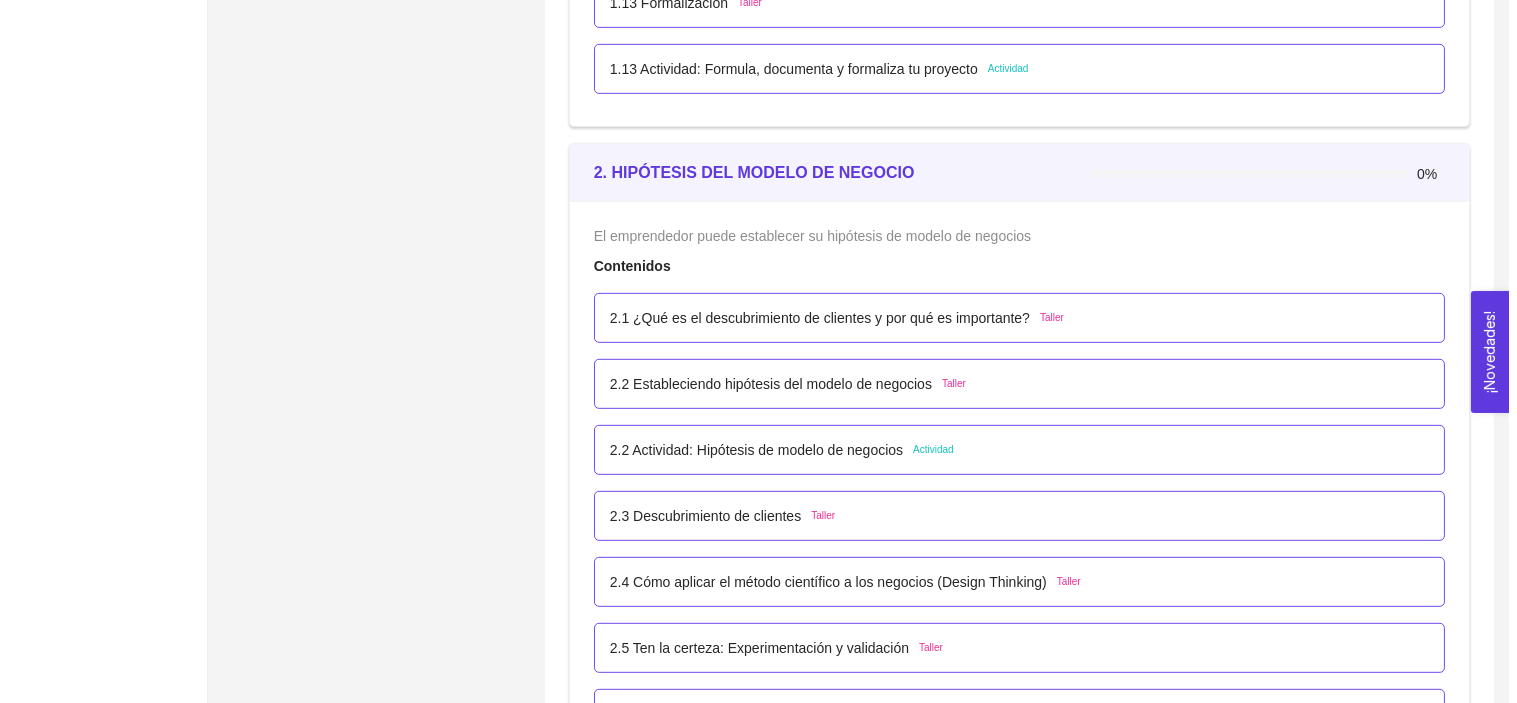 scroll, scrollTop: 1815, scrollLeft: 0, axis: vertical 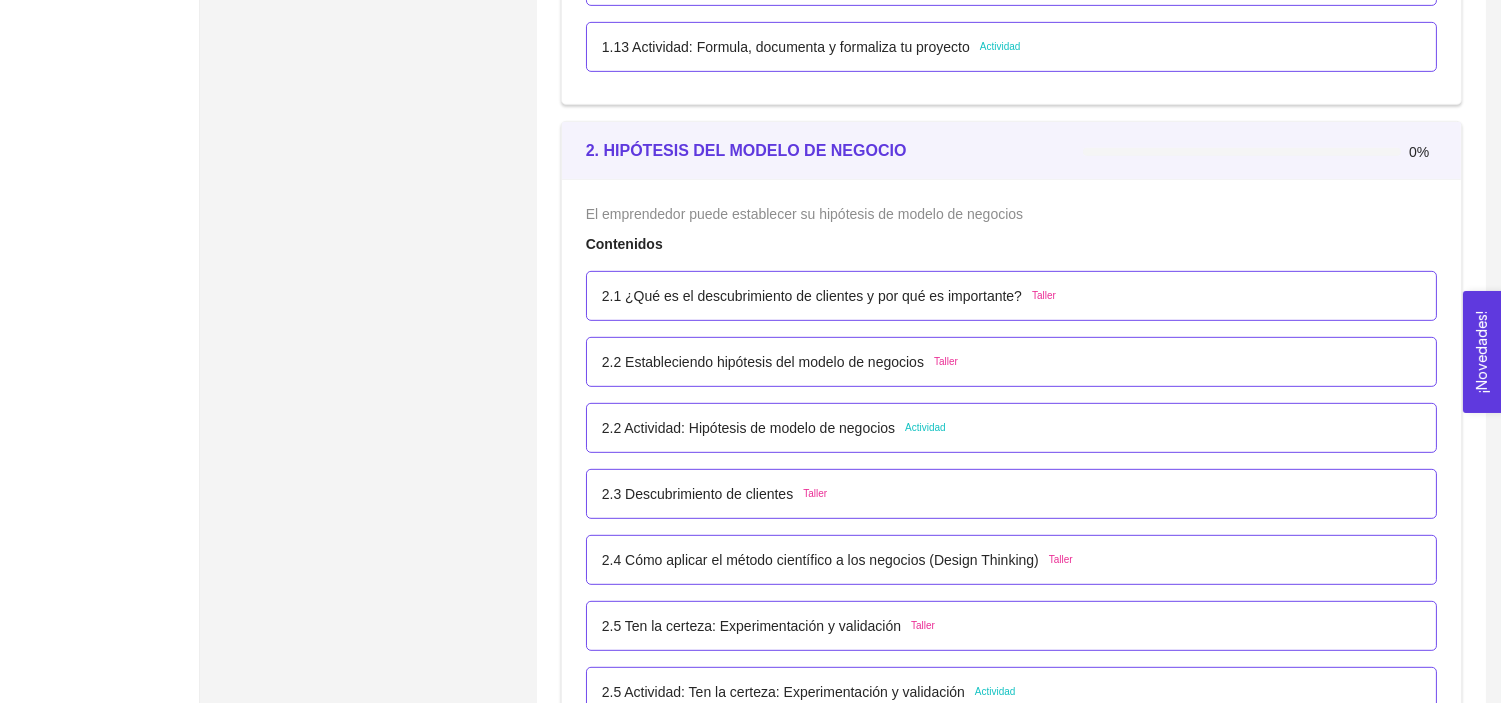 click on "2.1 ¿Qué es el descubrimiento de clientes y por qué es importante?" at bounding box center (812, 296) 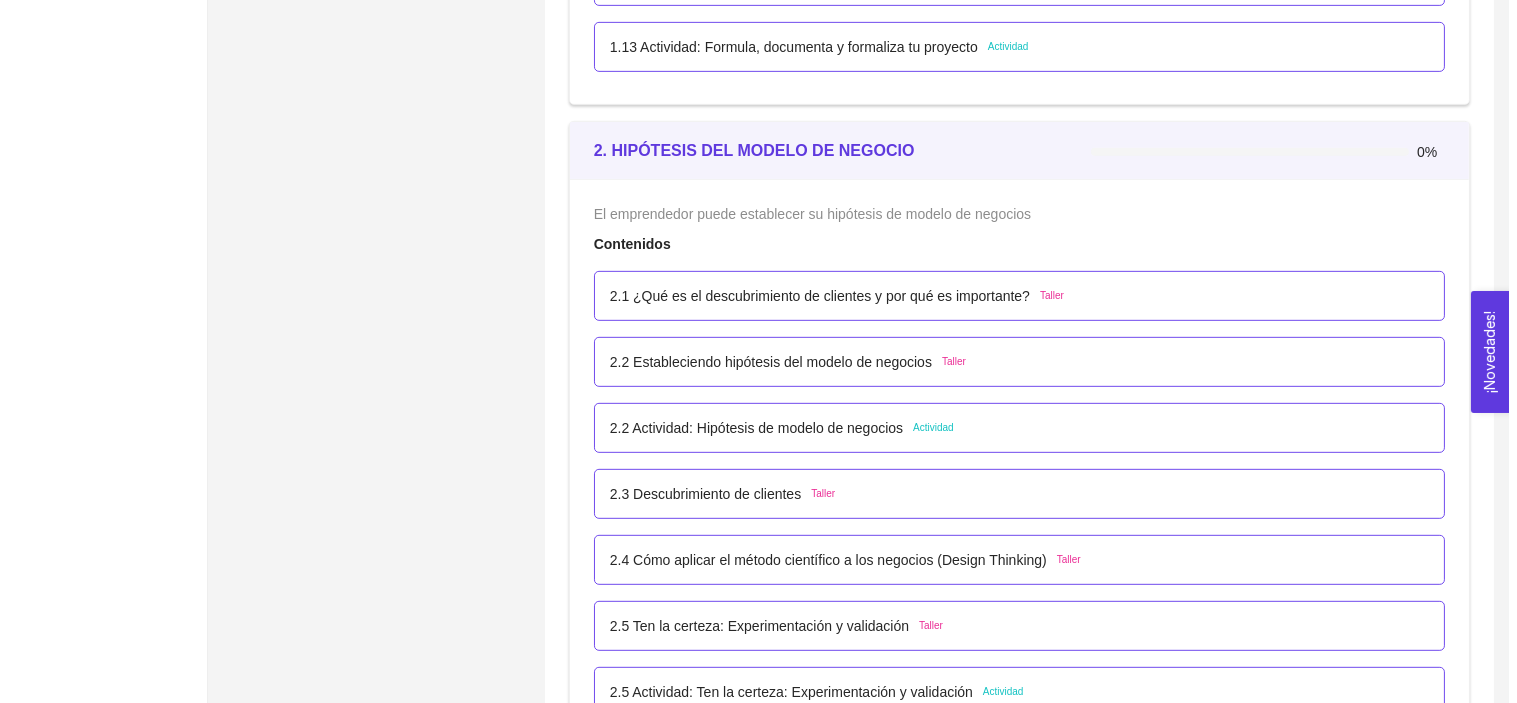 scroll, scrollTop: 0, scrollLeft: 0, axis: both 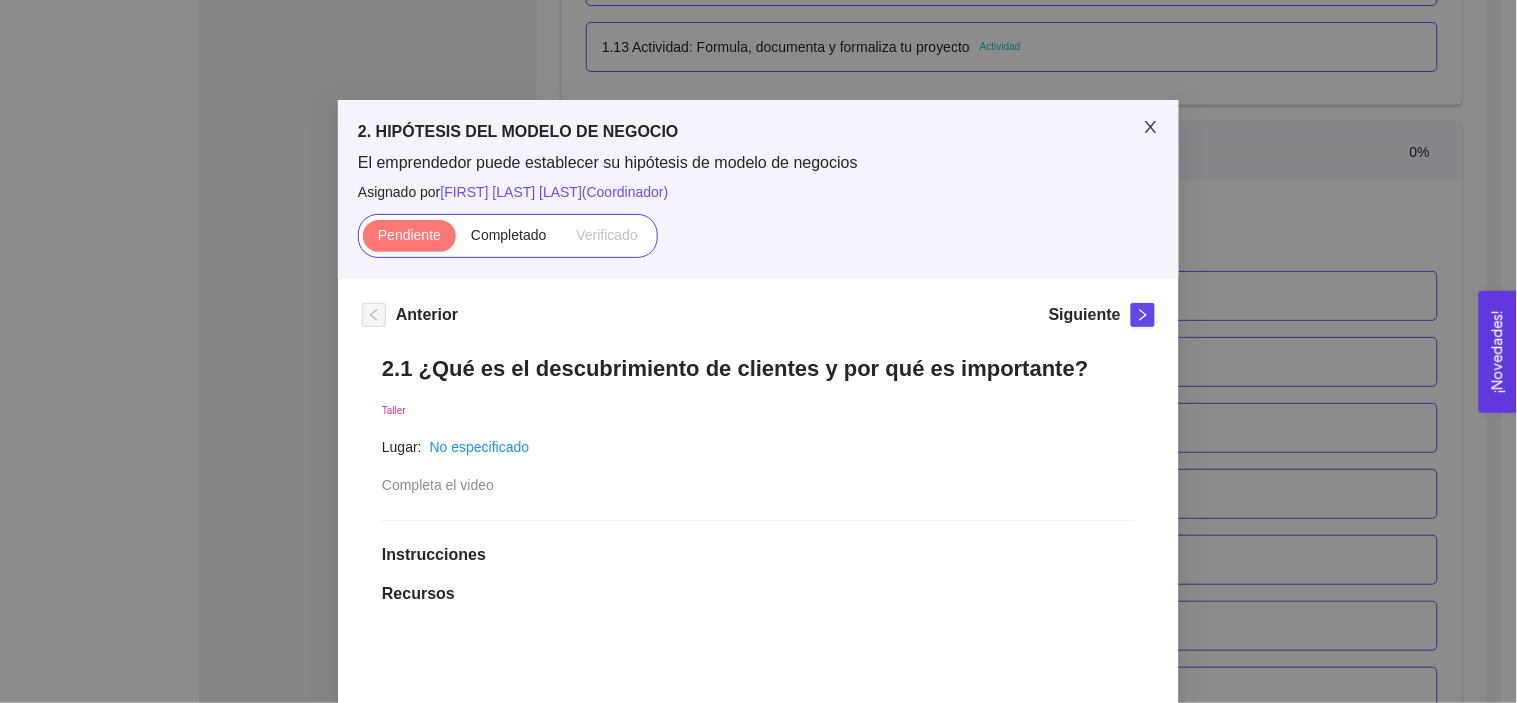 click 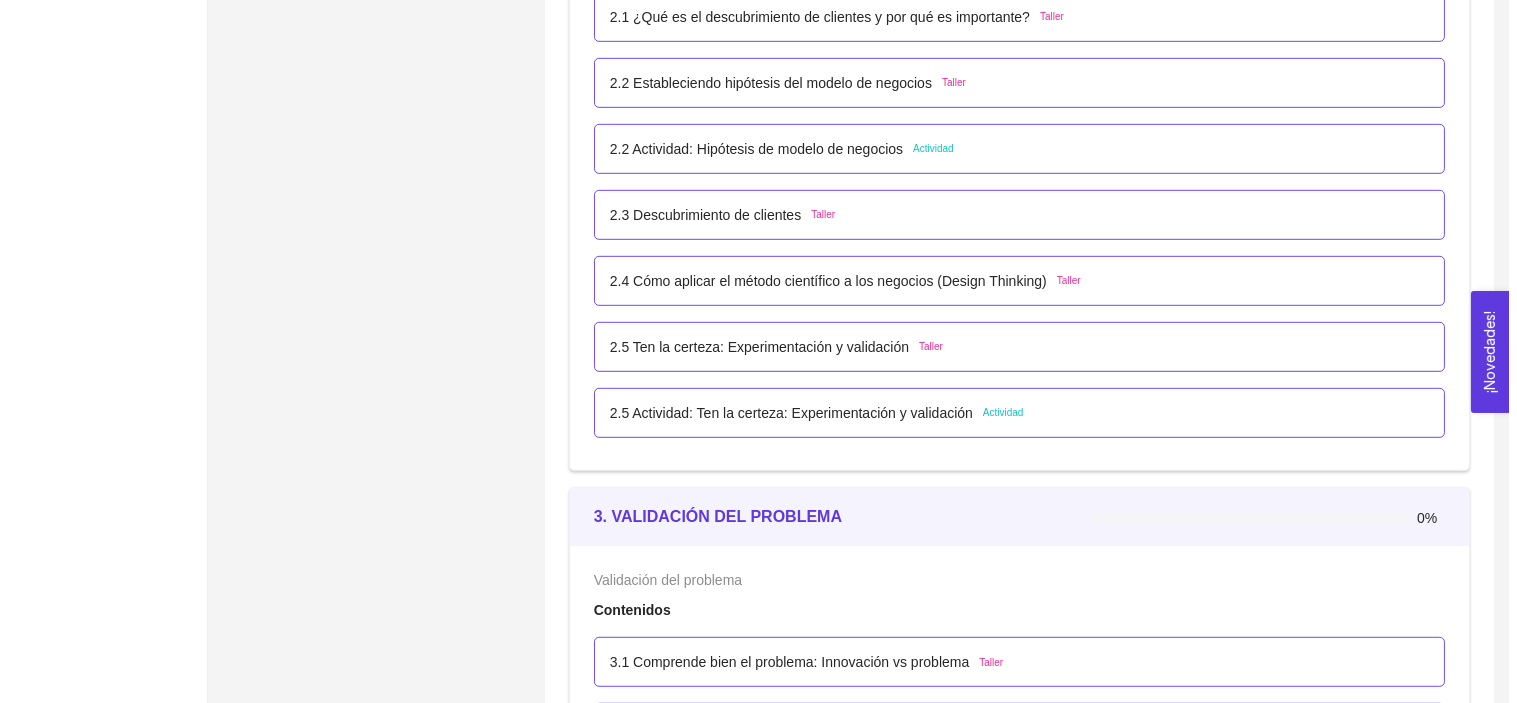 scroll, scrollTop: 2093, scrollLeft: 0, axis: vertical 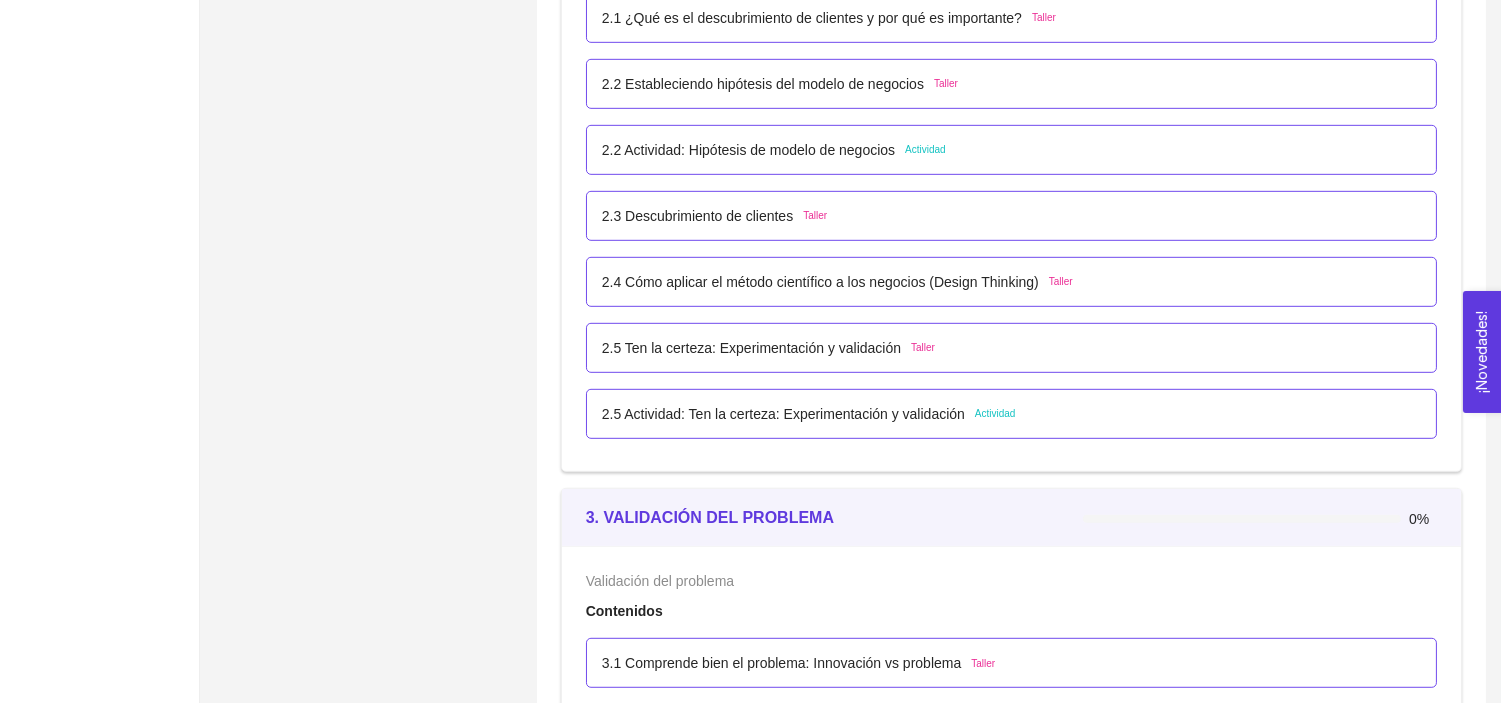 click on "2.2 Actividad: Hipótesis de modelo de negocios" at bounding box center [748, 150] 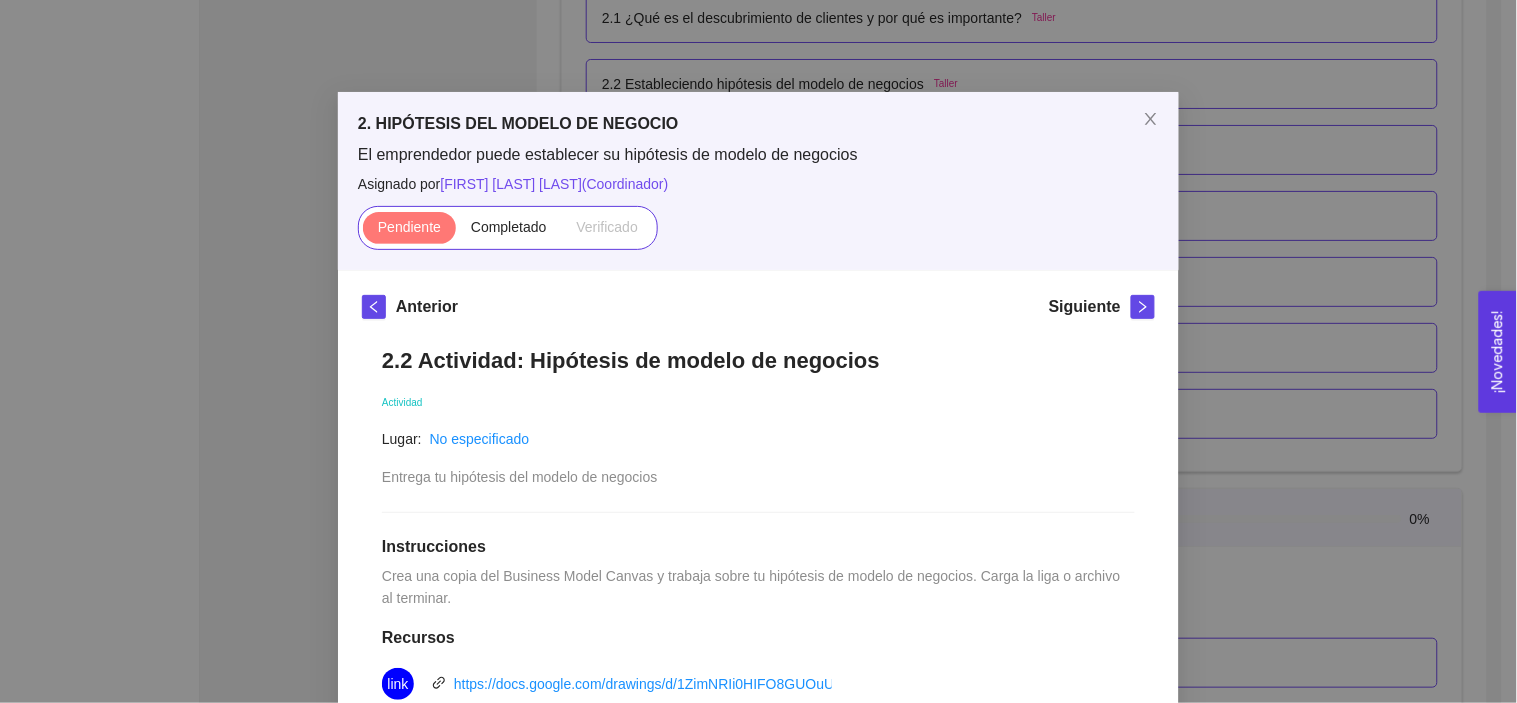 scroll, scrollTop: 0, scrollLeft: 0, axis: both 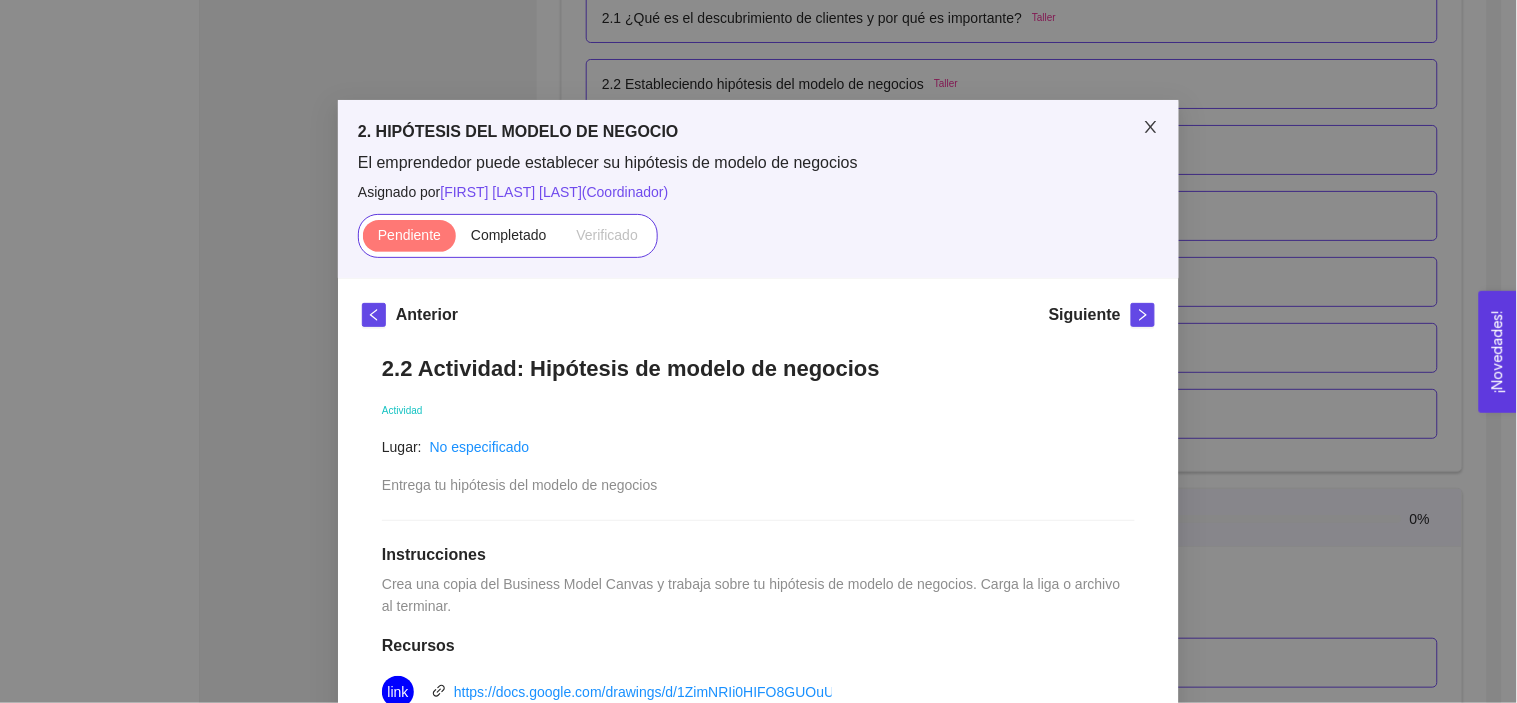 click 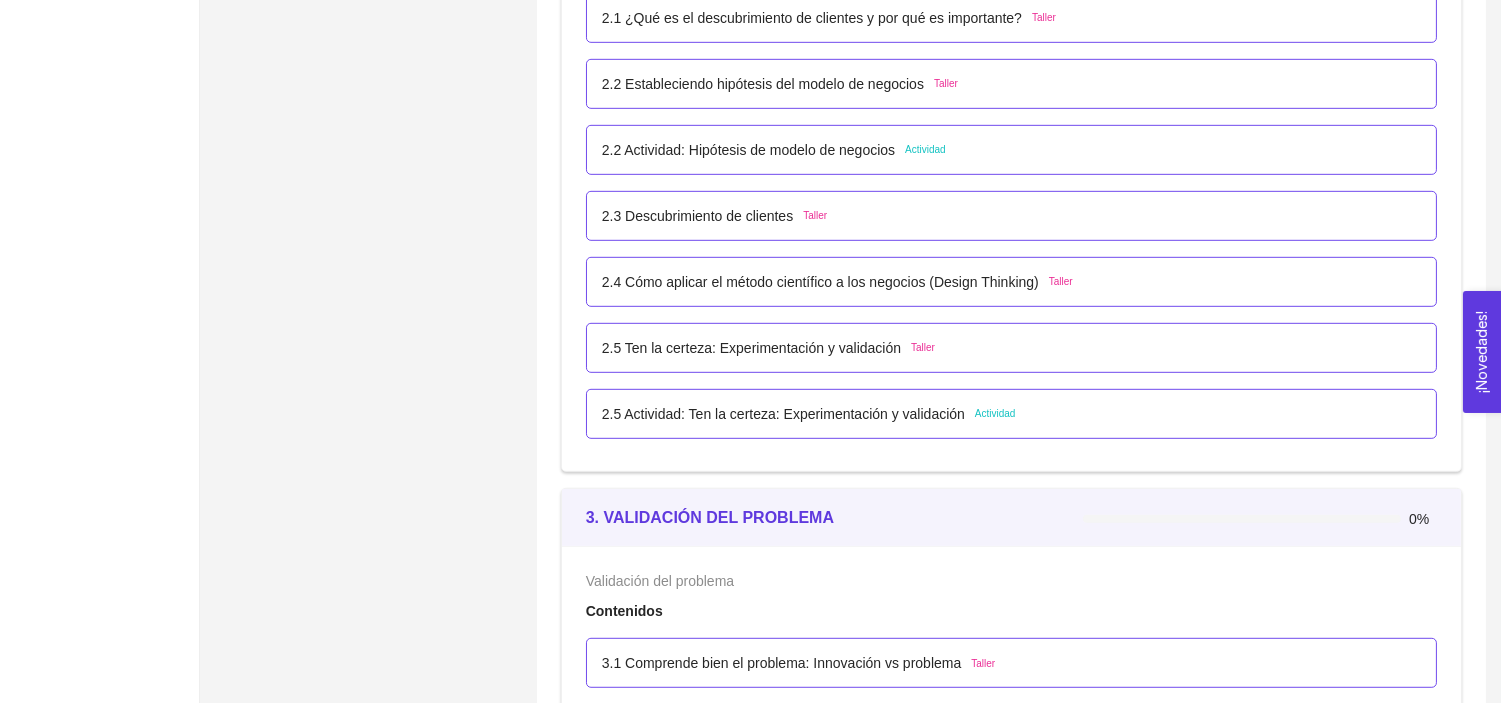 click on "2.5 Actividad: Ten la certeza: Experimentación y validación" at bounding box center (783, 414) 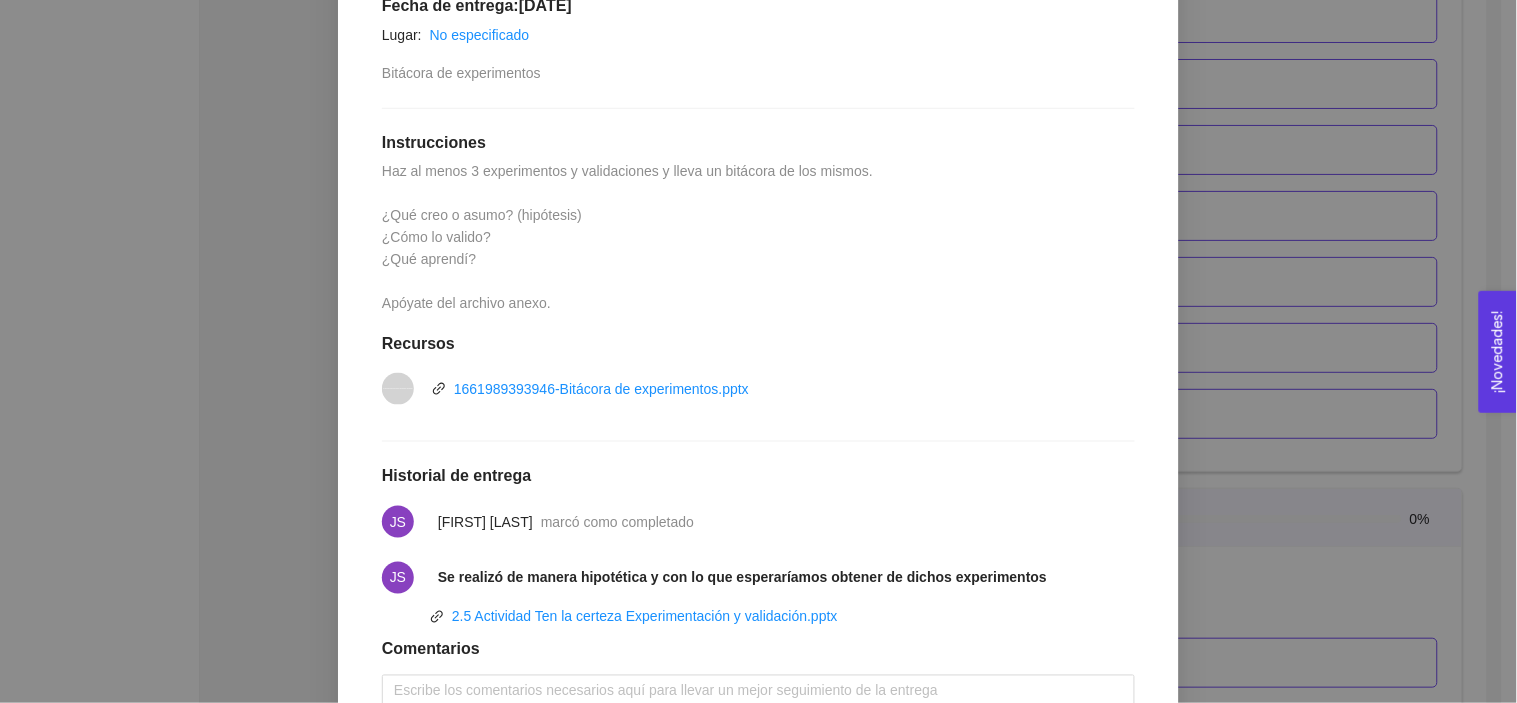 scroll, scrollTop: 601, scrollLeft: 0, axis: vertical 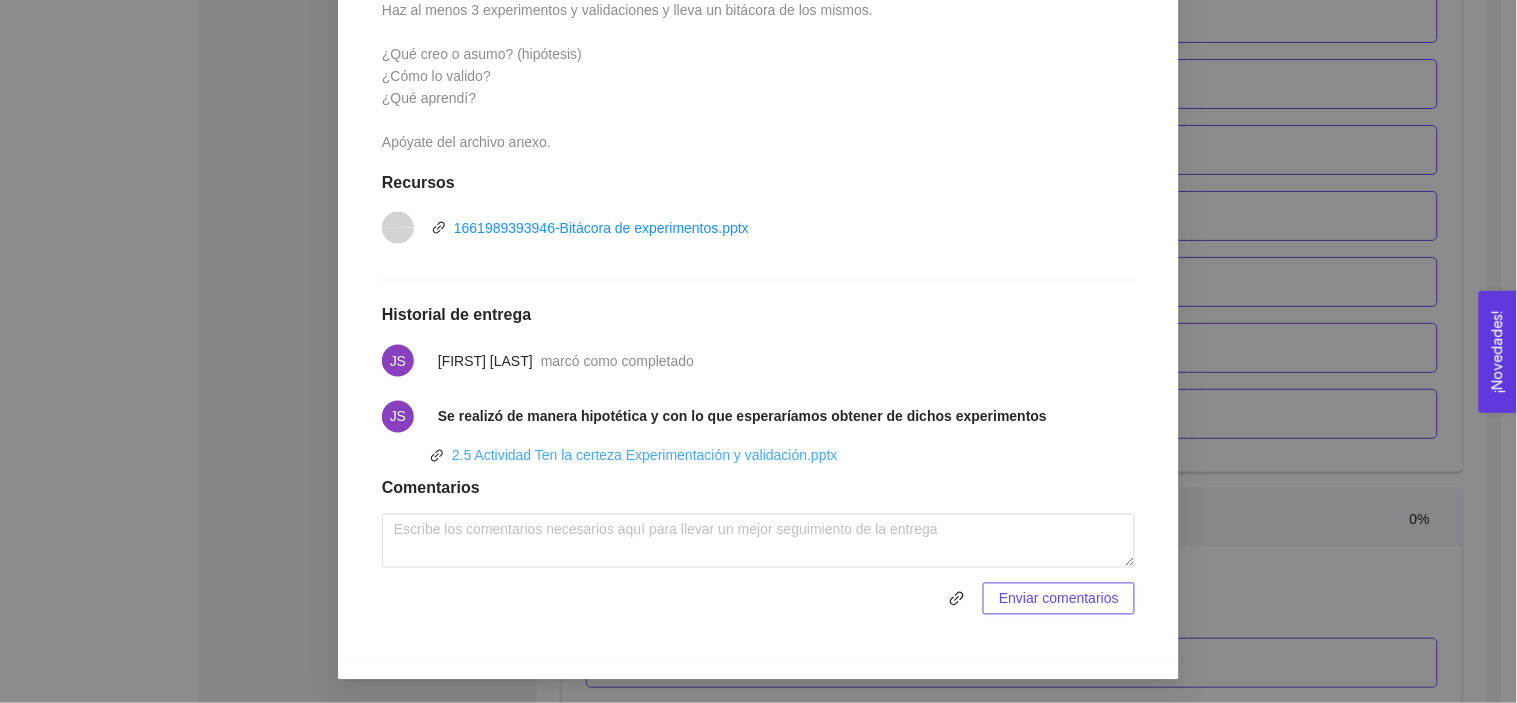 click on "2.5 Actividad Ten la certeza Experimentación y validación.pptx" at bounding box center (645, 456) 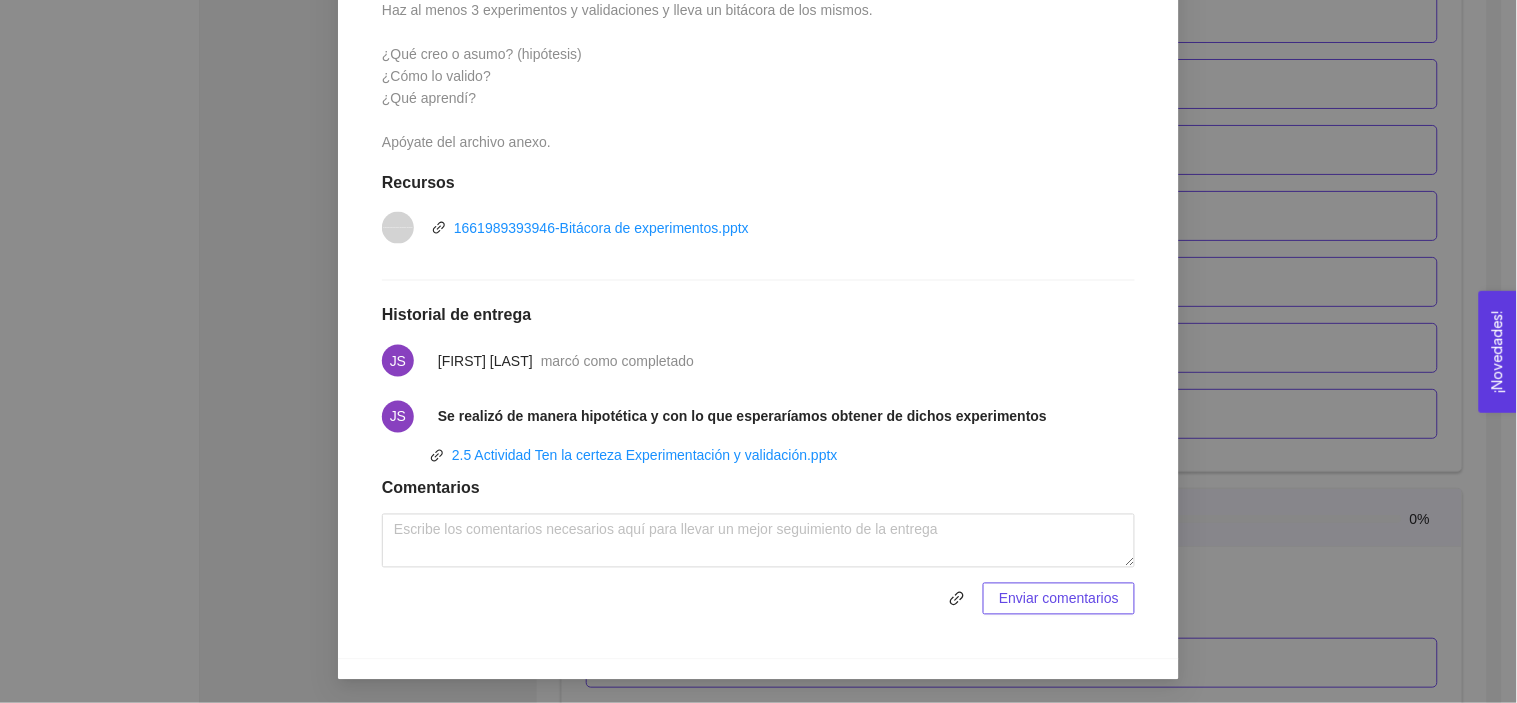 scroll, scrollTop: 0, scrollLeft: 0, axis: both 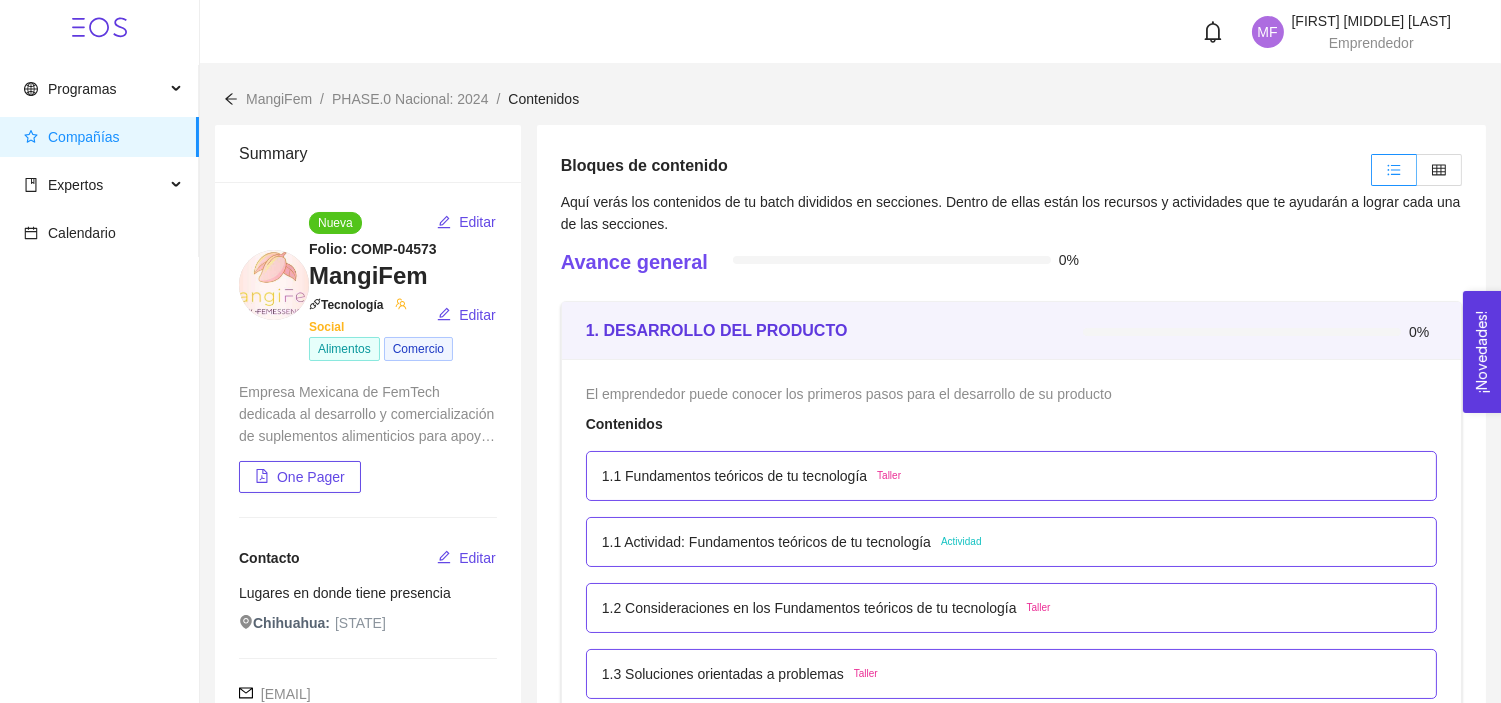click on "Compañías" at bounding box center (84, 137) 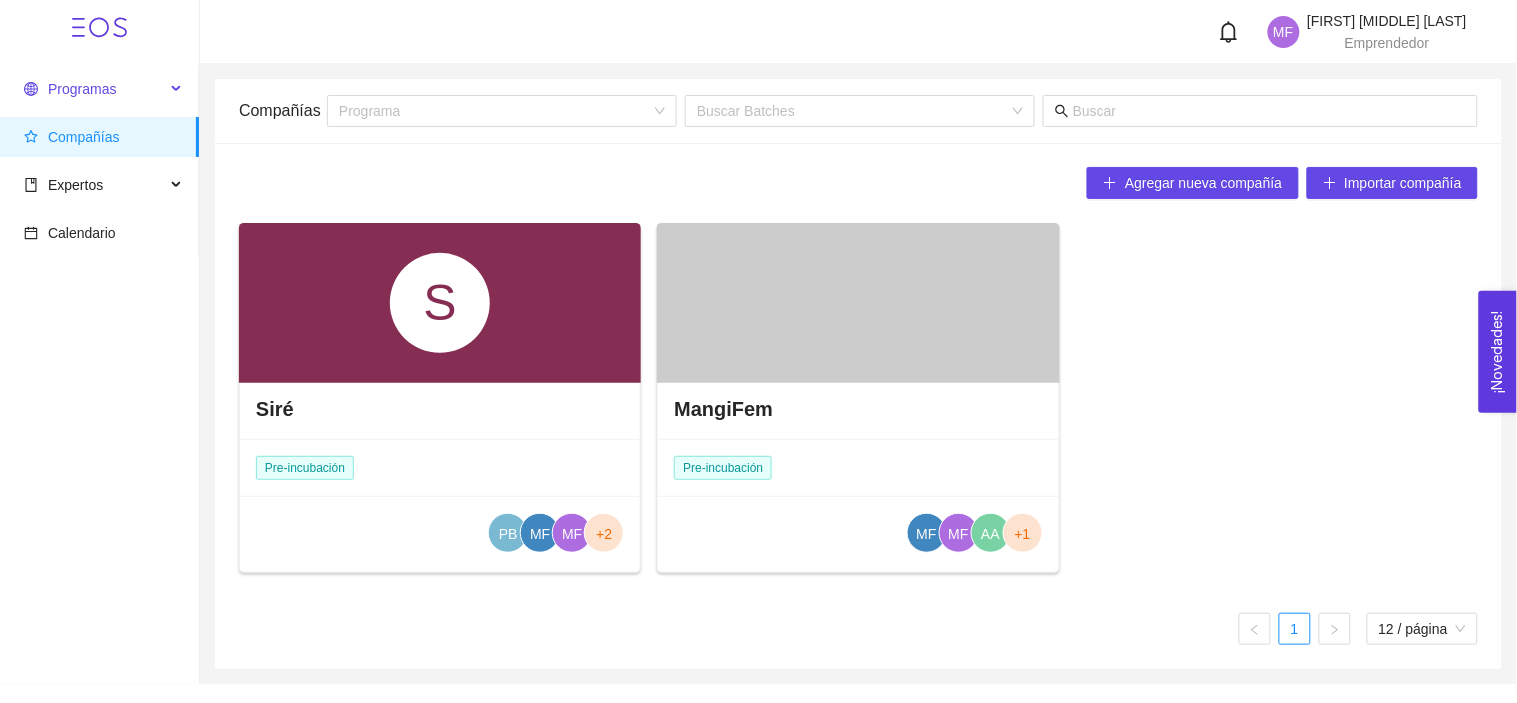 click on "Programas" at bounding box center (94, 89) 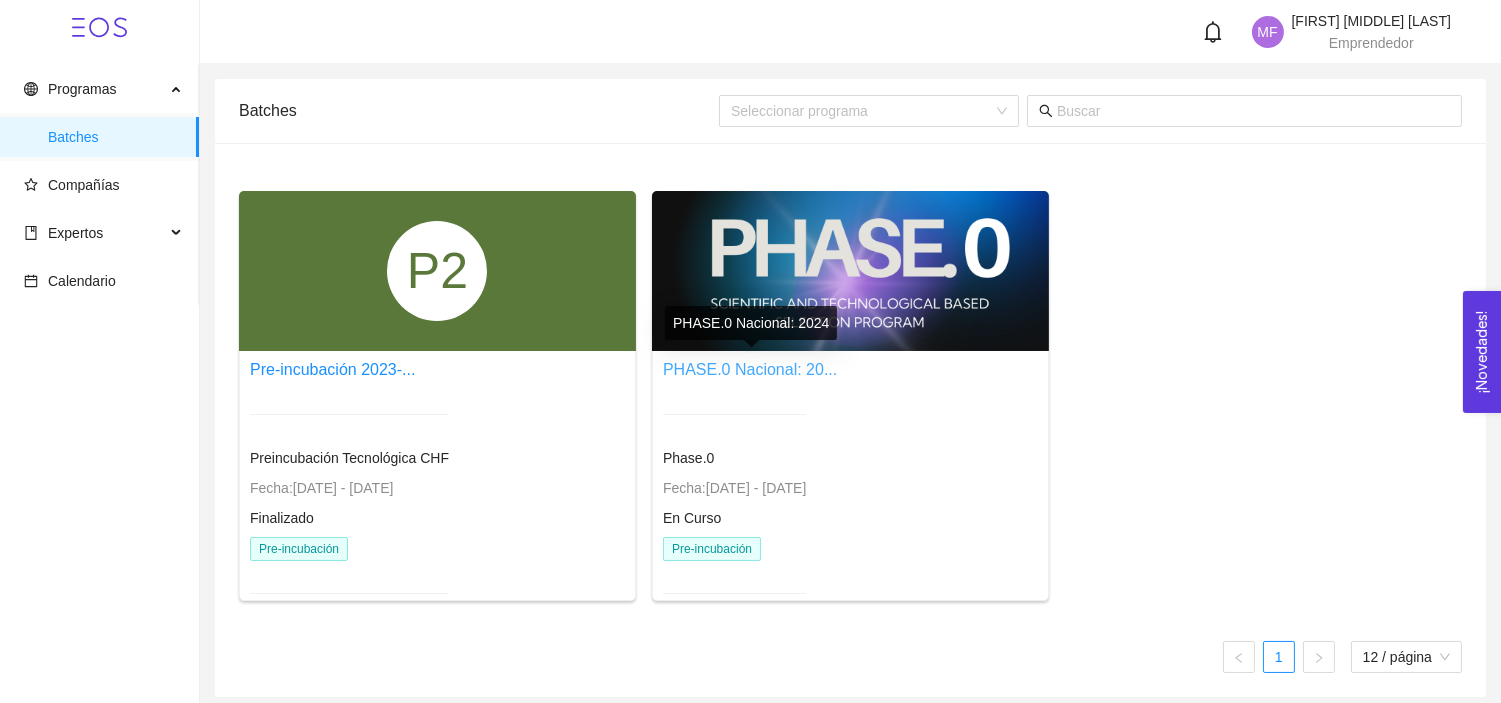 click on "PHASE.0 Nacional: 20..." at bounding box center [750, 369] 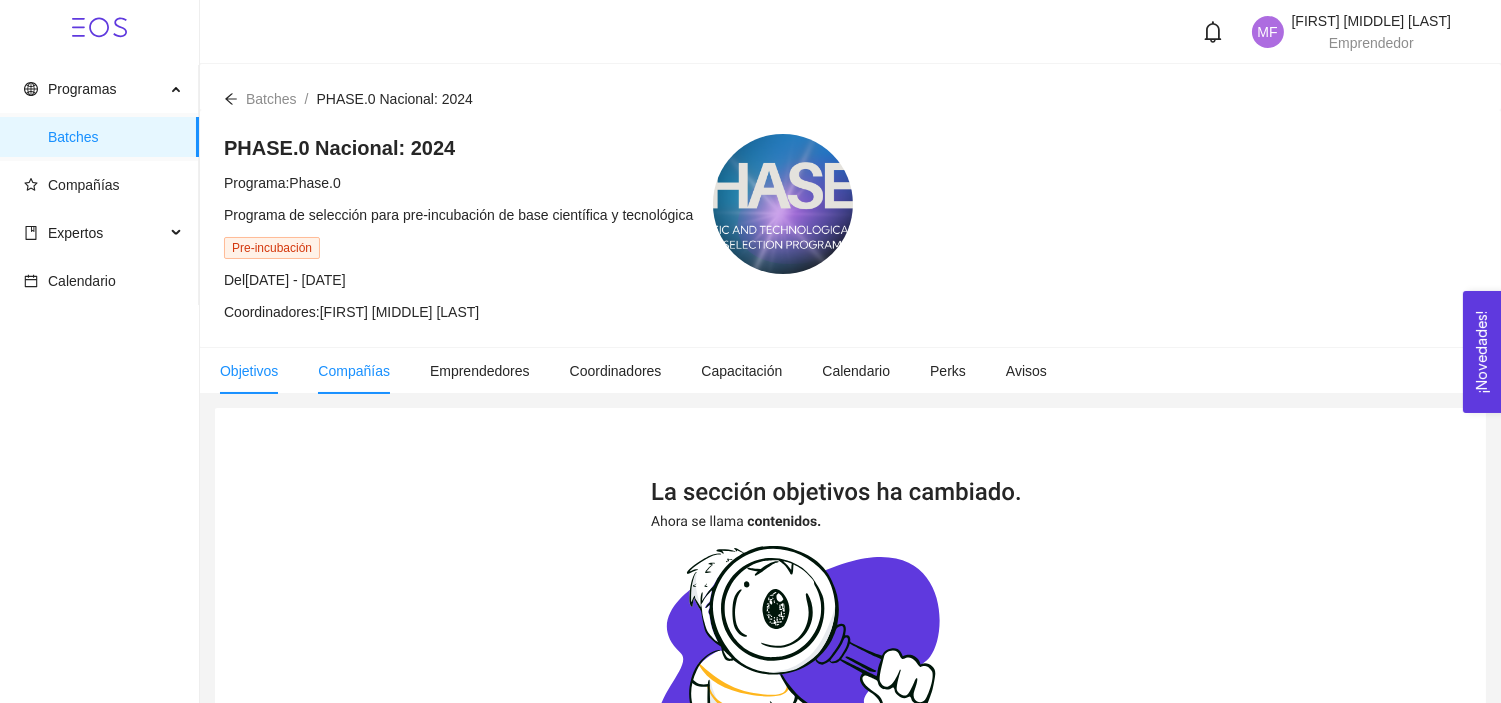 click on "Compañías" at bounding box center (354, 371) 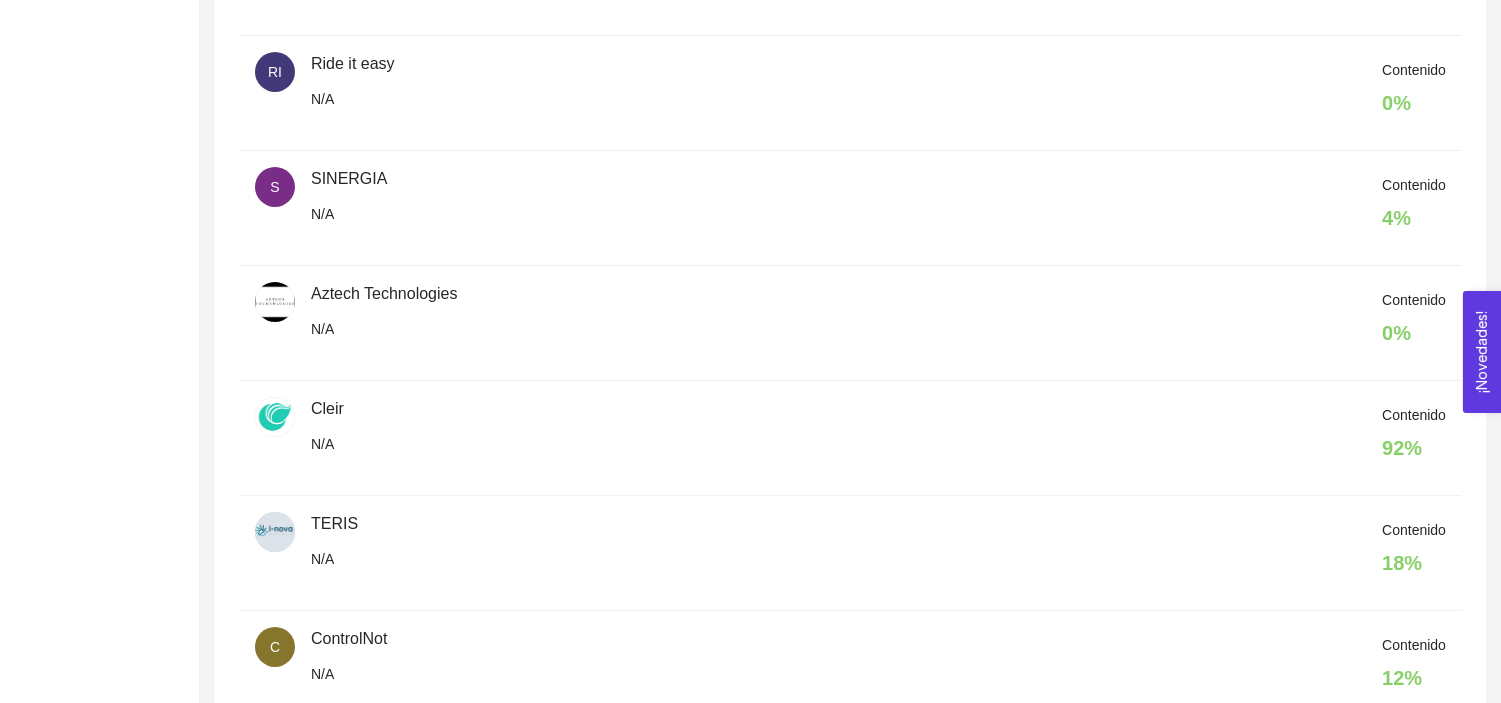 scroll, scrollTop: 1038, scrollLeft: 0, axis: vertical 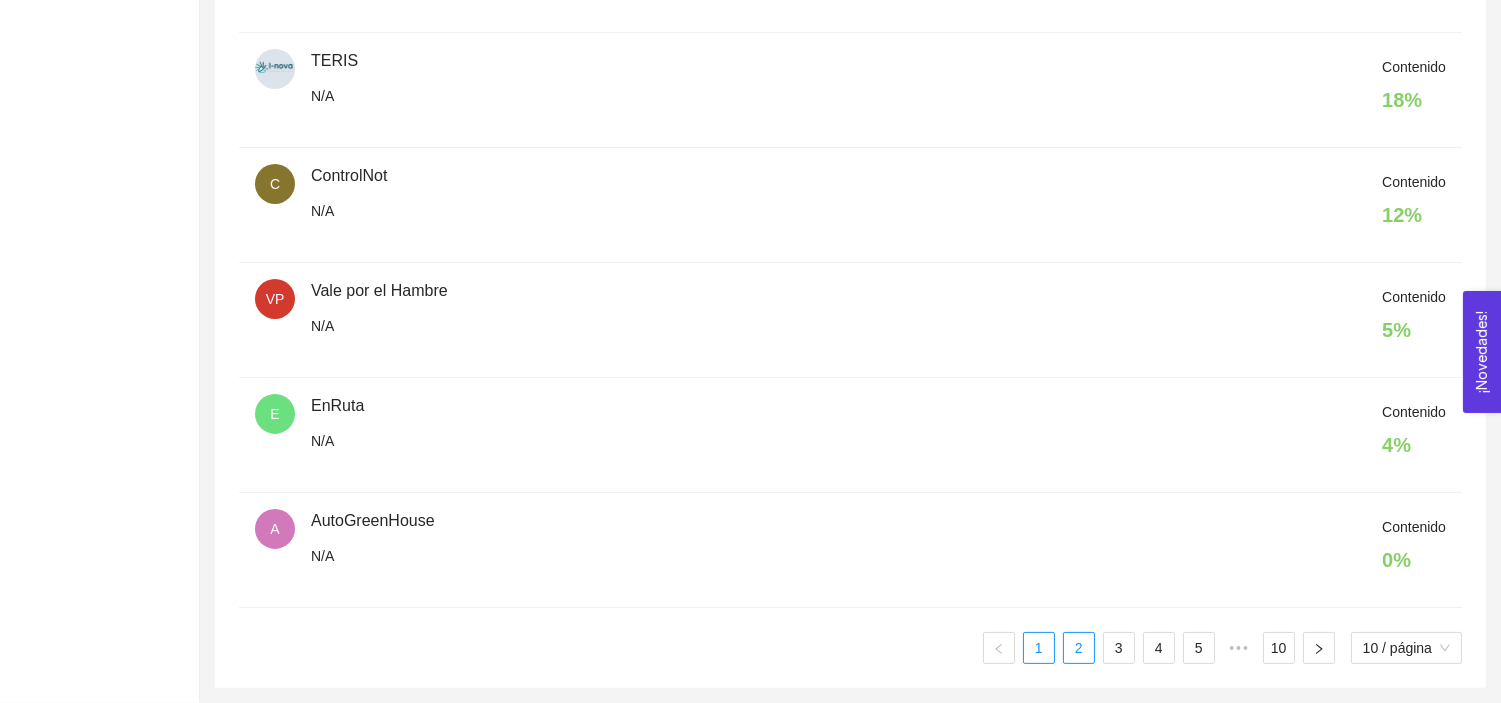 click on "2" at bounding box center (1079, 648) 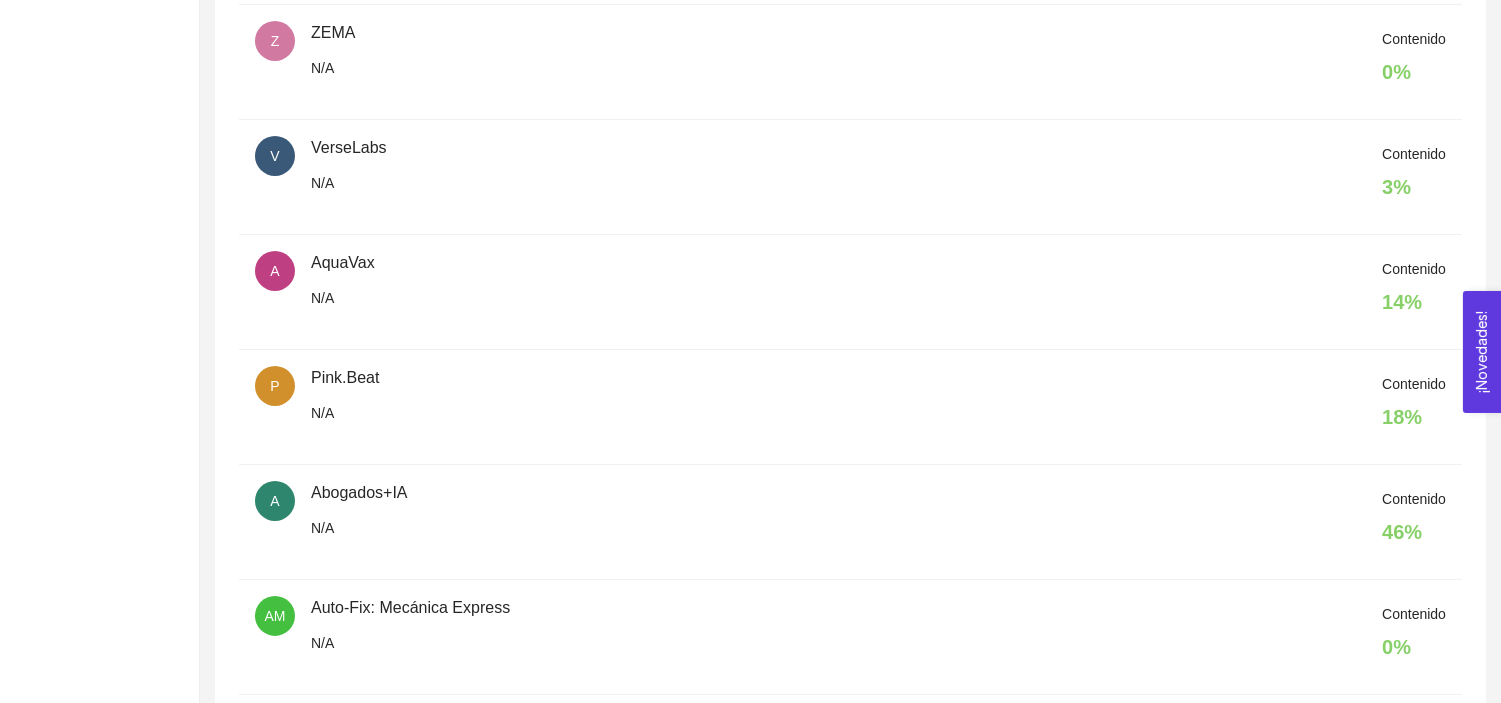 scroll, scrollTop: 1038, scrollLeft: 0, axis: vertical 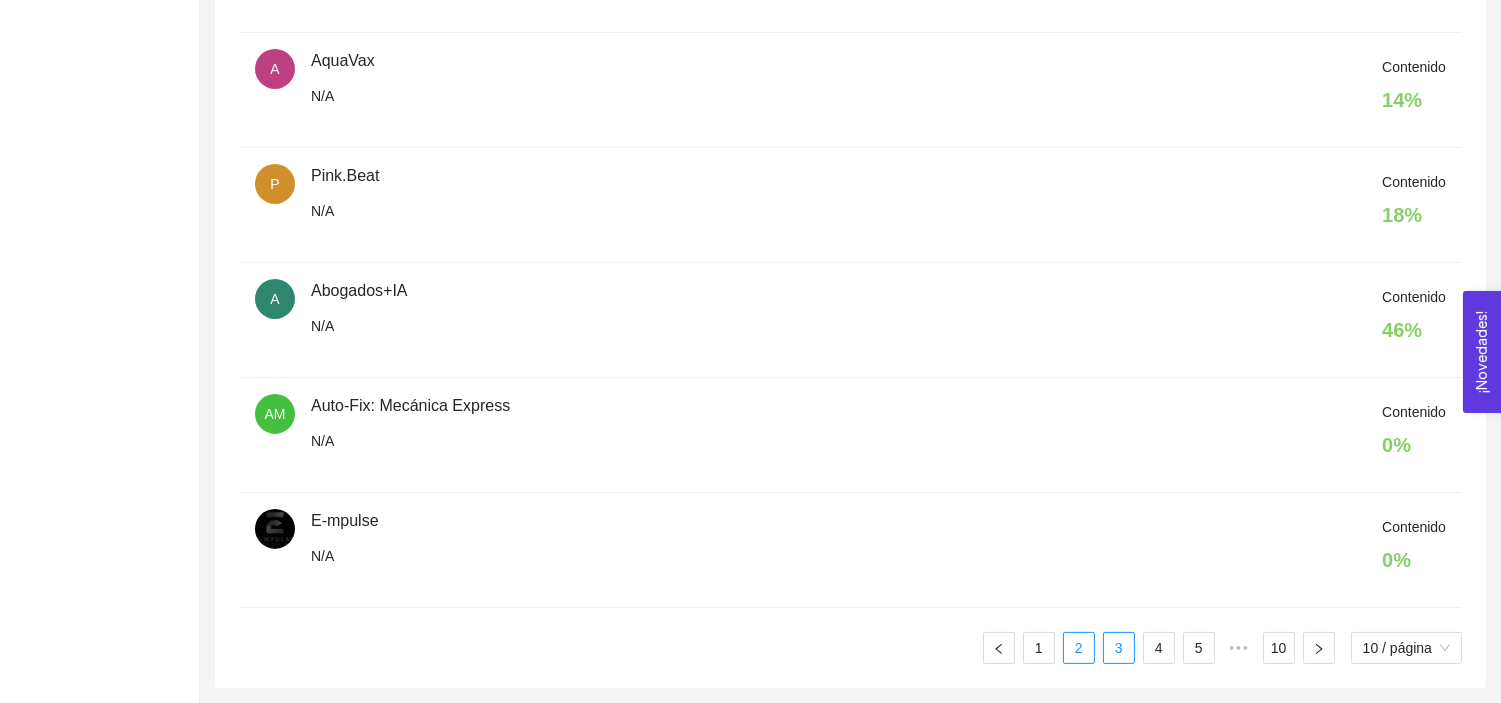click on "3" at bounding box center (1119, 648) 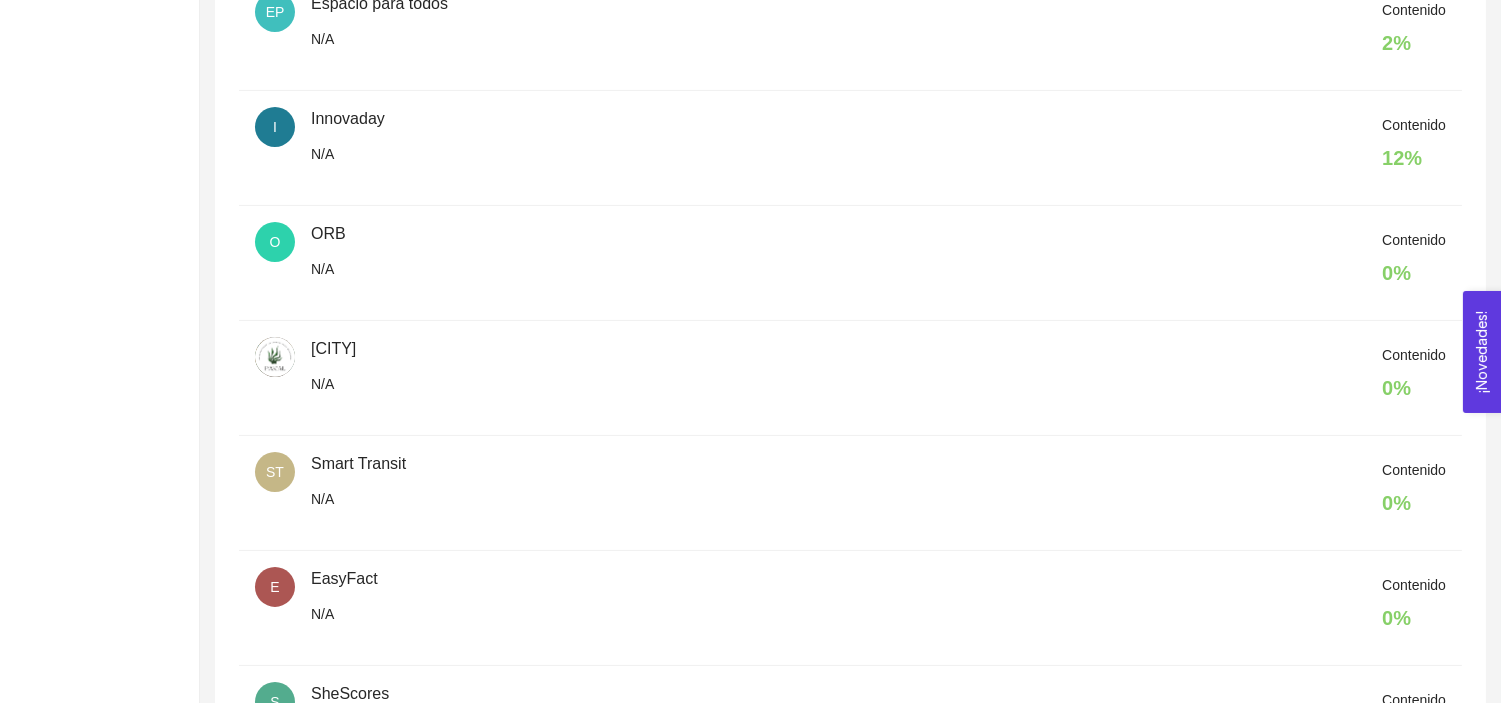 scroll, scrollTop: 1038, scrollLeft: 0, axis: vertical 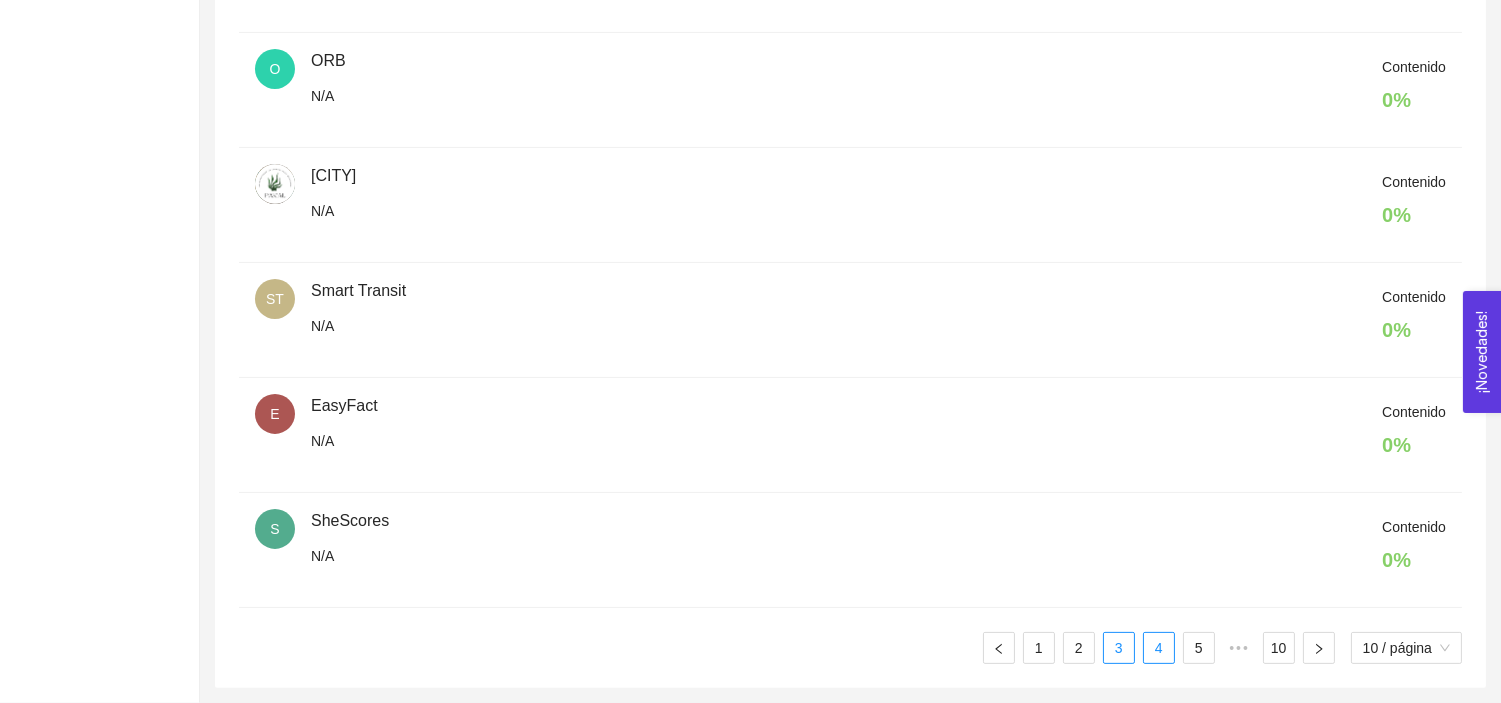 click on "4" at bounding box center [1159, 648] 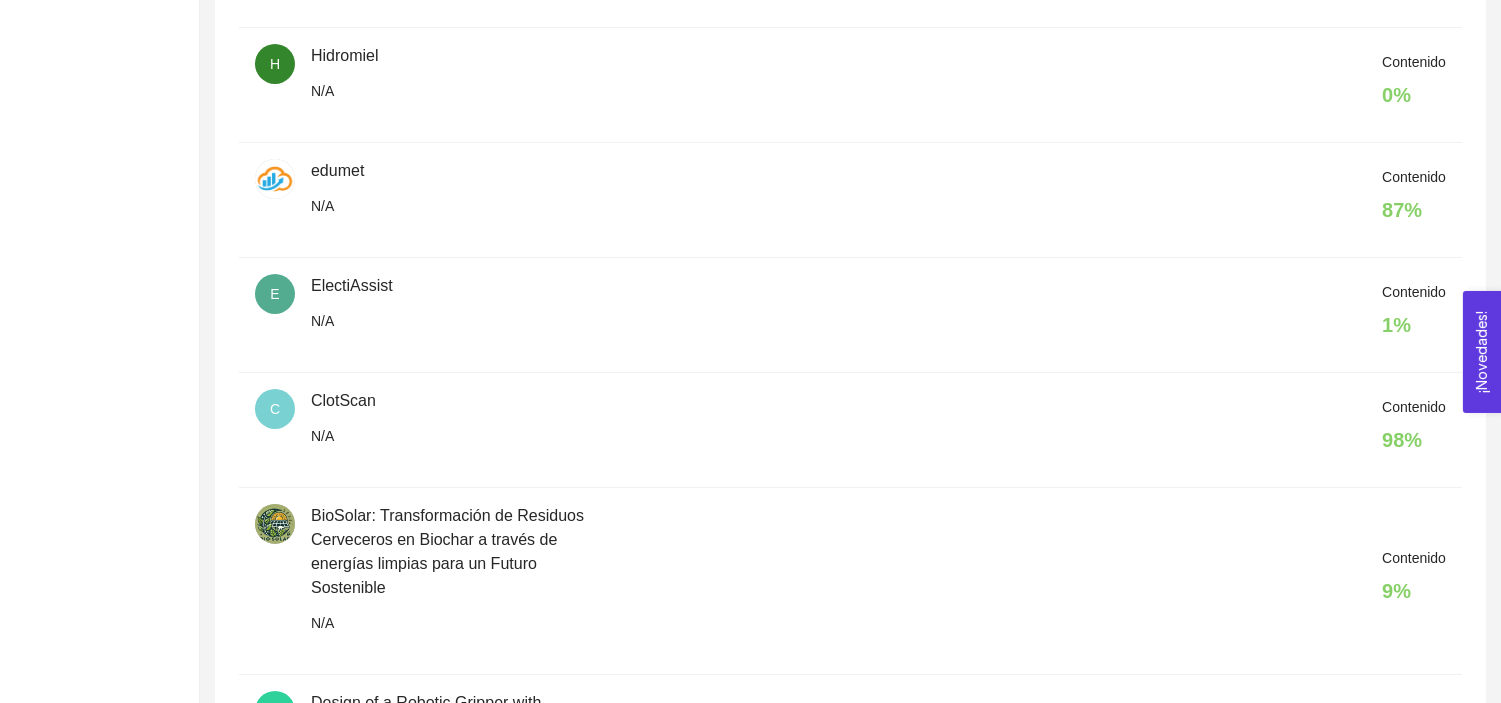scroll, scrollTop: 1182, scrollLeft: 0, axis: vertical 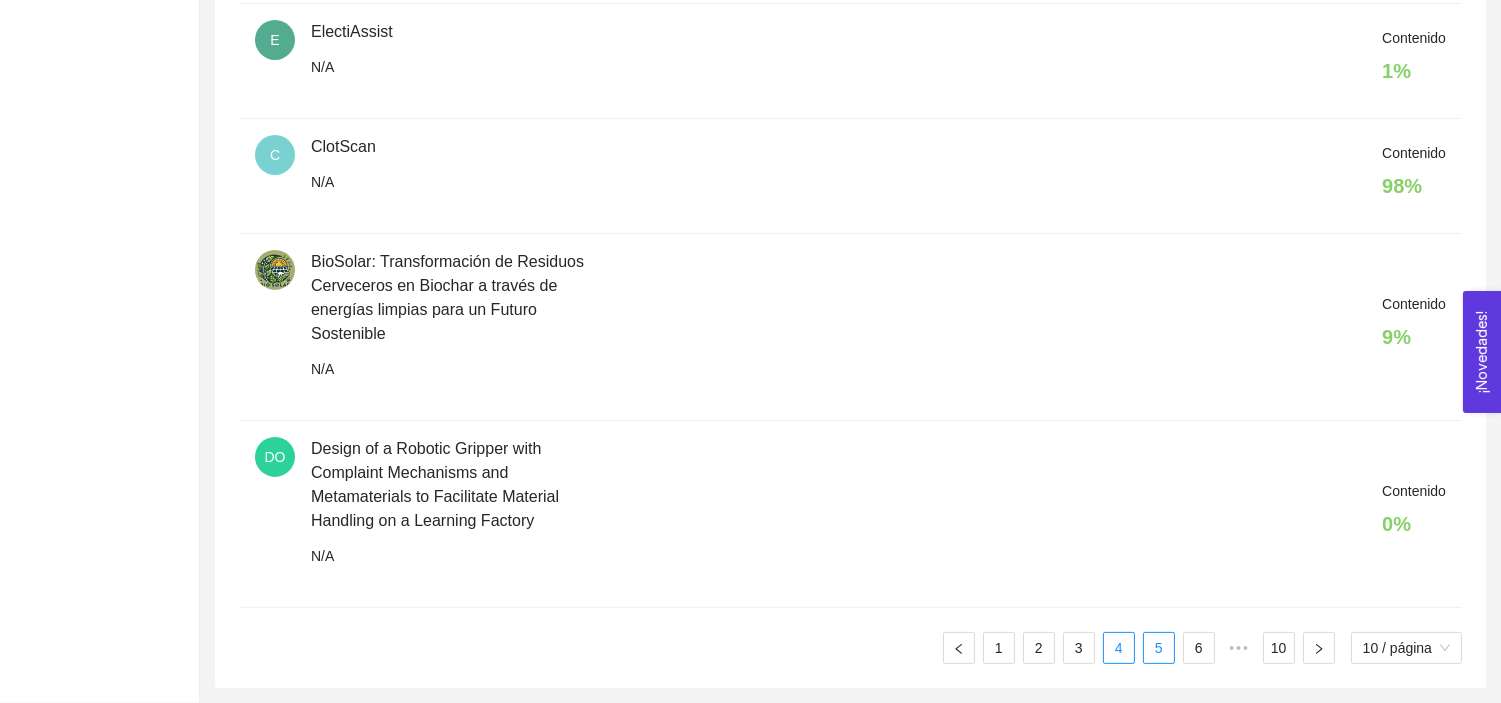 click on "5" at bounding box center [1159, 648] 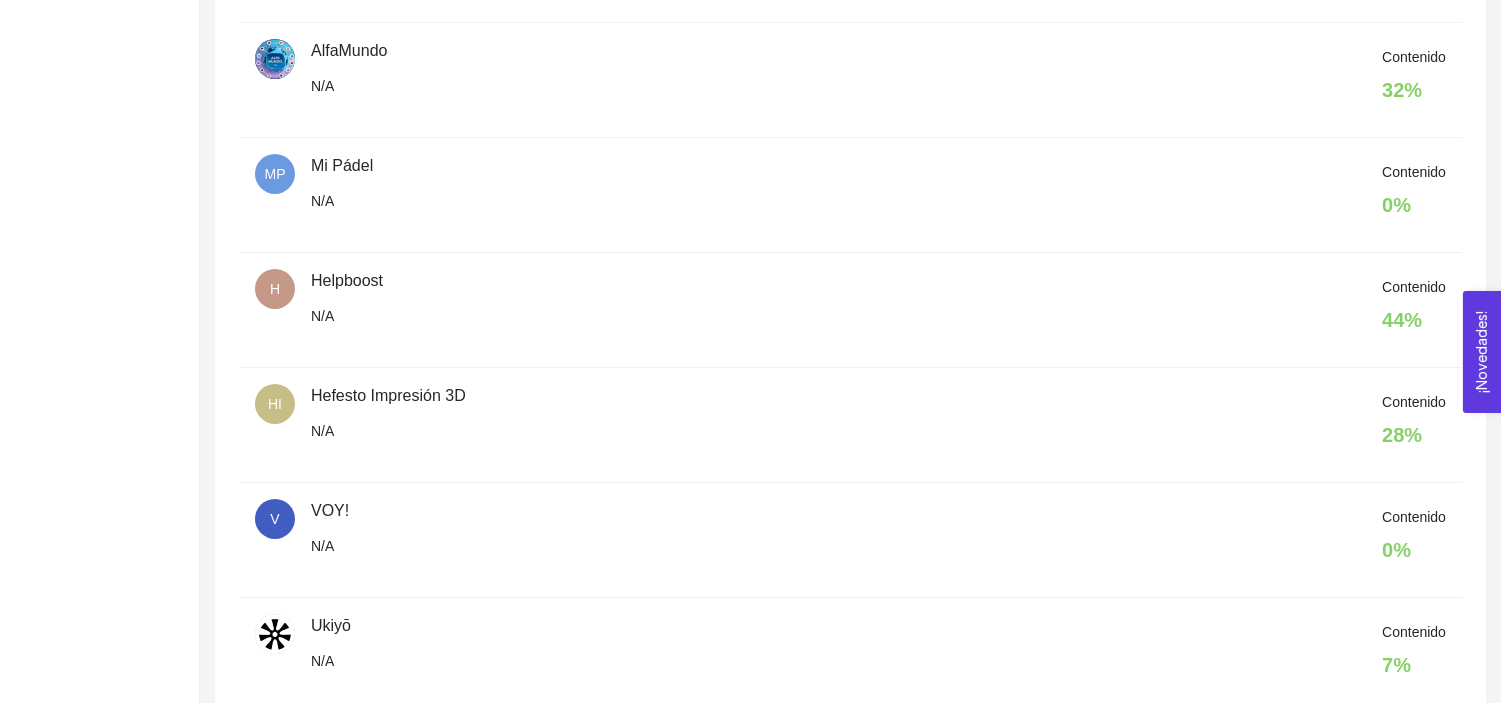 scroll, scrollTop: 1038, scrollLeft: 0, axis: vertical 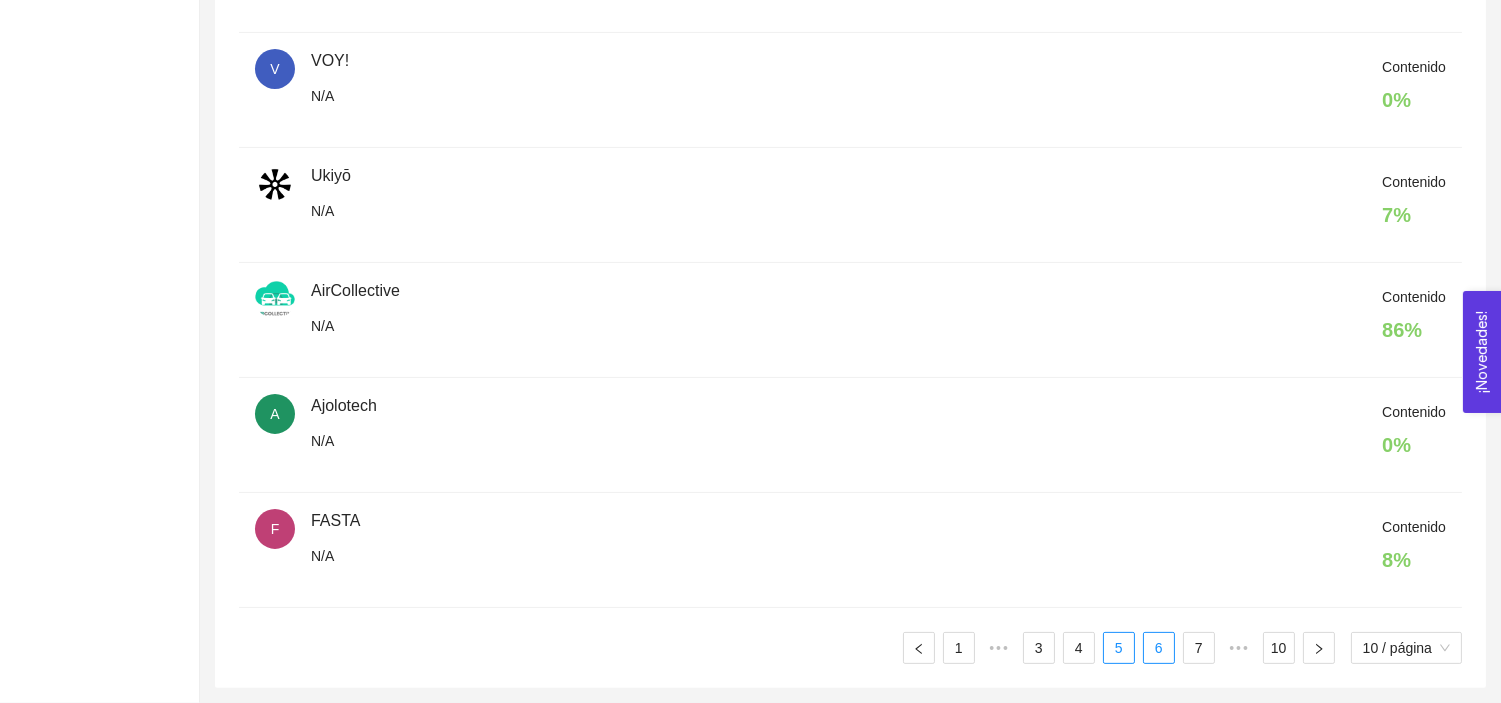 click on "6" at bounding box center (1159, 648) 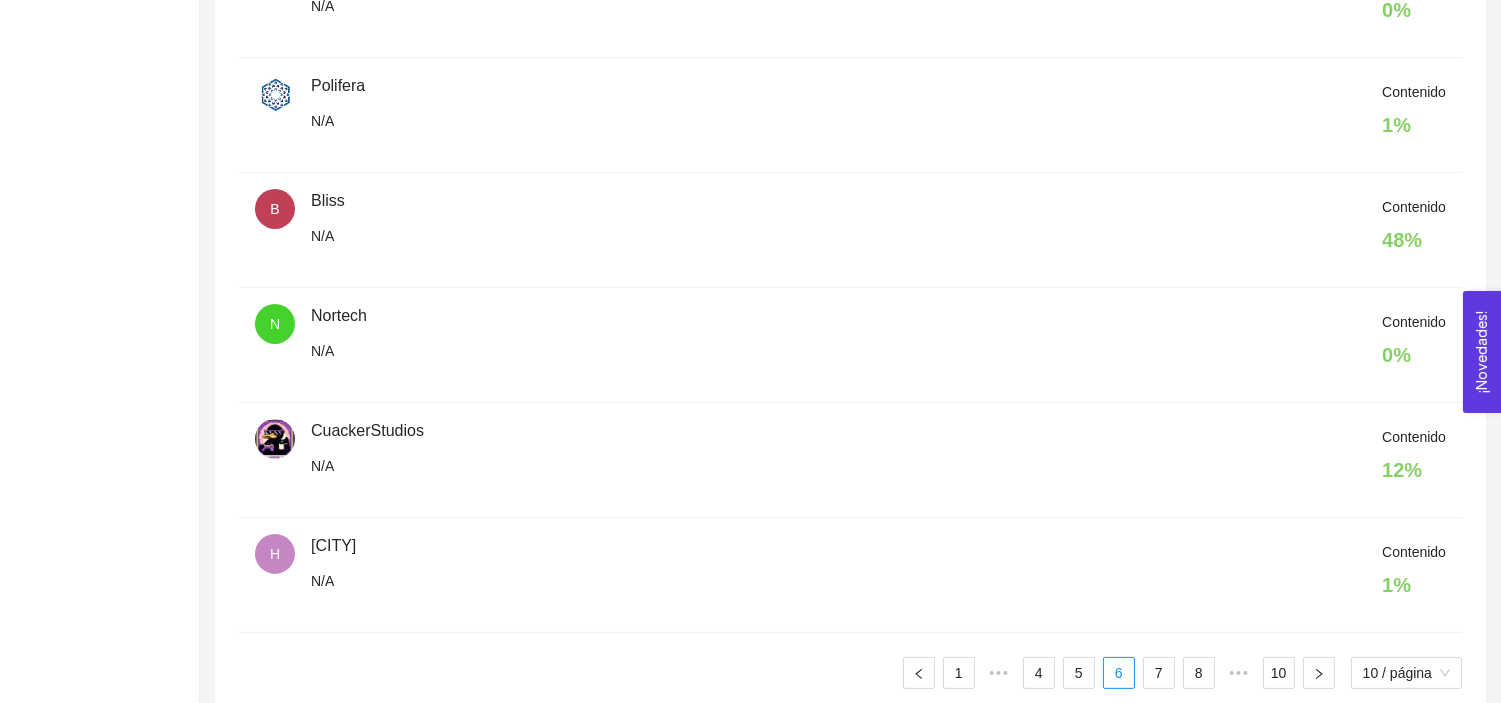 scroll, scrollTop: 1038, scrollLeft: 0, axis: vertical 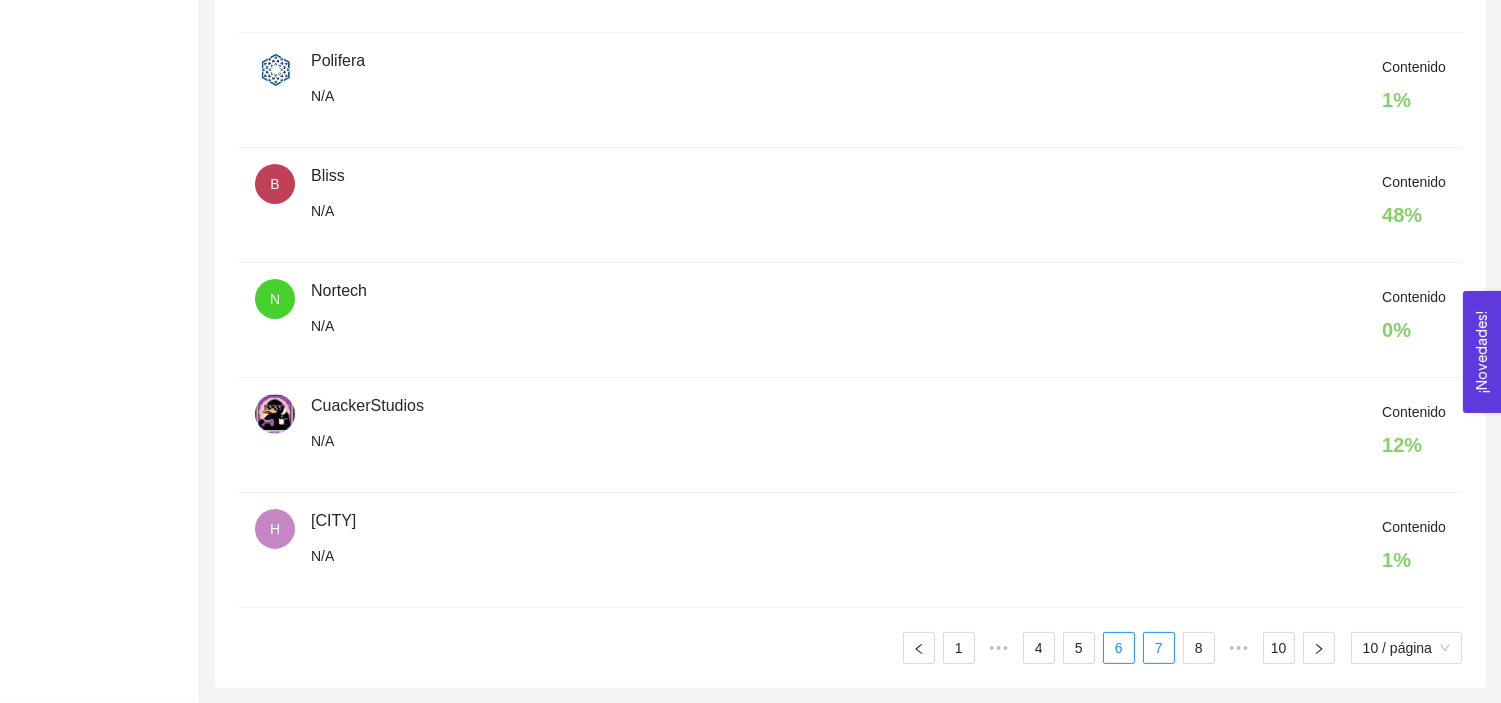 click on "7" at bounding box center (1159, 648) 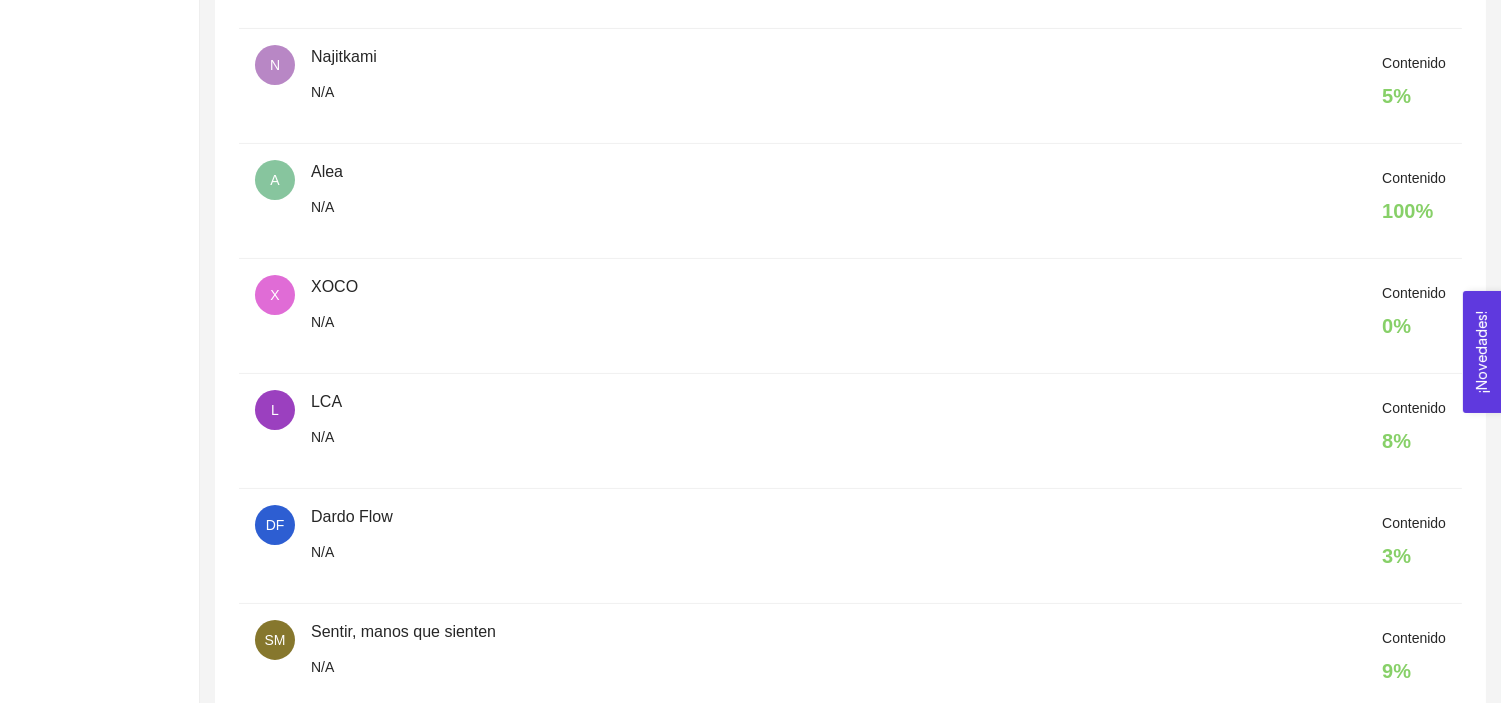 scroll, scrollTop: 1038, scrollLeft: 0, axis: vertical 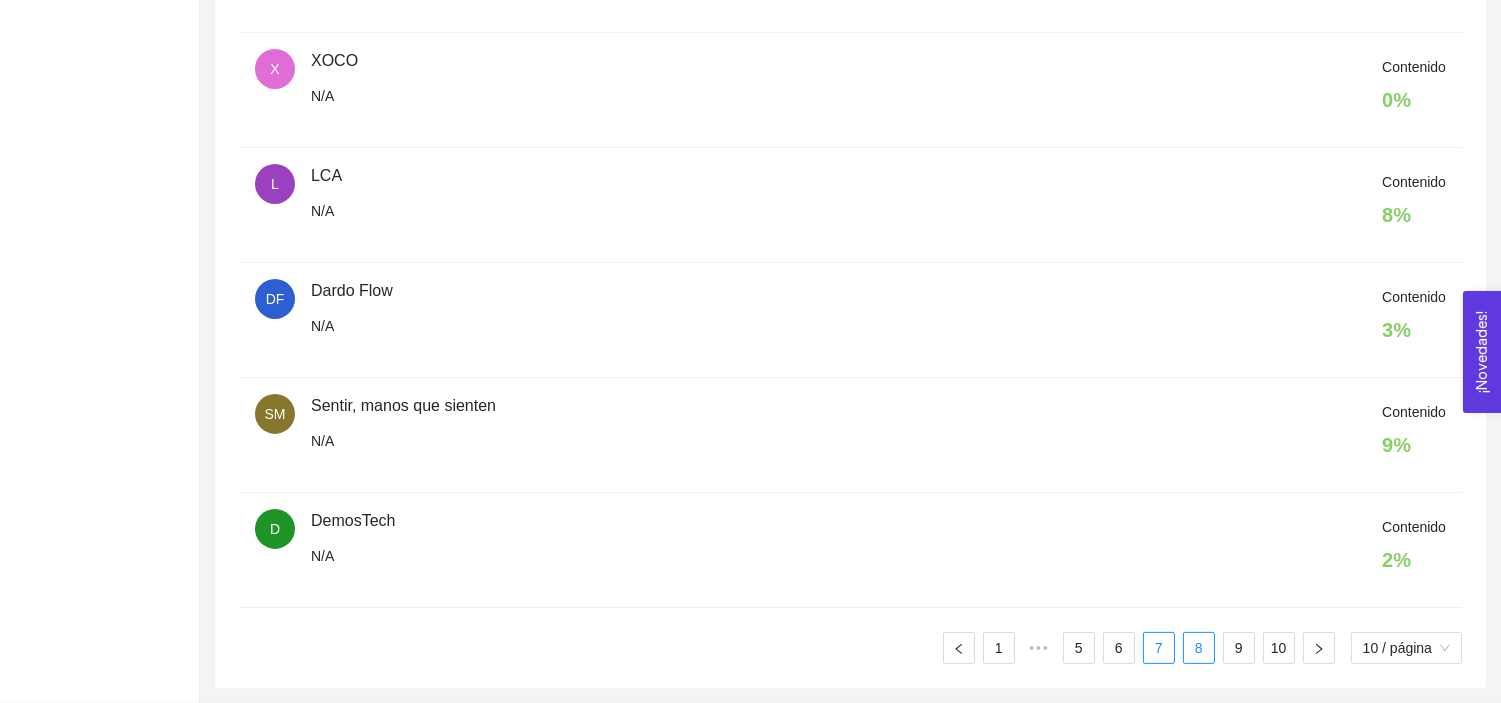 click on "8" at bounding box center (1199, 648) 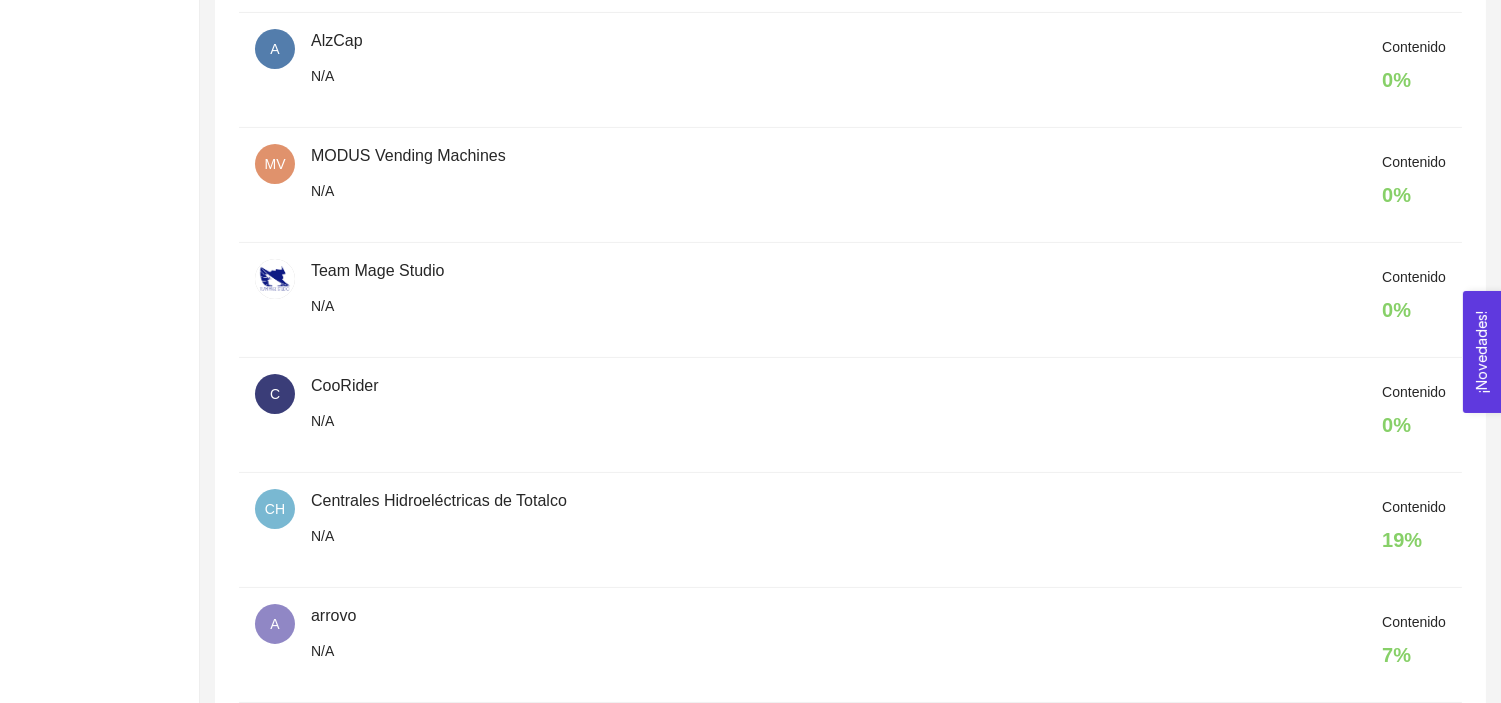 scroll, scrollTop: 1038, scrollLeft: 0, axis: vertical 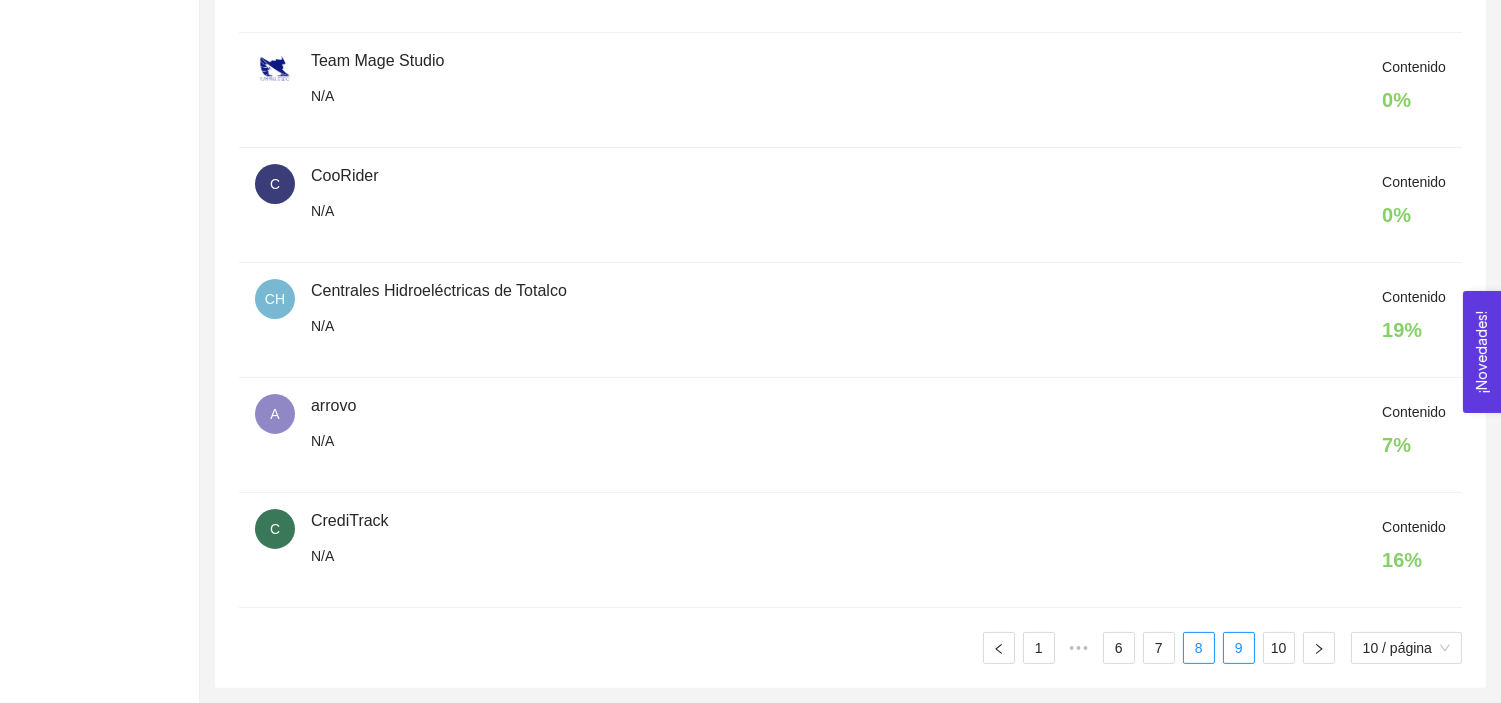 click on "9" at bounding box center (1239, 648) 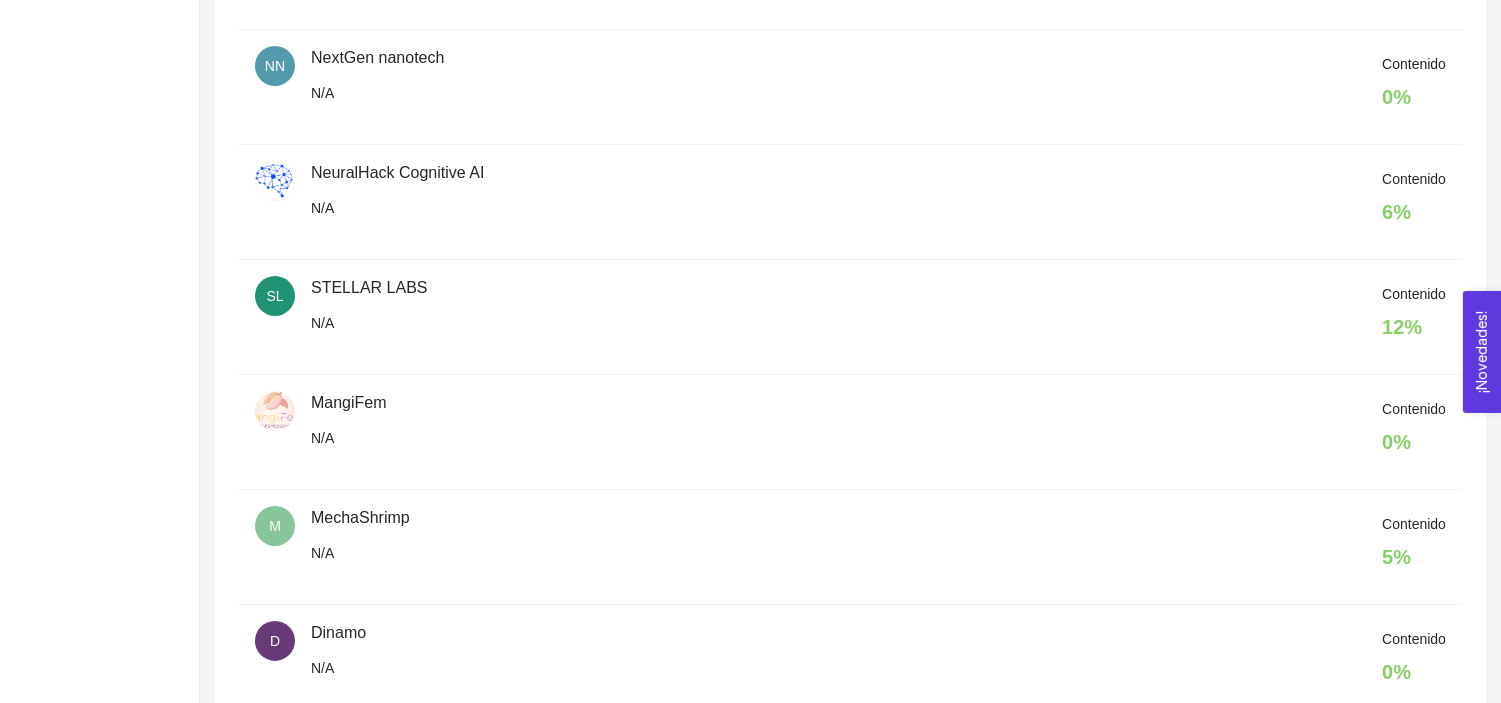 scroll, scrollTop: 805, scrollLeft: 0, axis: vertical 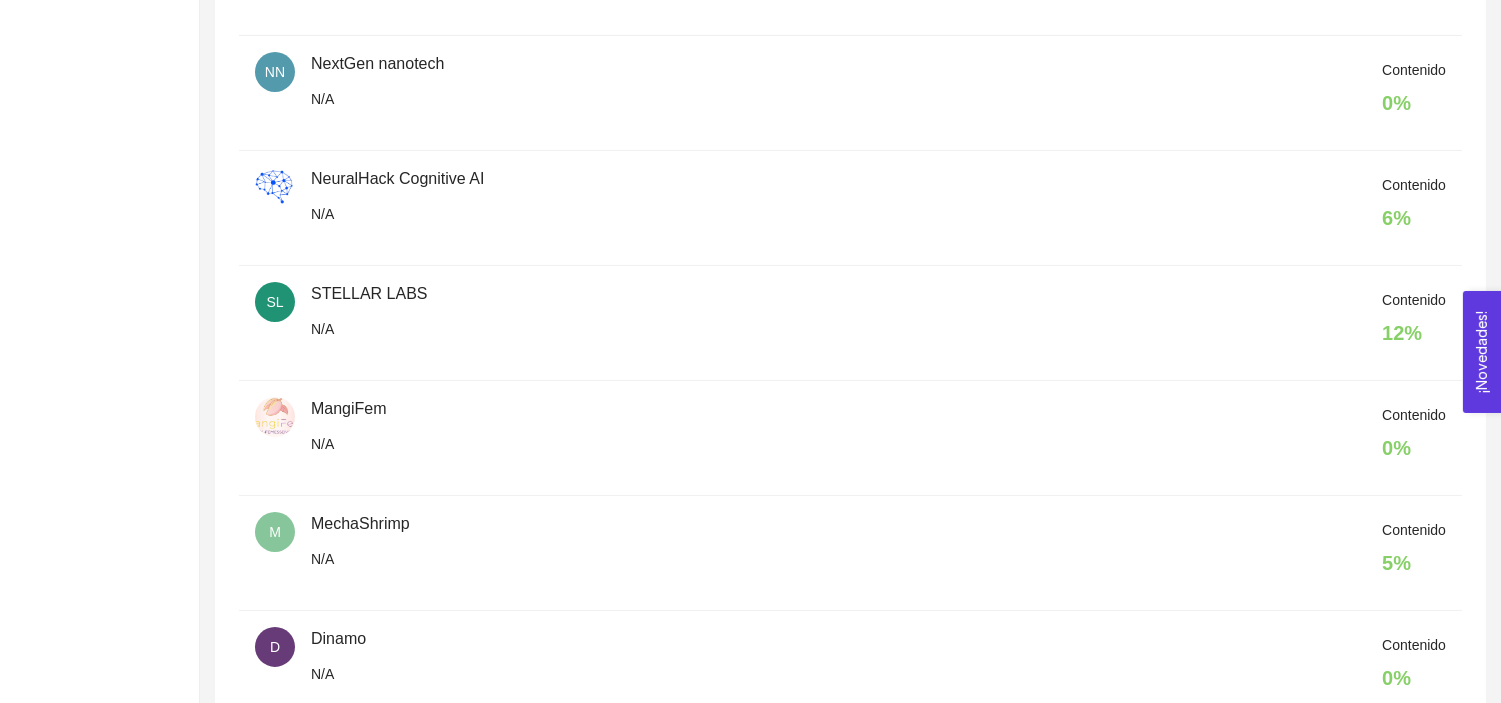 click at bounding box center (275, 417) 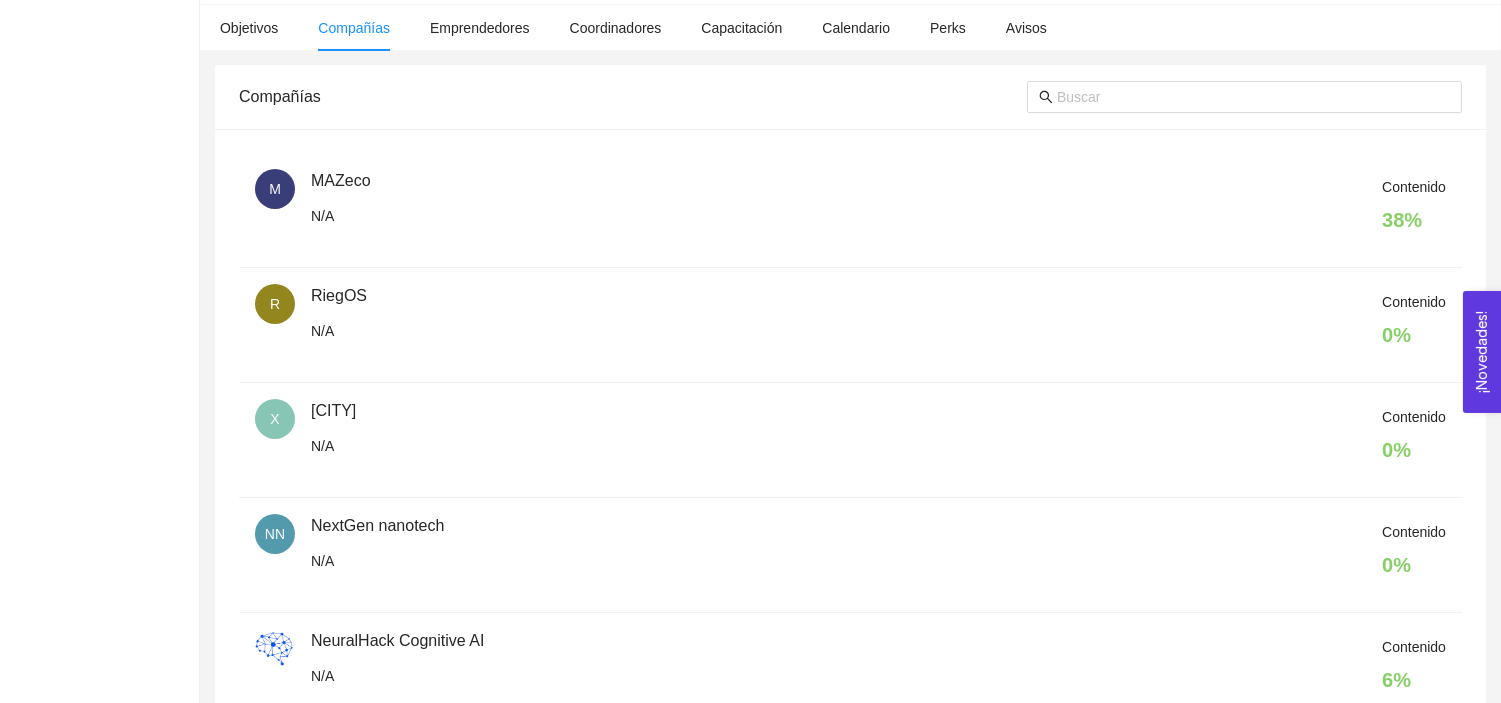 scroll, scrollTop: 194, scrollLeft: 0, axis: vertical 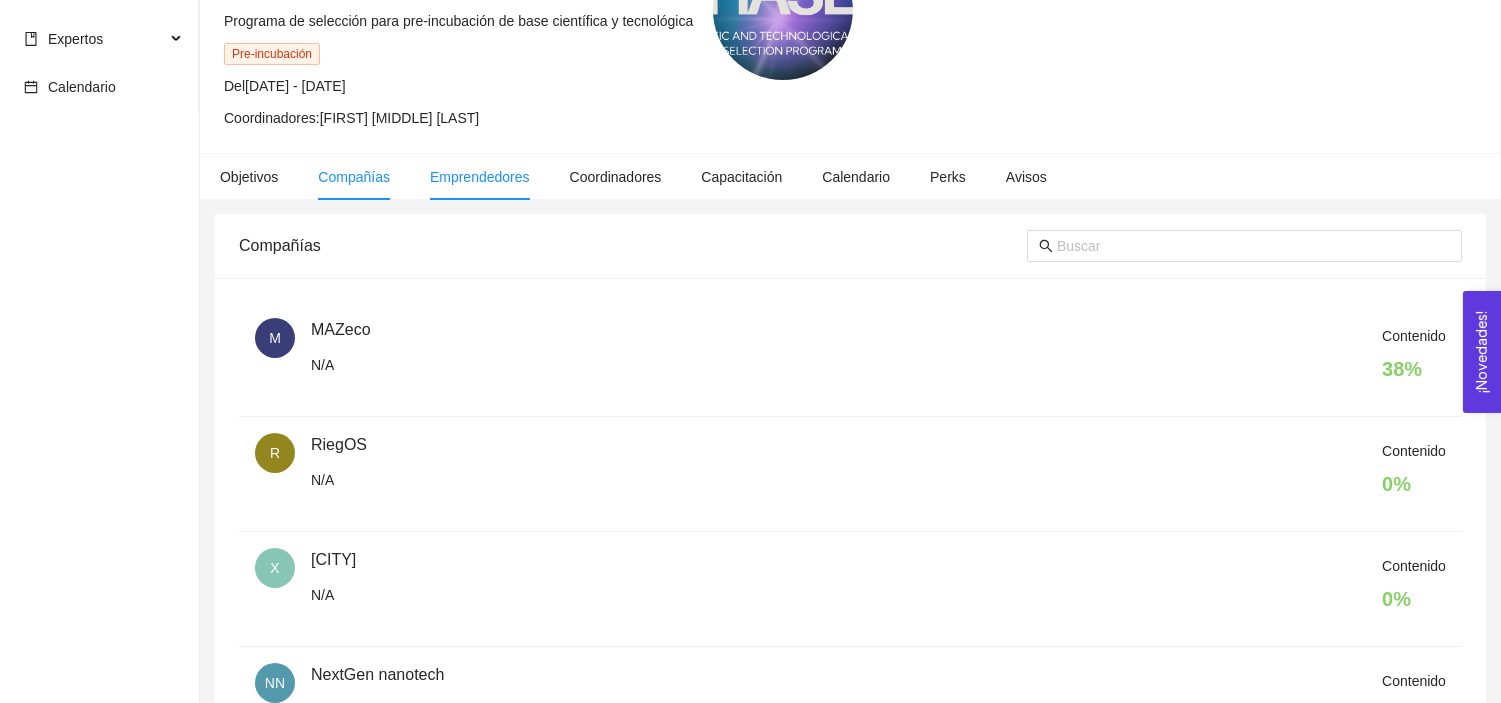 click on "Emprendedores" at bounding box center [480, 177] 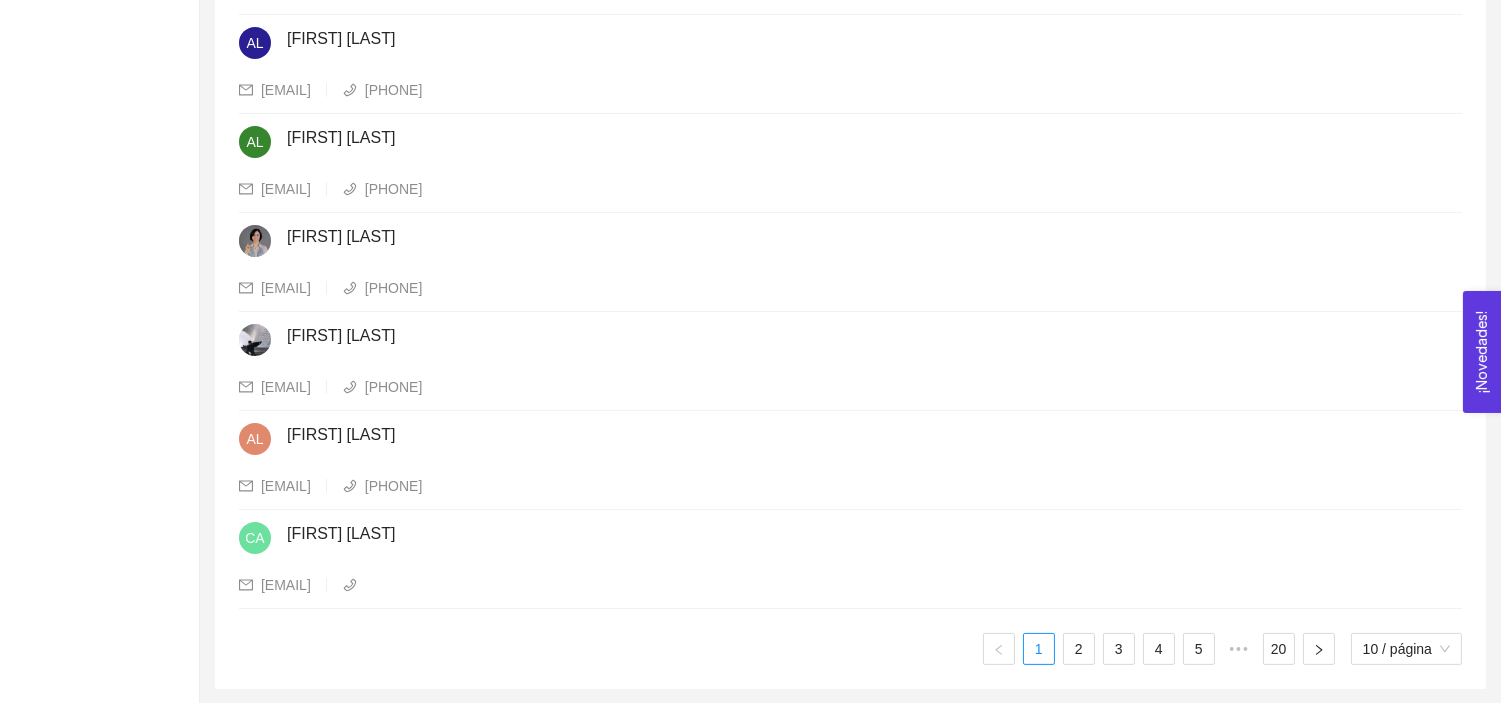 scroll, scrollTop: 913, scrollLeft: 0, axis: vertical 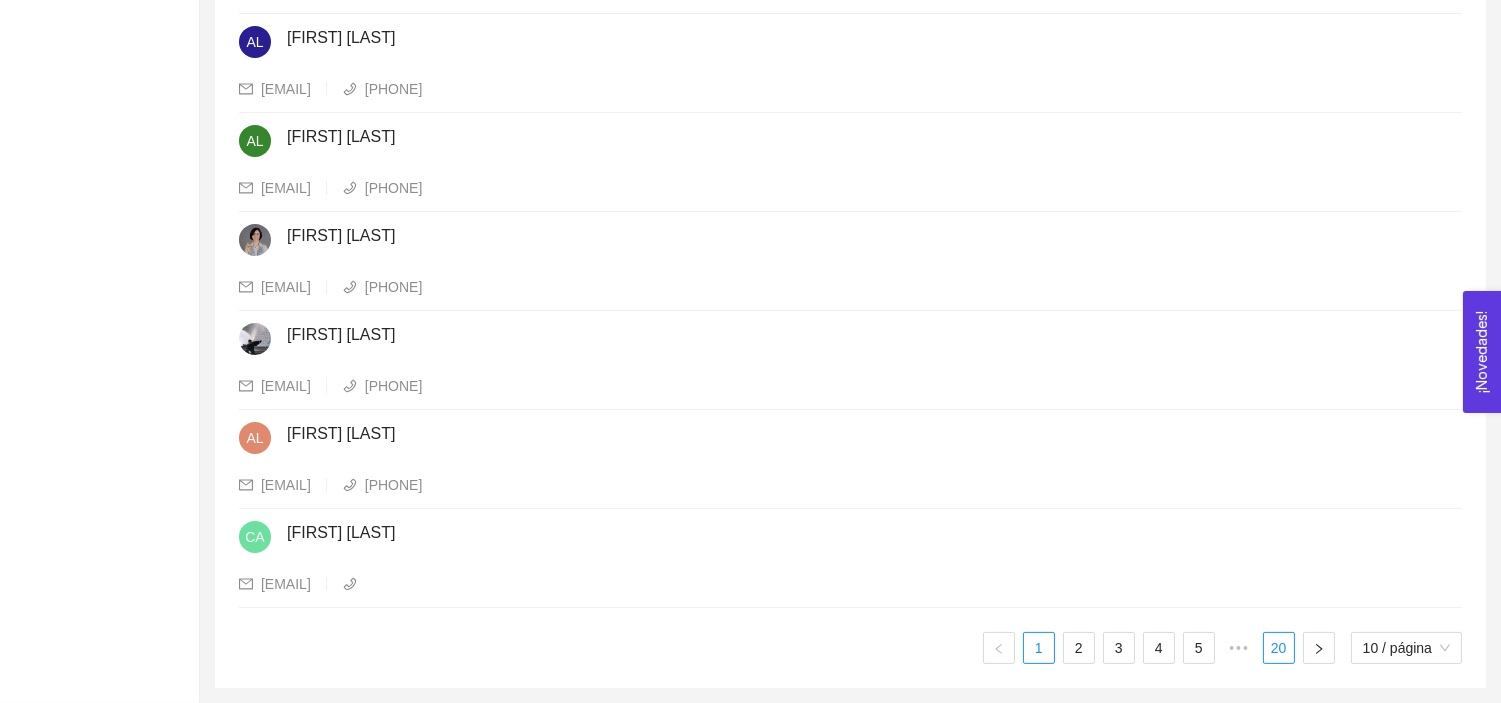click on "20" at bounding box center [1279, 648] 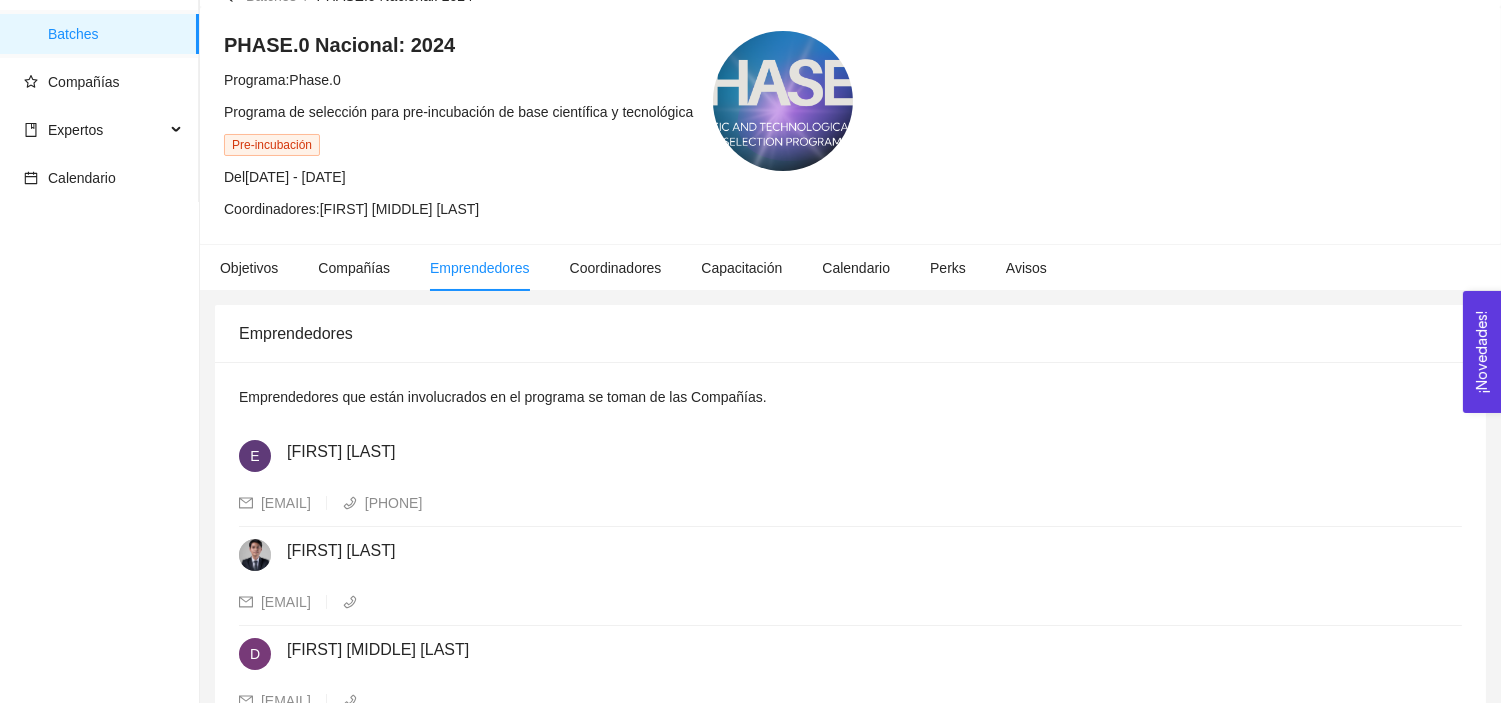 scroll, scrollTop: 0, scrollLeft: 0, axis: both 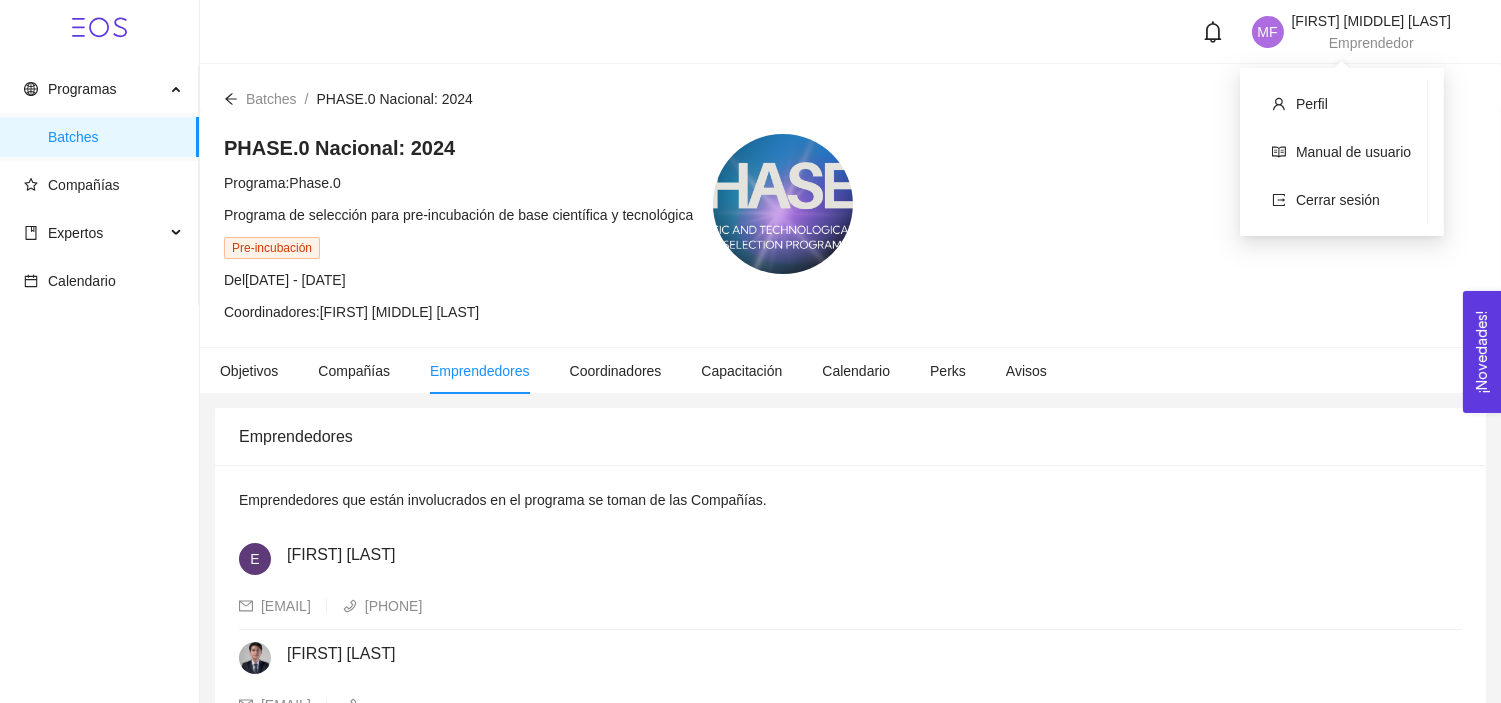 click on "[FIRST] [LAST]" at bounding box center (1371, 21) 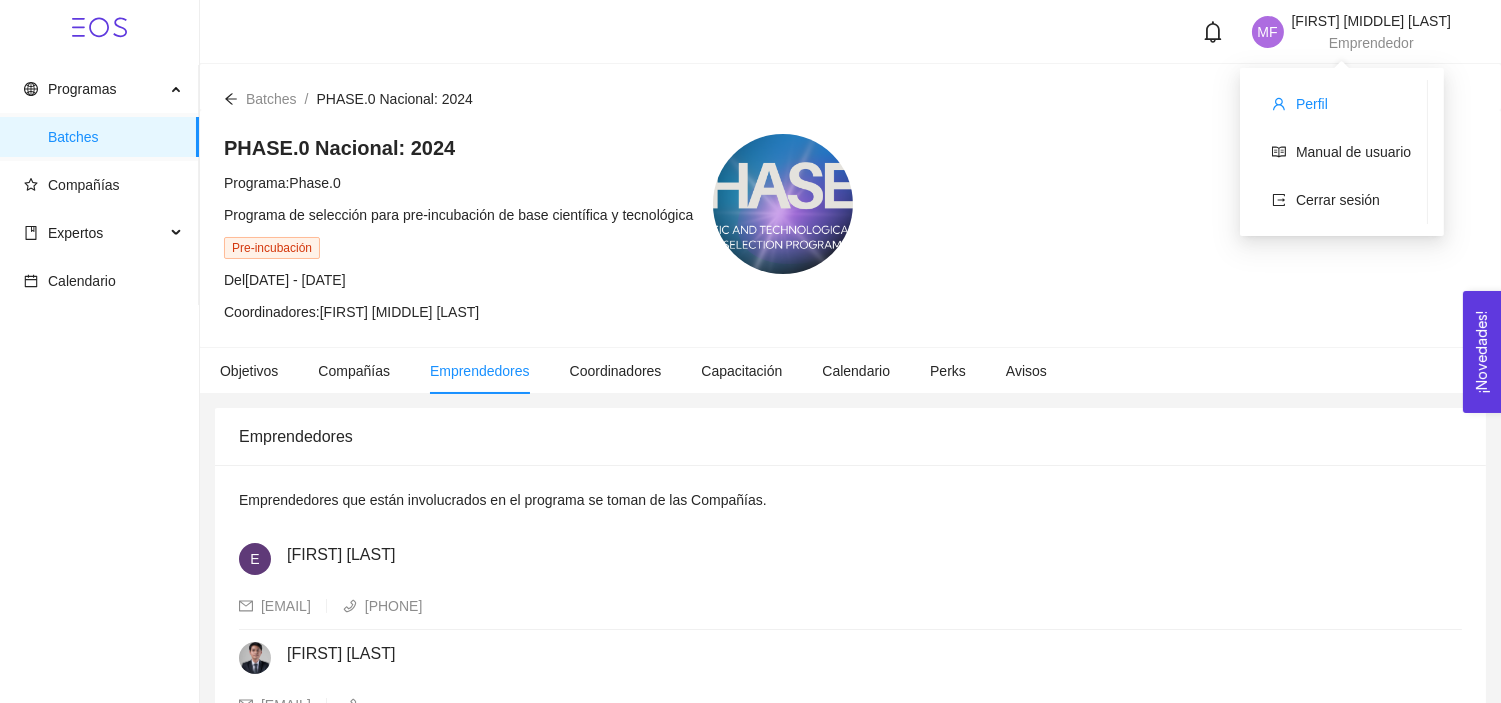 click on "Perfil" at bounding box center (1312, 104) 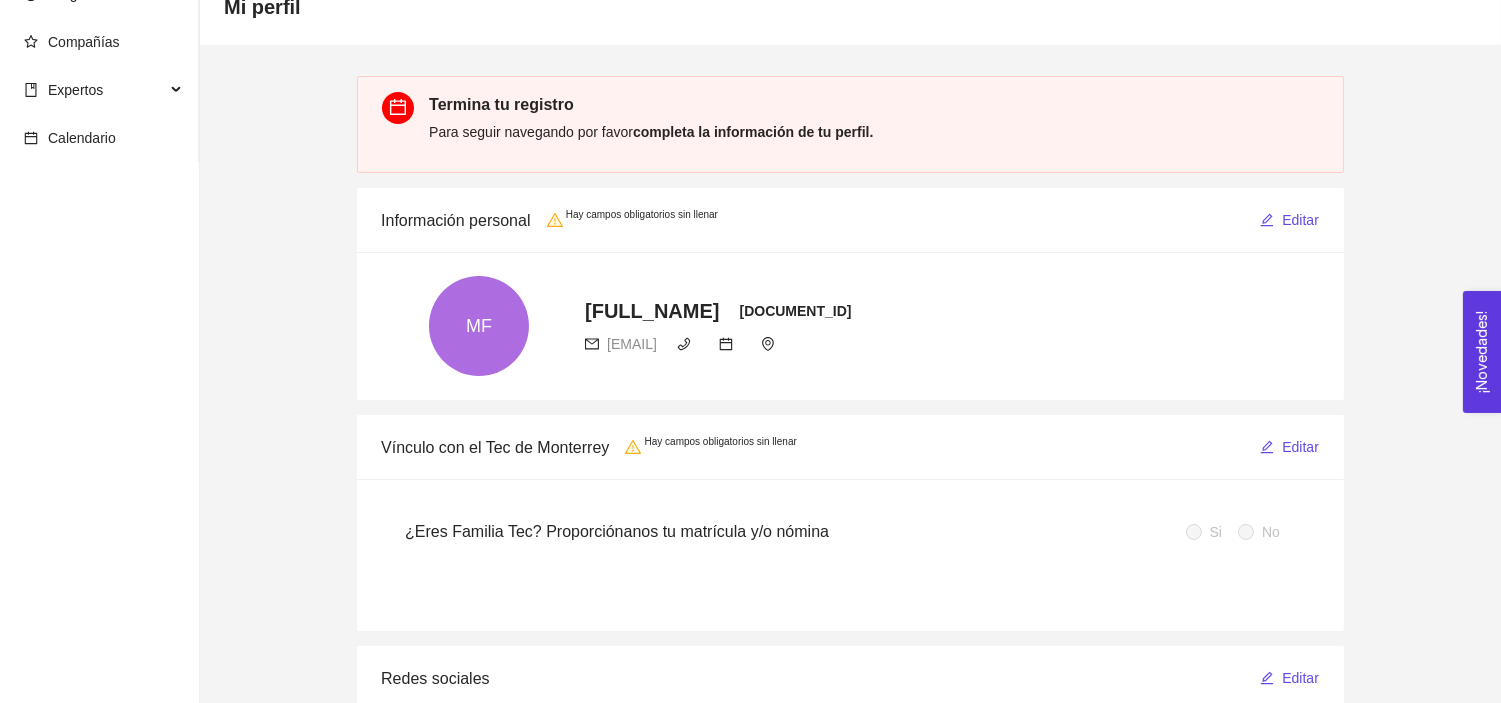 scroll, scrollTop: 138, scrollLeft: 0, axis: vertical 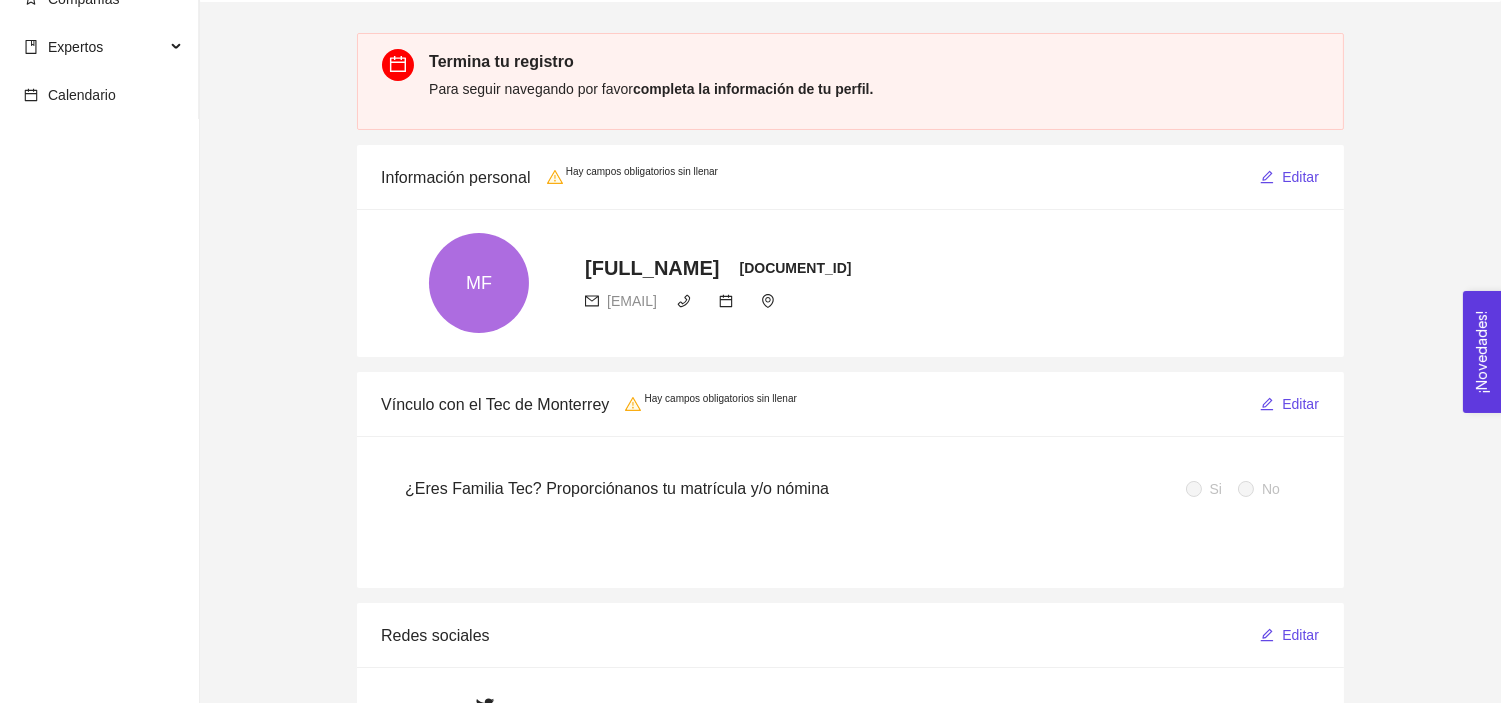 click at bounding box center [684, 301] 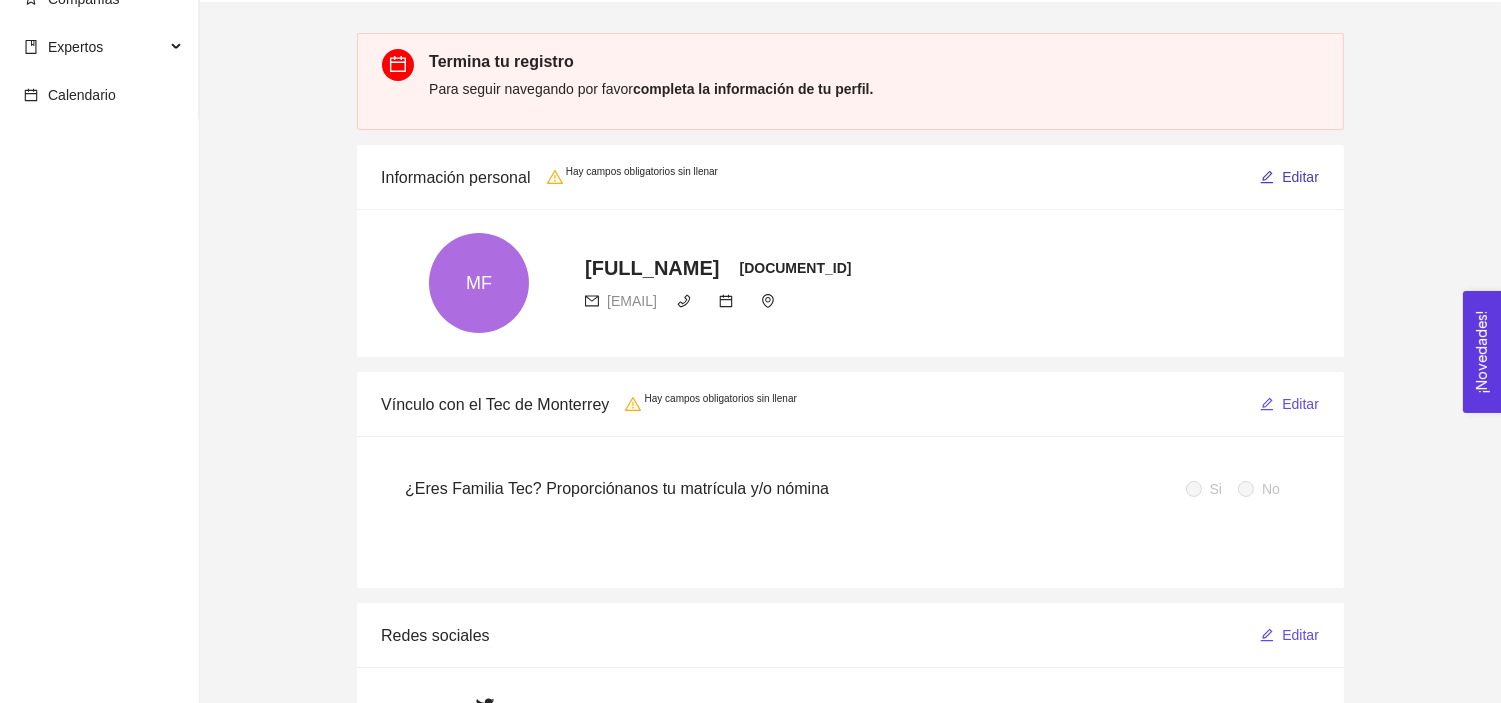 click on "Editar" at bounding box center (1289, 177) 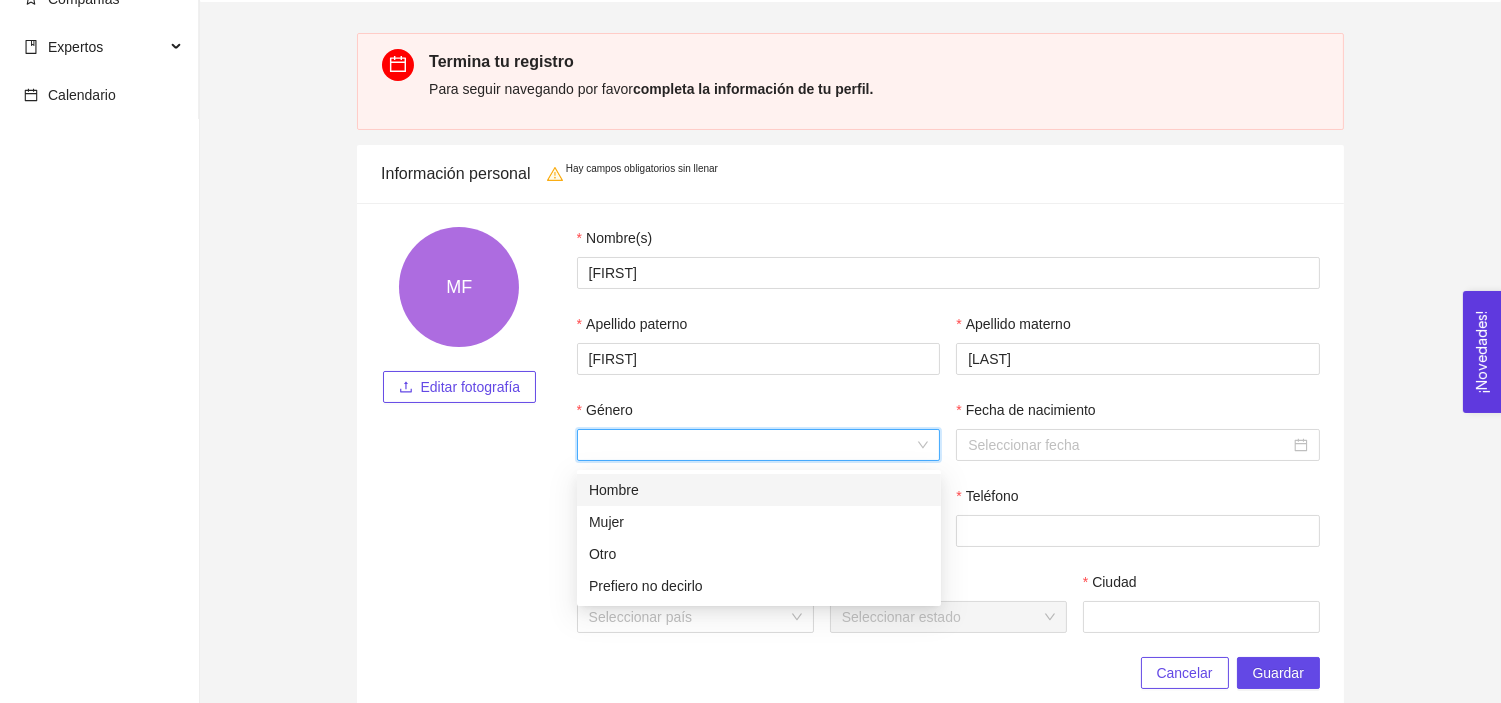click on "Género" at bounding box center (752, 445) 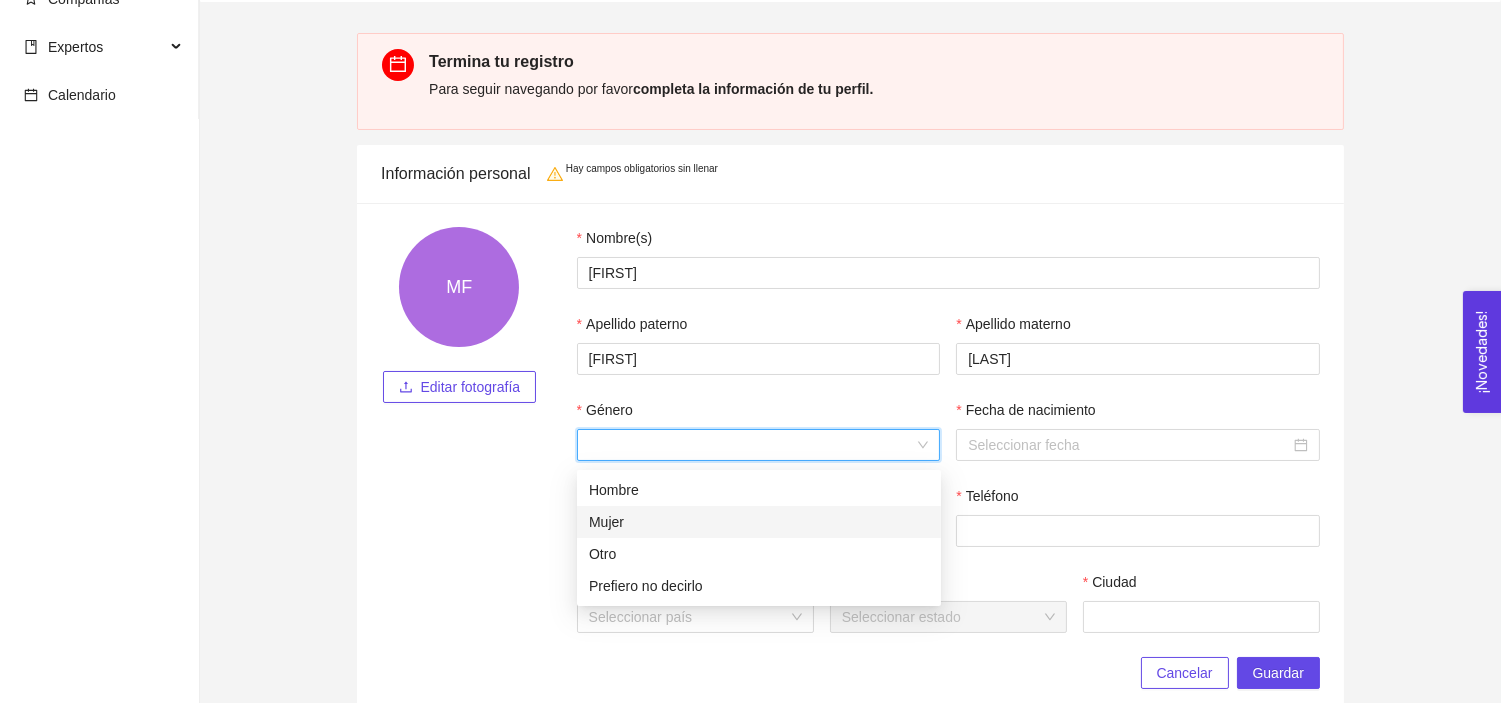 click on "Mujer" at bounding box center (759, 522) 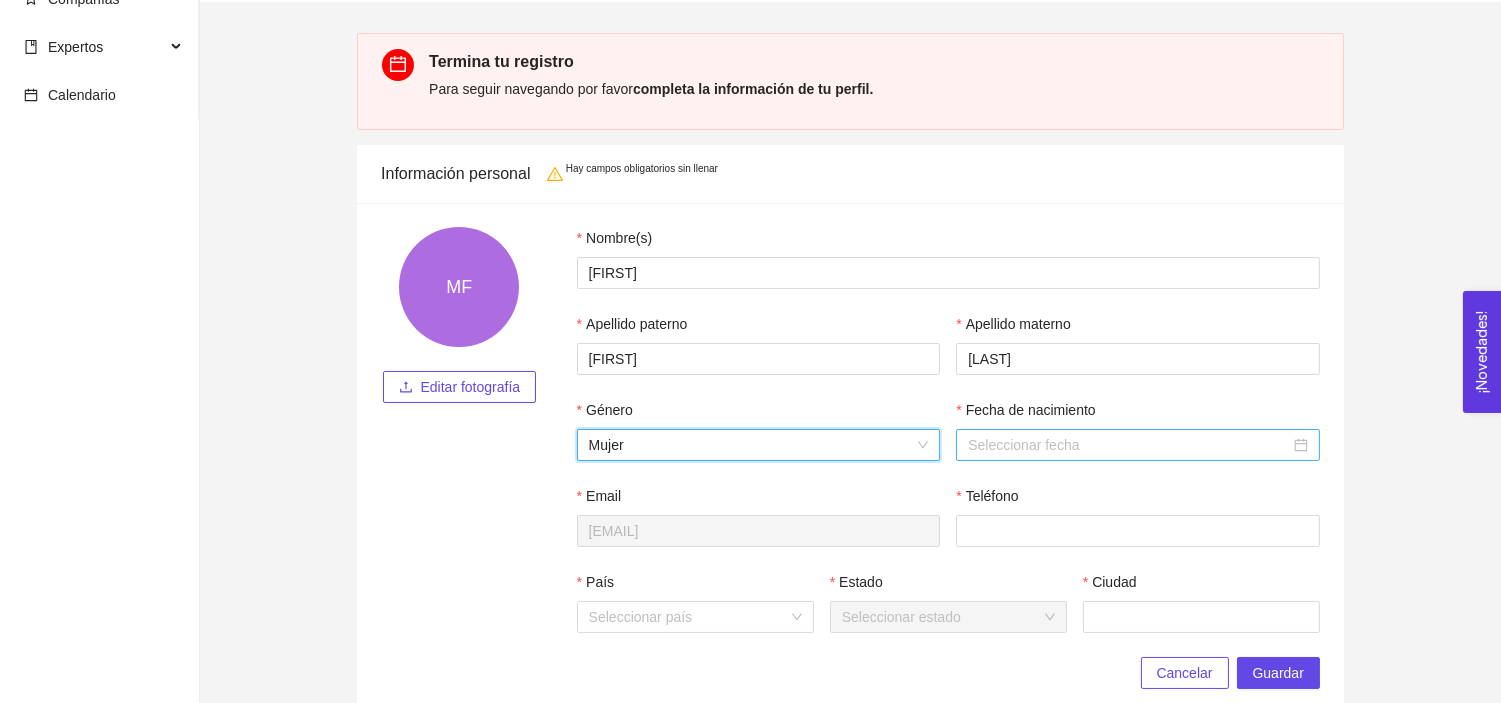 click on "Fecha de nacimiento" at bounding box center [1129, 445] 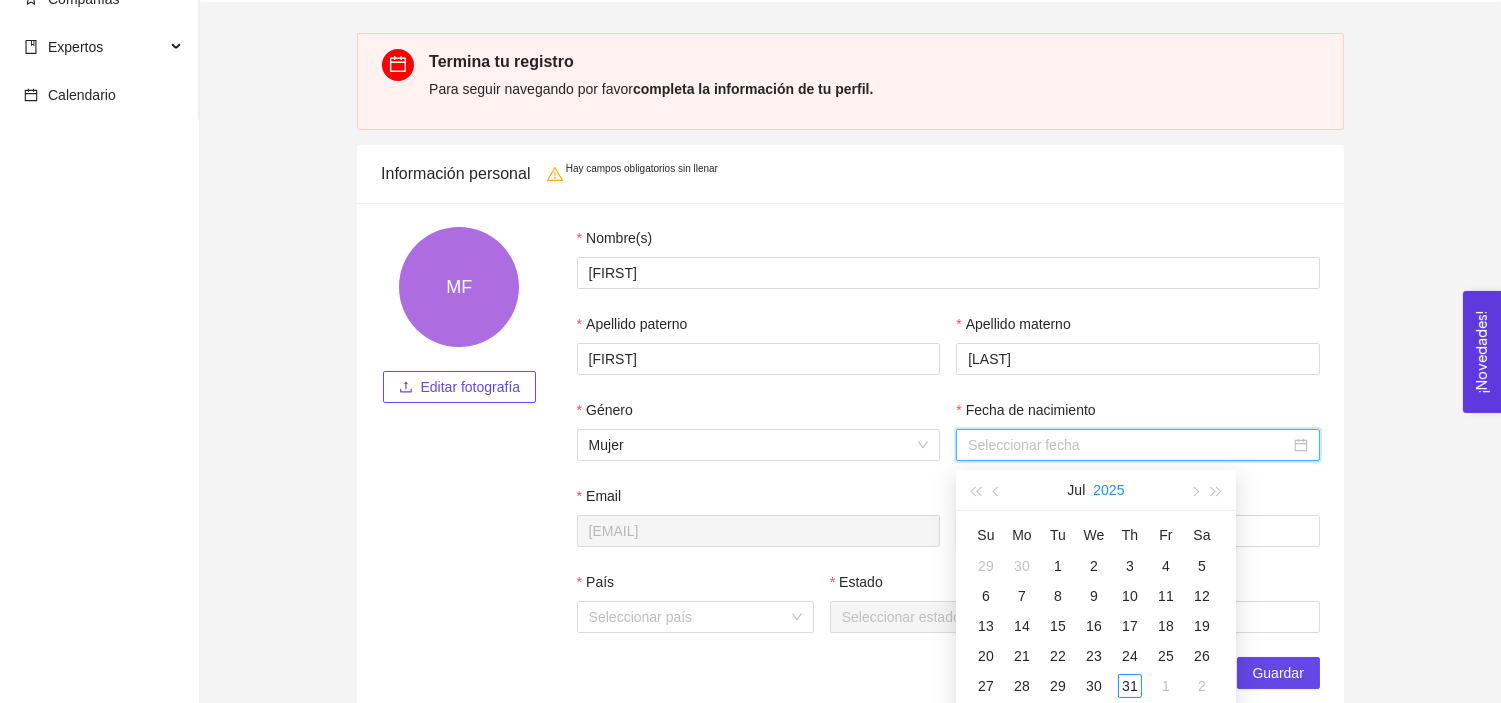 click on "2025" at bounding box center (1108, 490) 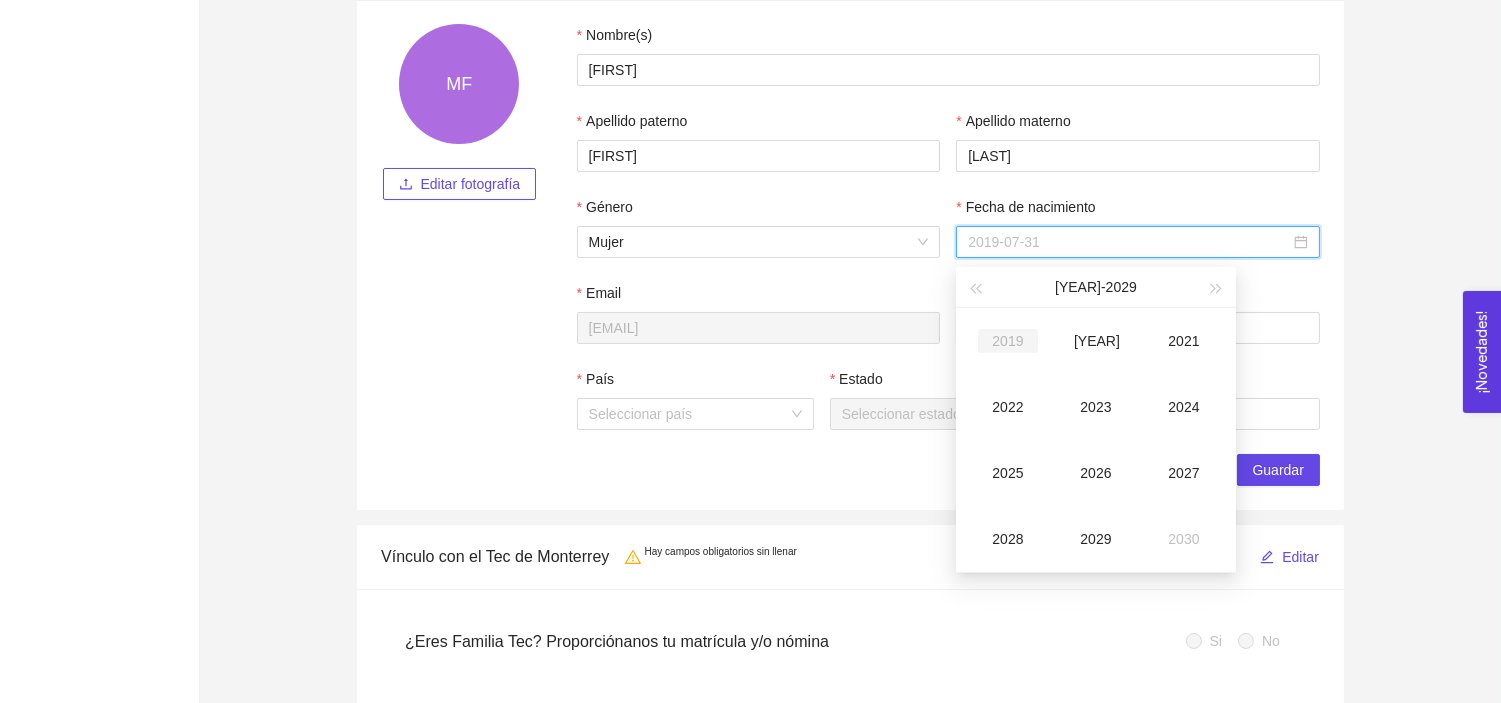 scroll, scrollTop: 396, scrollLeft: 0, axis: vertical 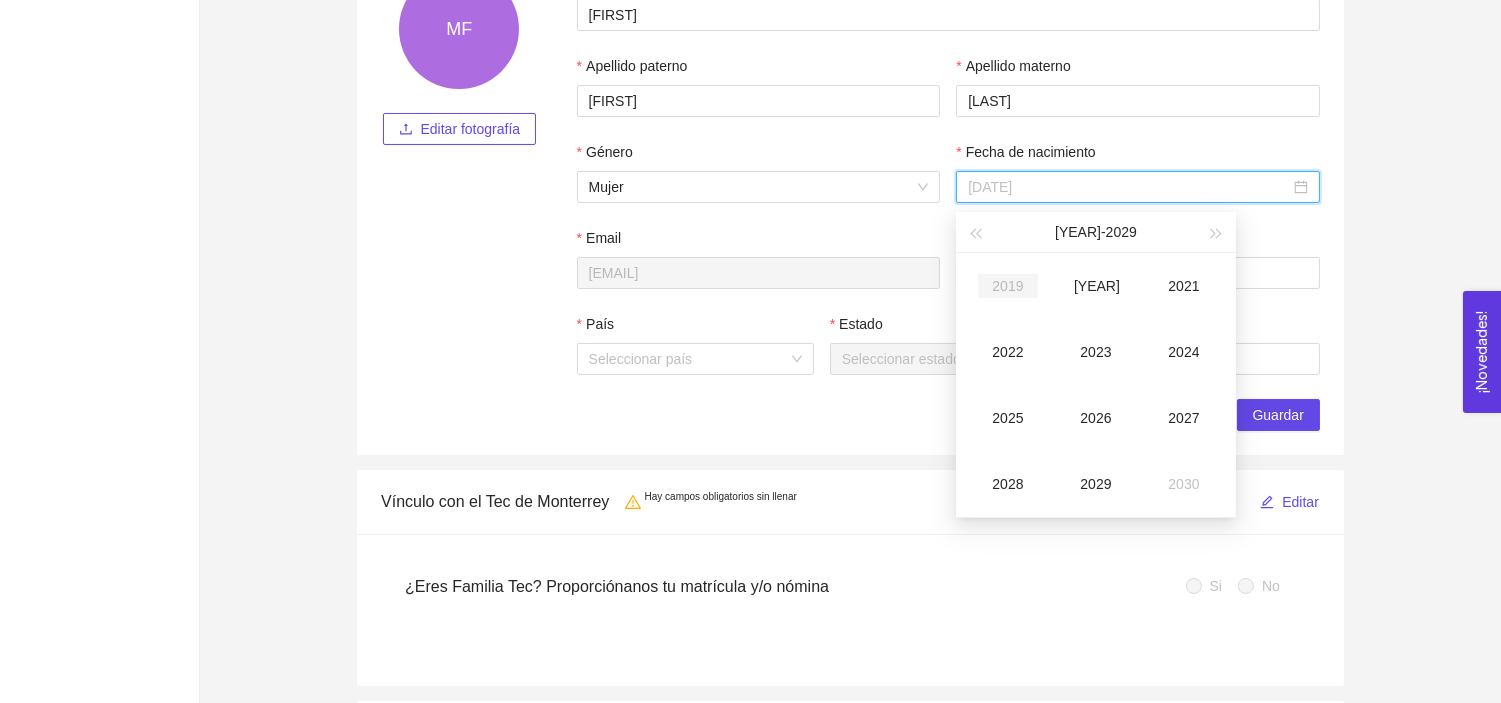 type on "2019-07-31" 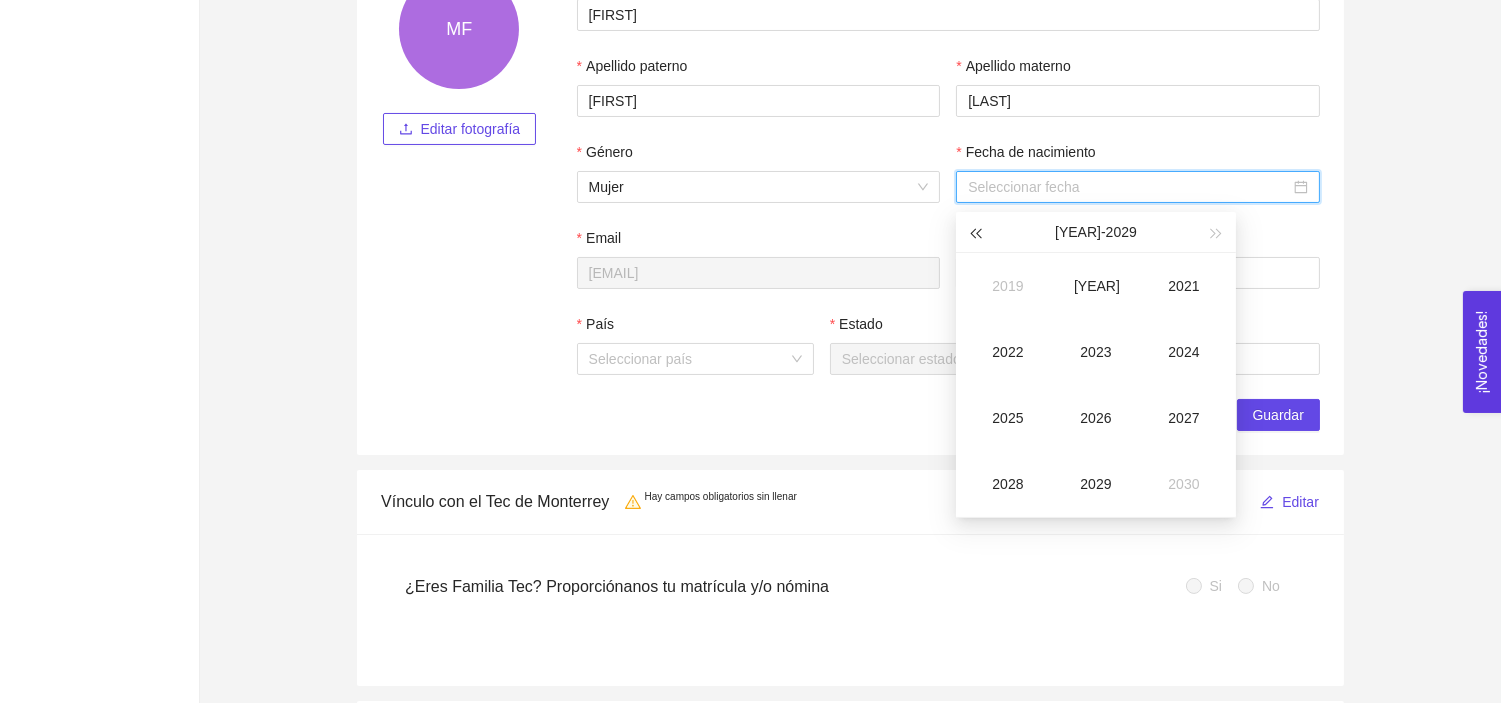 click at bounding box center (975, 232) 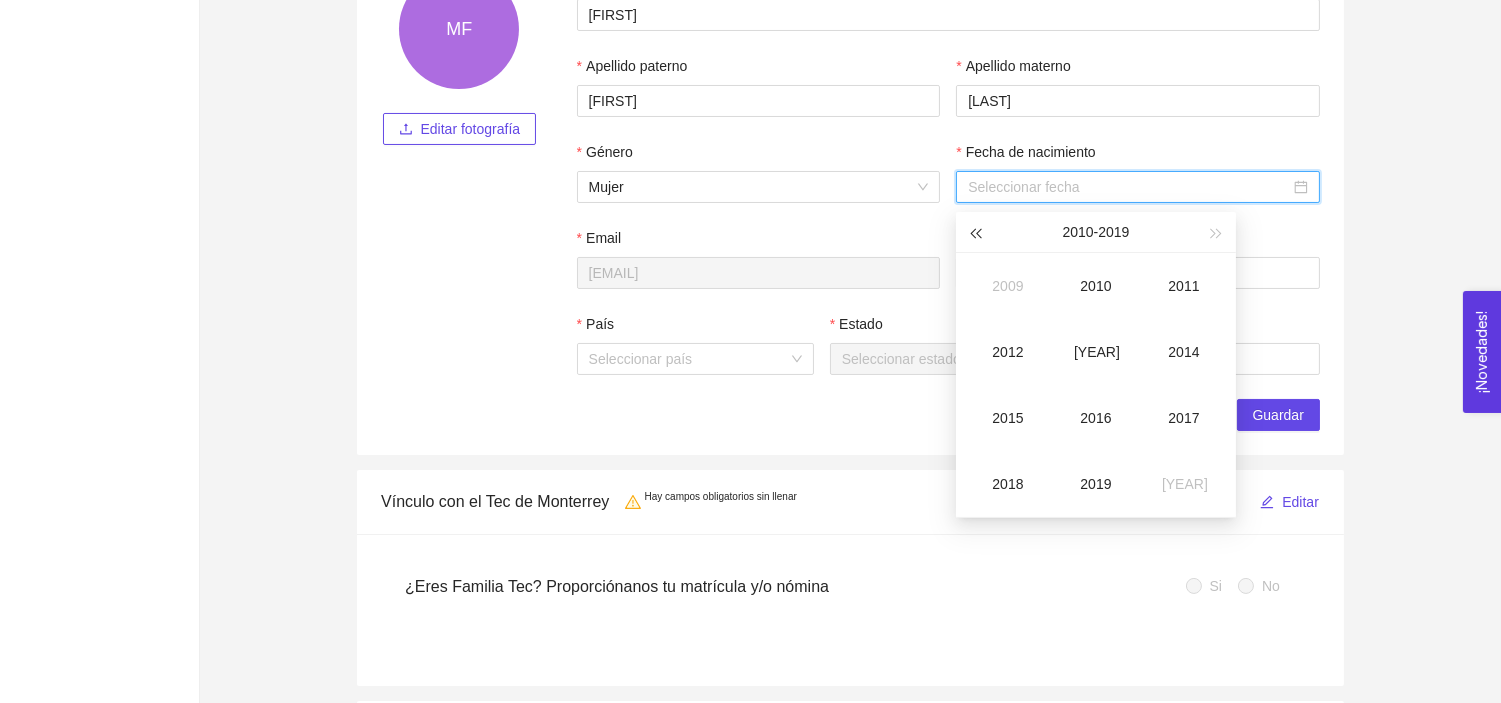 click at bounding box center (975, 232) 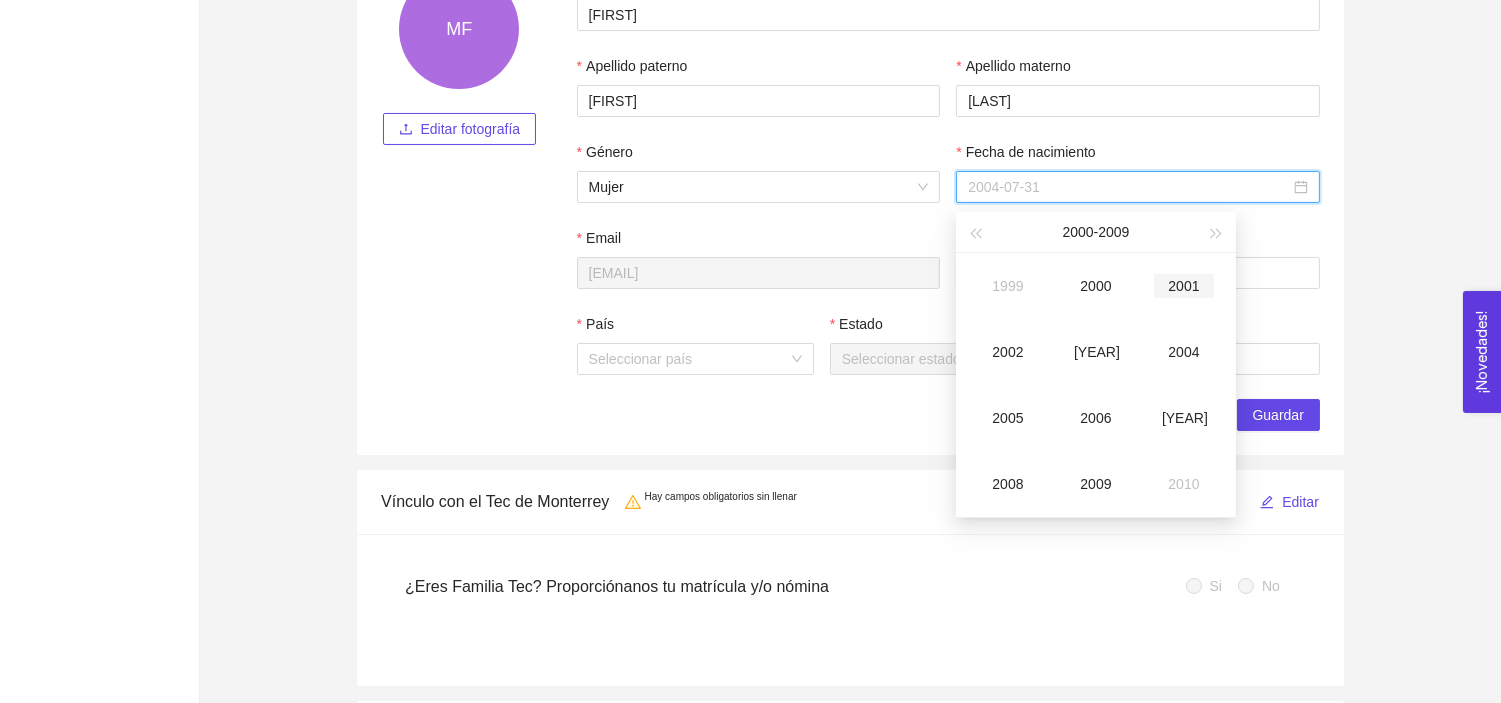 type on "2001-07-31" 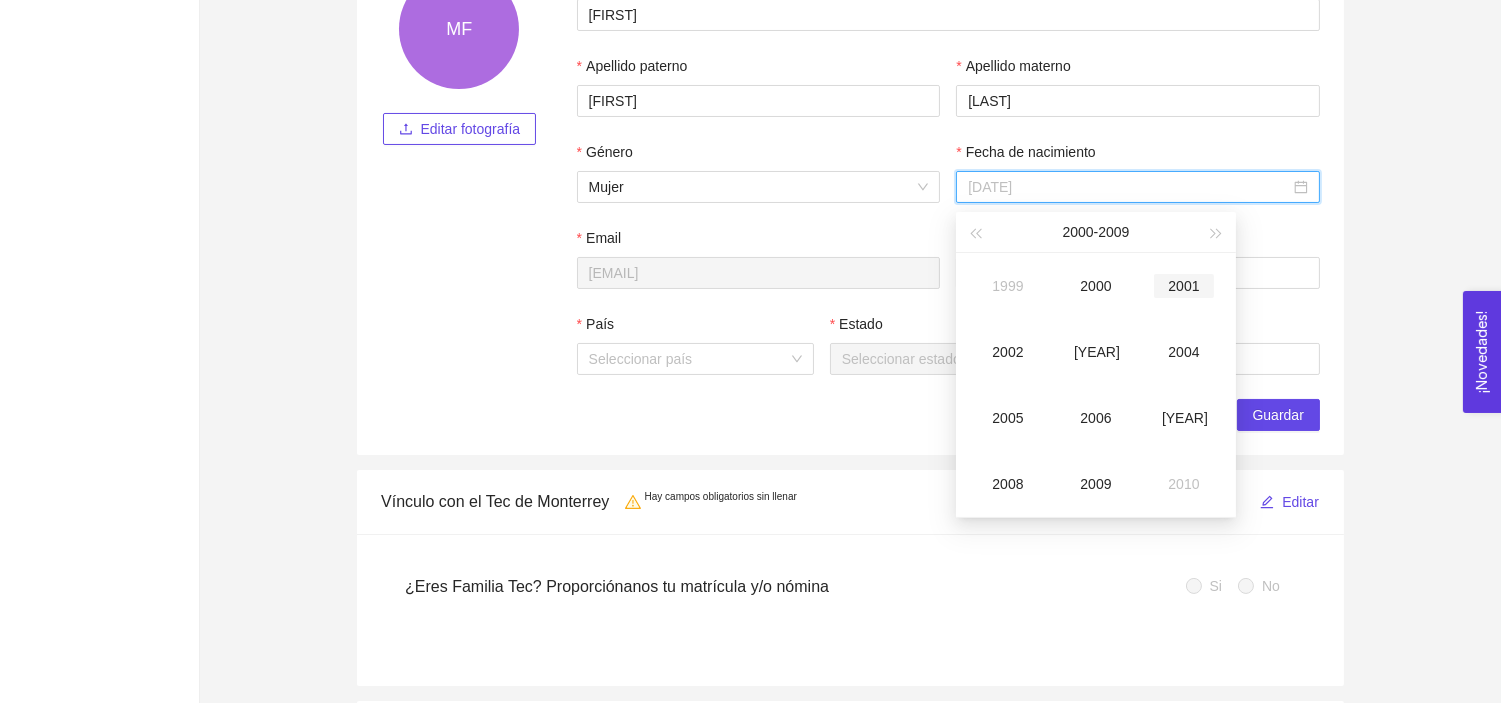 click on "2001" at bounding box center [1184, 286] 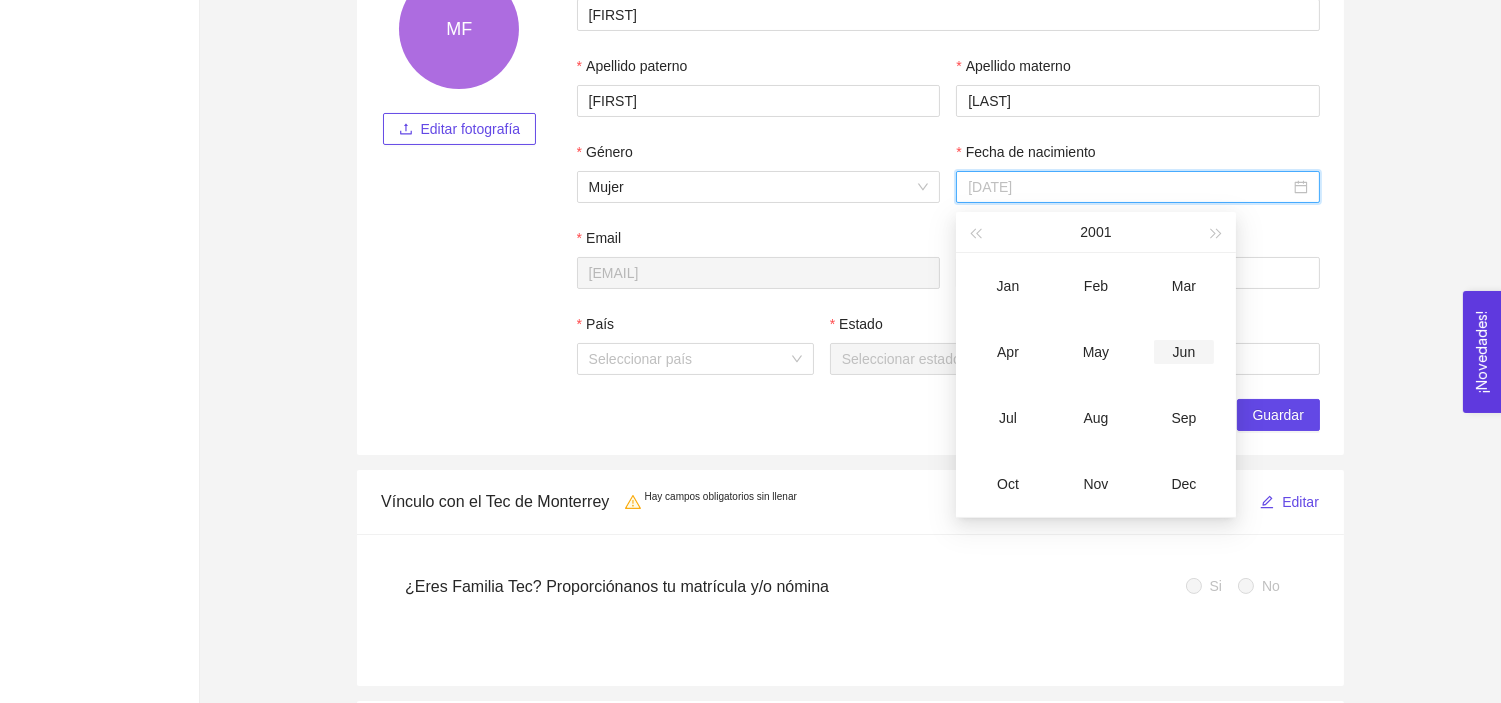 type on "2001-06-30" 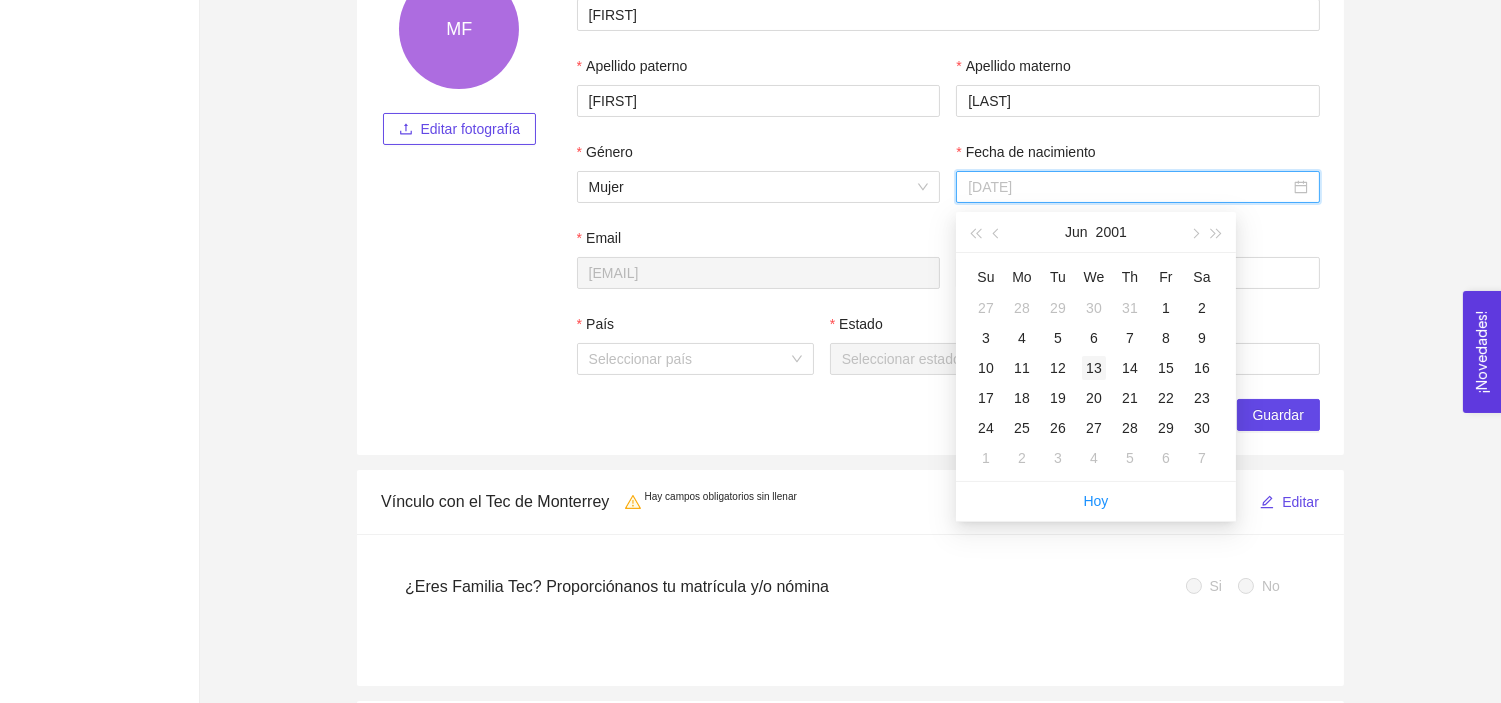 type on "2001-06-13" 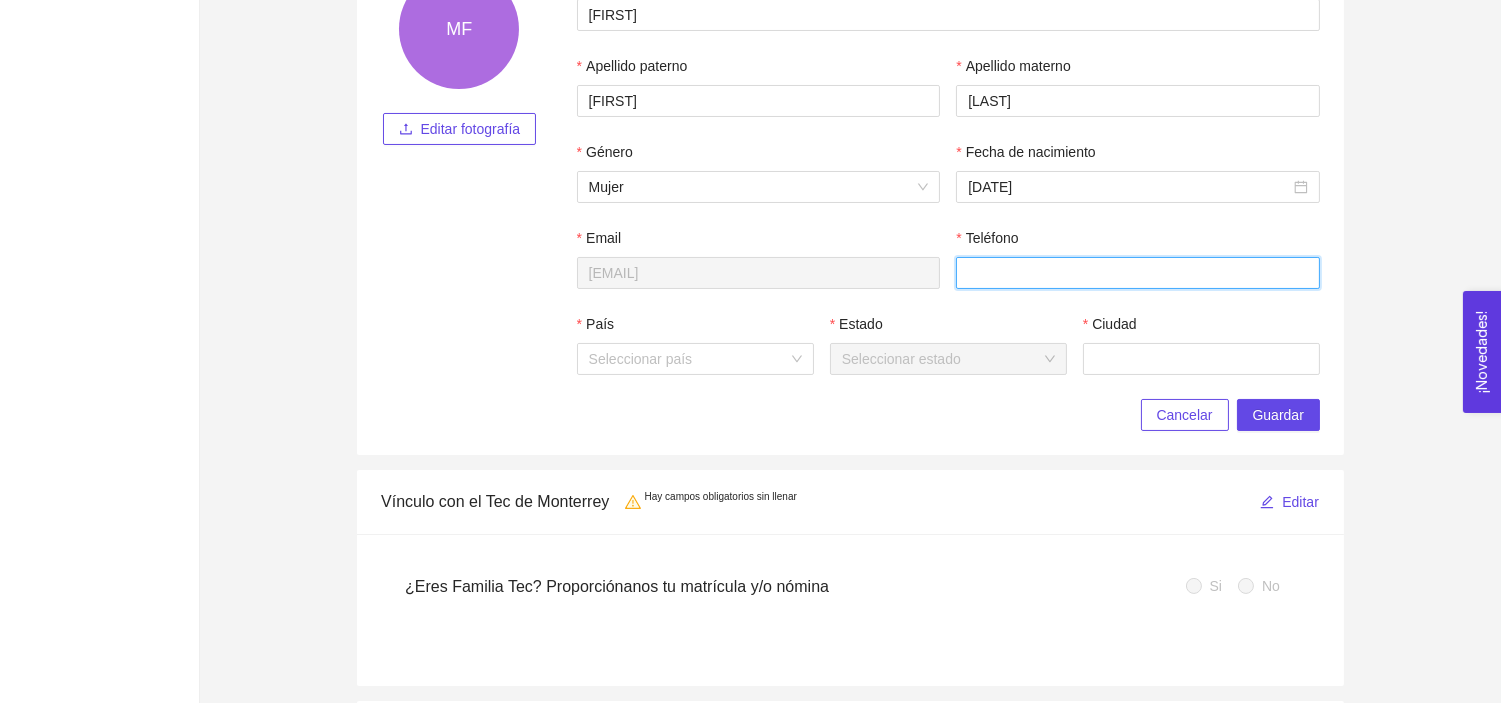 click on "Teléfono" at bounding box center (1138, 273) 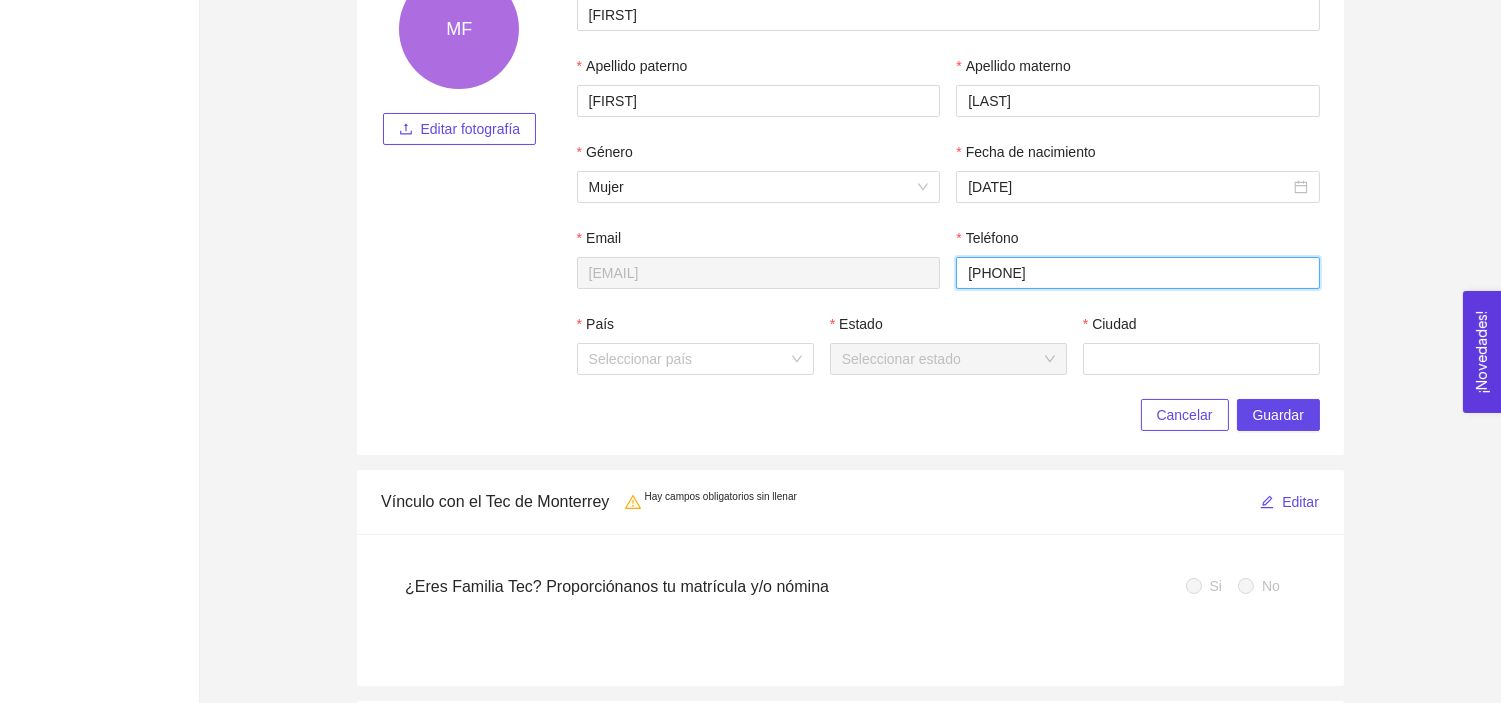 type on "6567432276" 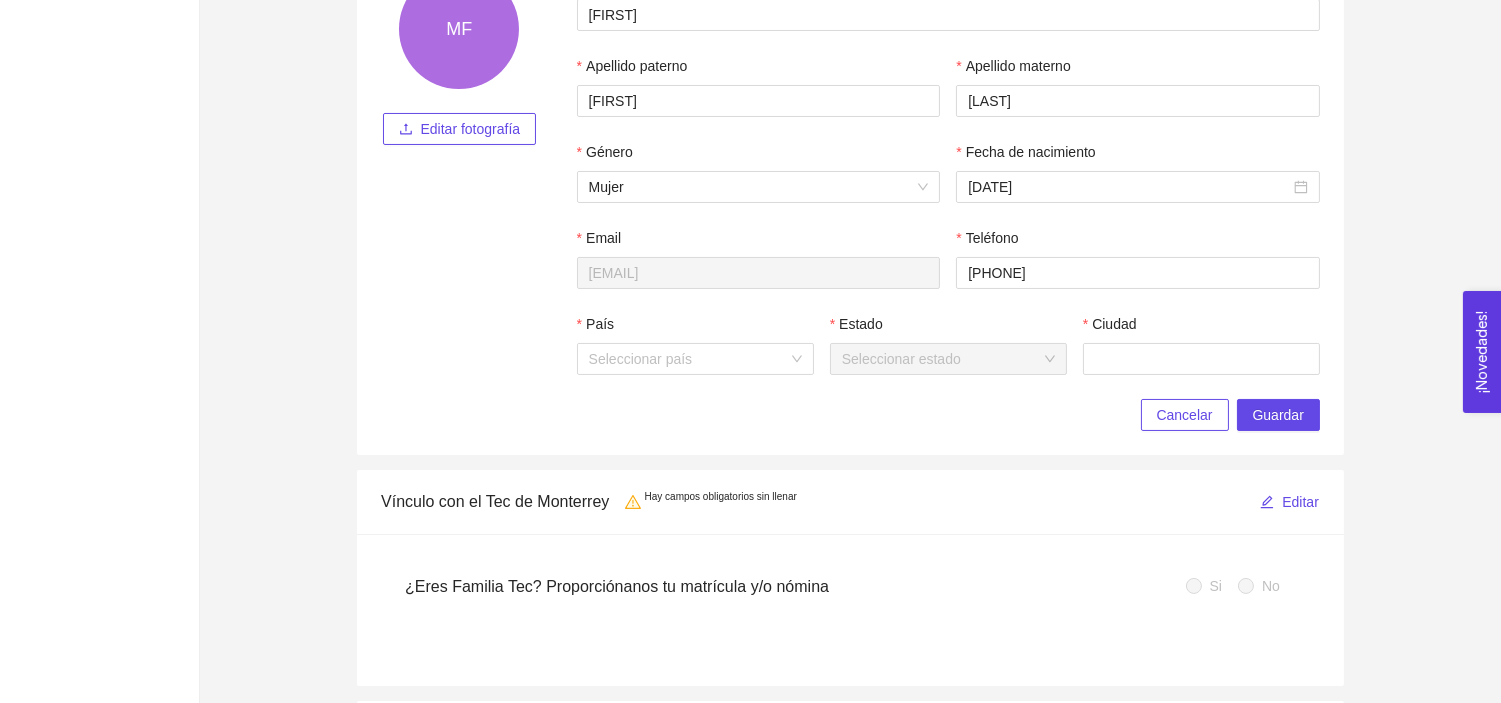 type on "México" 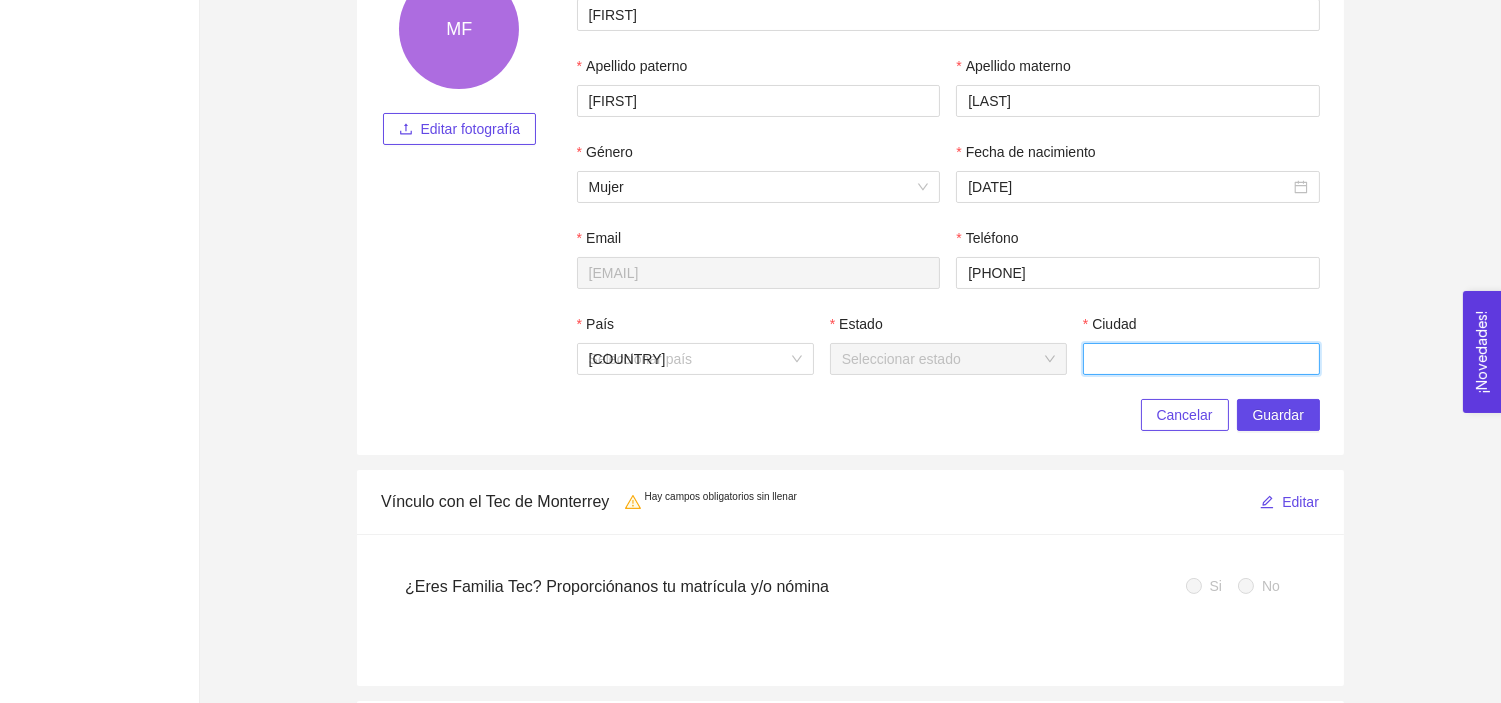 type on "[FIRST] [LAST]" 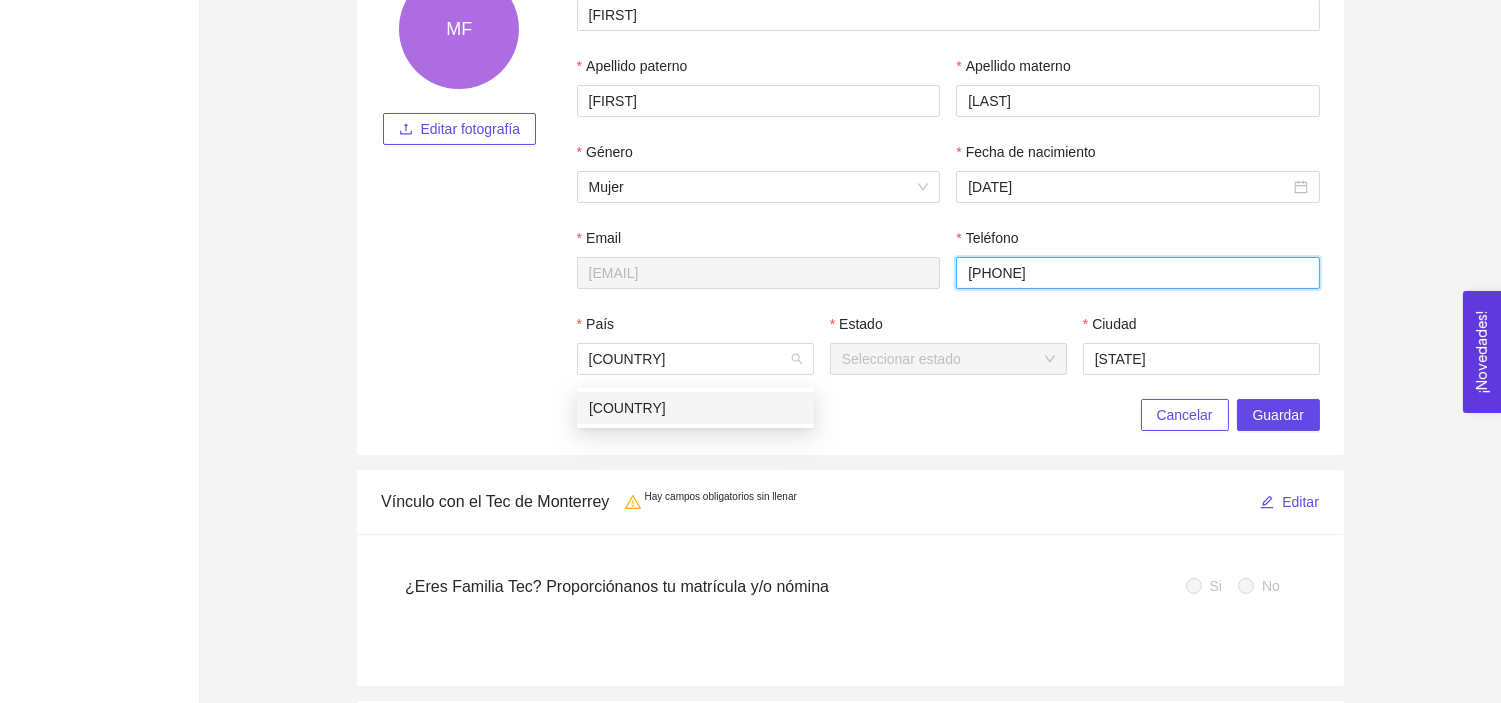 type on "6567432276" 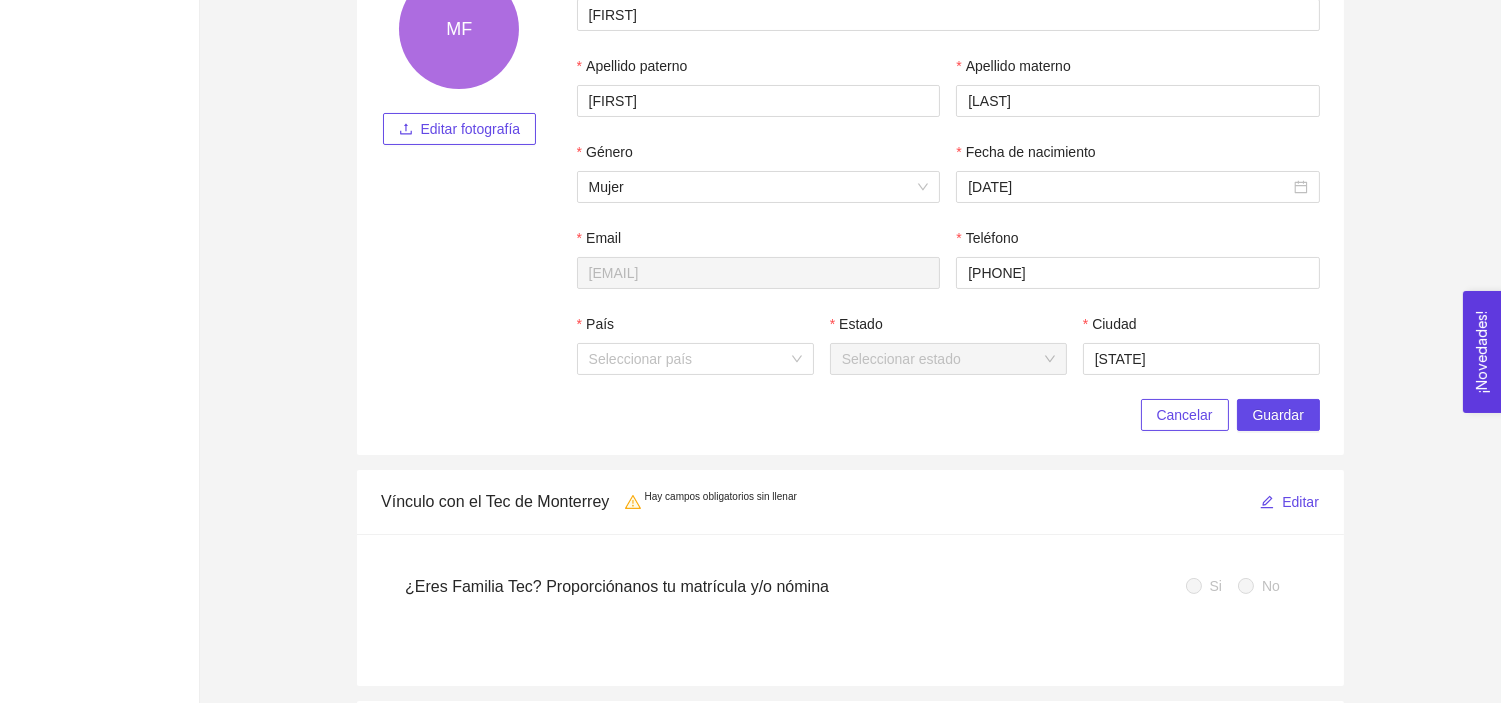 click on "Cancelar Guardar" at bounding box center [850, 415] 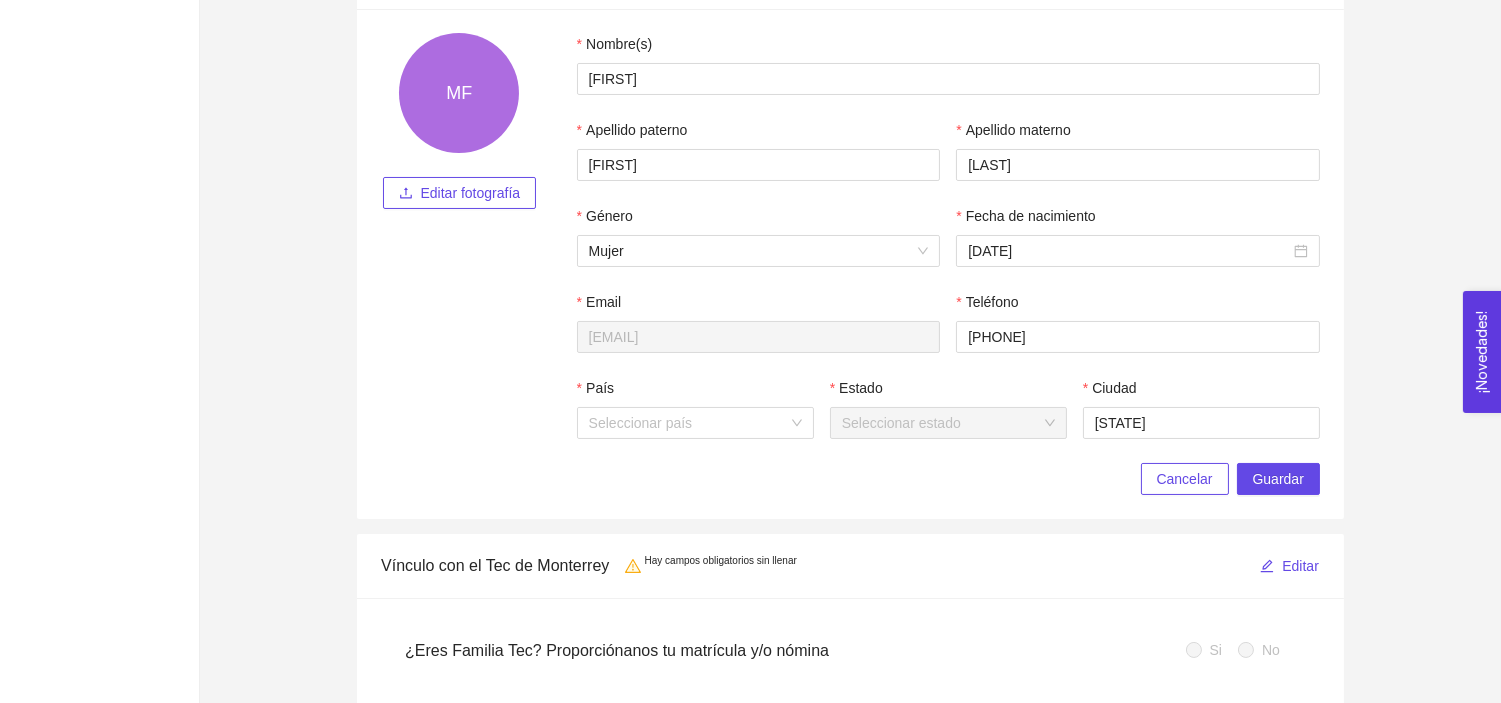 scroll, scrollTop: 275, scrollLeft: 0, axis: vertical 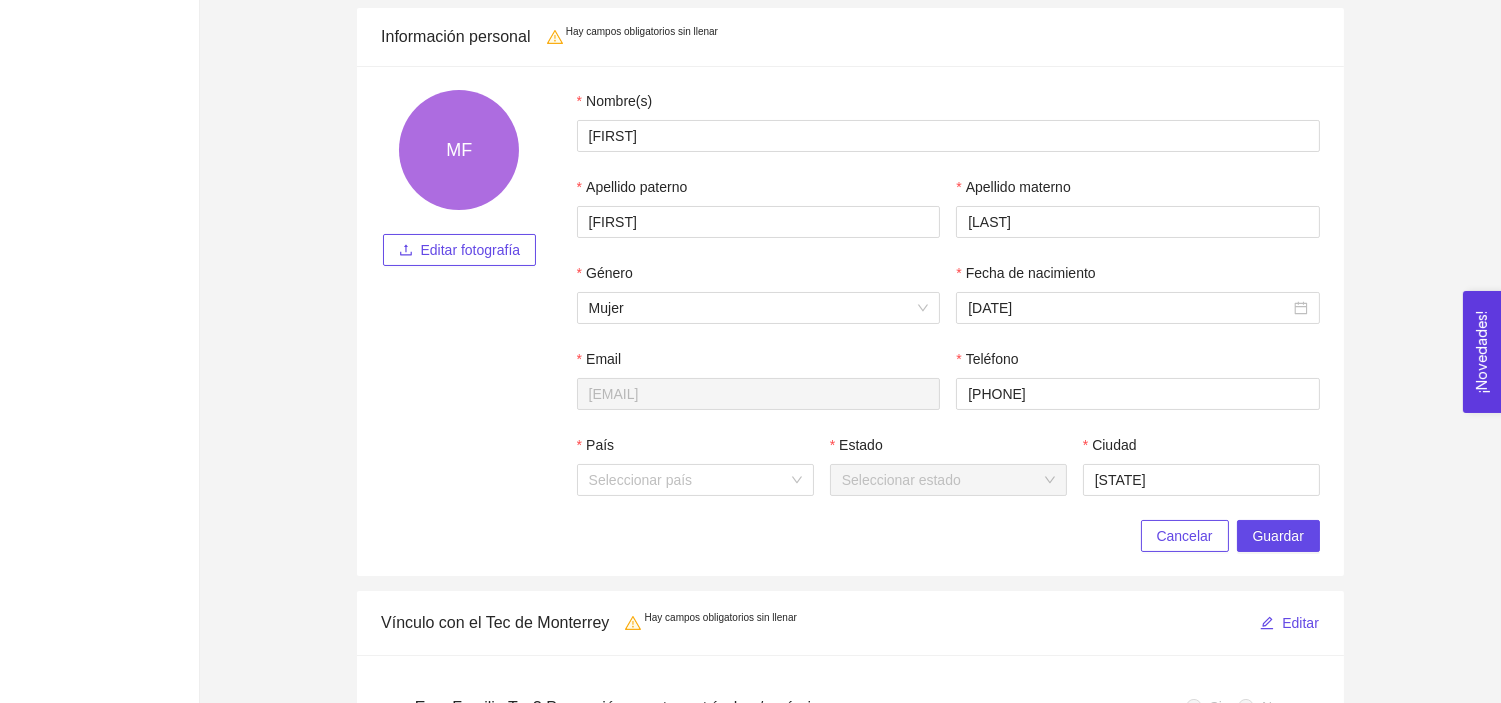 click on "Editar fotografía" at bounding box center (471, 250) 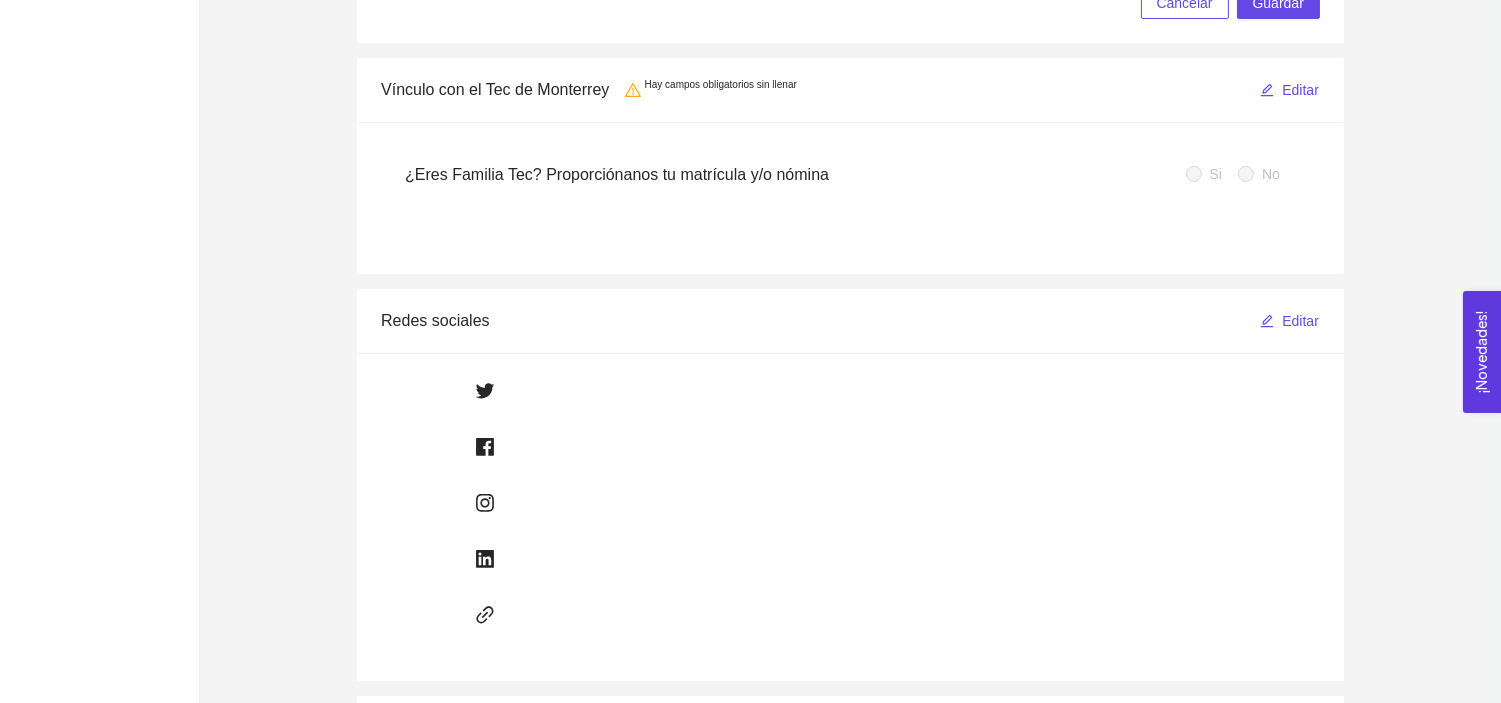 scroll, scrollTop: 764, scrollLeft: 0, axis: vertical 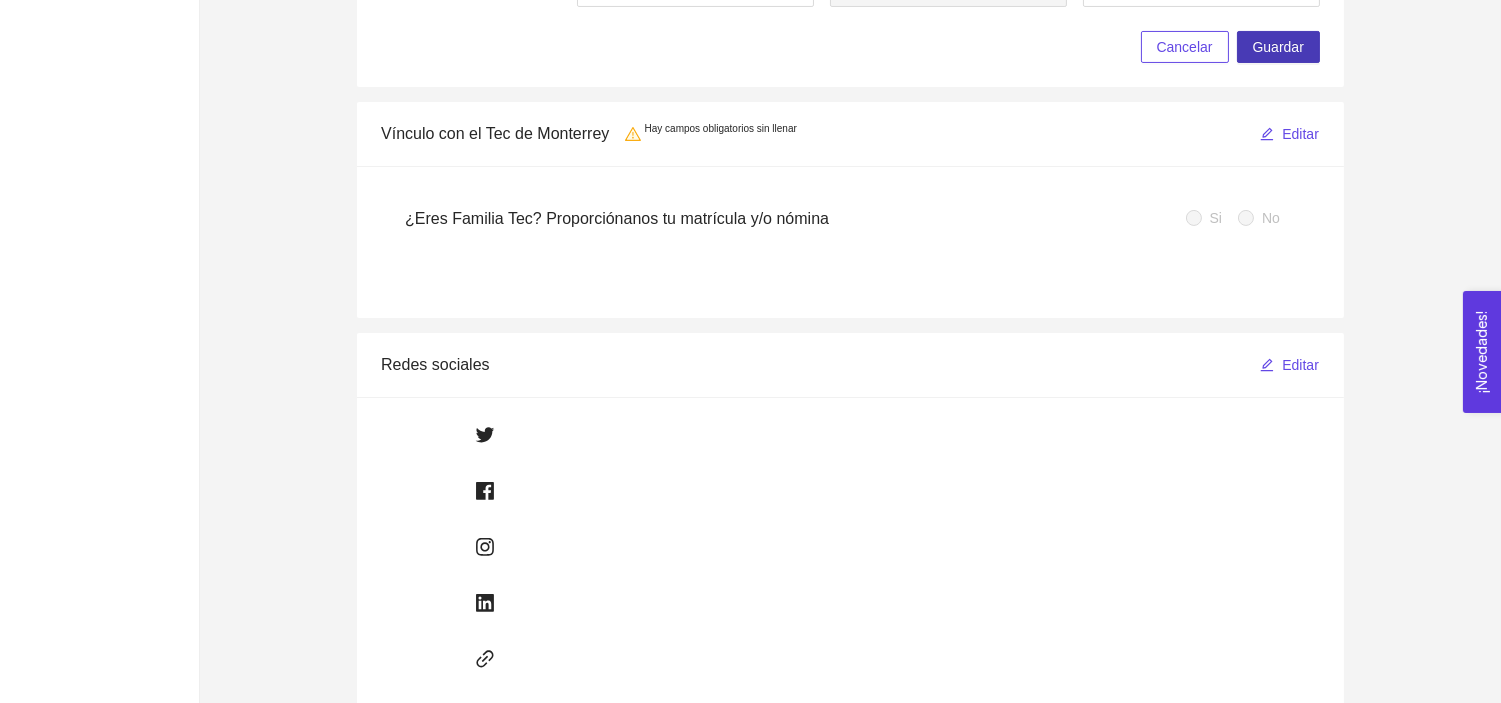 click on "Guardar" at bounding box center (1278, 47) 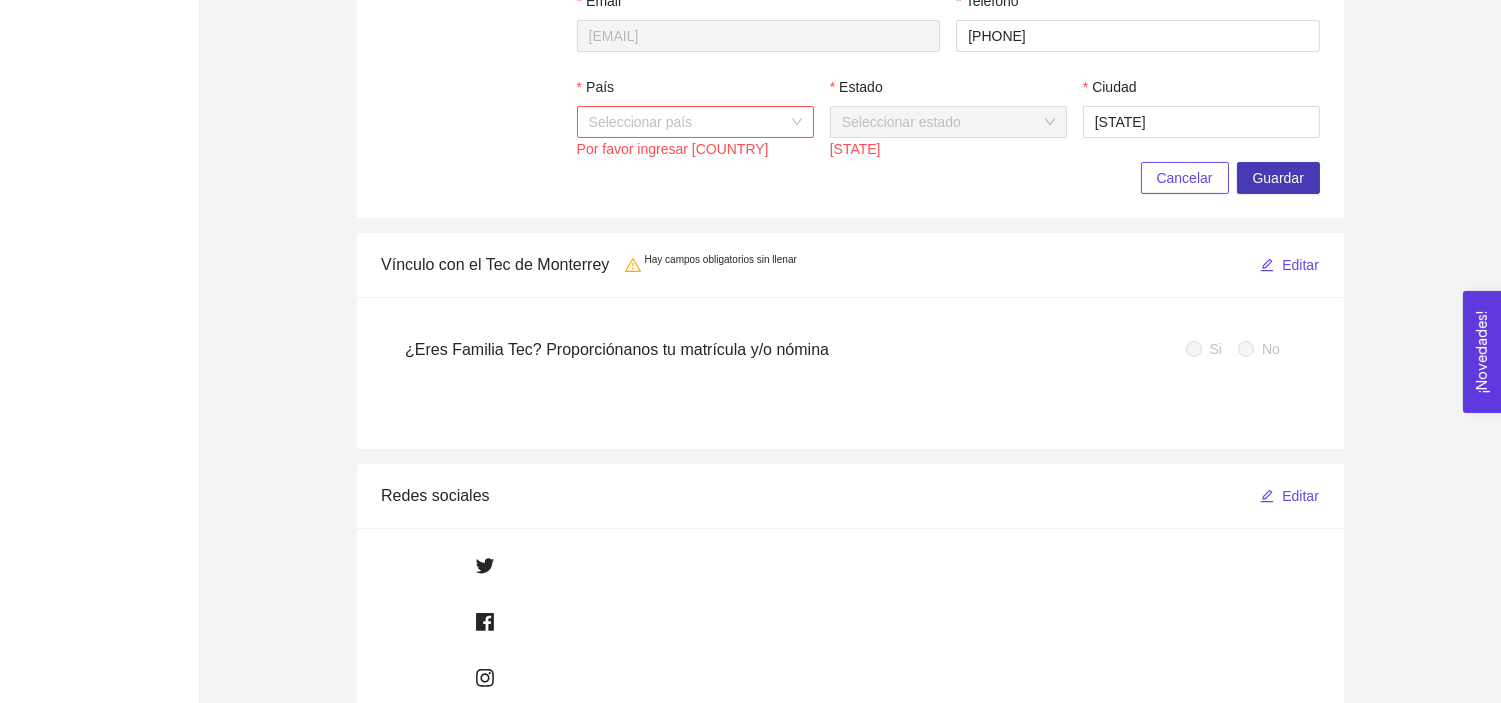 scroll, scrollTop: 624, scrollLeft: 0, axis: vertical 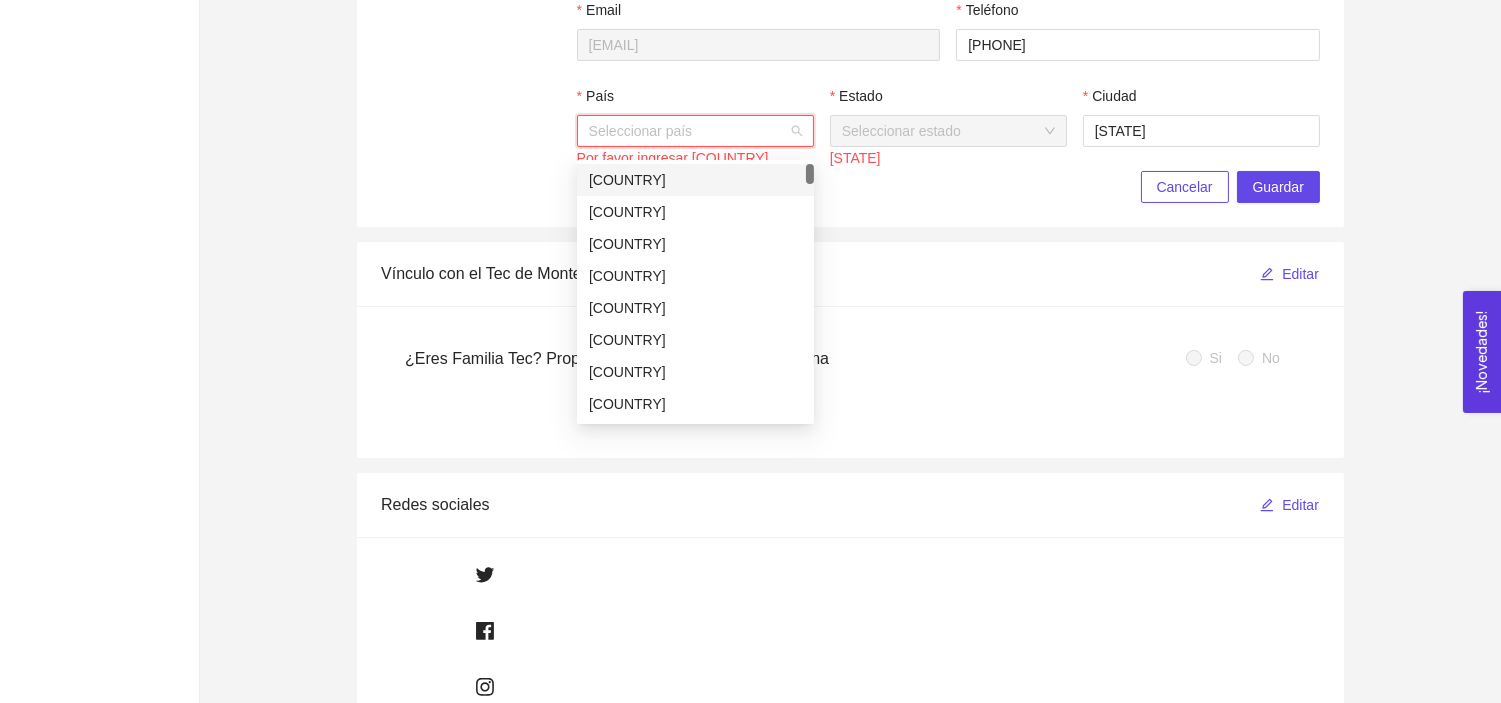 click on "País" at bounding box center [688, 131] 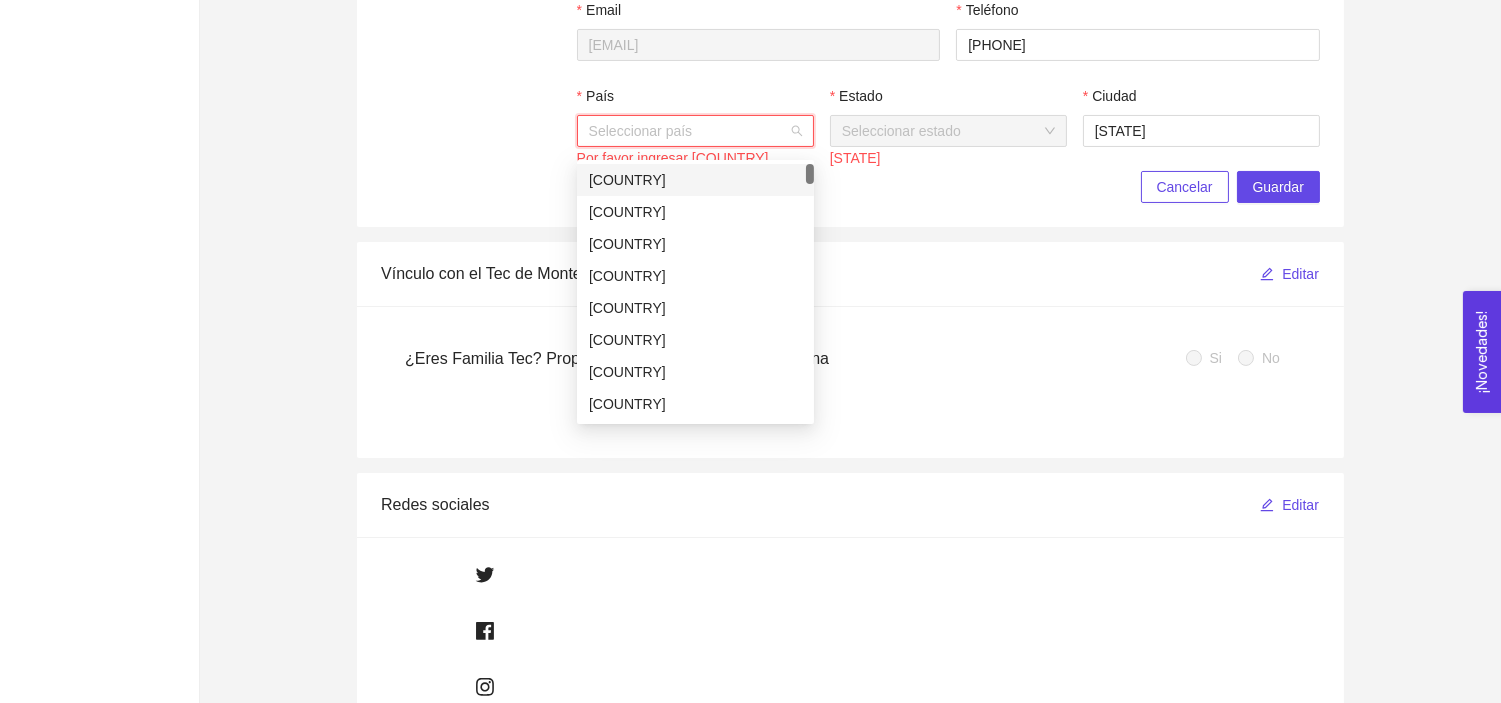 type on "México" 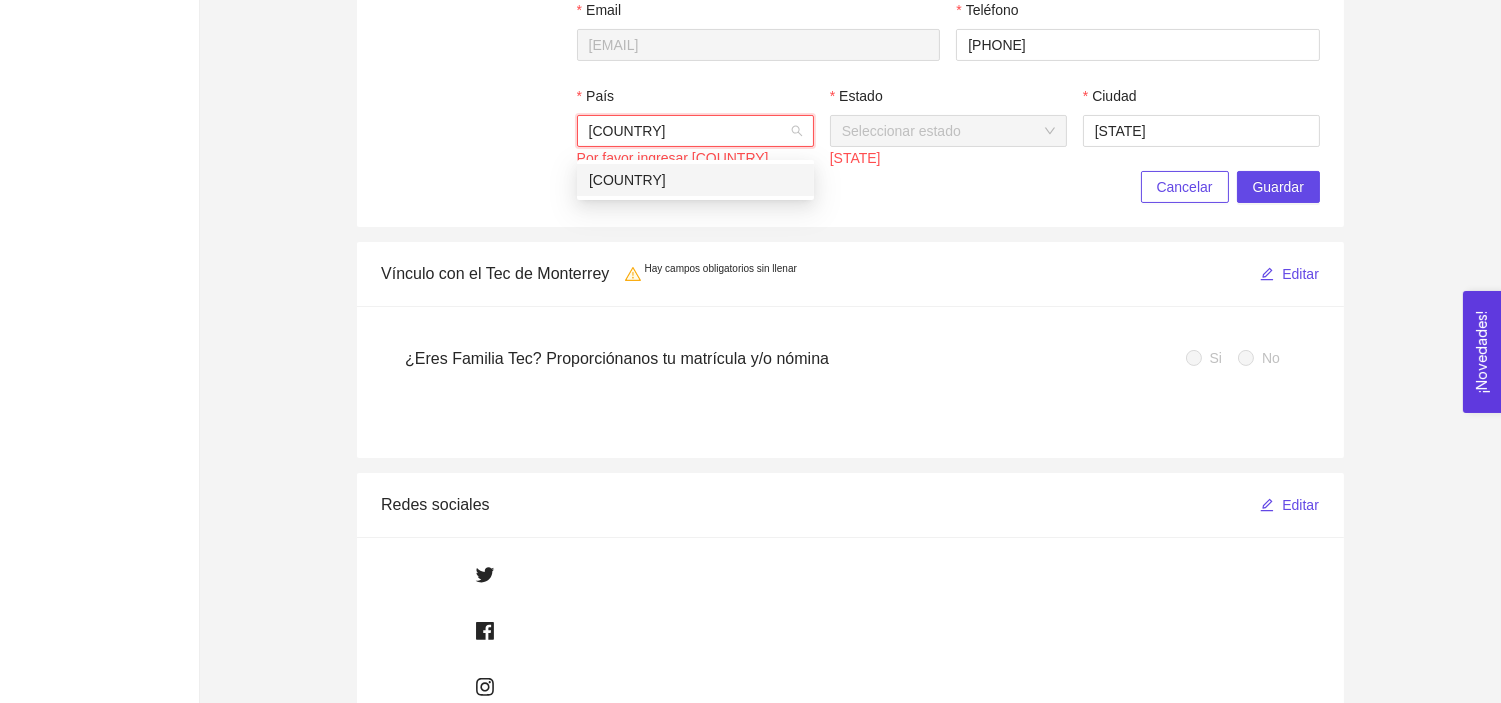 type 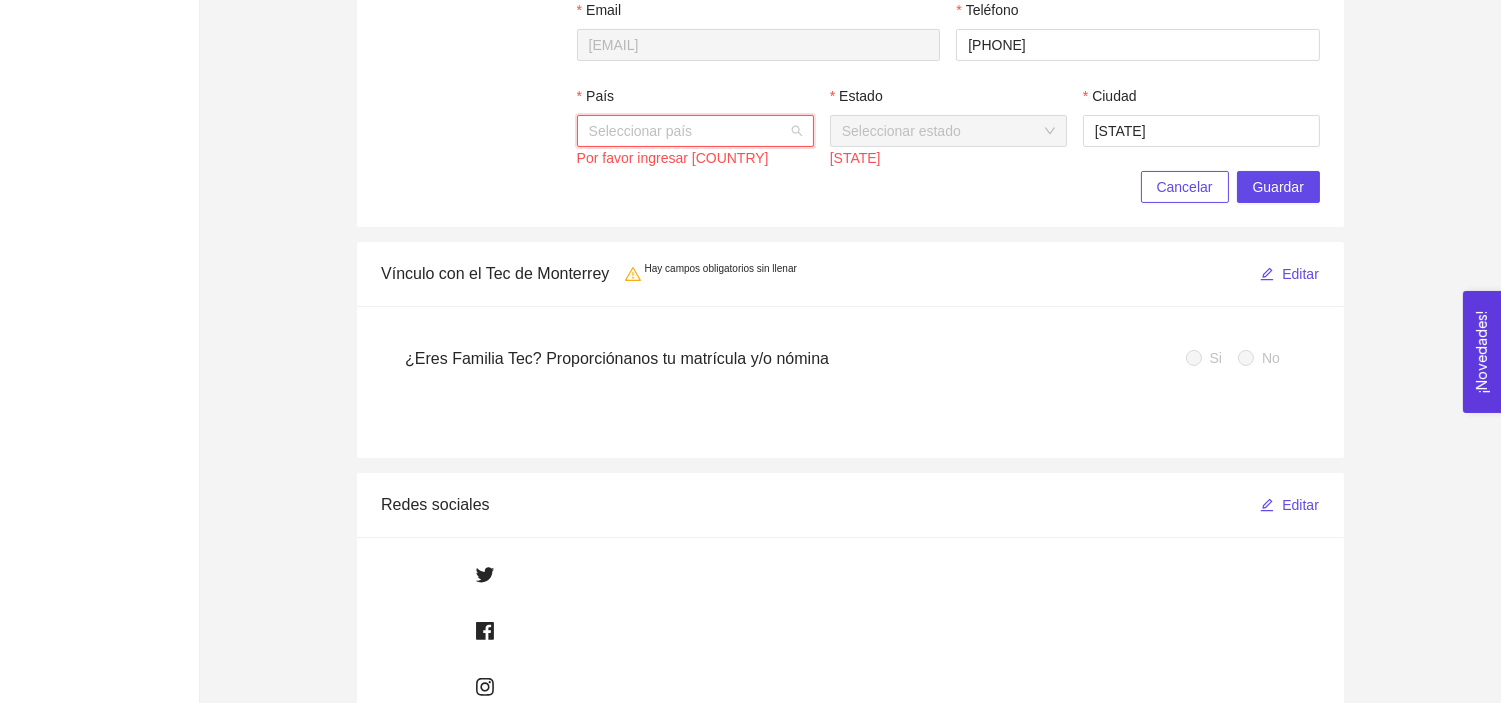 click on "País" at bounding box center (688, 131) 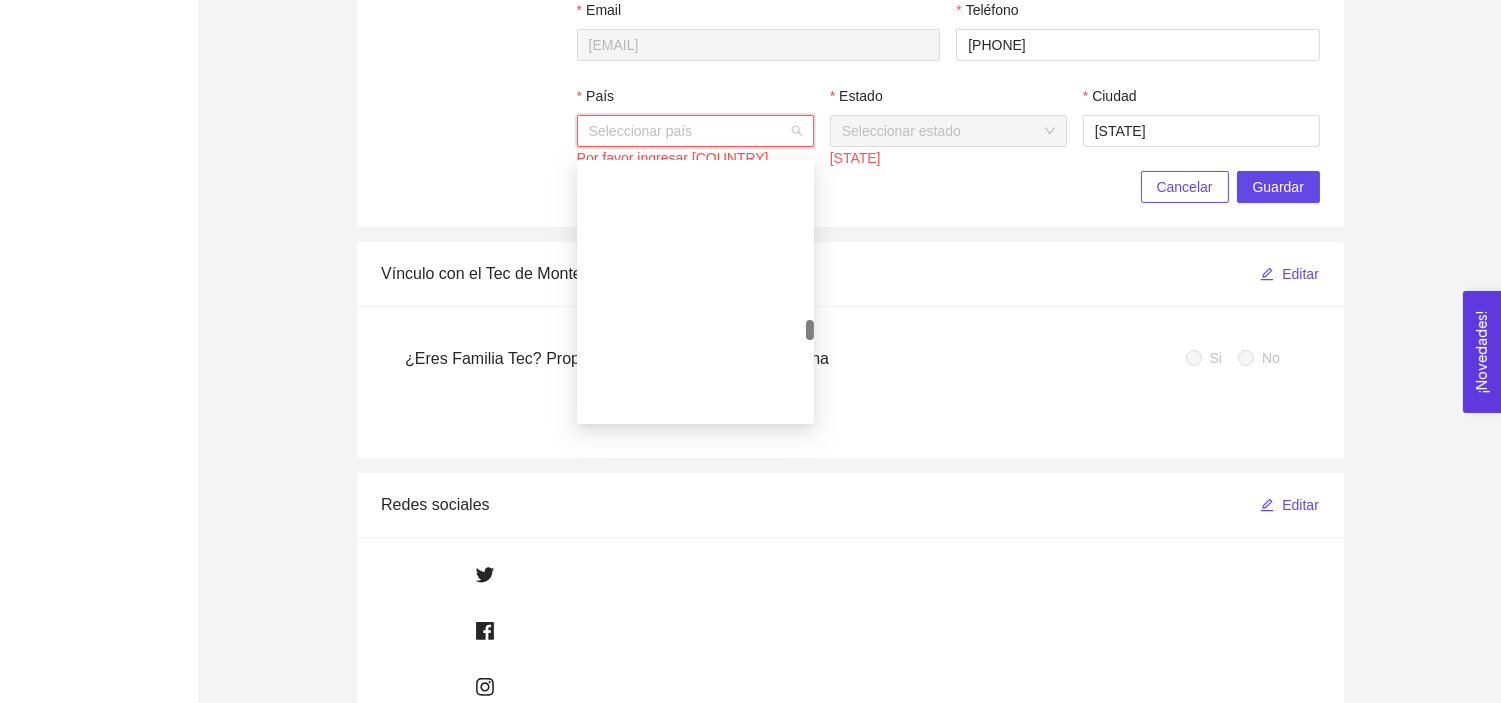 scroll, scrollTop: 4026, scrollLeft: 0, axis: vertical 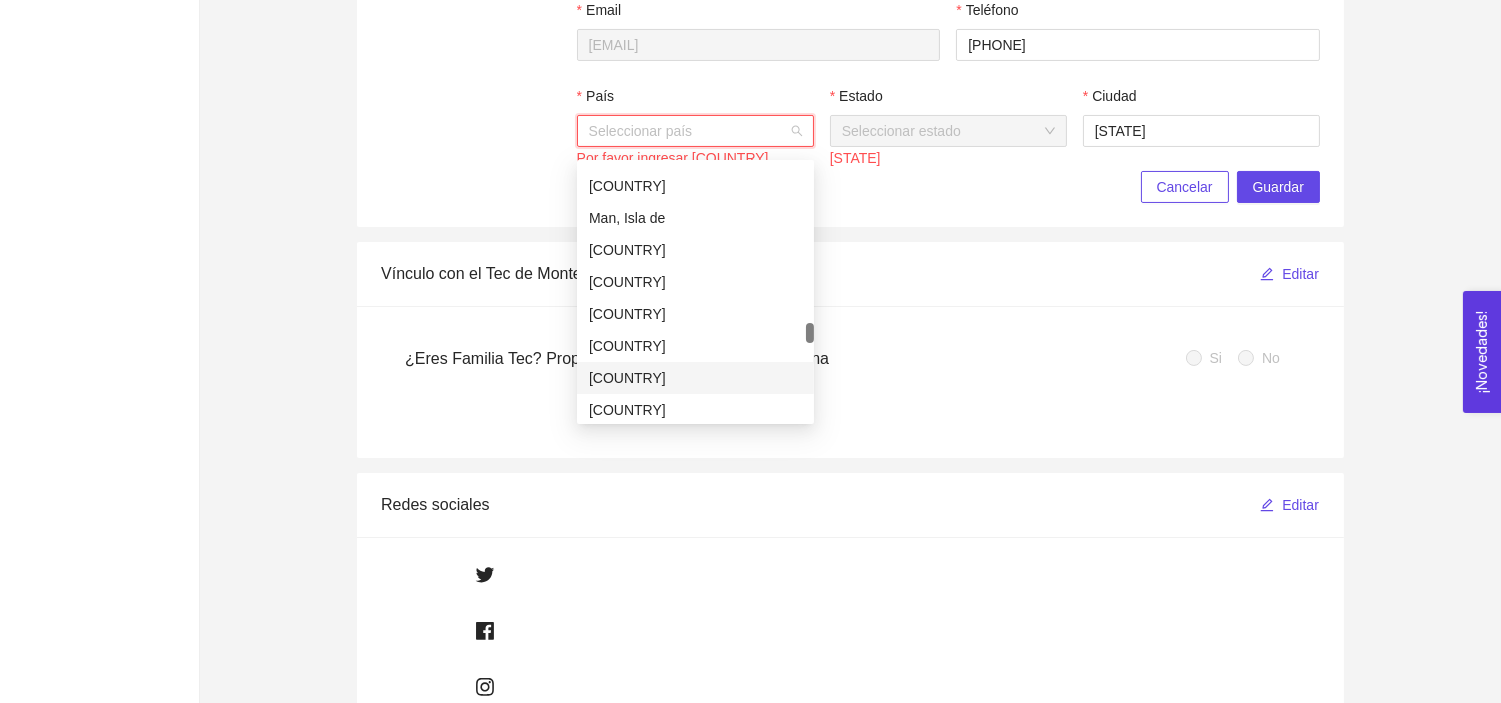 click on "México" at bounding box center (695, 378) 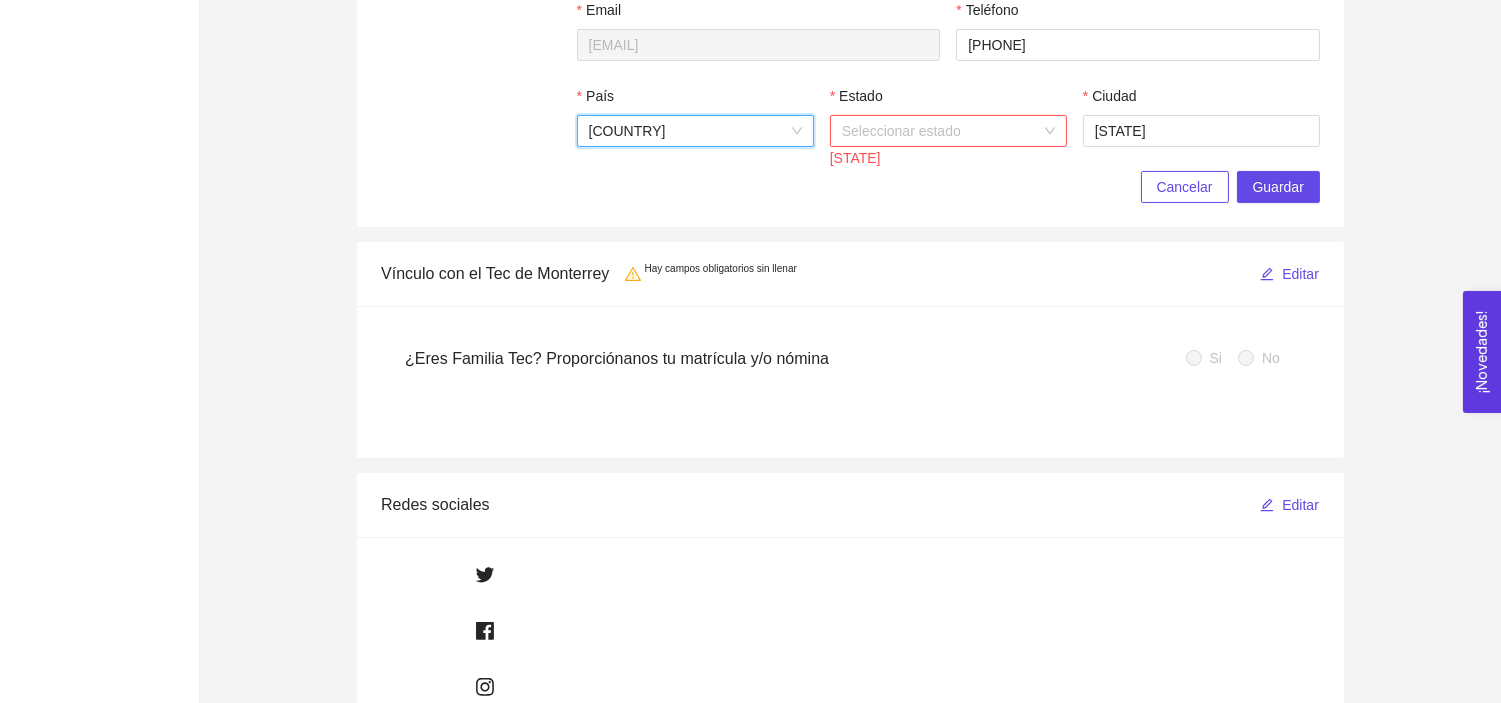 click on "Estado" at bounding box center [941, 131] 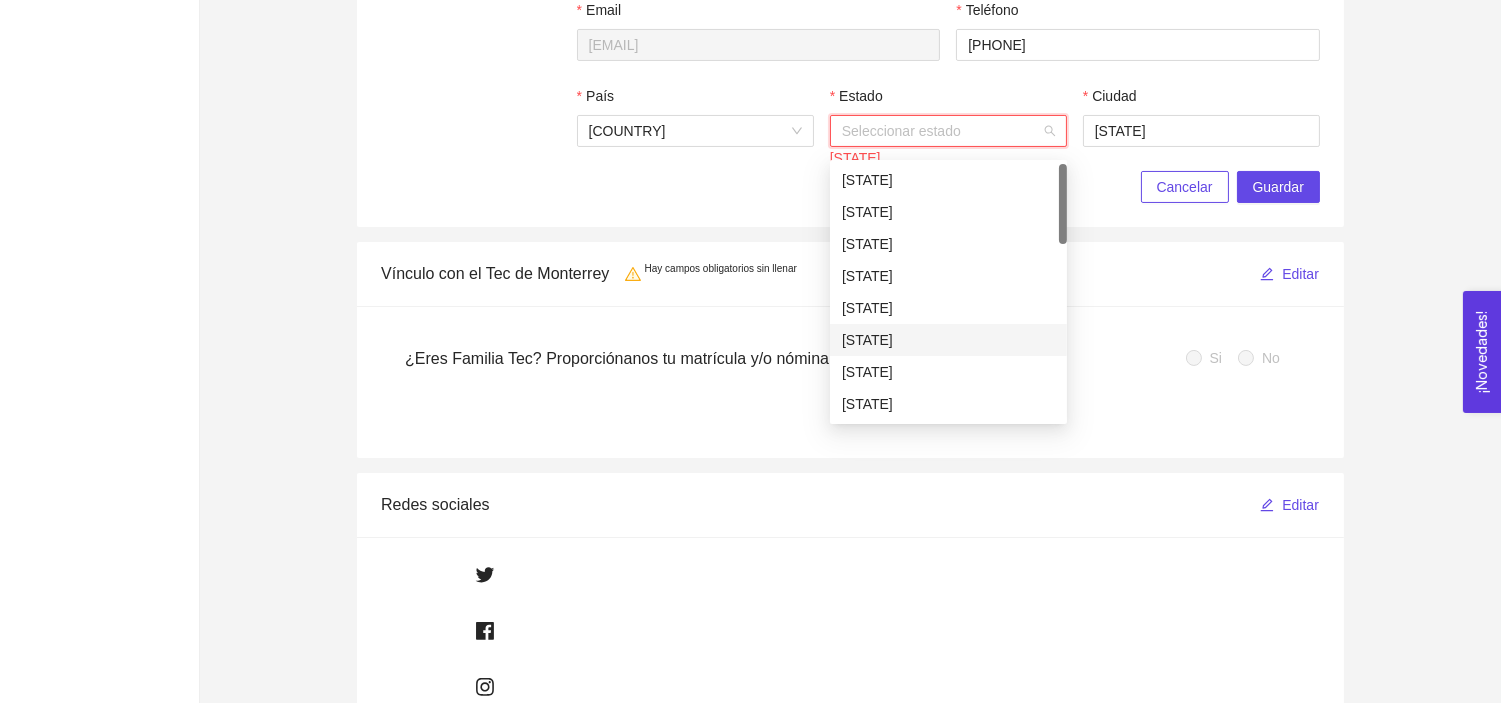 click on "[FIRST] [LAST]" at bounding box center (948, 340) 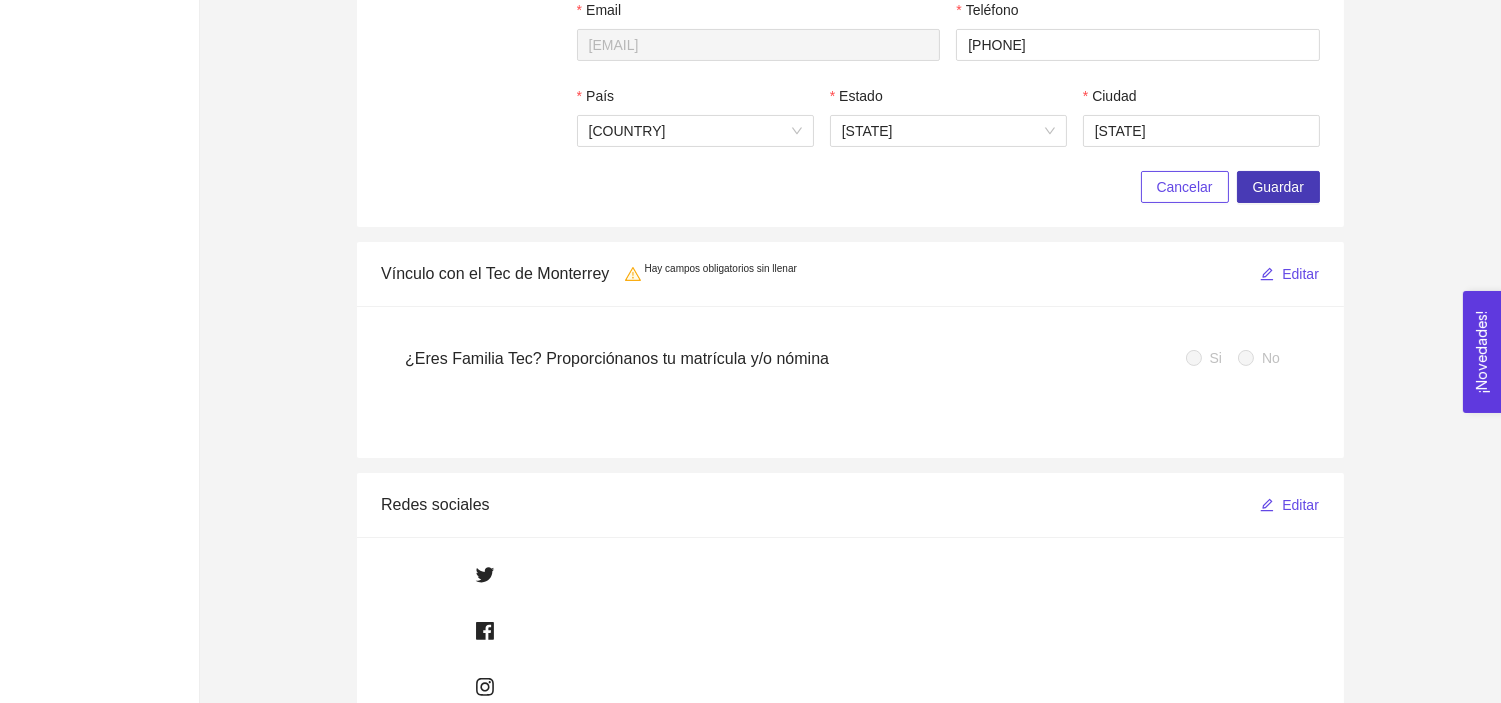 click on "Guardar" at bounding box center [1278, 187] 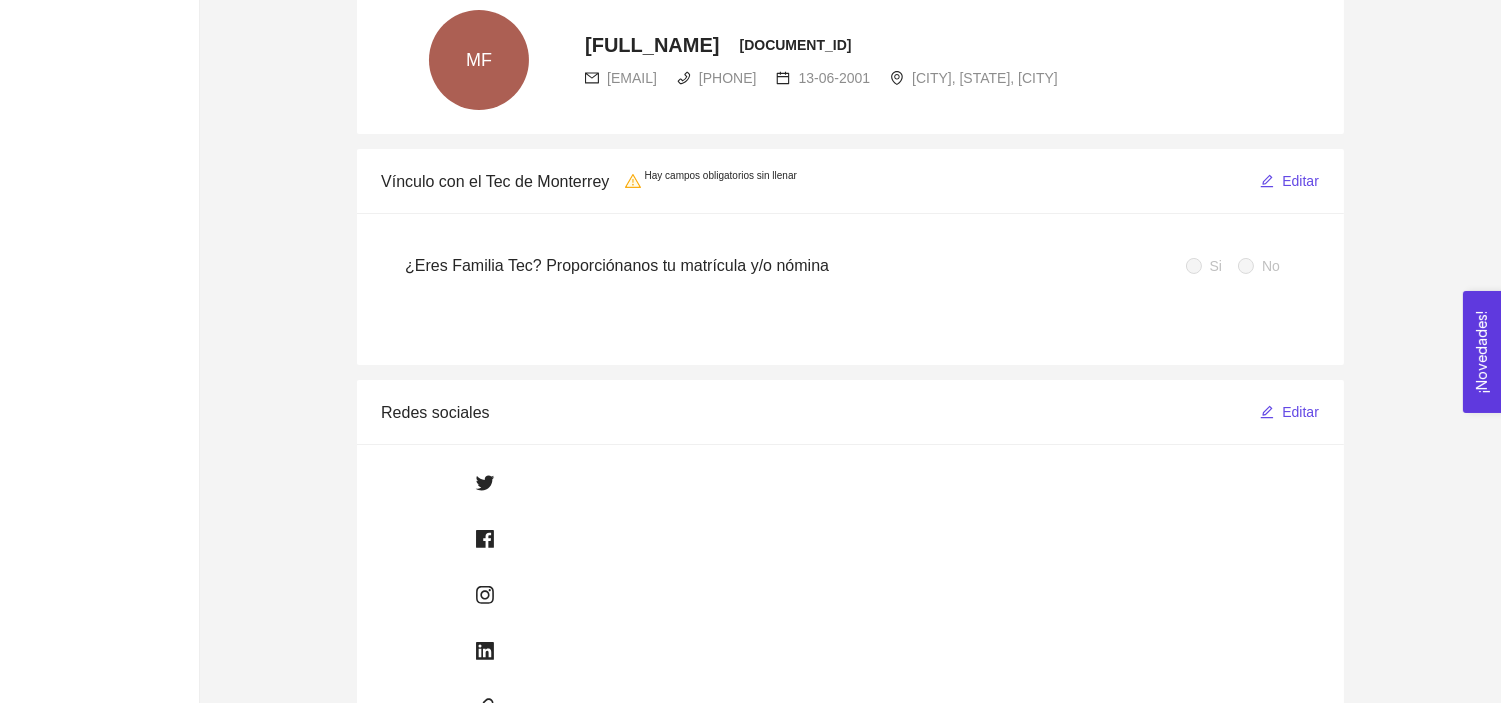 scroll, scrollTop: 450, scrollLeft: 0, axis: vertical 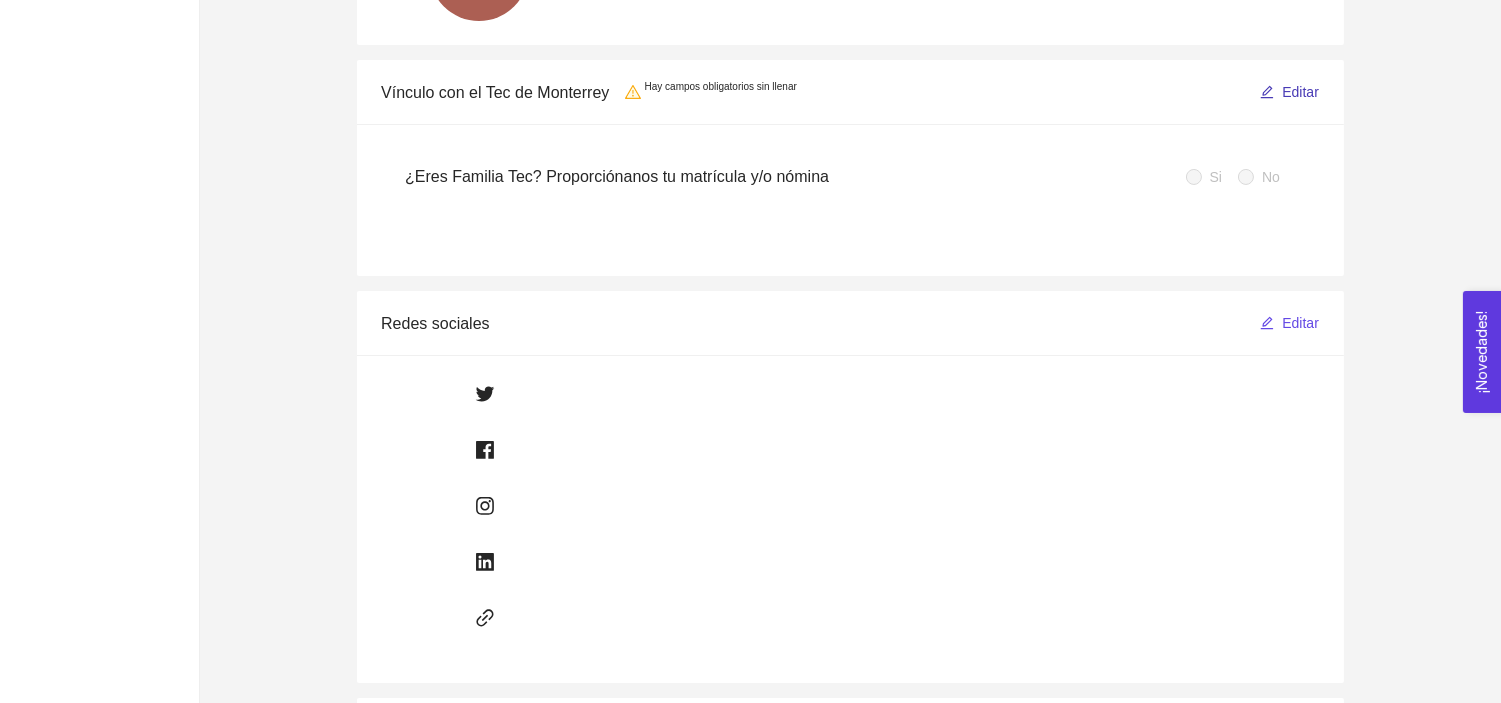 click on "Editar" at bounding box center (1300, 92) 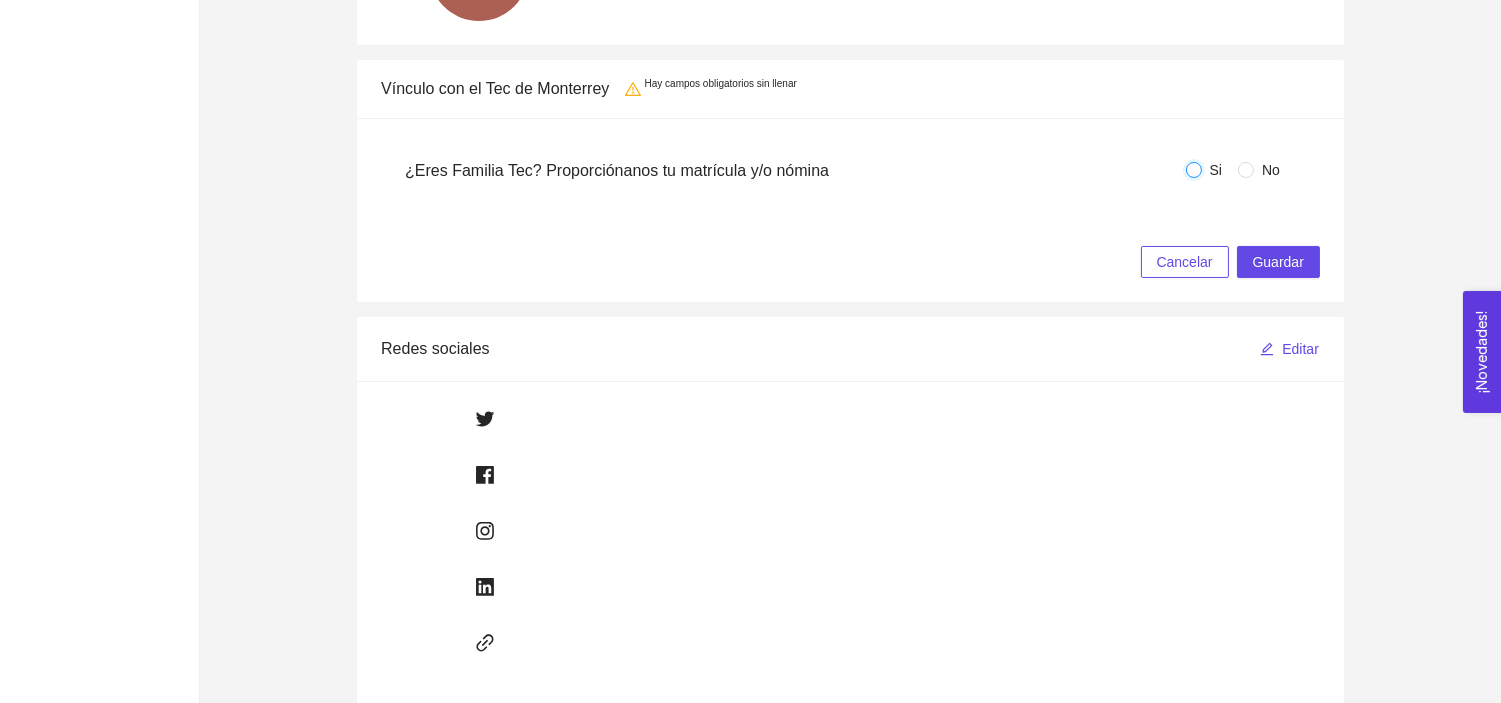 click on "Si" at bounding box center (1194, 170) 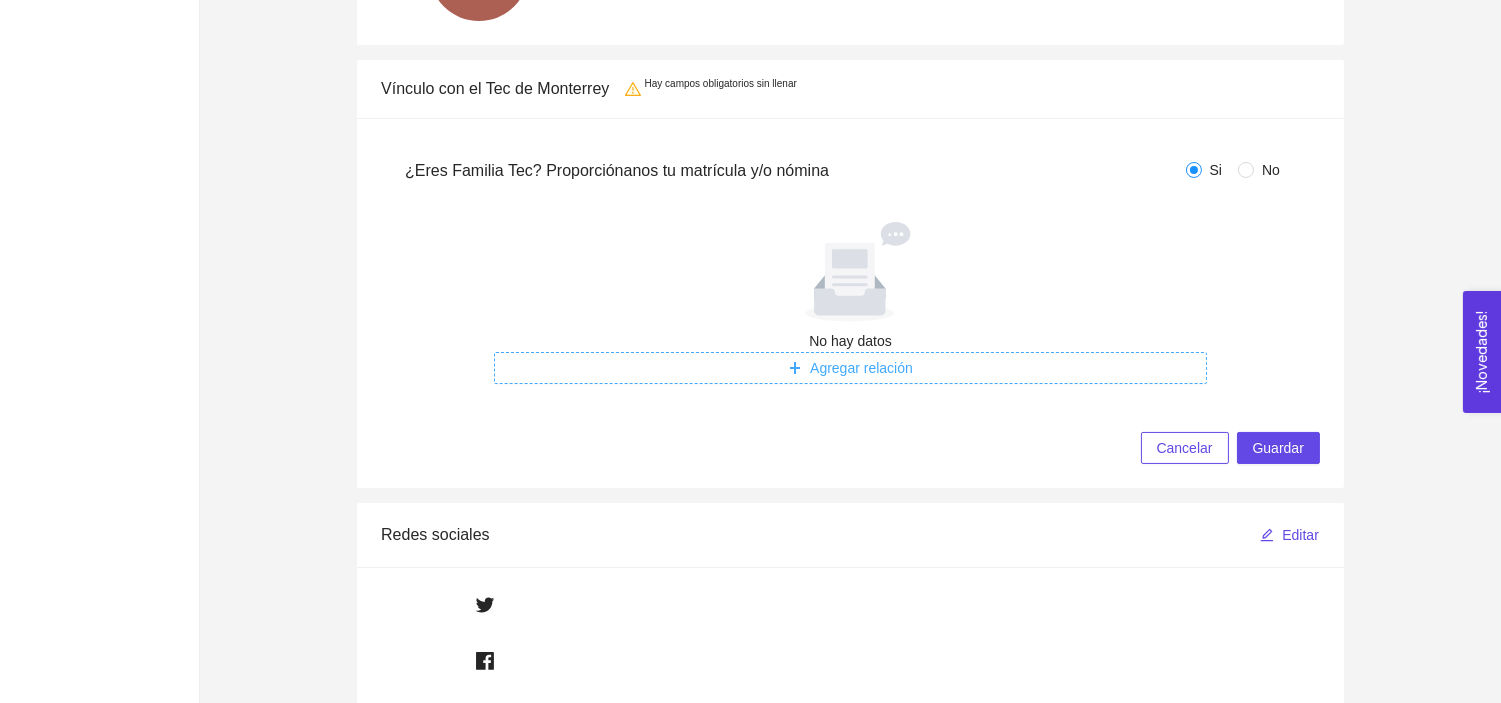 click on "Agregar relación" at bounding box center [850, 368] 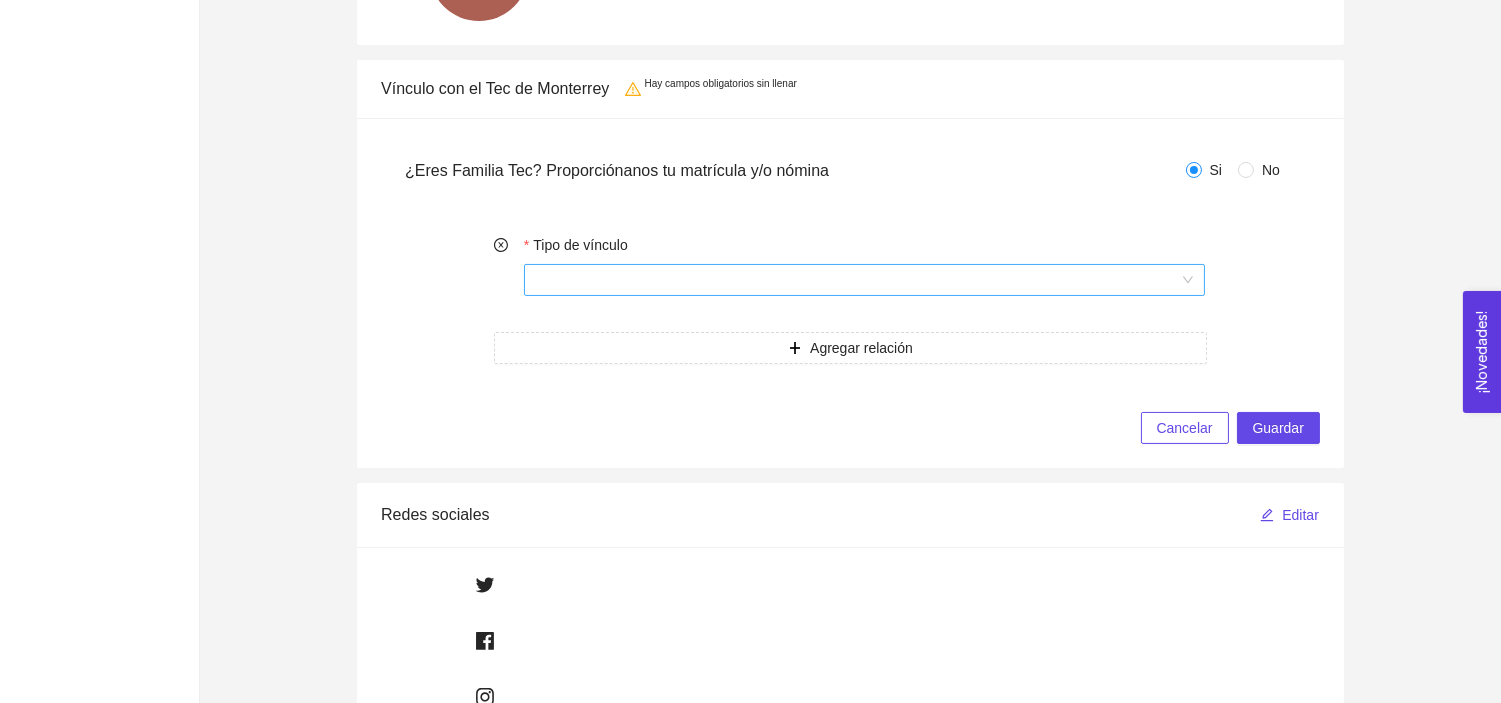 click on "Tipo de vínculo" at bounding box center (864, 265) 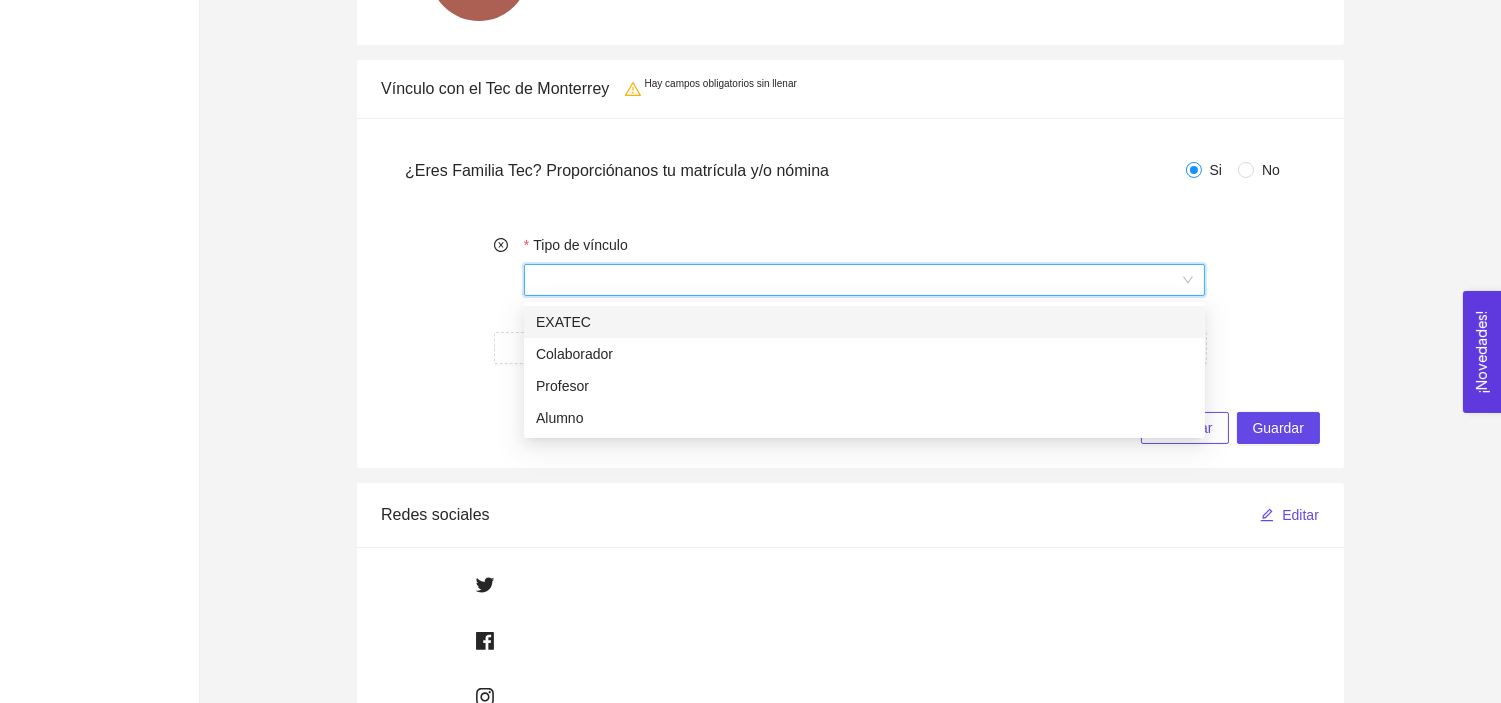 click on "Tipo de vínculo" at bounding box center [857, 280] 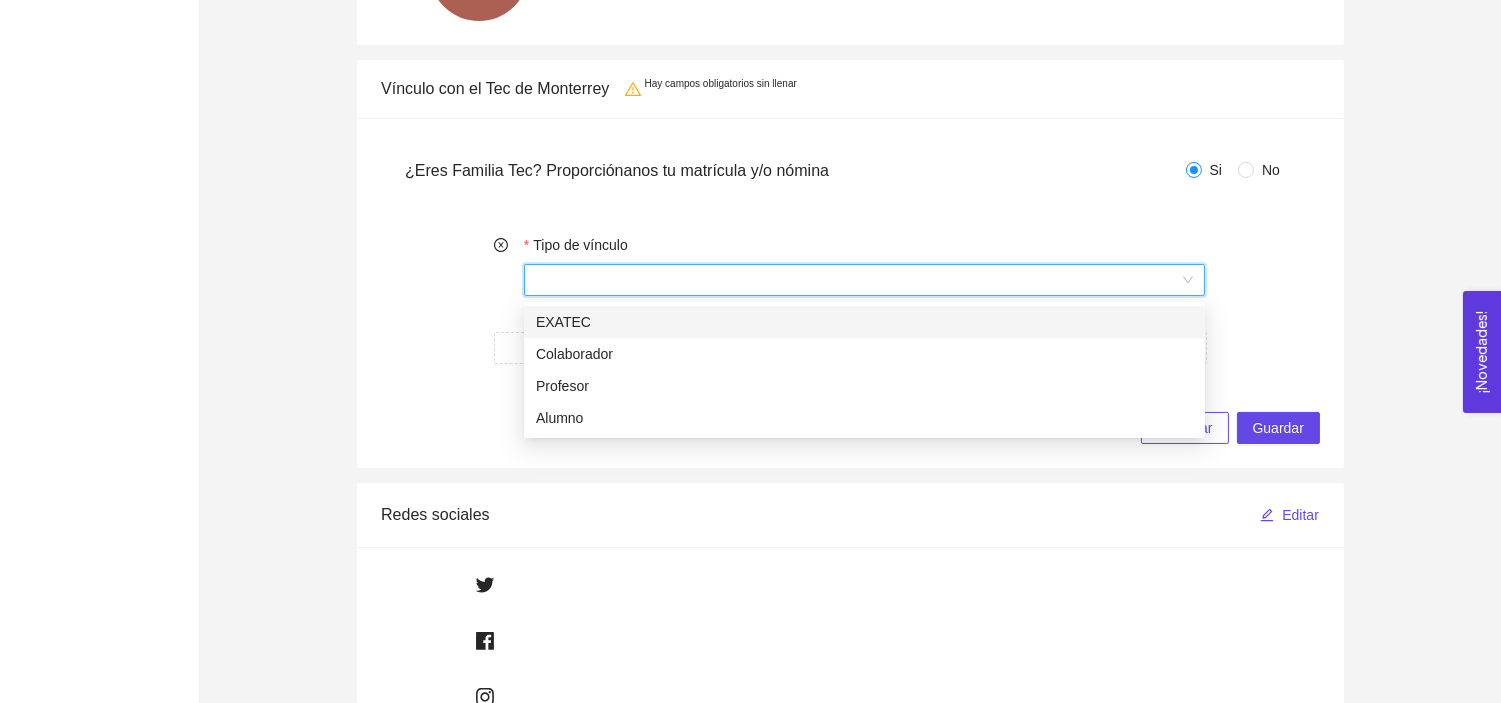 click on "EXATEC" at bounding box center [864, 322] 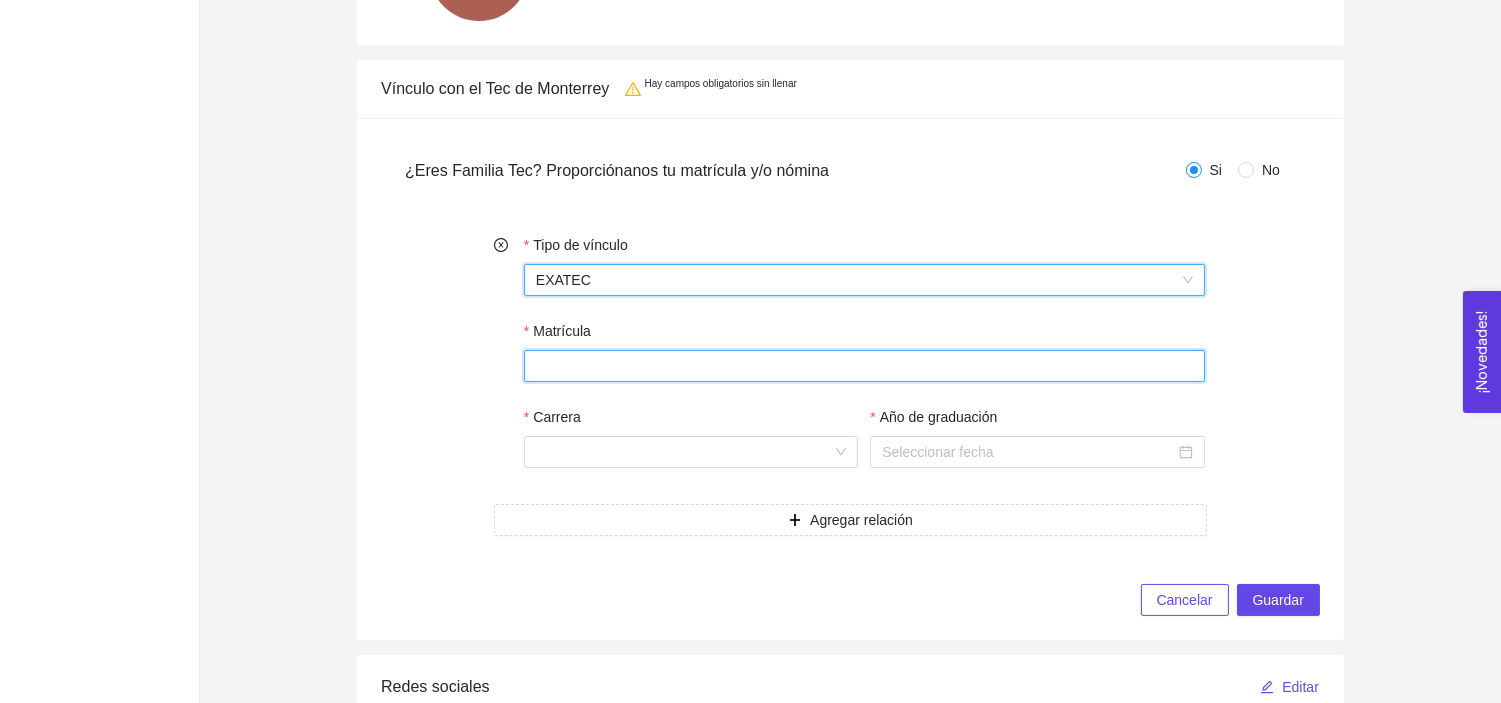 click on "Matrícula" at bounding box center (864, 366) 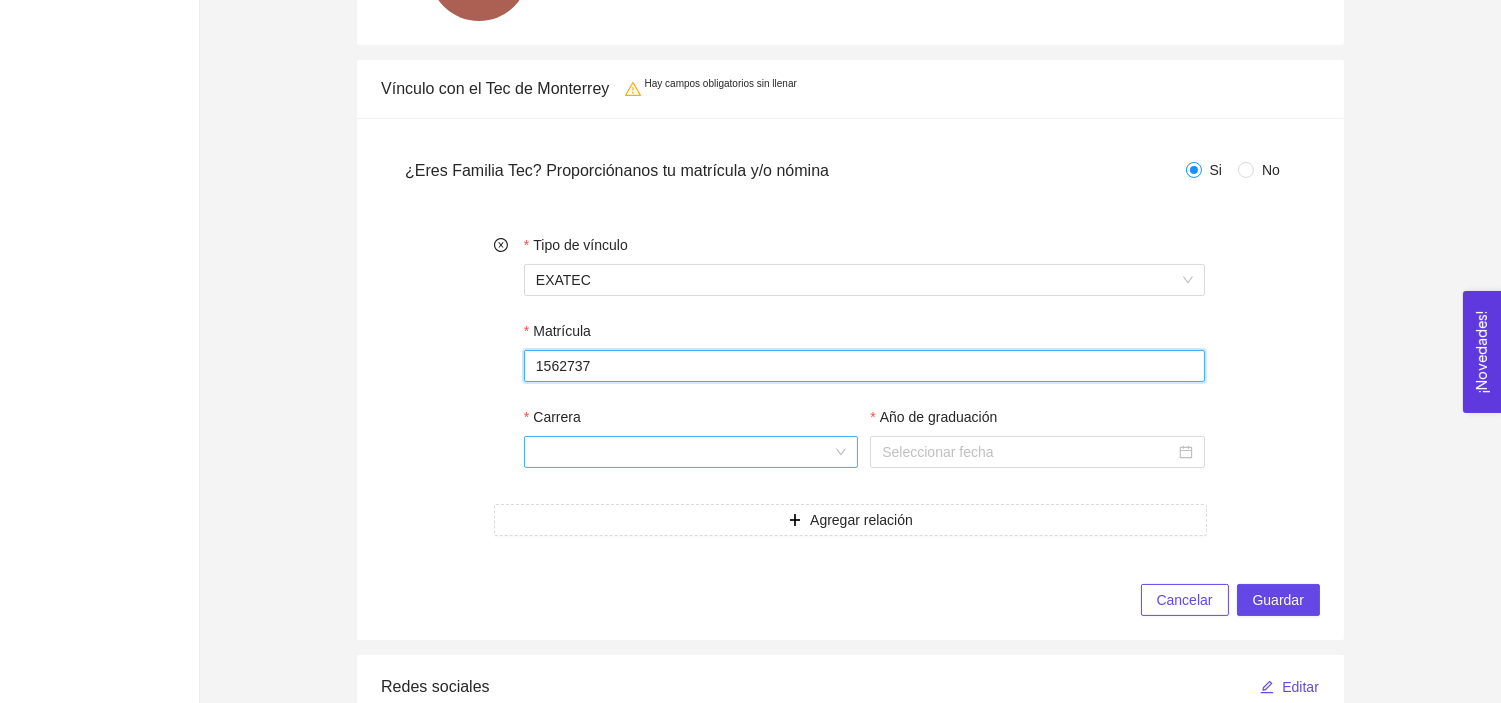 type on "1562737" 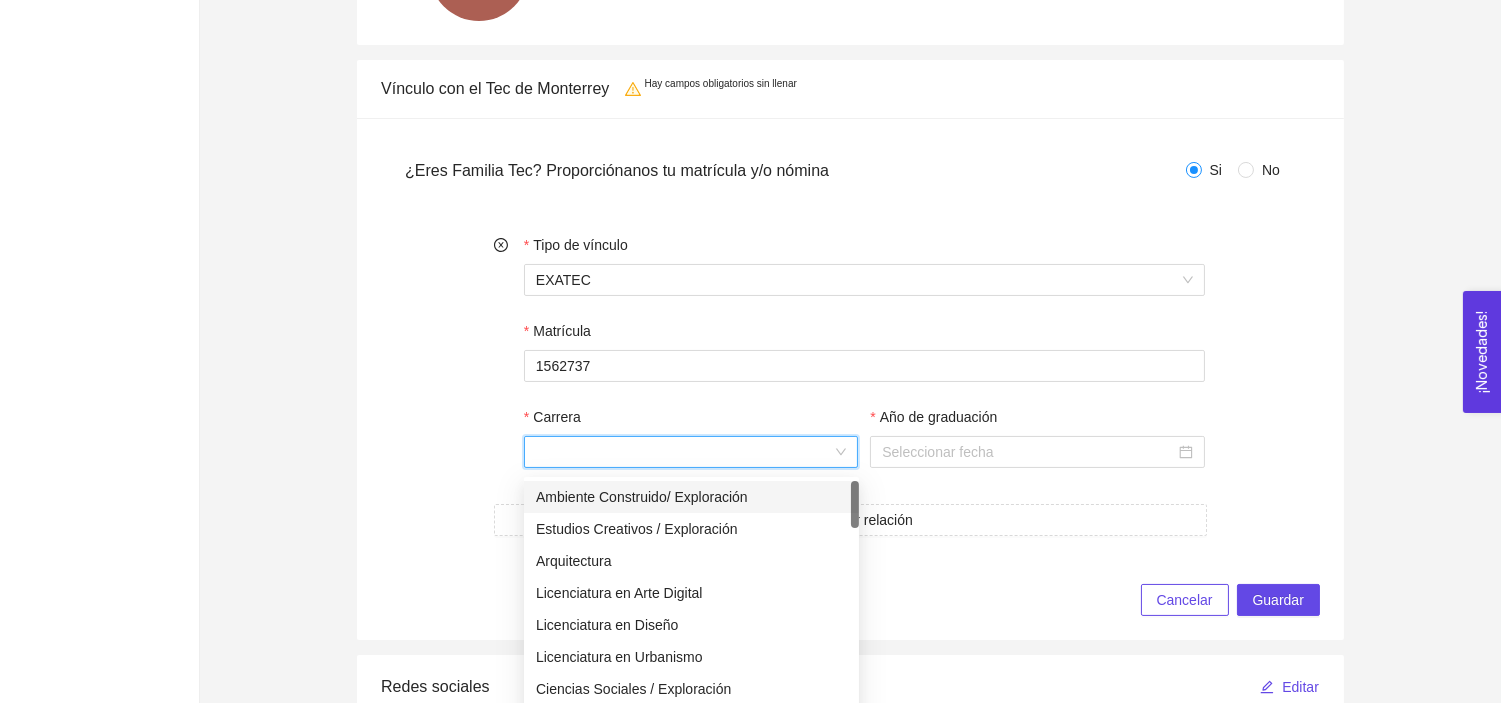 click on "Carrera" at bounding box center (684, 452) 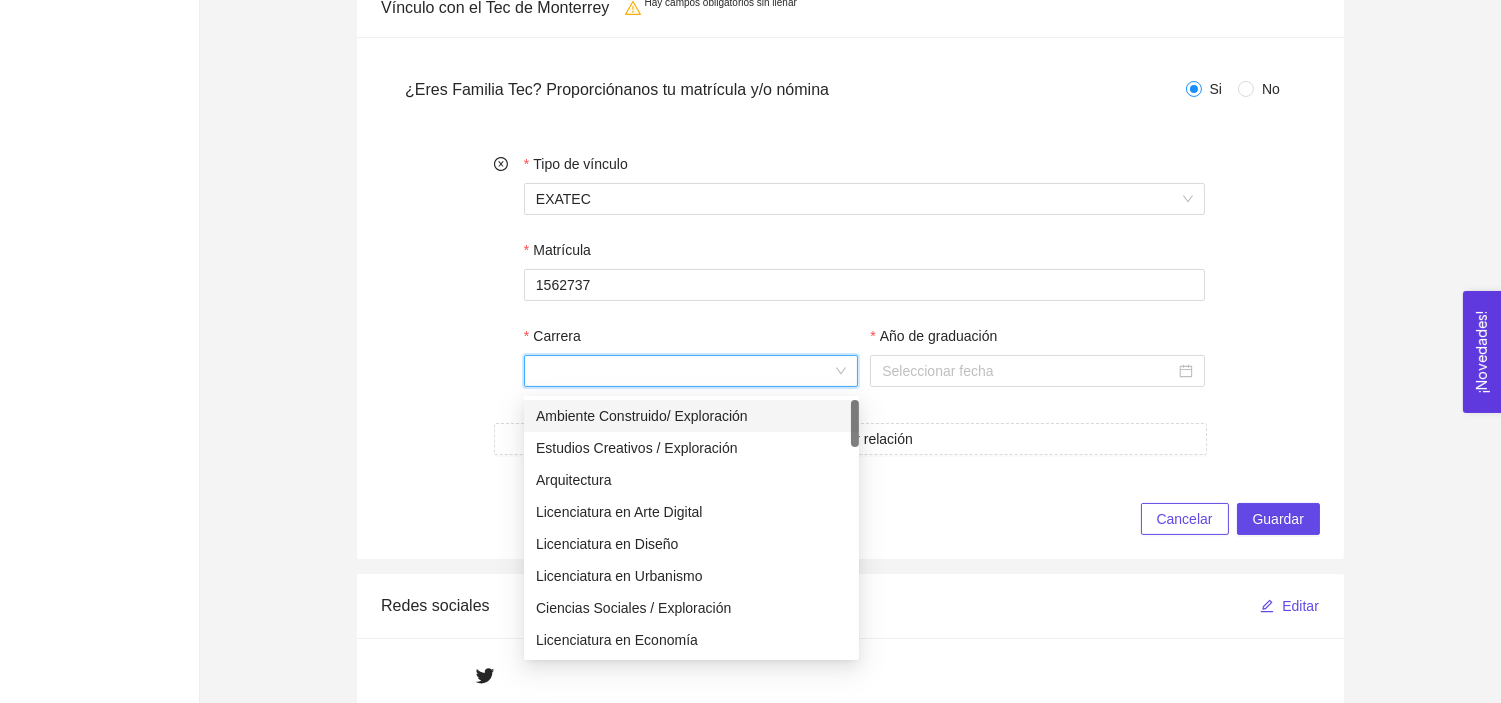scroll, scrollTop: 583, scrollLeft: 0, axis: vertical 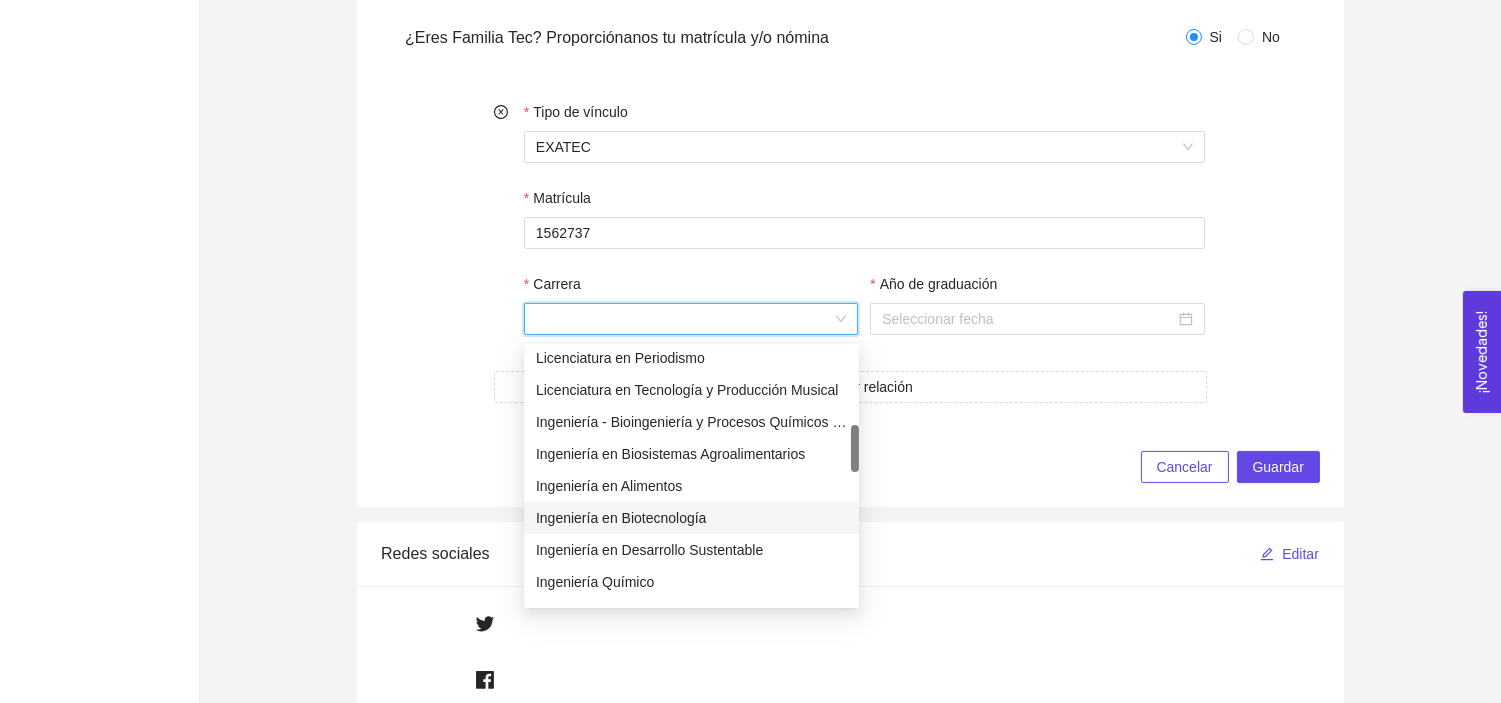 click on "Ingeniería en Biotecnología" at bounding box center [691, 518] 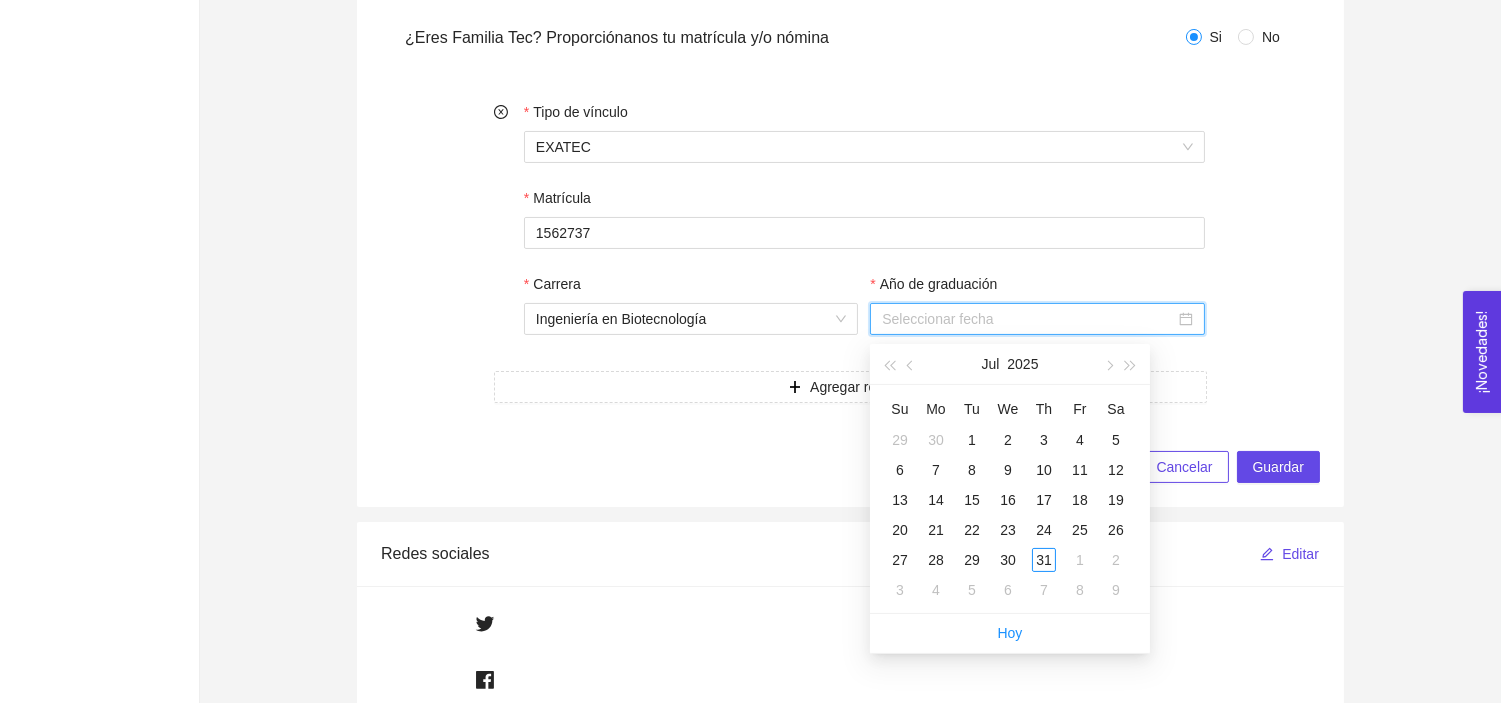 click on "Año de graduación" at bounding box center [1028, 319] 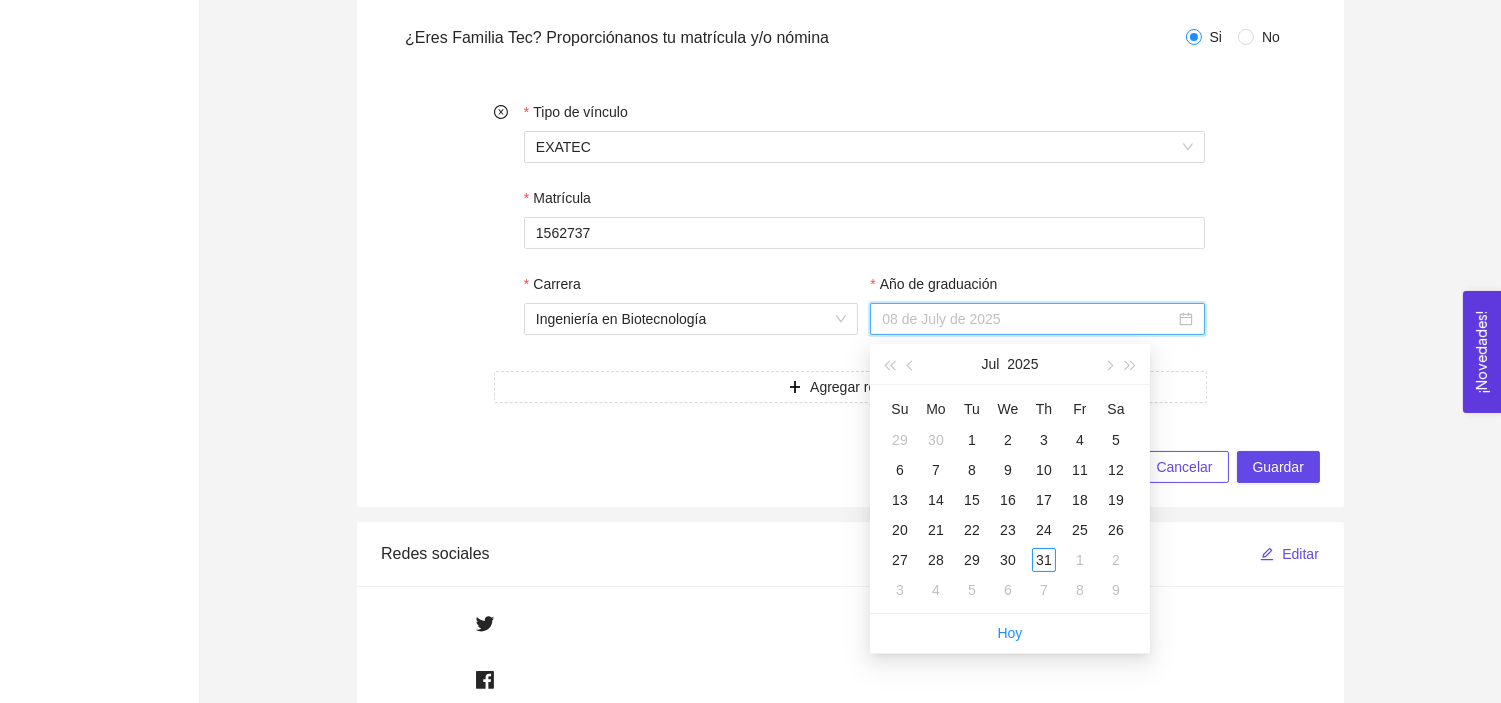 type on "01 de July de 2025" 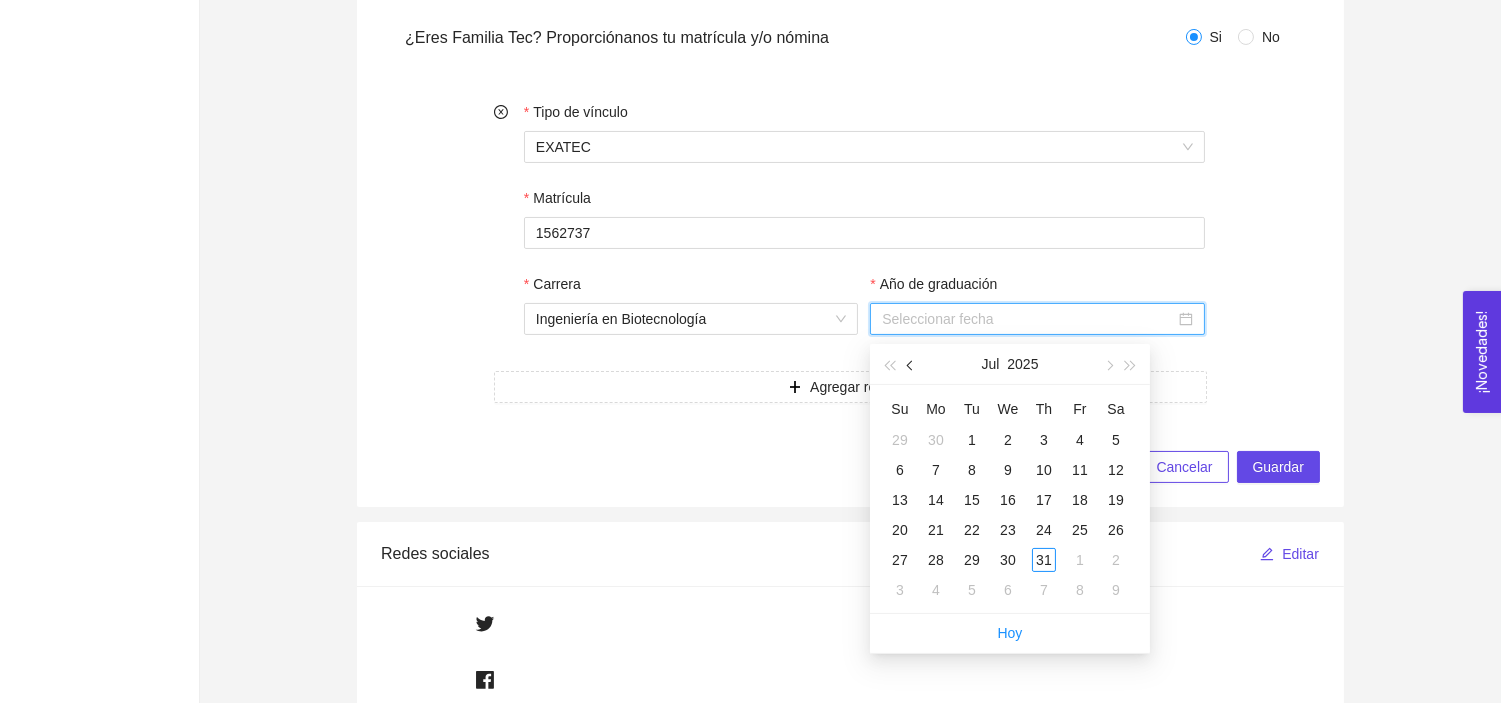 click at bounding box center (911, 364) 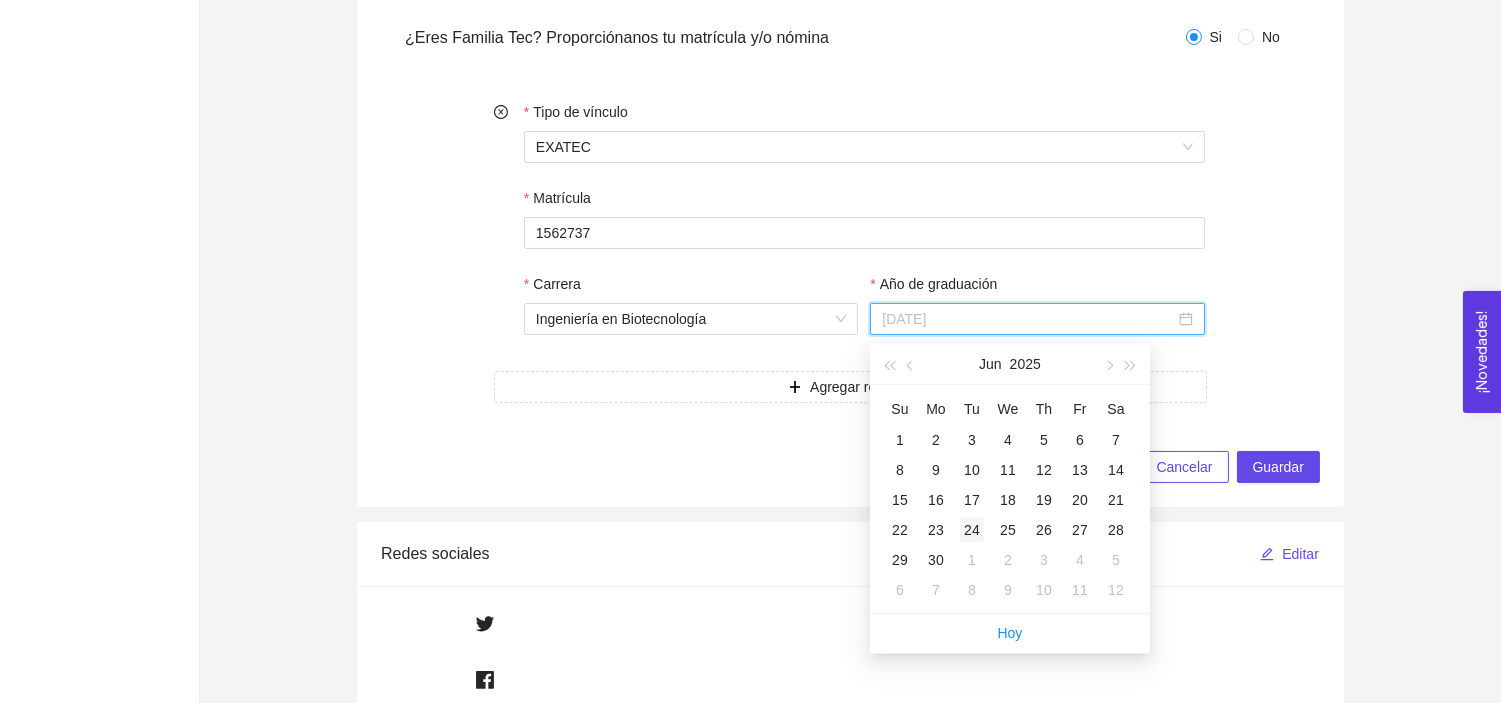 click on "24" at bounding box center [972, 530] 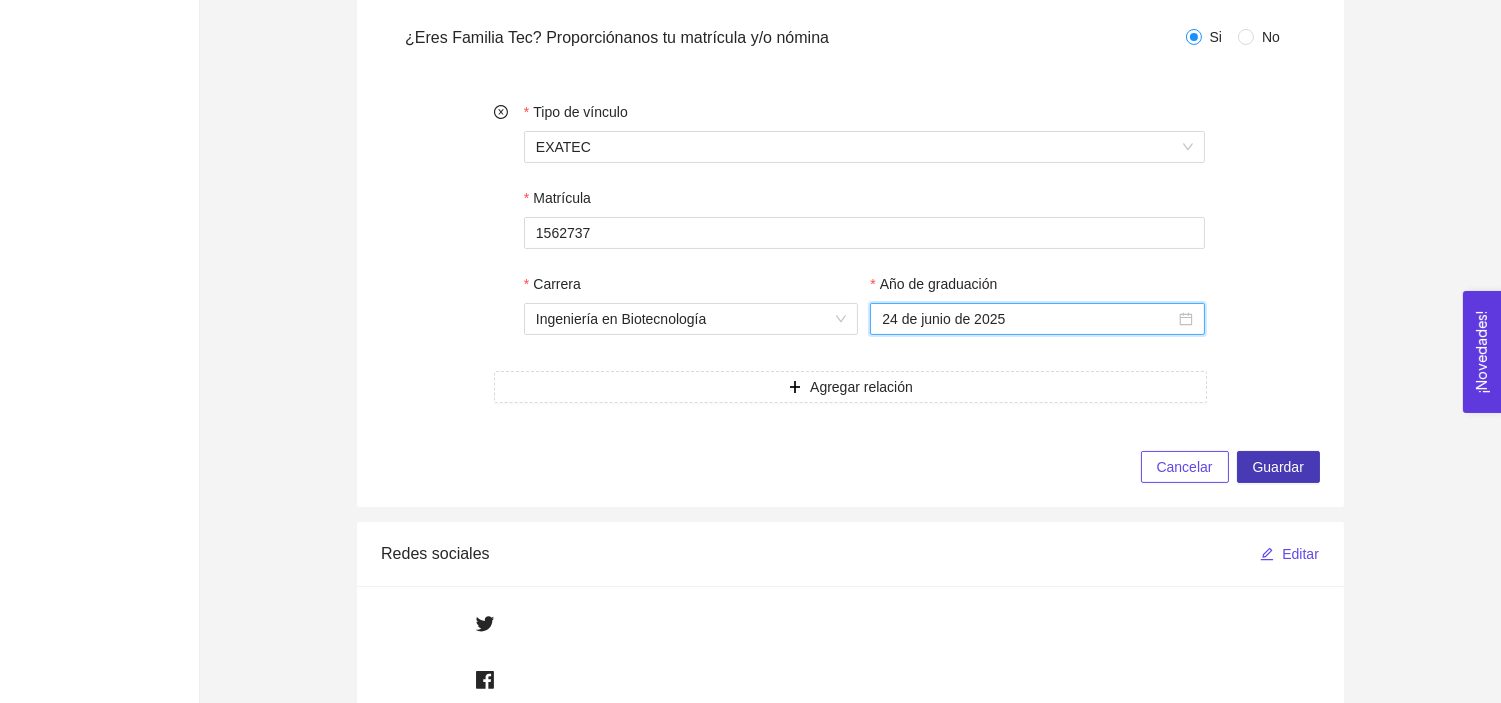 click on "Guardar" at bounding box center [1278, 467] 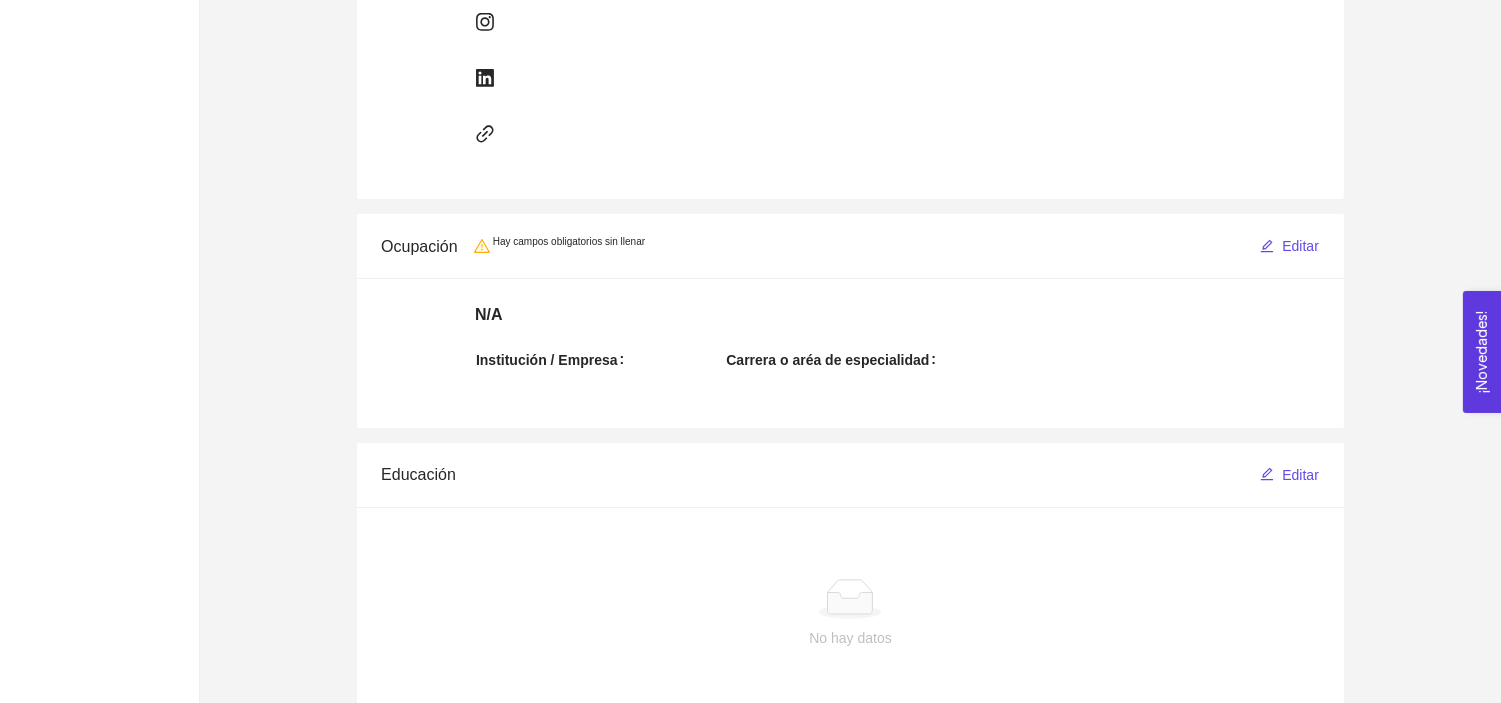 scroll, scrollTop: 1128, scrollLeft: 0, axis: vertical 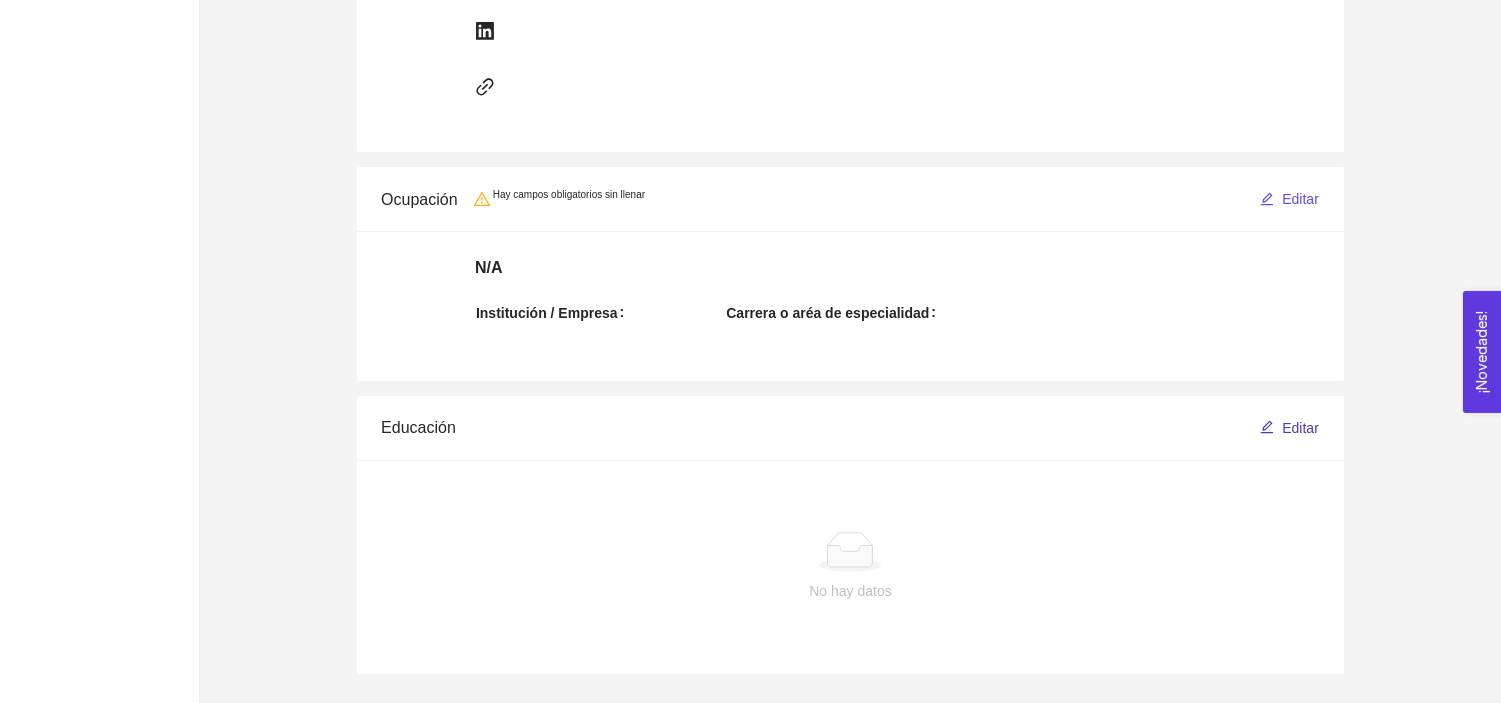 click on "Editar" at bounding box center (1289, 428) 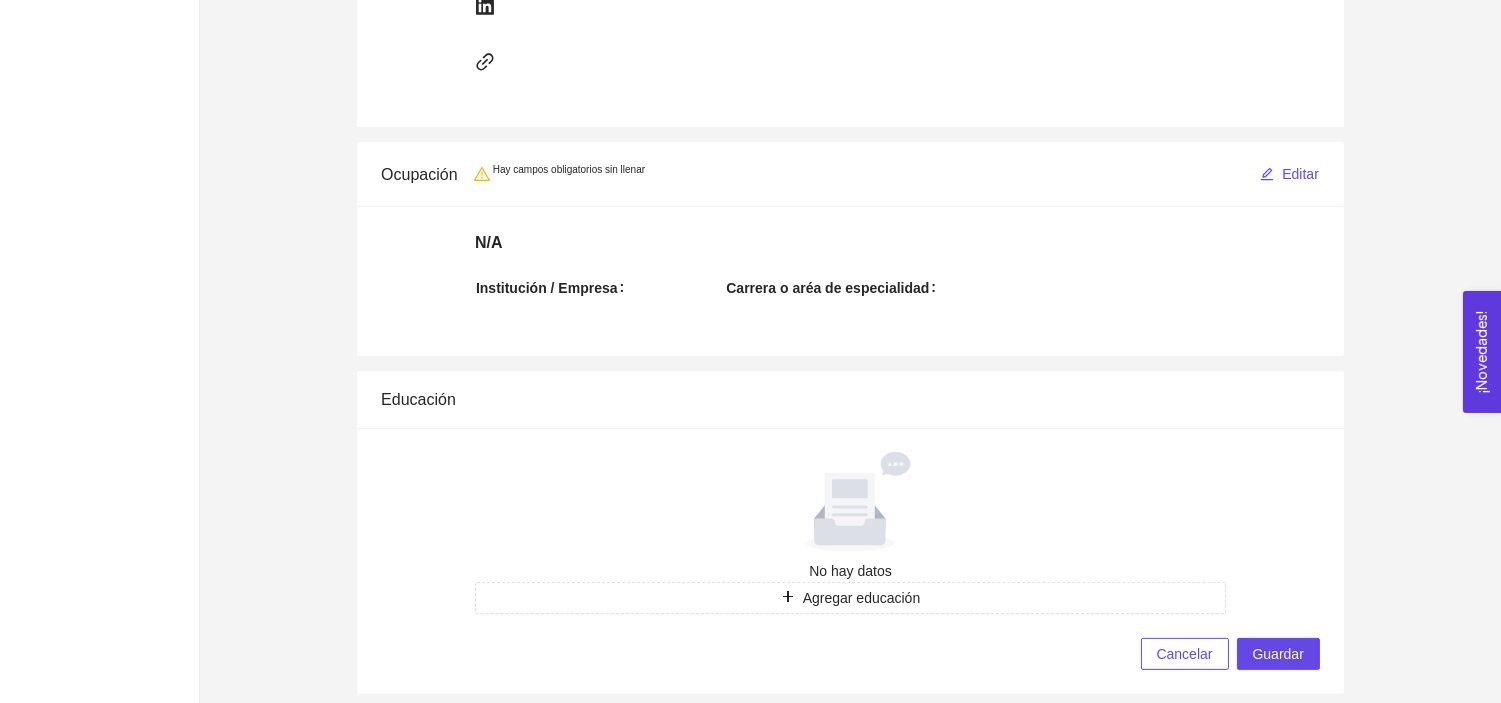 scroll, scrollTop: 1173, scrollLeft: 0, axis: vertical 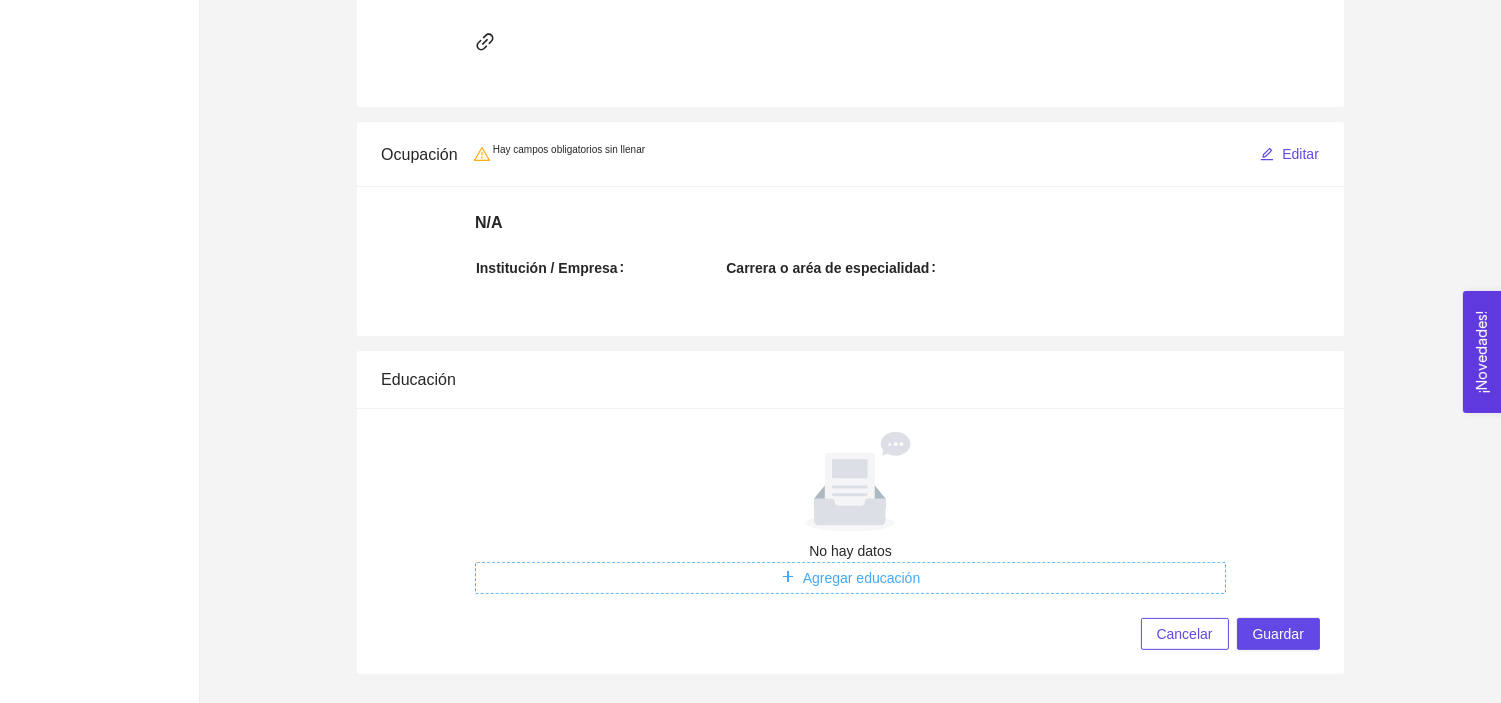 click on "Agregar educación" at bounding box center [862, 578] 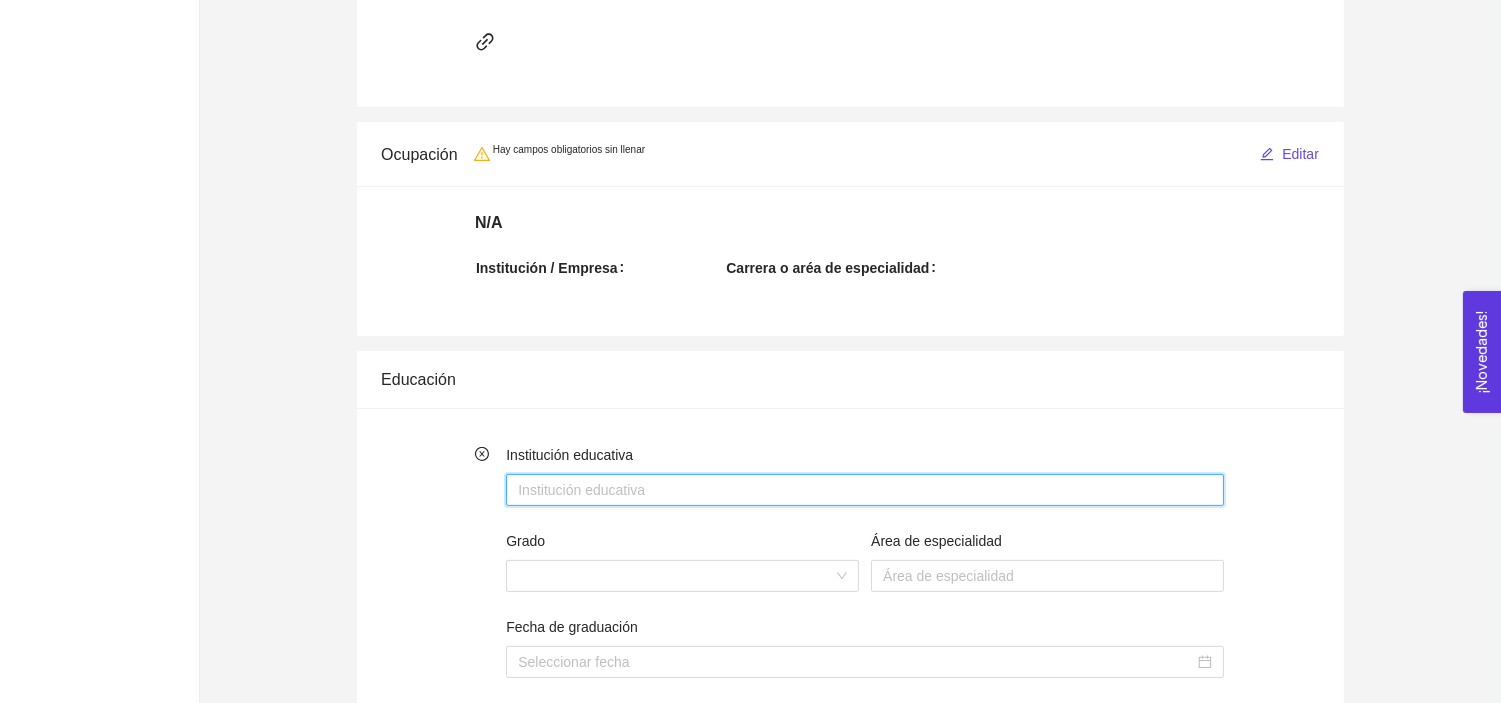 click on "Institución educativa" at bounding box center [865, 490] 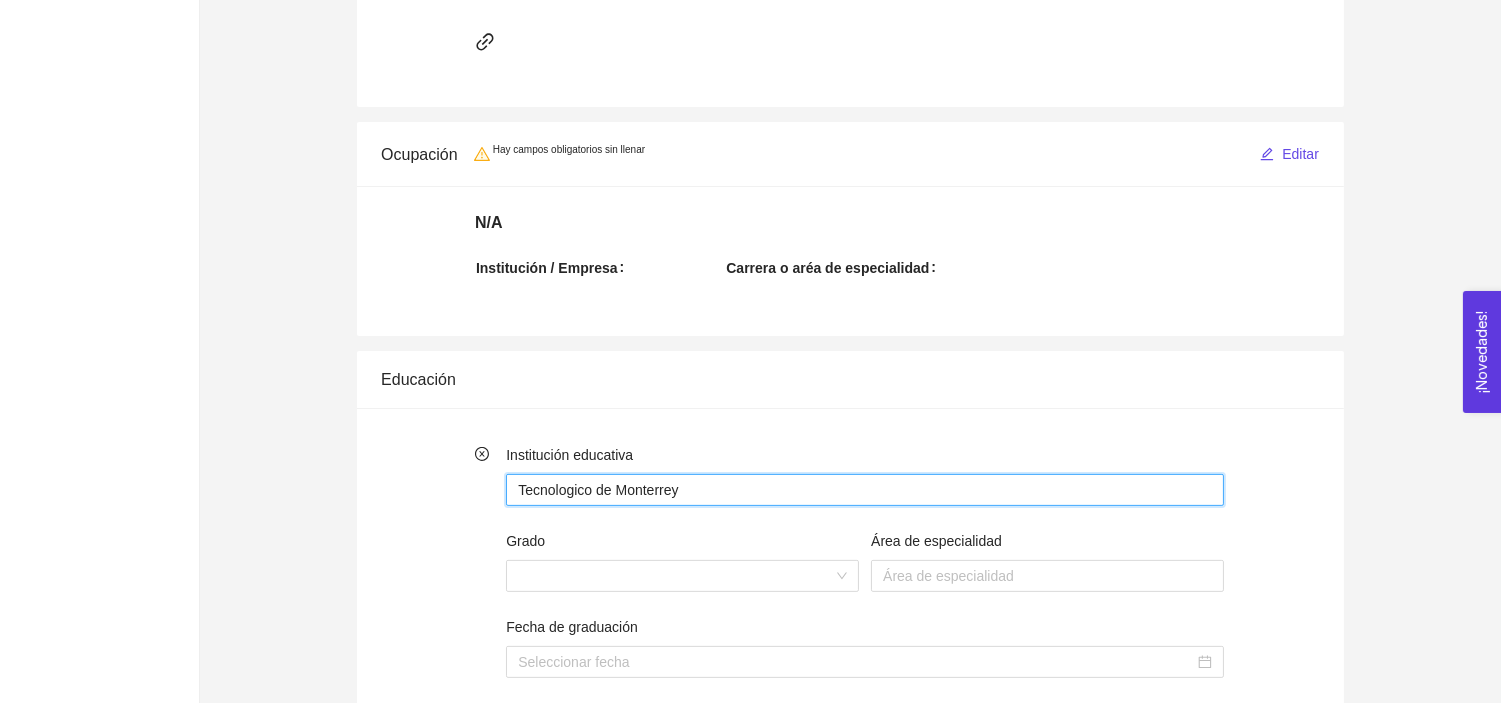 click on "Tecnologico de Monterrey" at bounding box center [865, 490] 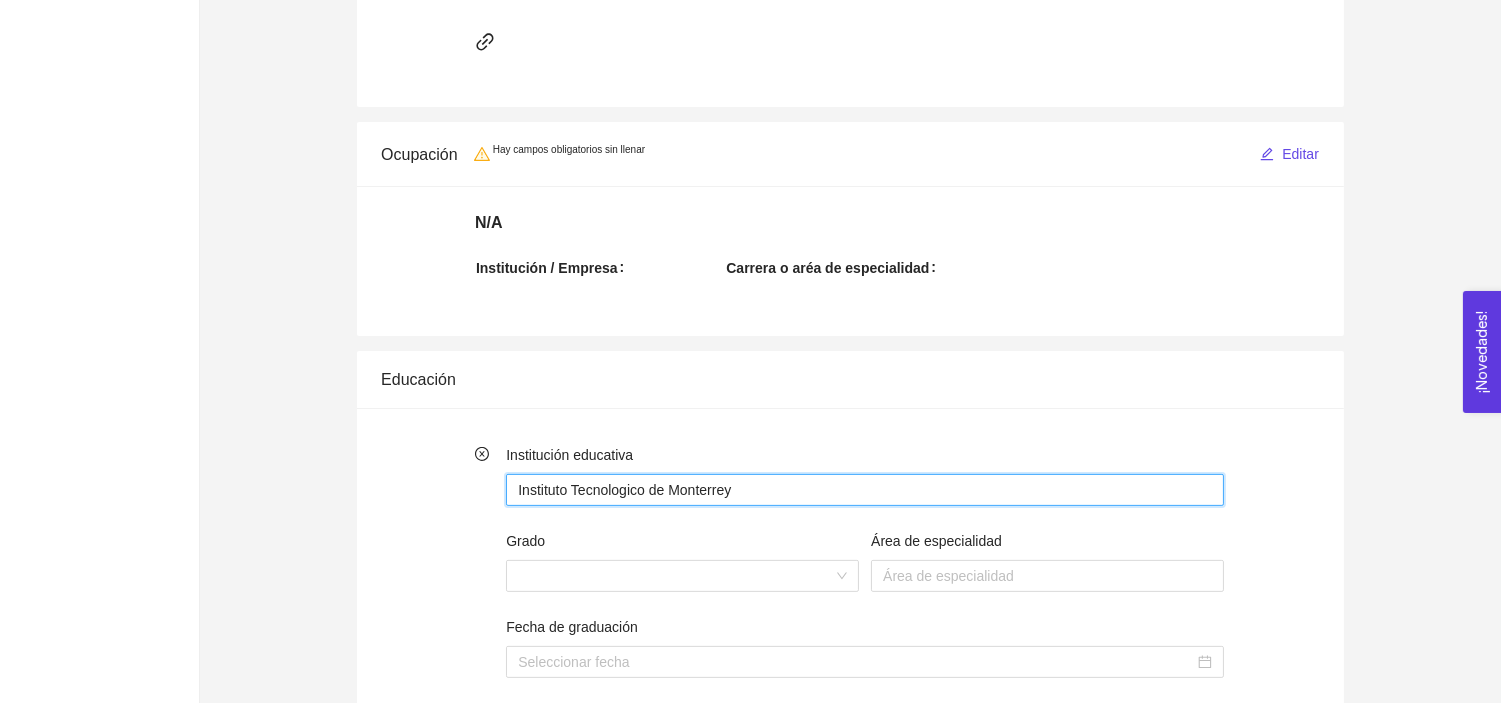 click on "Instituto Tecnologico de Monterrey" at bounding box center (865, 490) 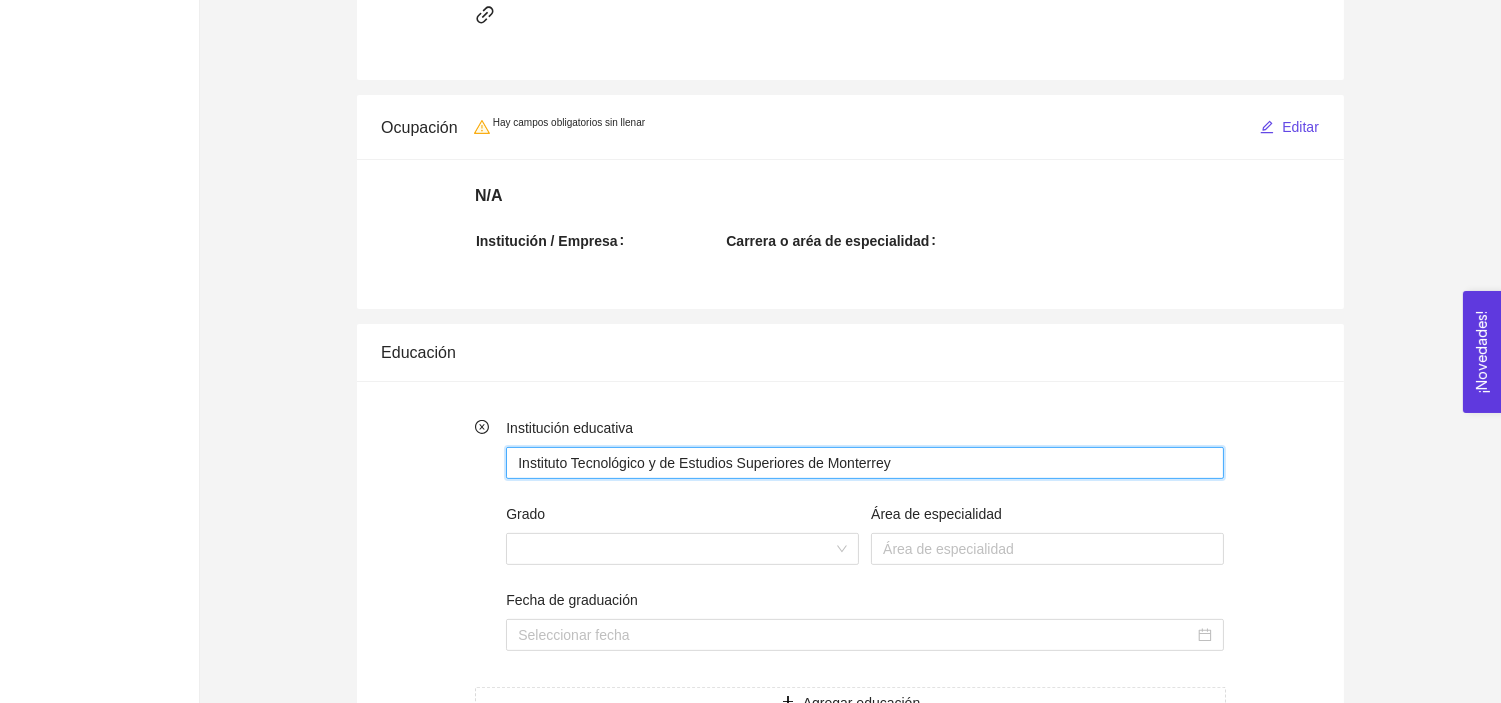 scroll, scrollTop: 1203, scrollLeft: 0, axis: vertical 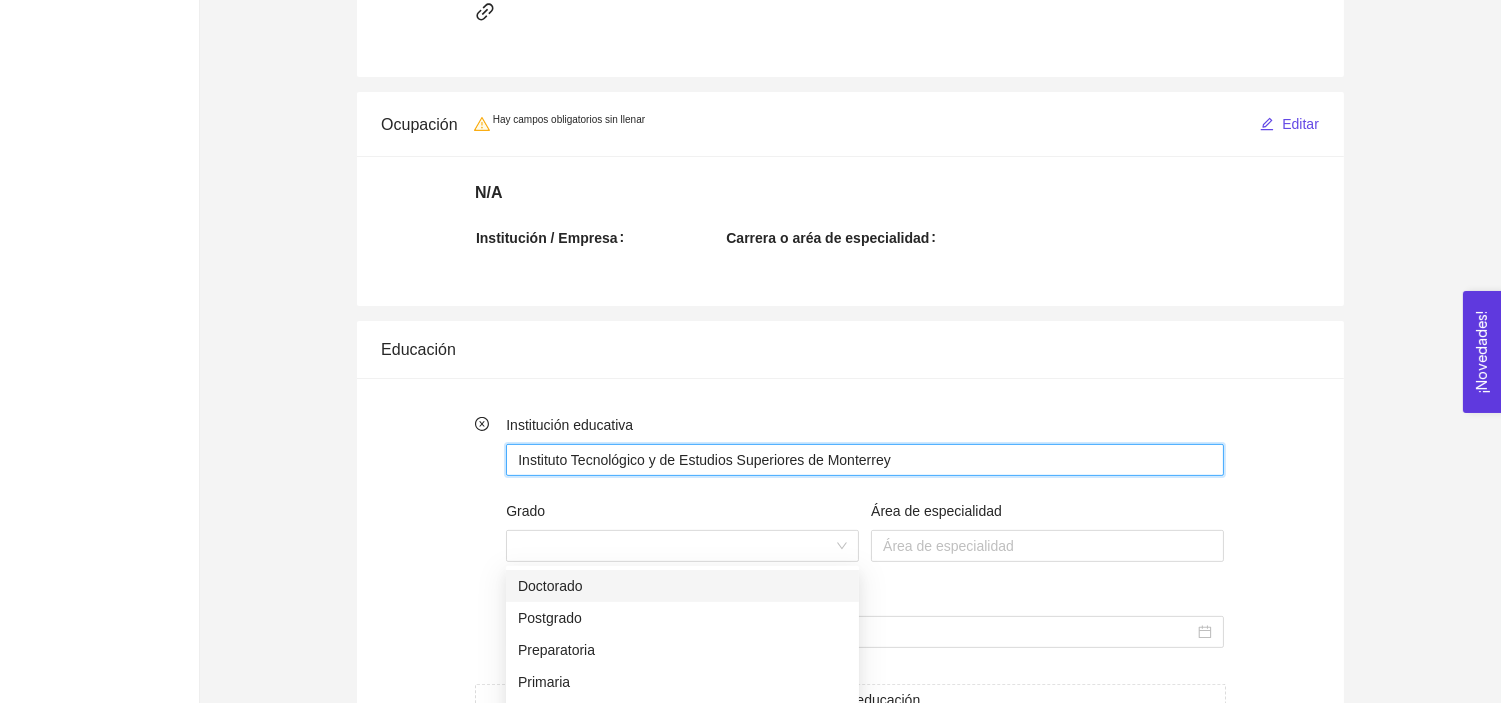 click at bounding box center [682, 546] 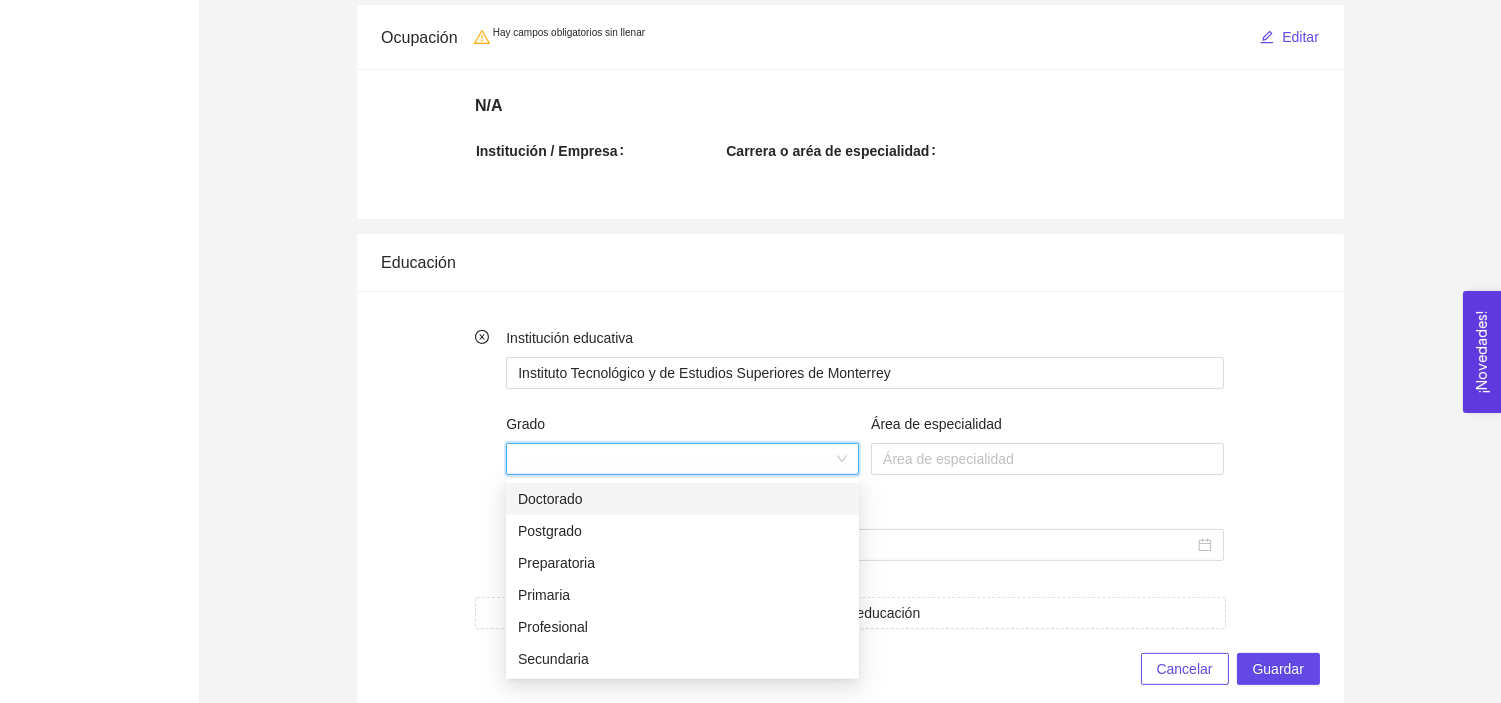 scroll, scrollTop: 1315, scrollLeft: 0, axis: vertical 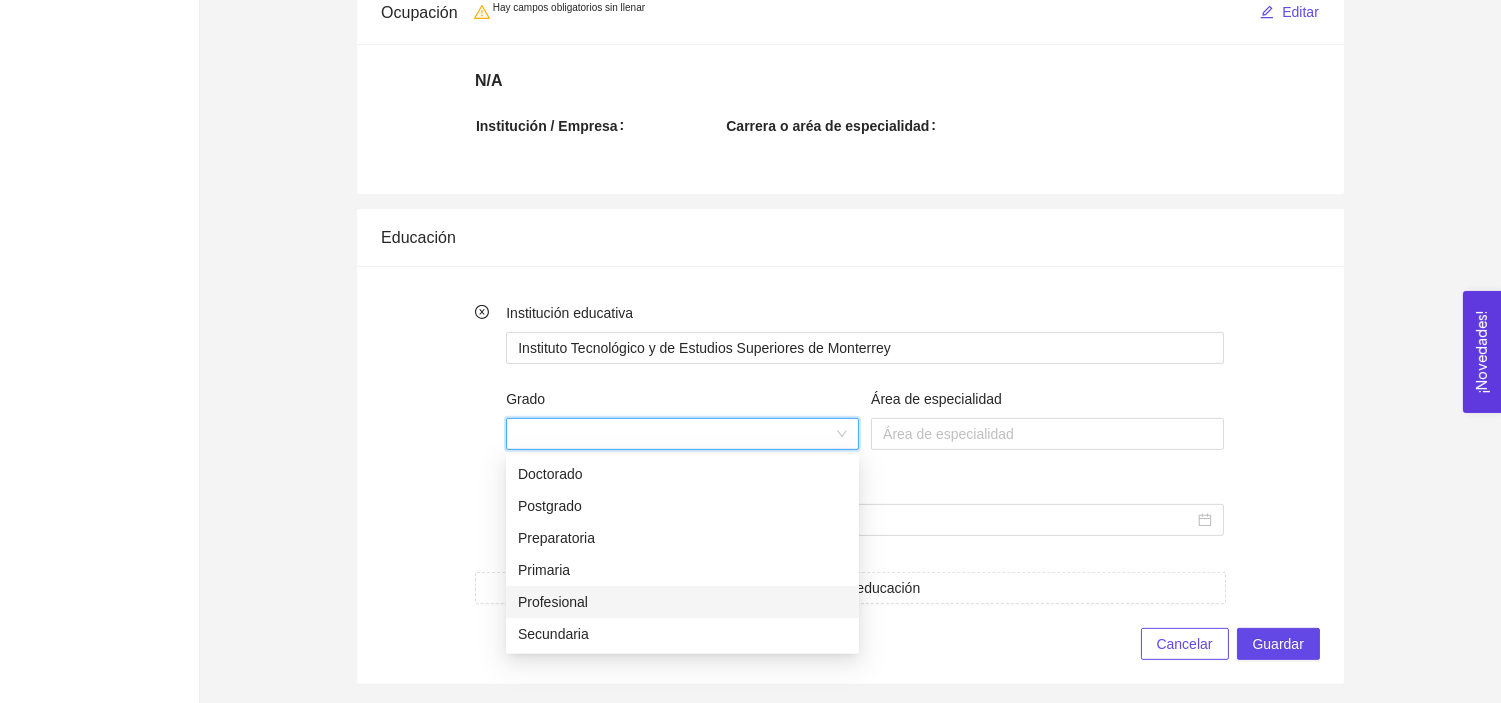 click on "Profesional" at bounding box center (682, 602) 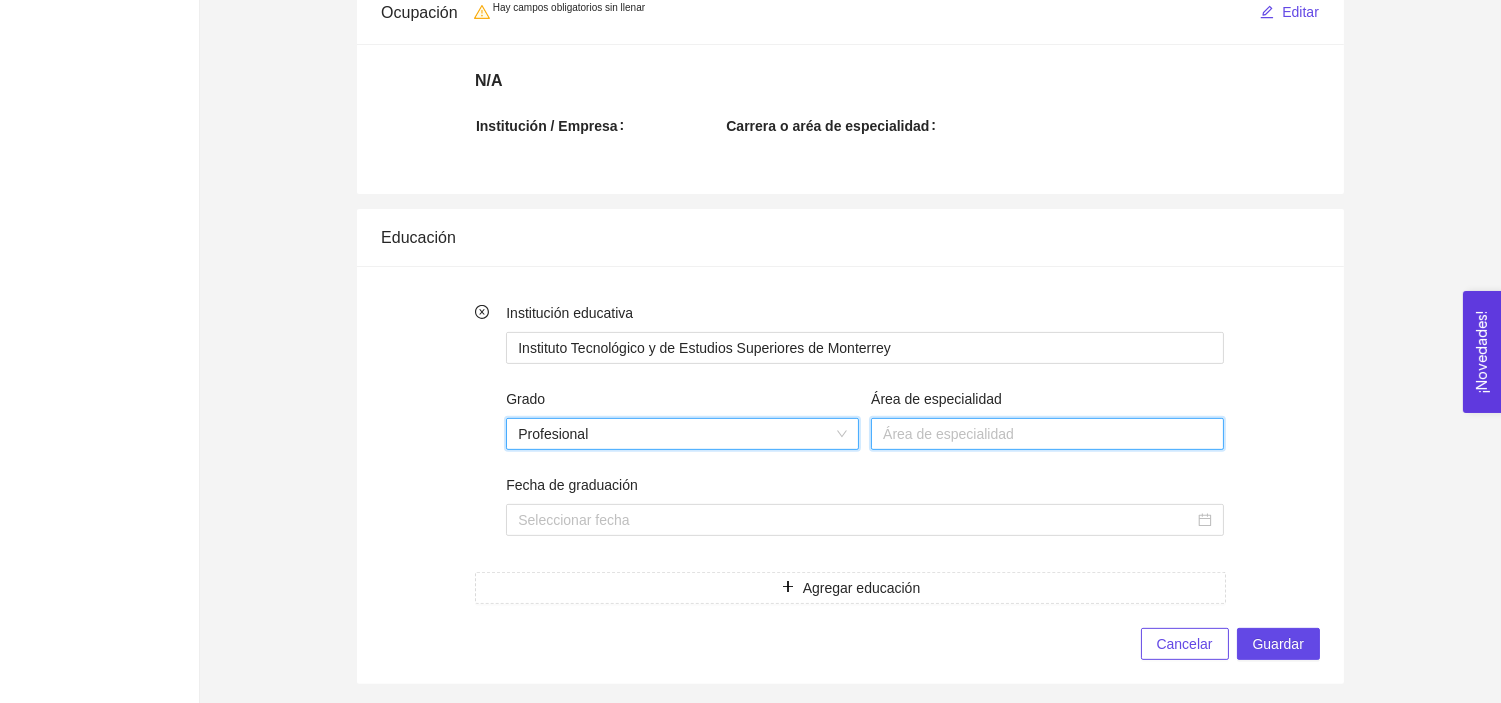 click on "Área de especialidad" at bounding box center [1047, 434] 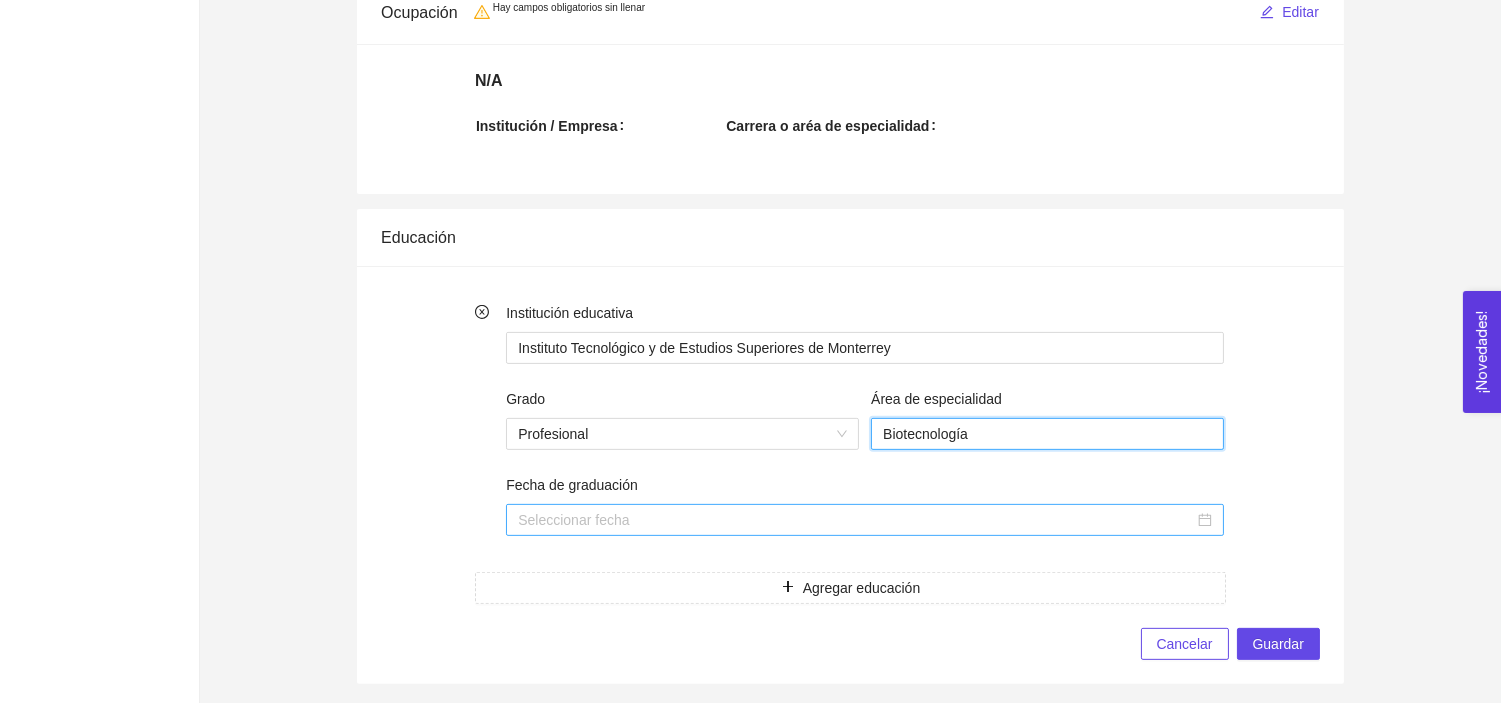 type on "Biotecnología" 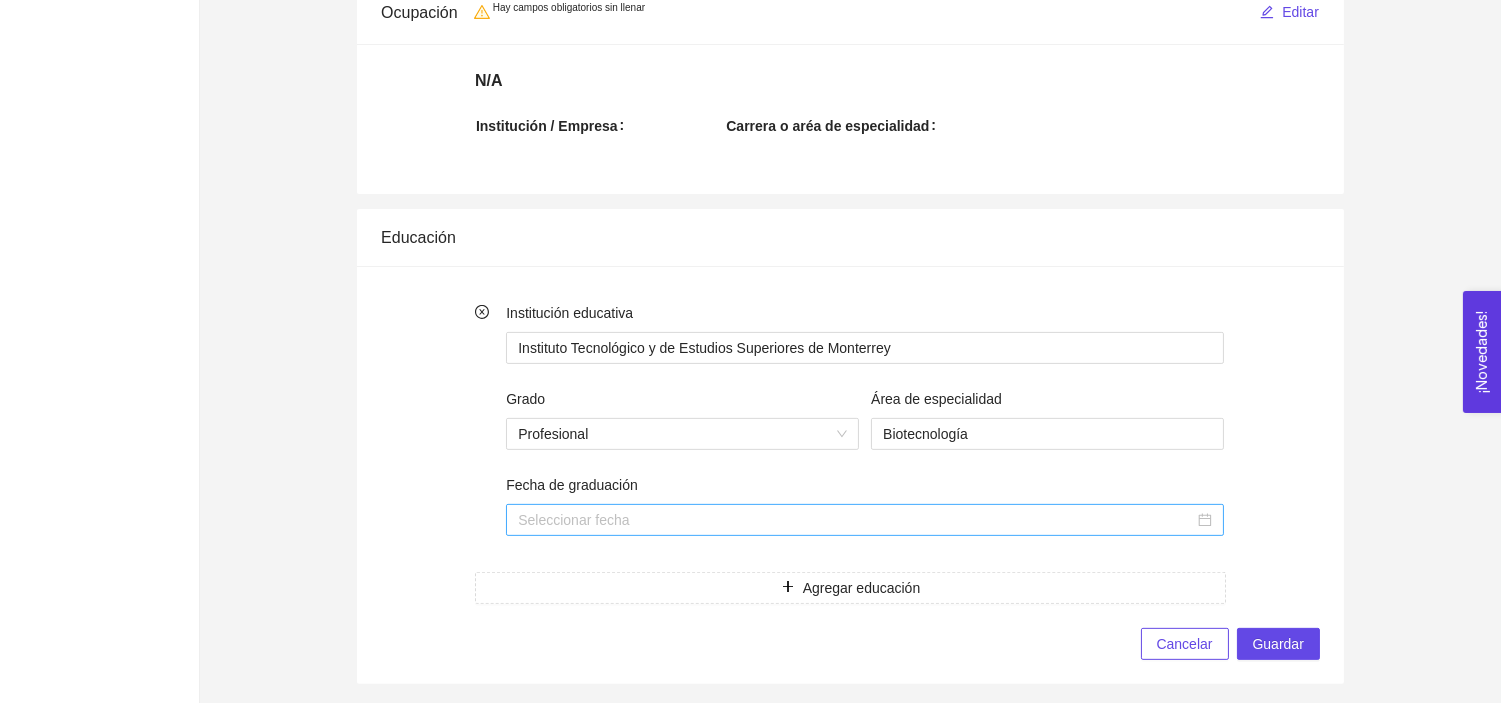 click on "Fecha de graduación" at bounding box center [856, 520] 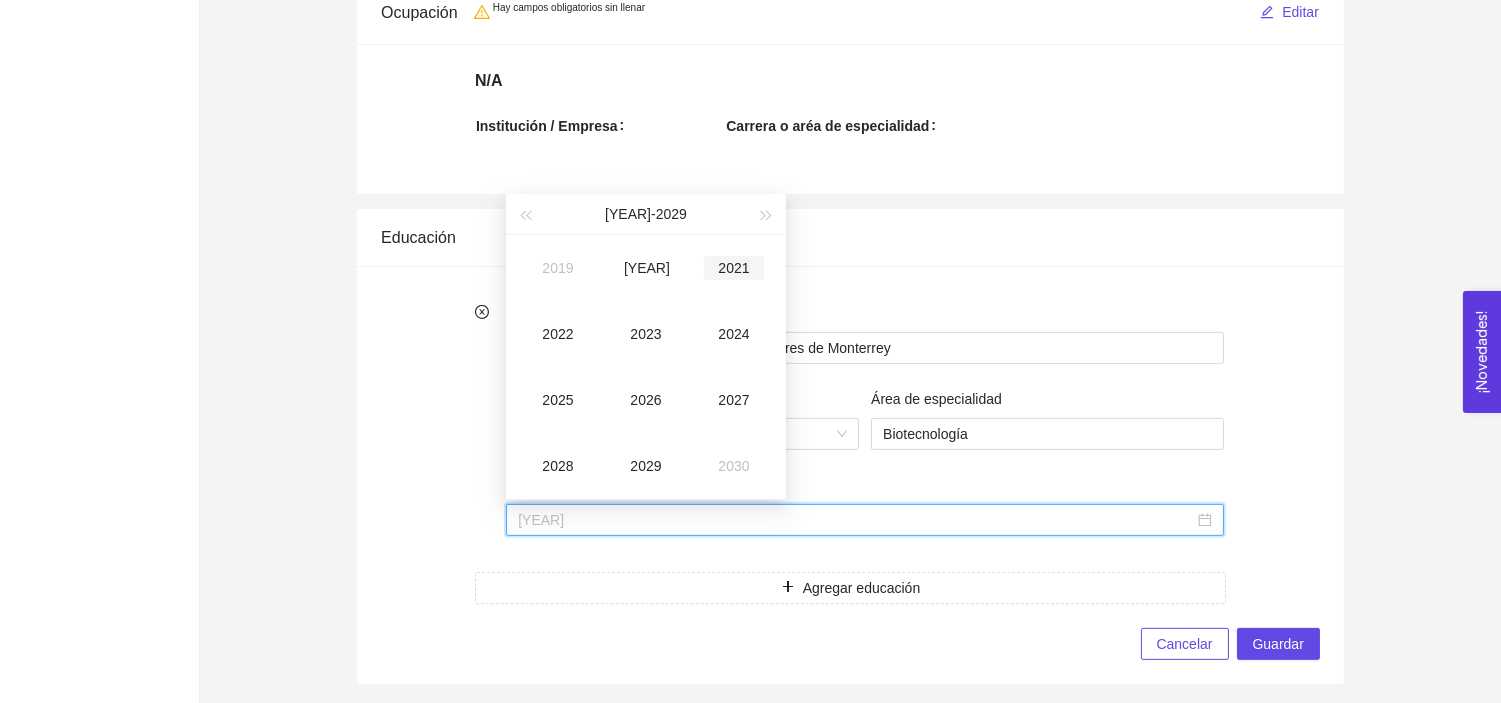 click on "2021" at bounding box center (734, 268) 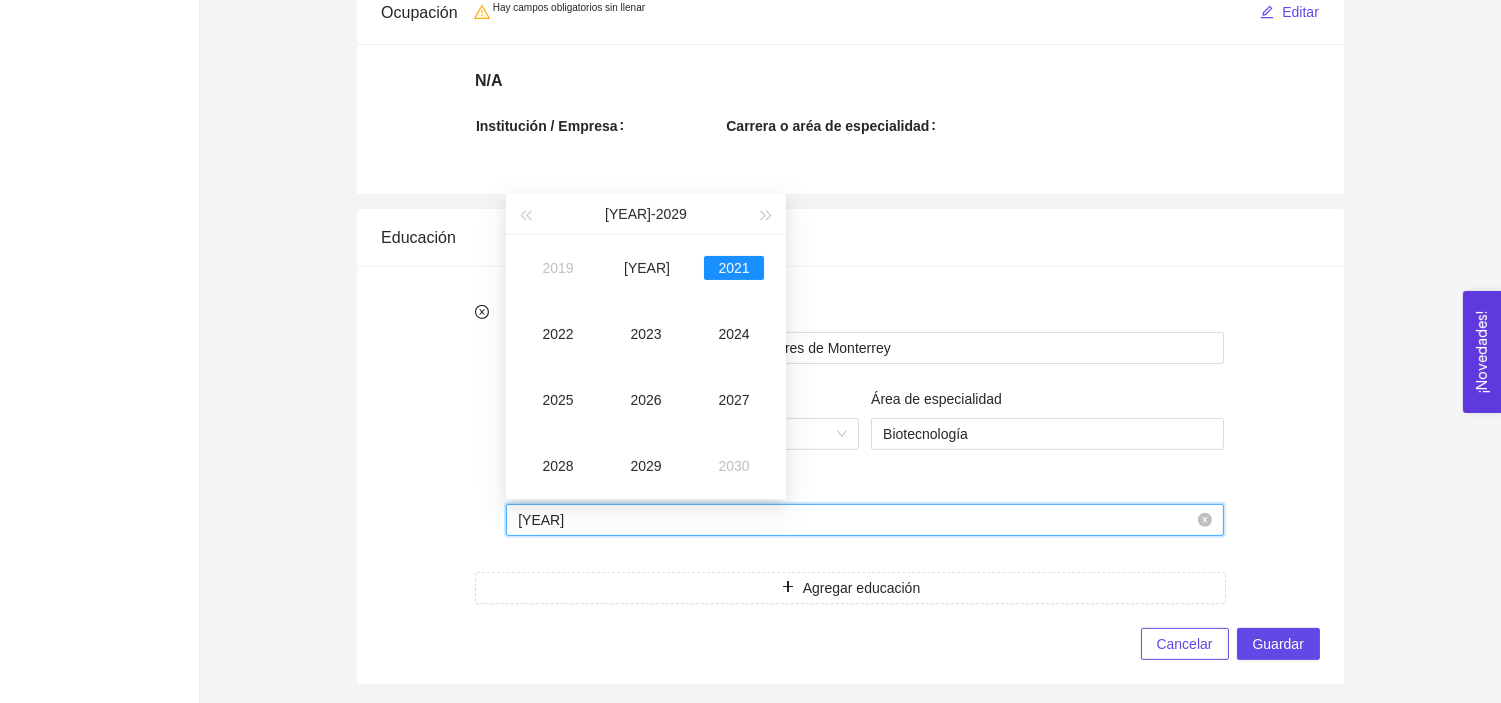 click on "Año 2021" at bounding box center (856, 520) 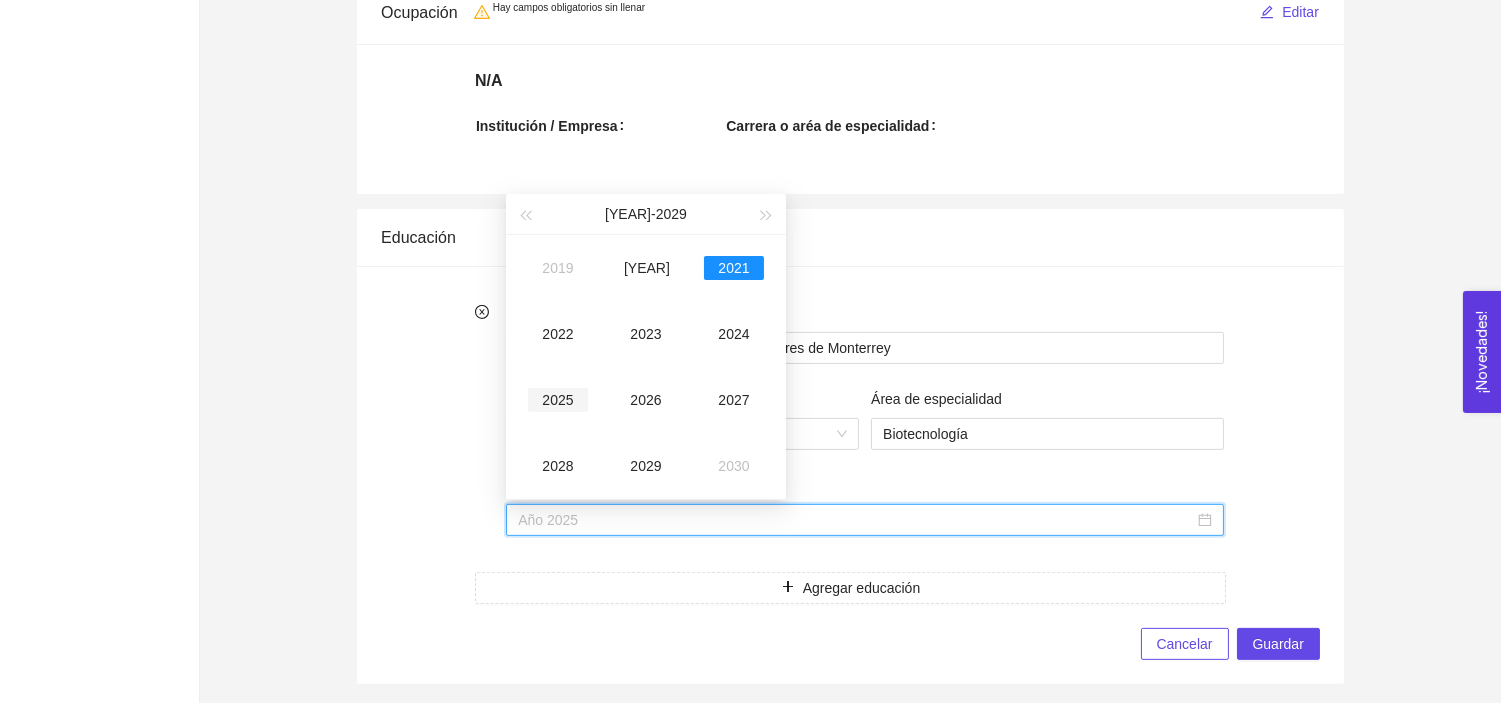 click on "2025" at bounding box center [558, 400] 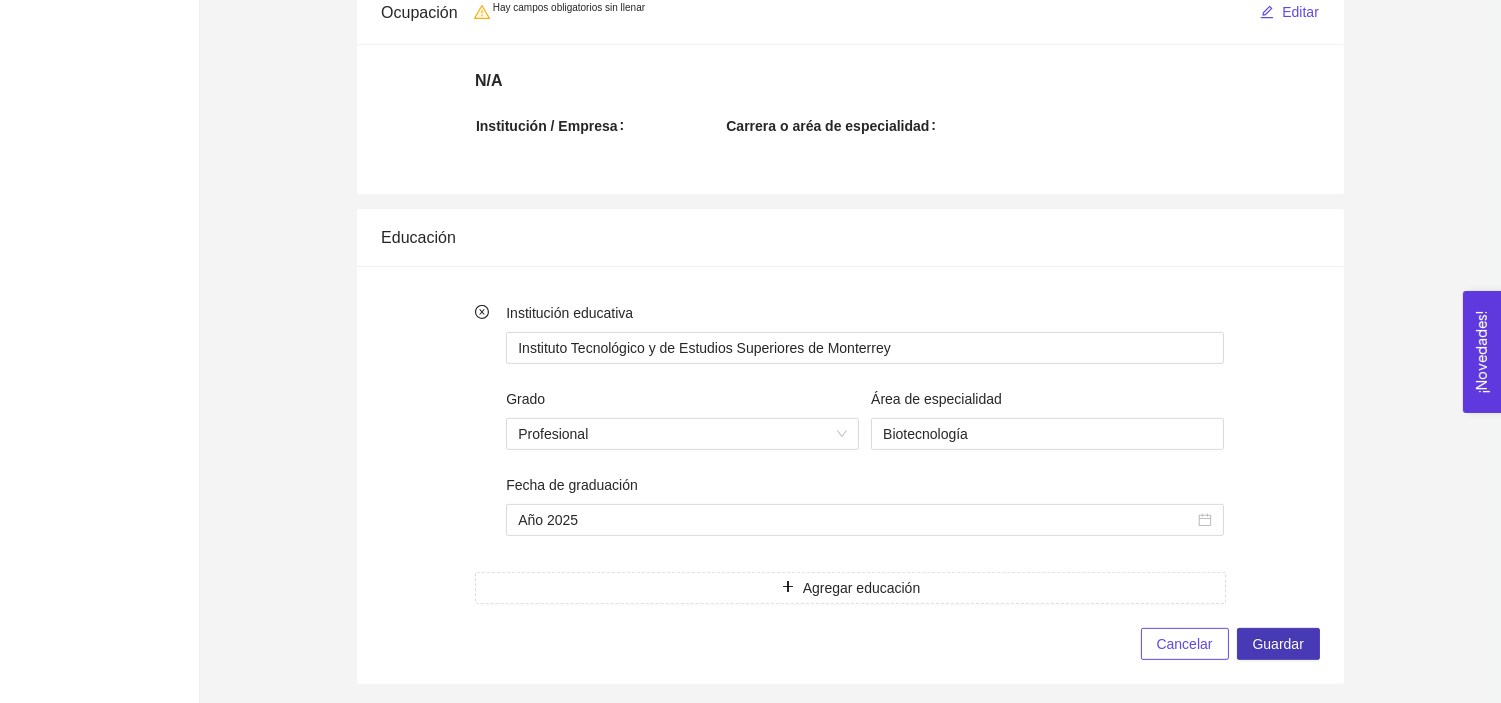 click on "Guardar" at bounding box center [1278, 644] 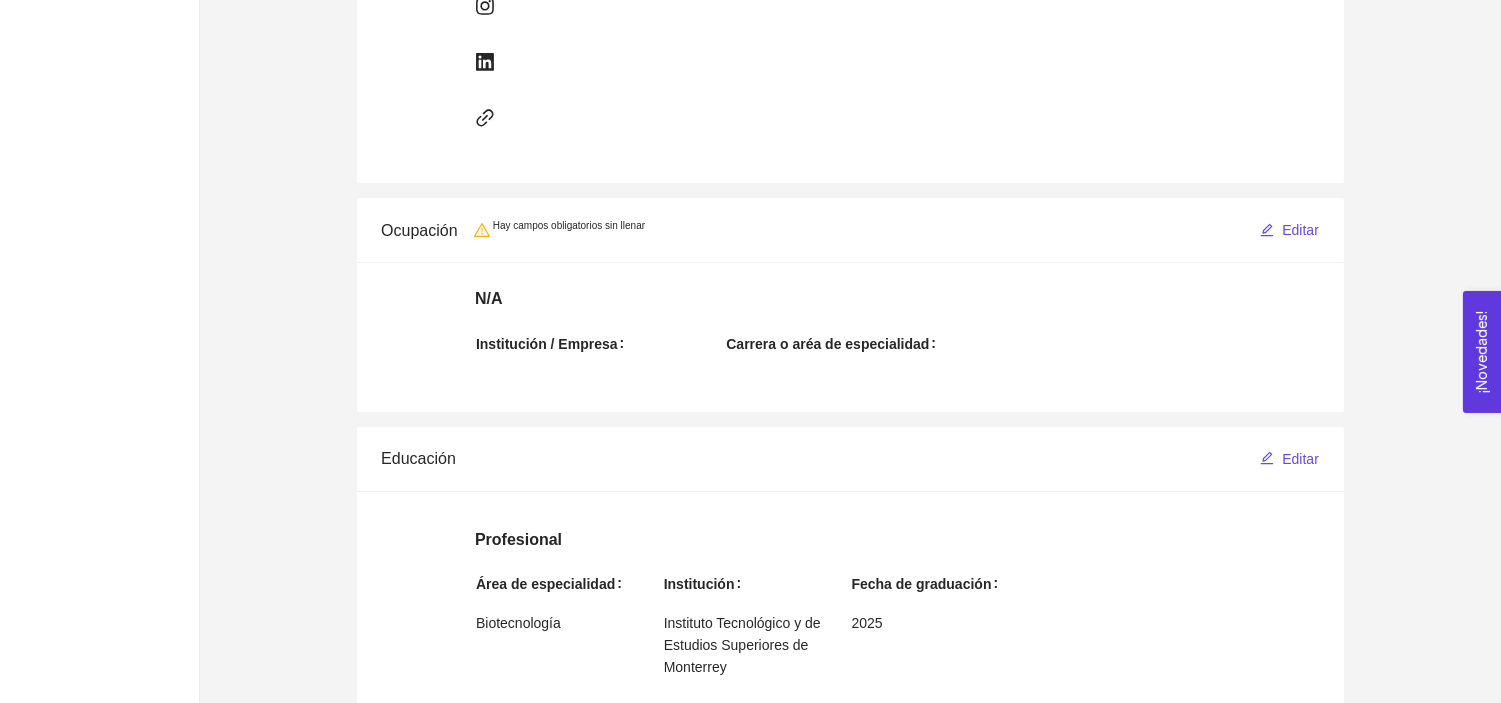 scroll, scrollTop: 0, scrollLeft: 0, axis: both 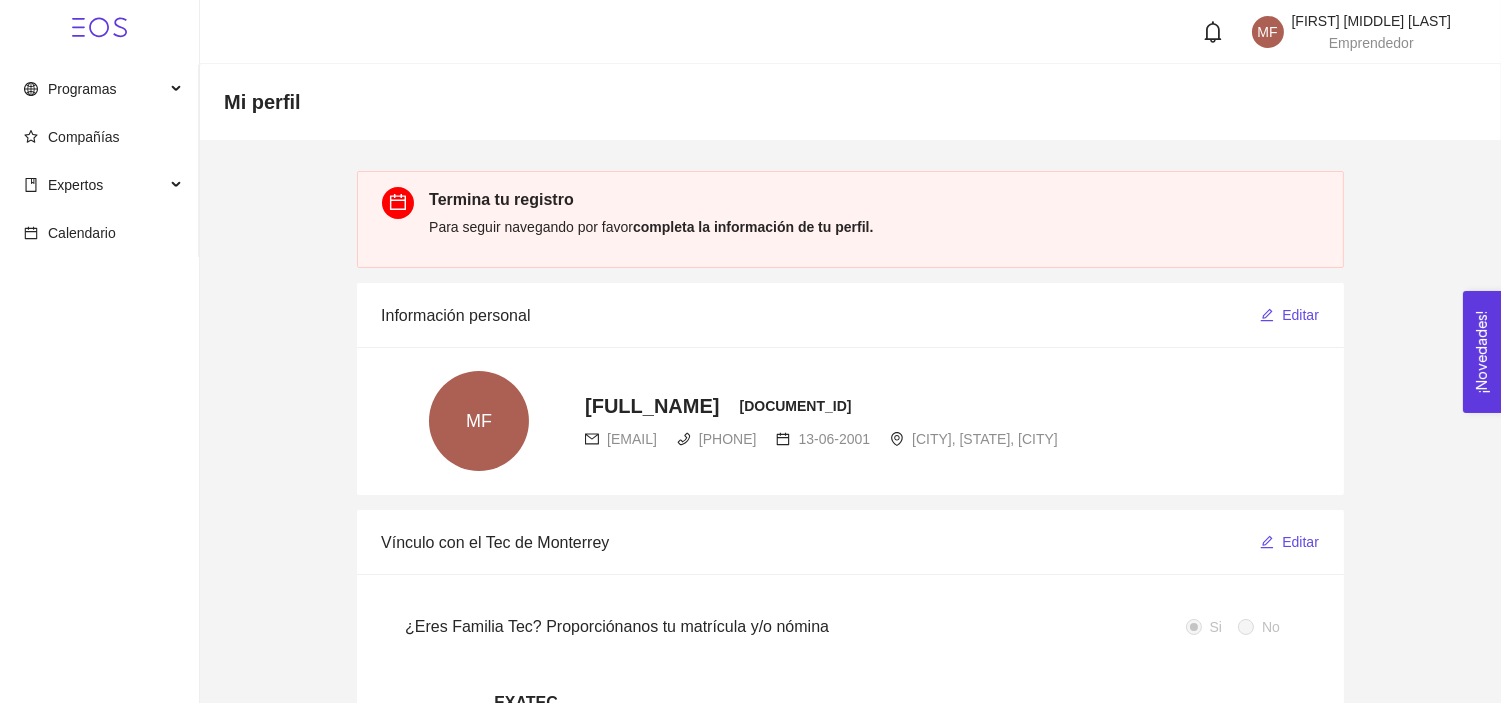 click on "completa la información de tu perfil." at bounding box center [753, 227] 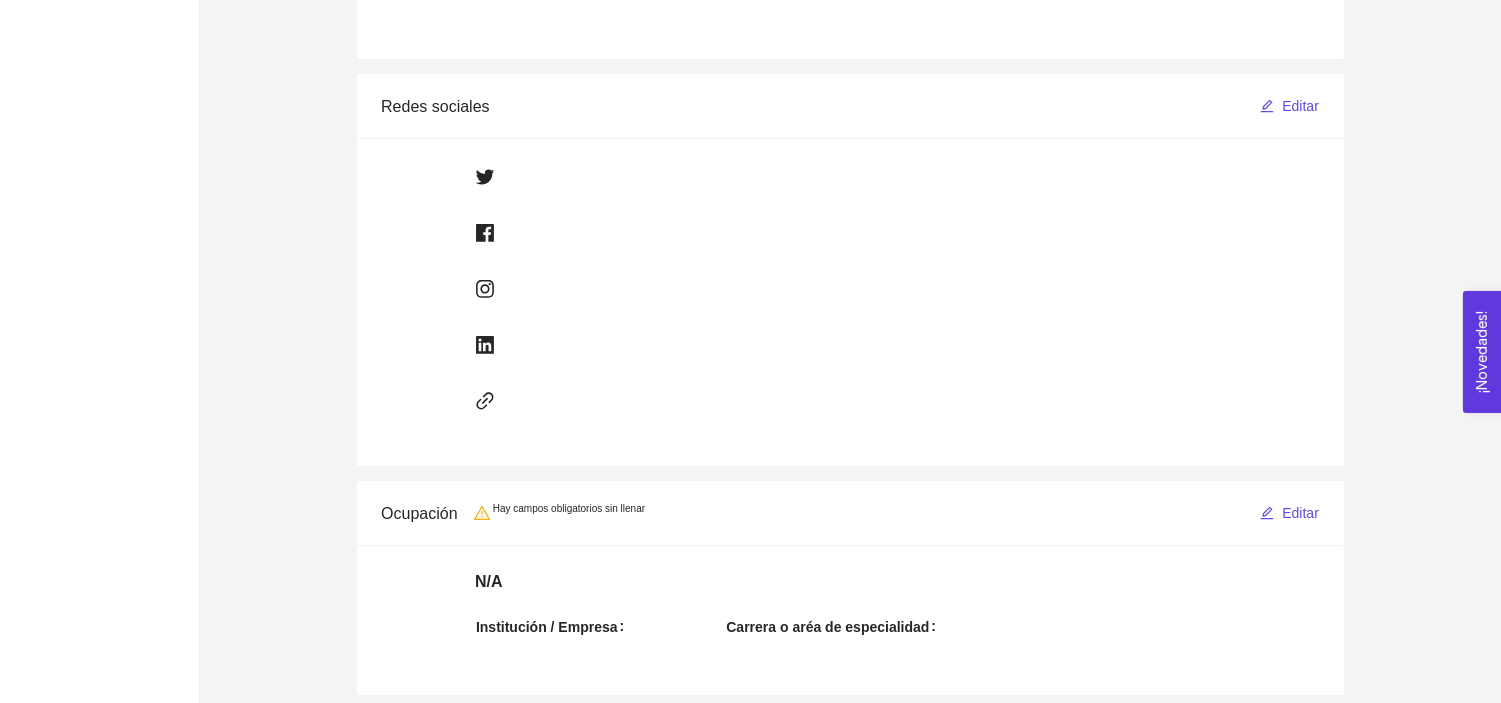 scroll, scrollTop: 792, scrollLeft: 0, axis: vertical 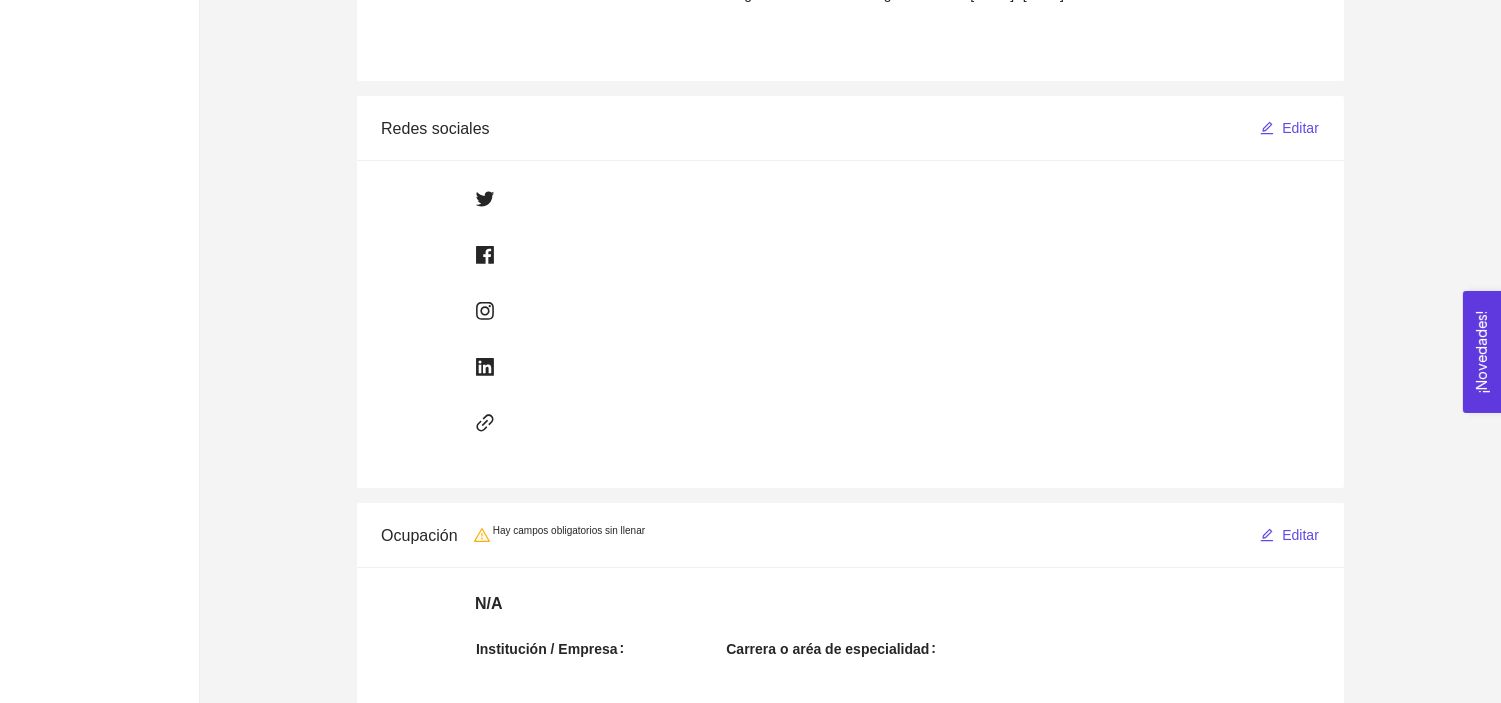 click 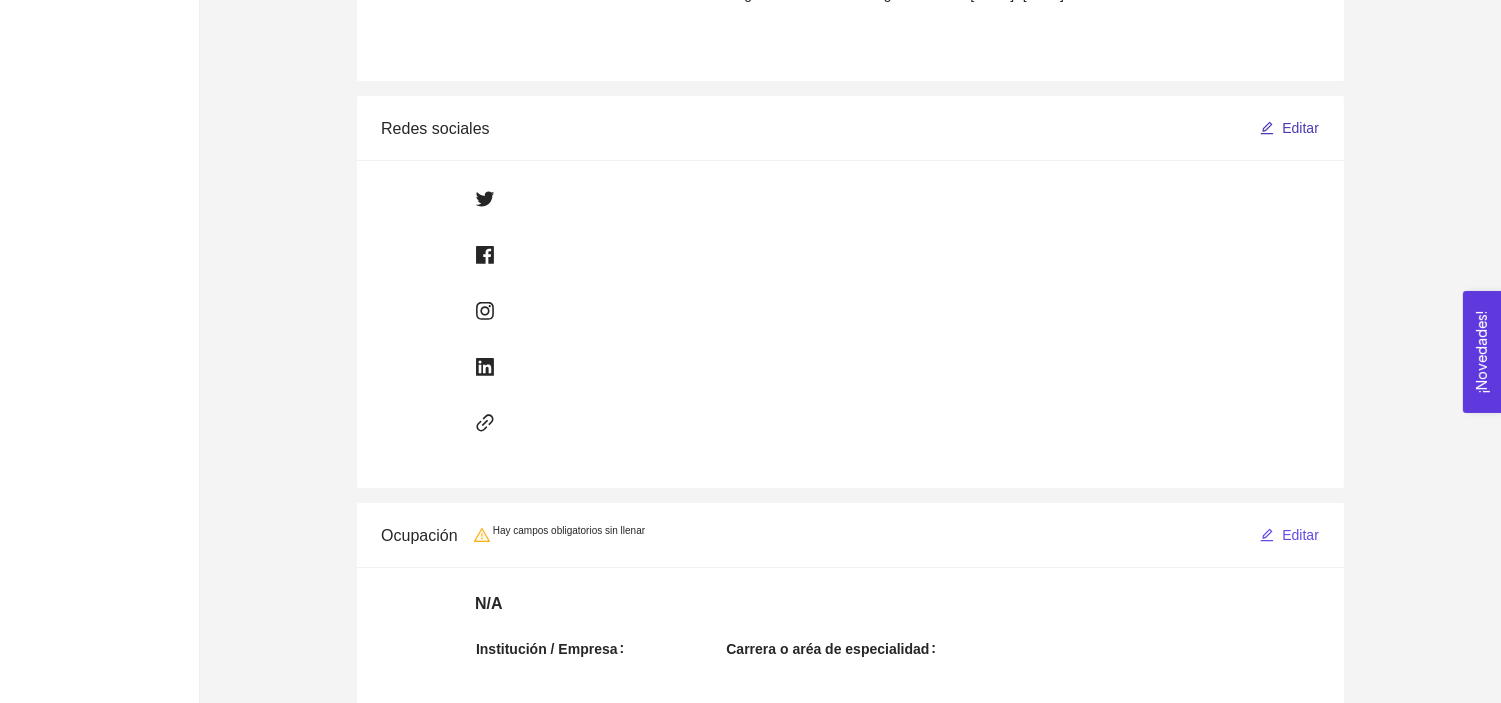 click on "Editar" at bounding box center (1300, 128) 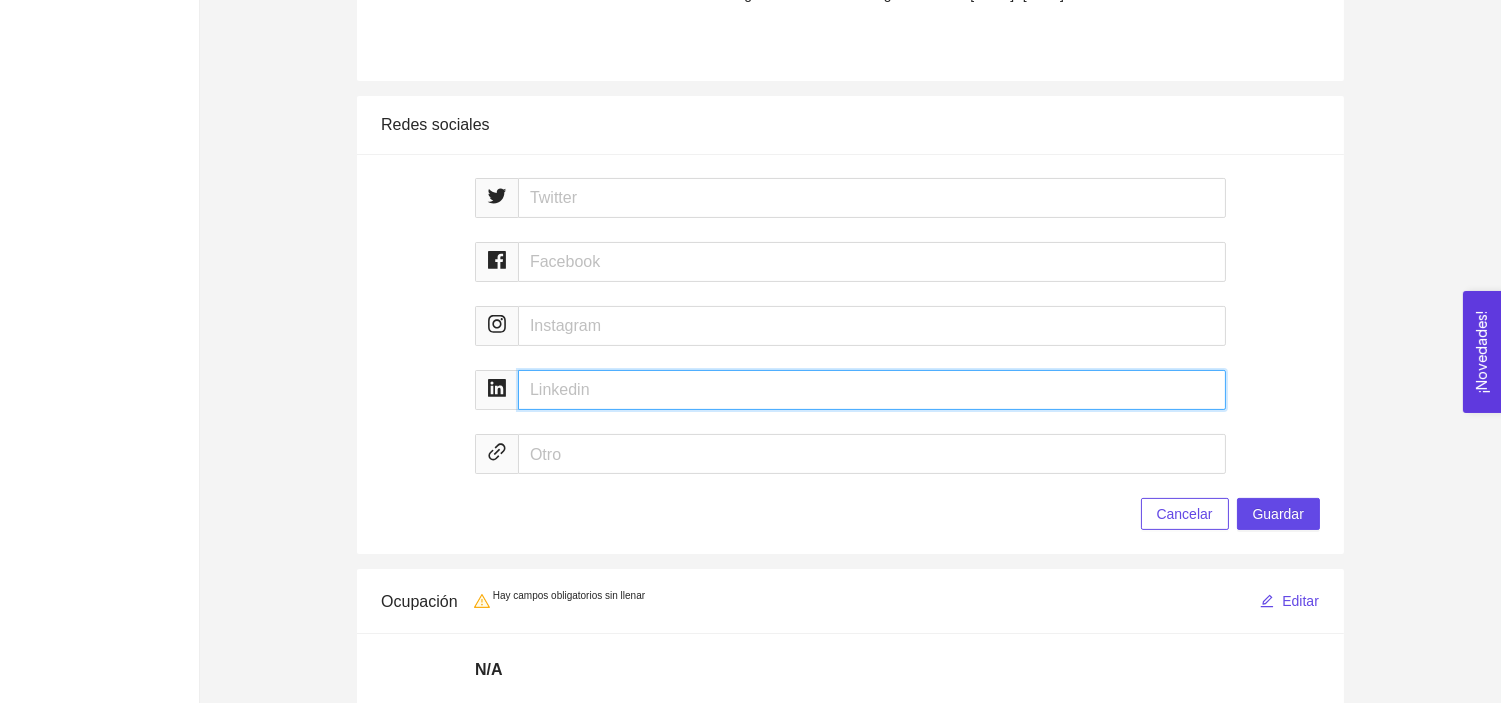 click at bounding box center (872, 390) 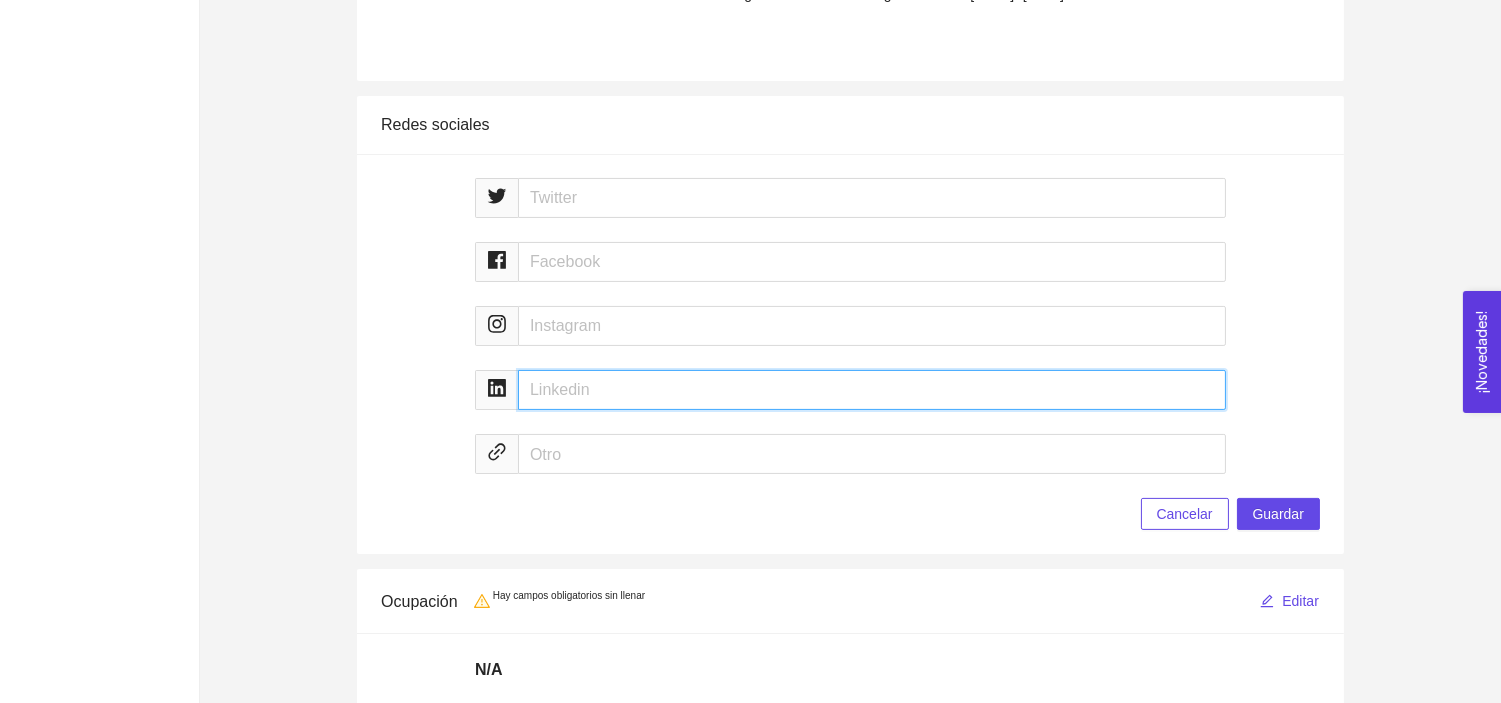 paste on "https://www.linkedin.com/in/ma-fernanda-daniel/" 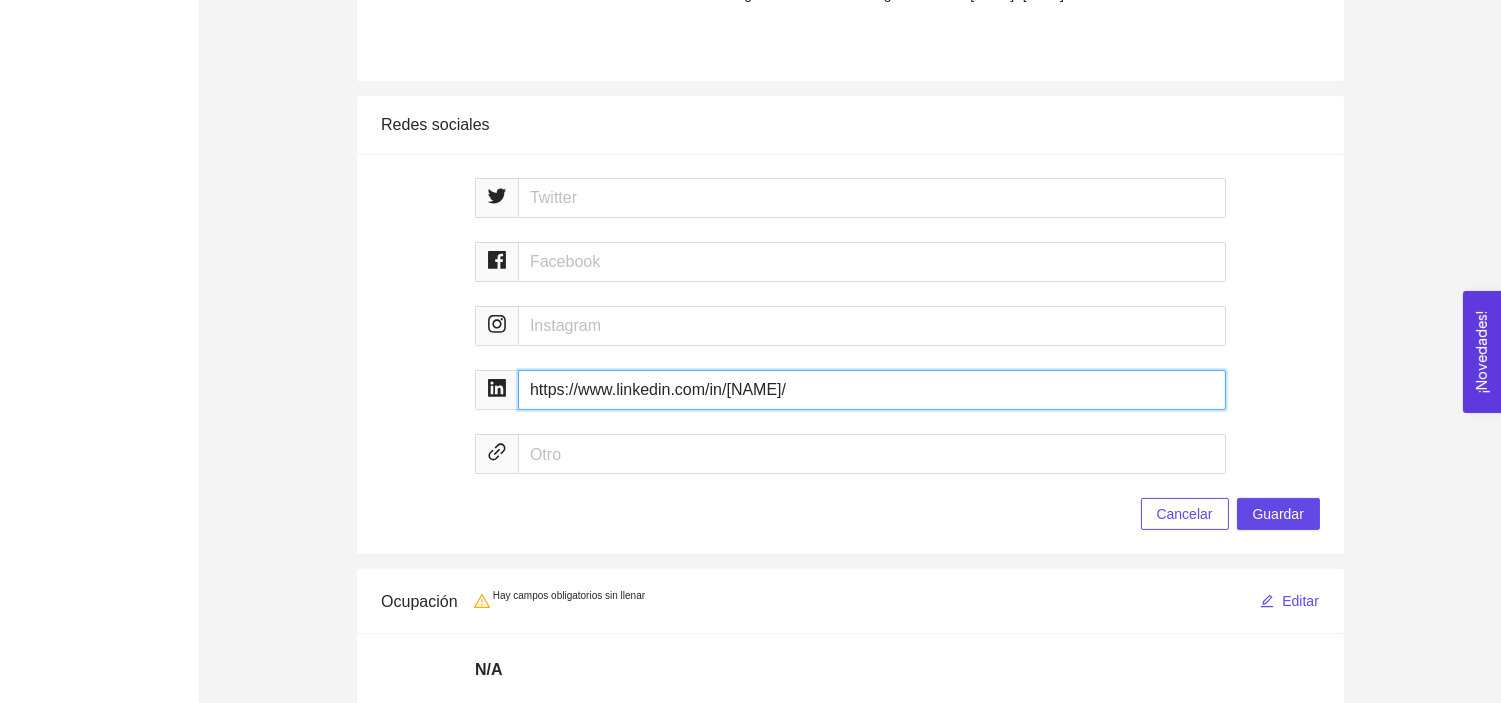 type on "https://www.linkedin.com/in/ma-fernanda-daniel/" 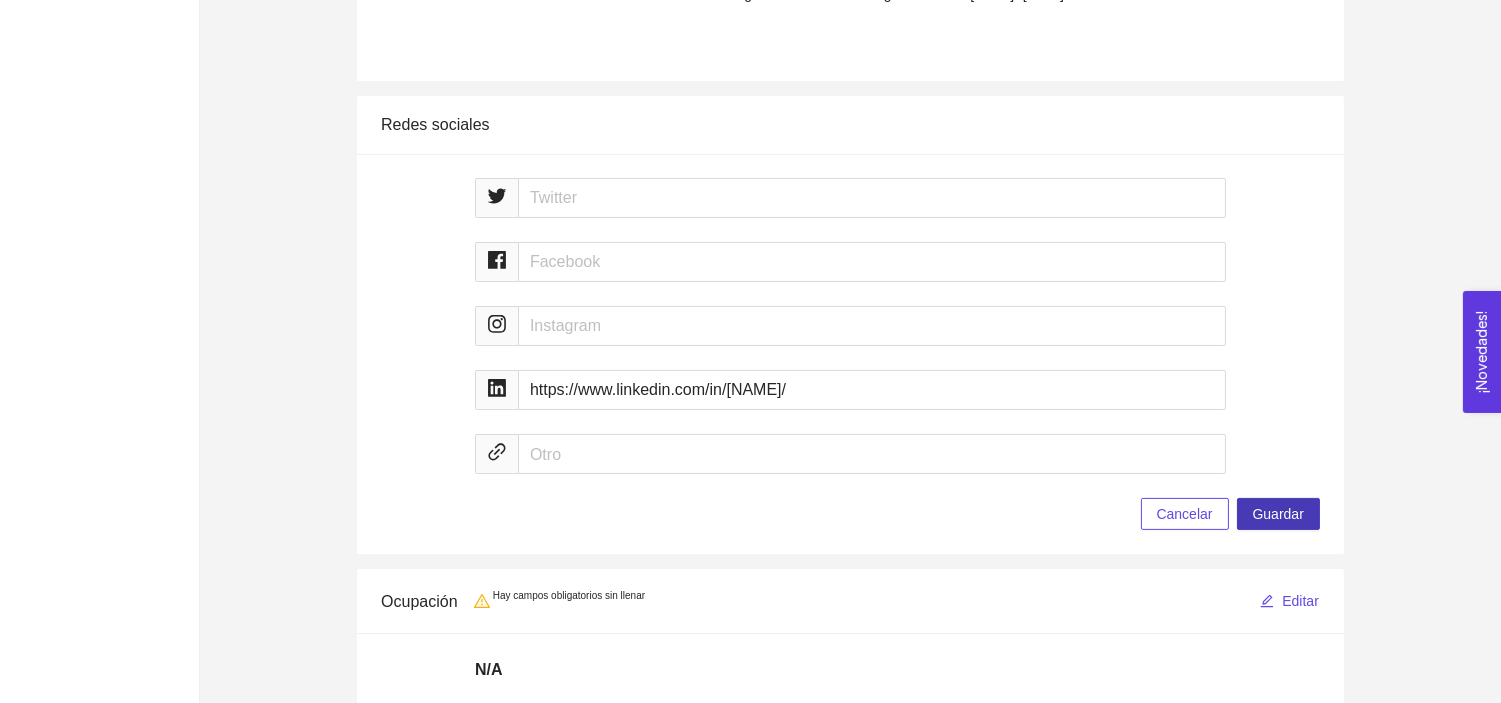 click on "Guardar" at bounding box center (1278, 514) 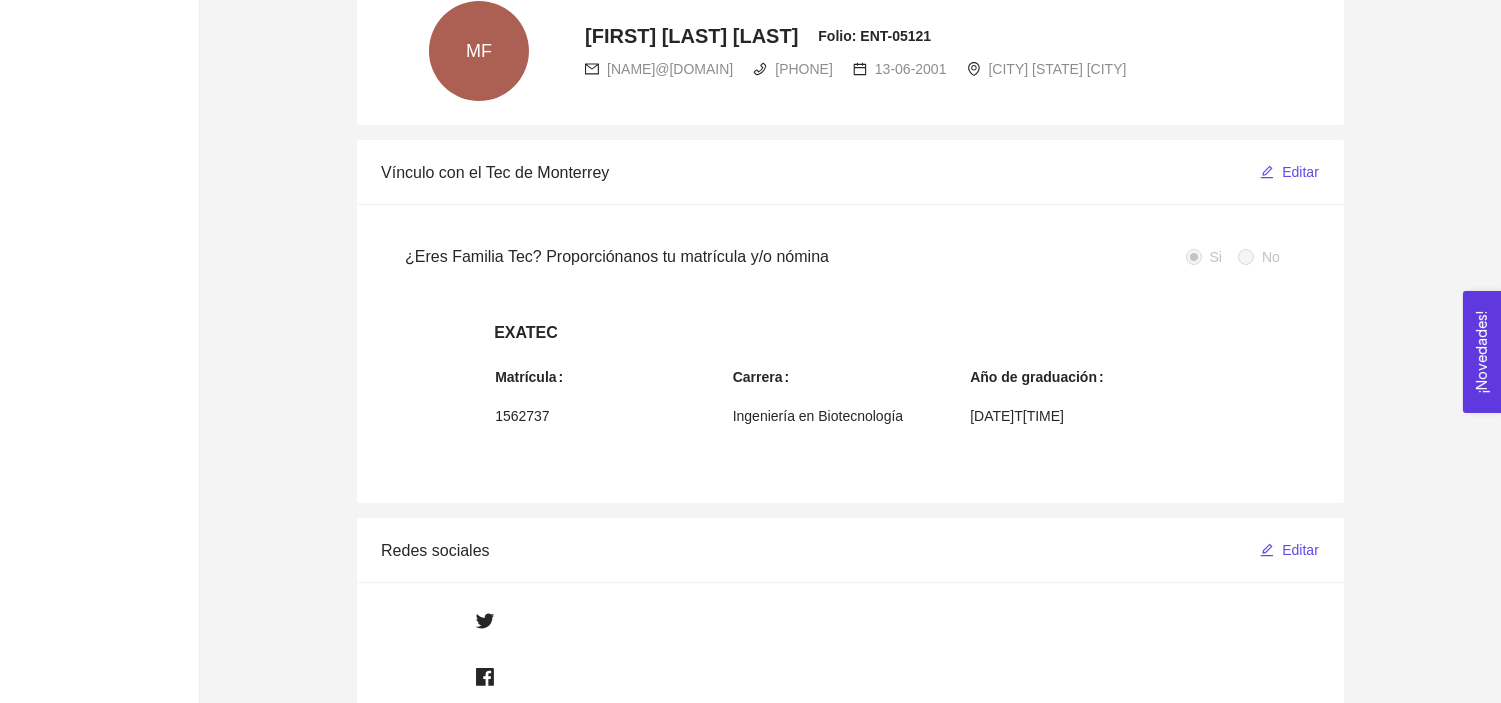 scroll, scrollTop: 0, scrollLeft: 0, axis: both 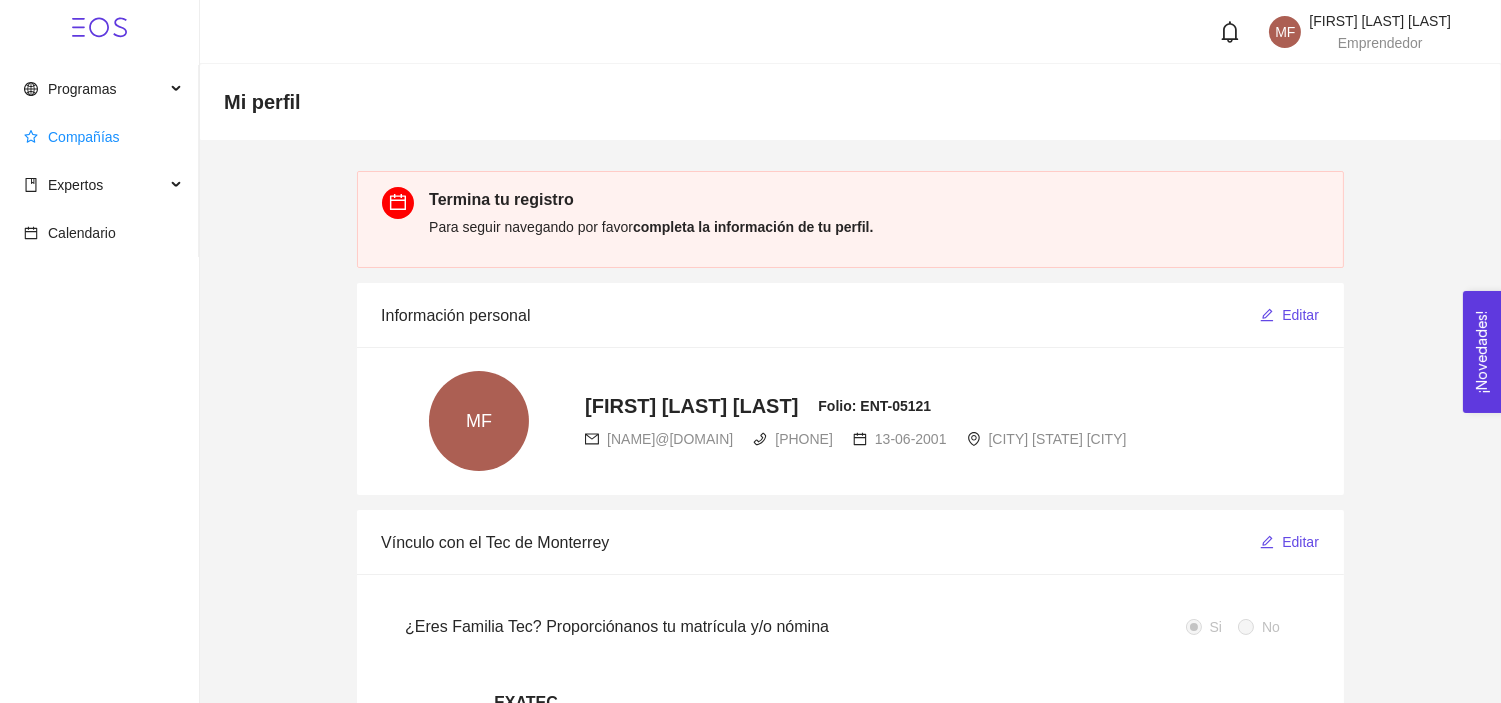 click on "Compañías" at bounding box center (103, 137) 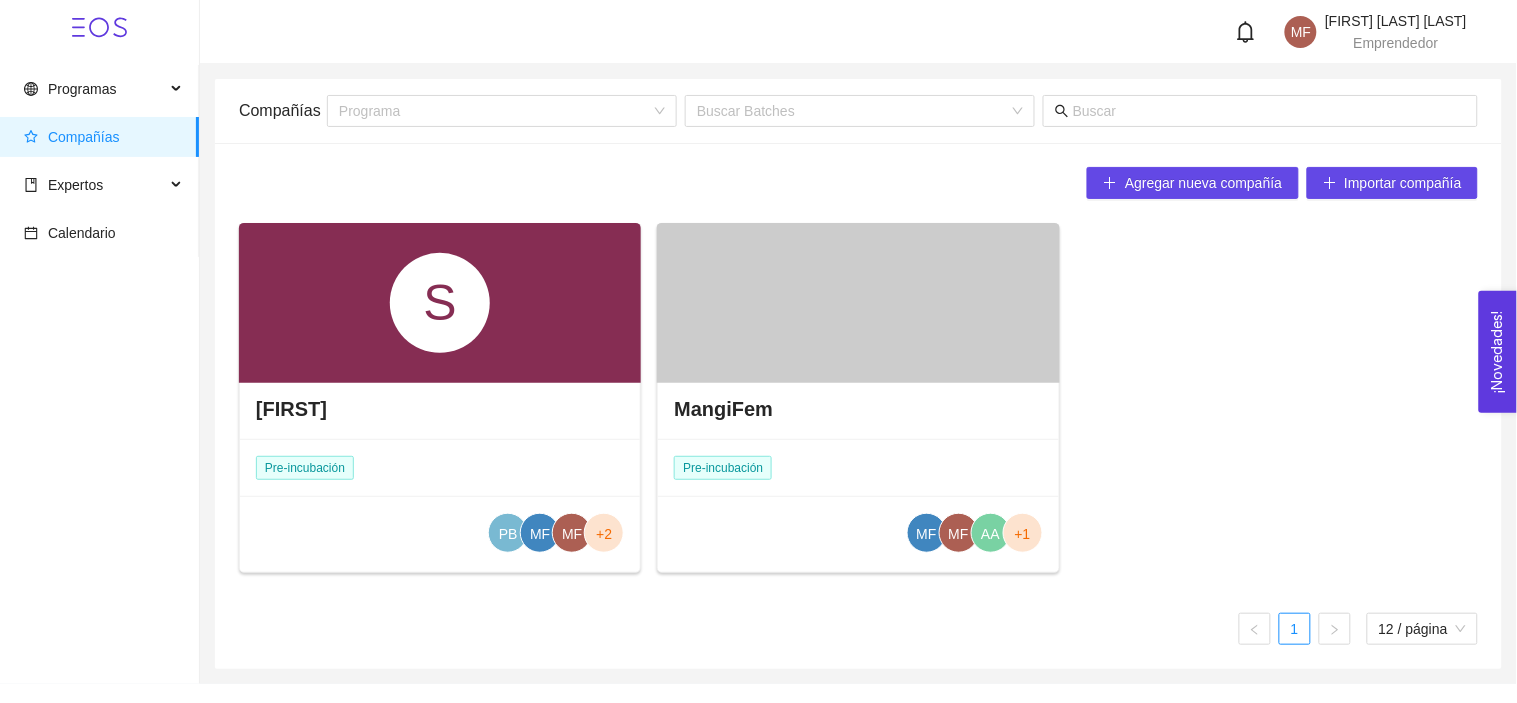 click on "MF María Fernanda  Daniel Ibarra Emprendedor" at bounding box center [858, 32] 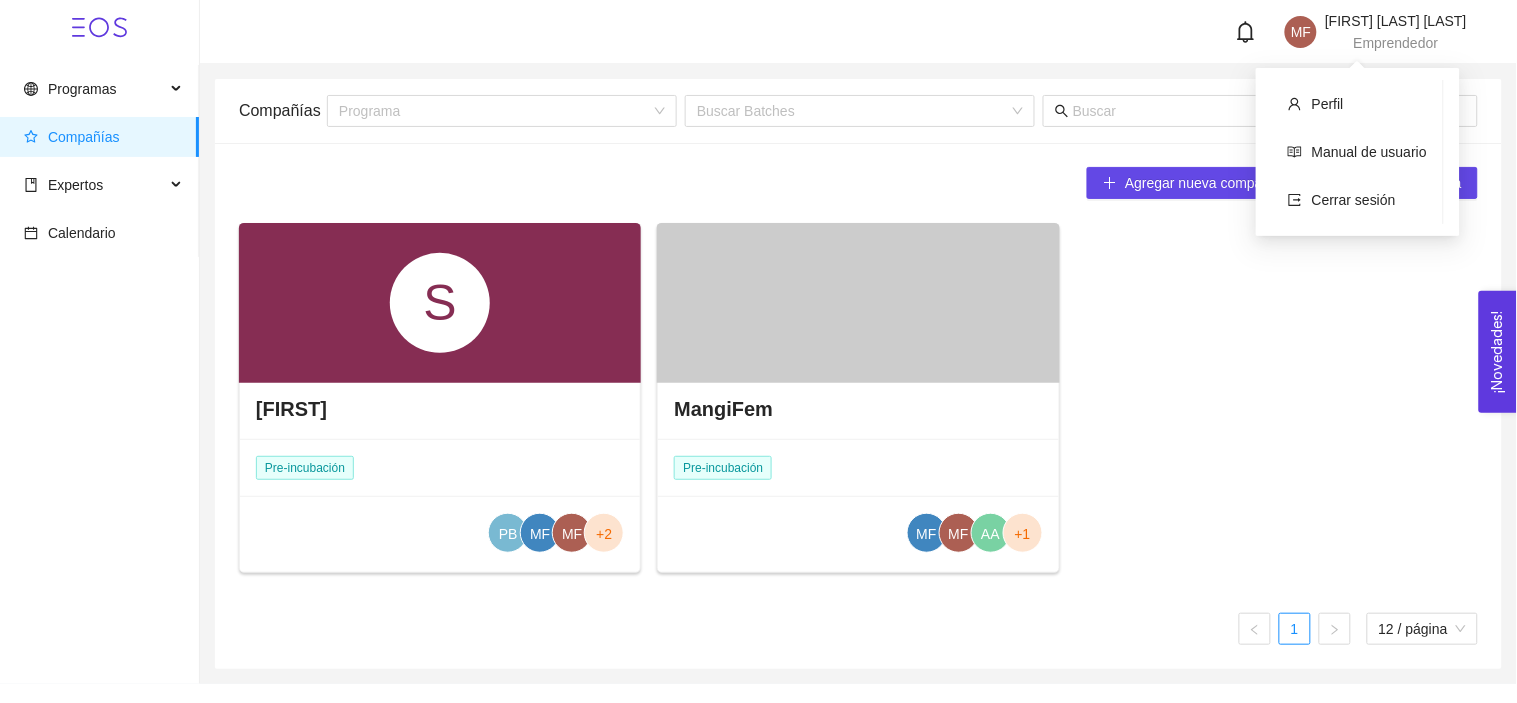click on "Emprendedor" at bounding box center (1396, 43) 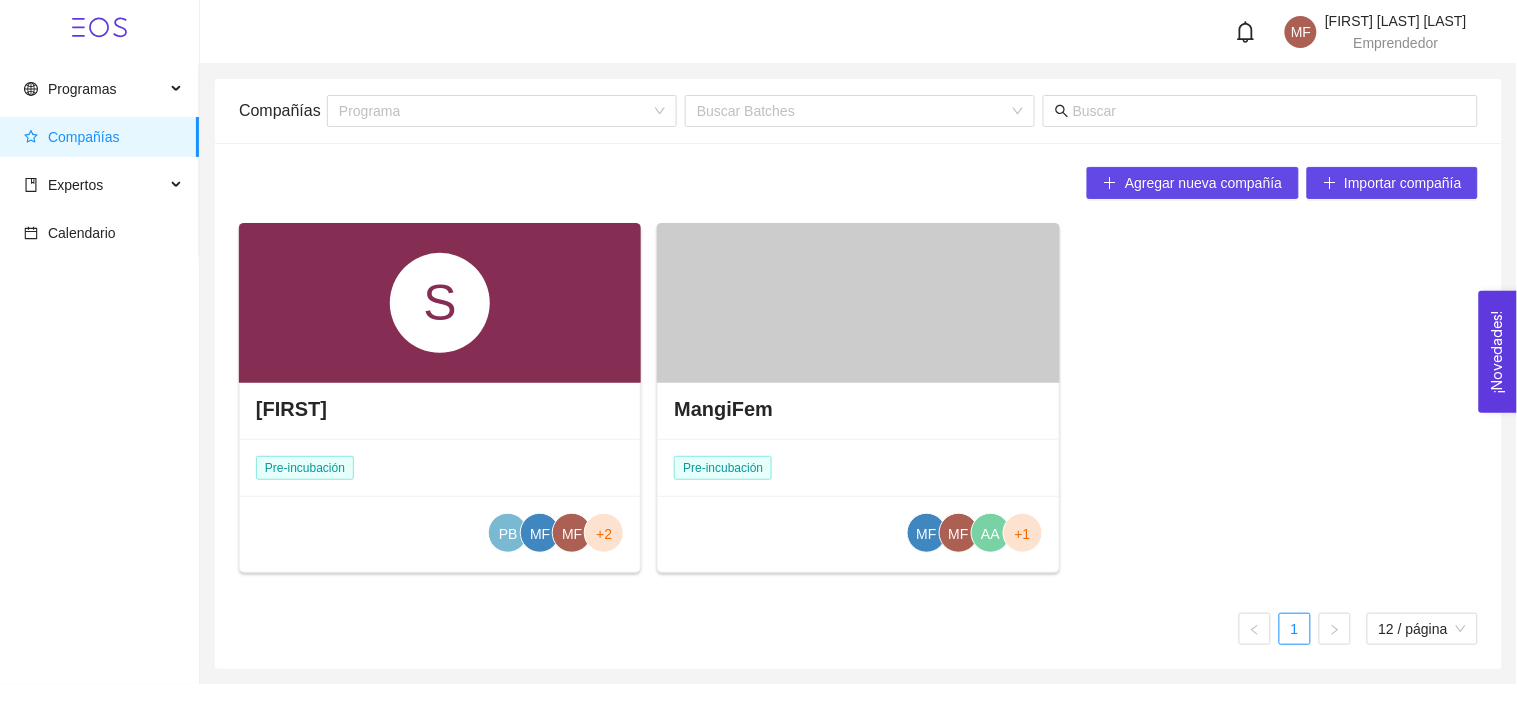 click on "MangiFem" at bounding box center [858, 409] 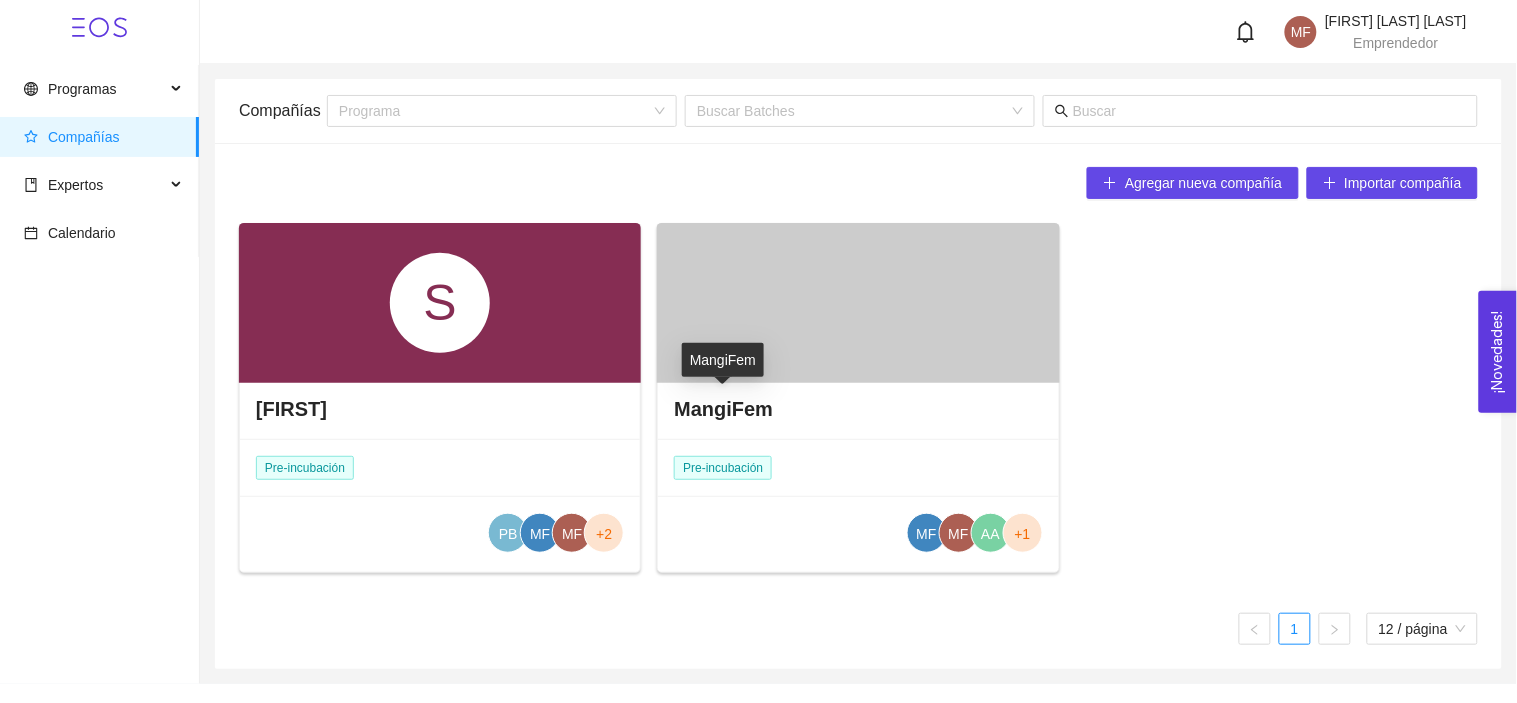 click on "MangiFem" at bounding box center [723, 409] 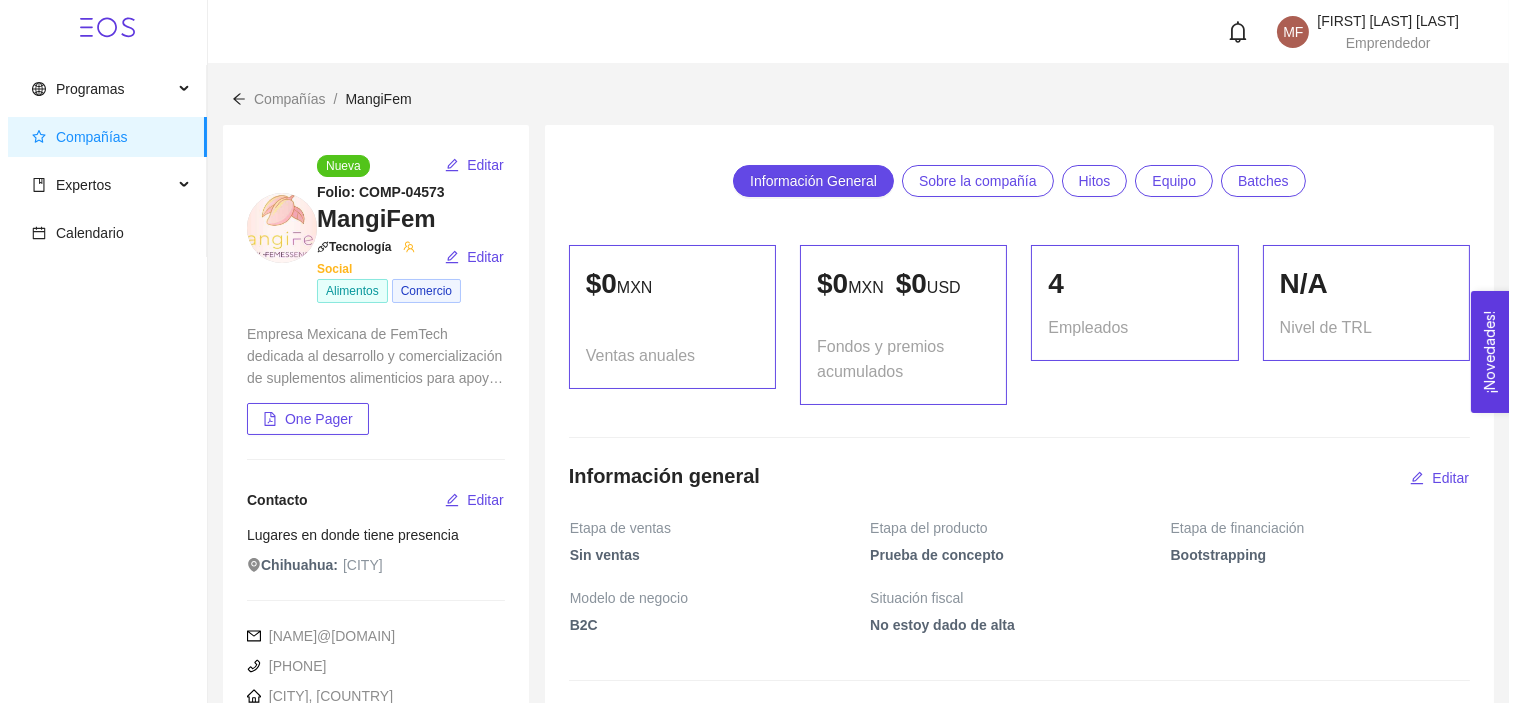 scroll, scrollTop: 2, scrollLeft: 0, axis: vertical 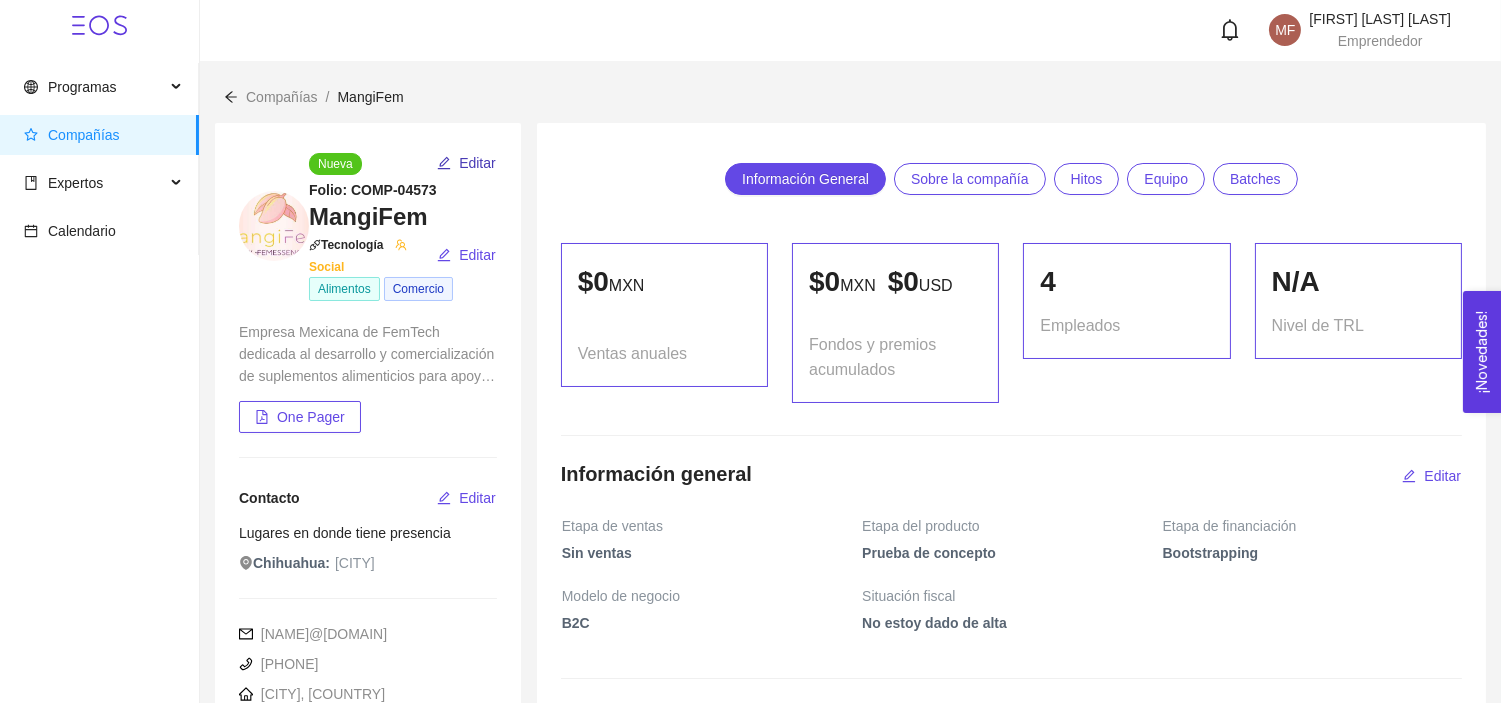click on "Editar" at bounding box center [466, 163] 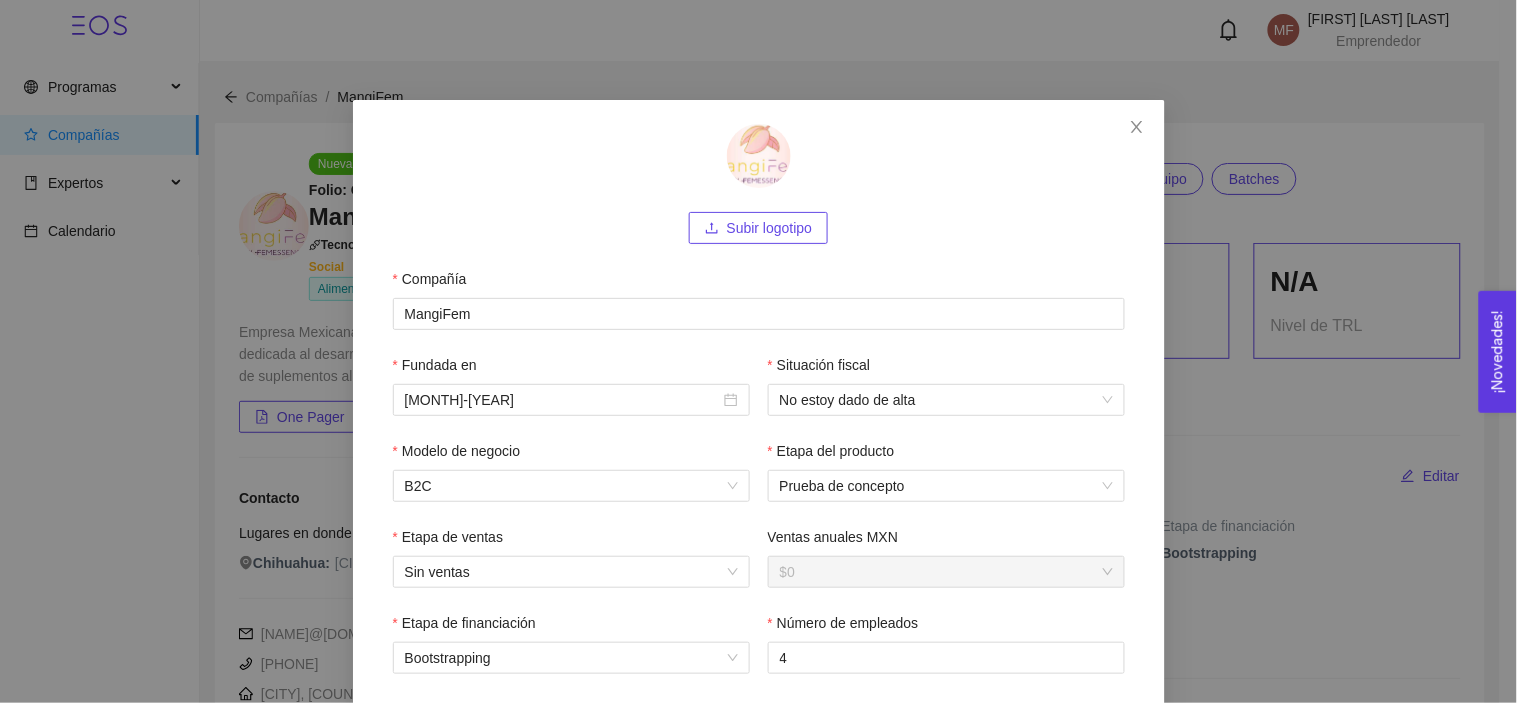 drag, startPoint x: 491, startPoint y: 312, endPoint x: 237, endPoint y: 383, distance: 263.7366 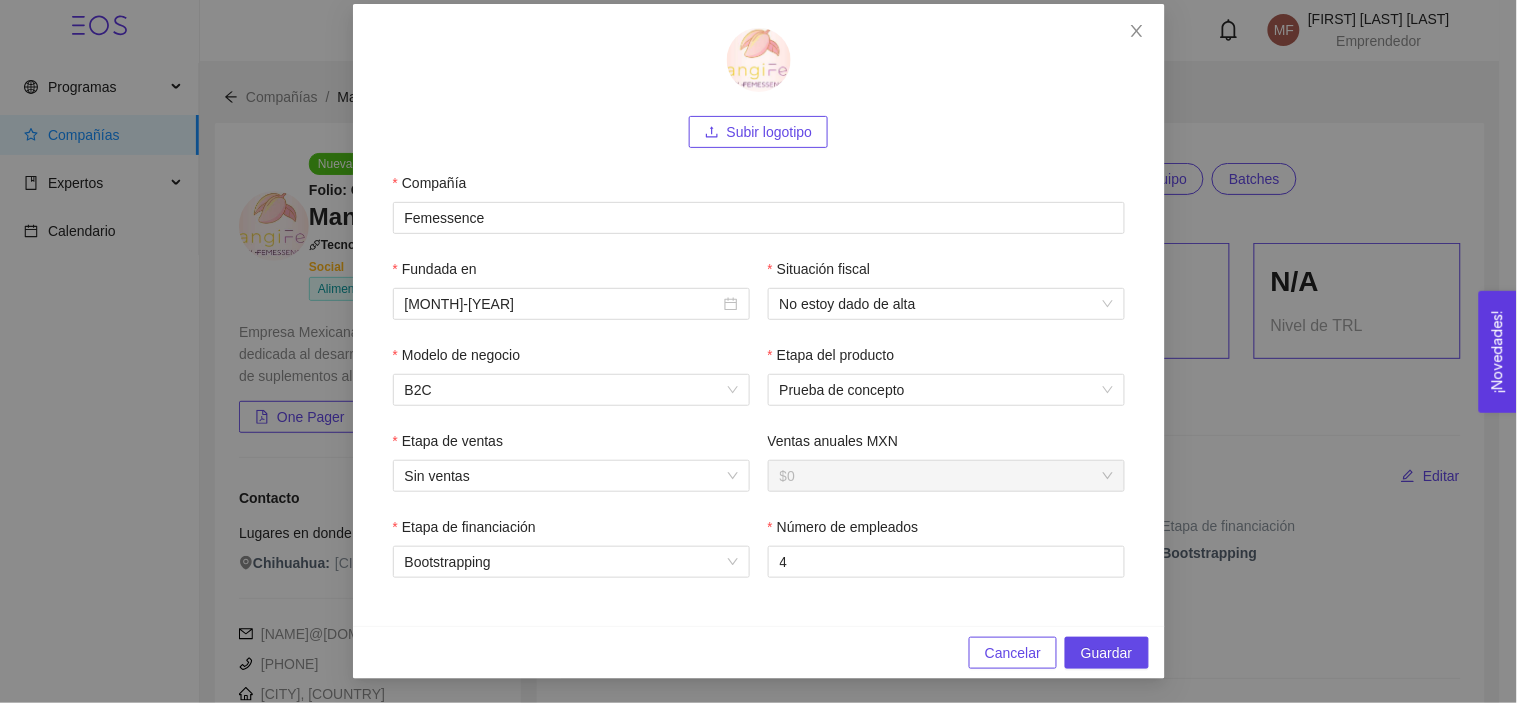 scroll, scrollTop: 104, scrollLeft: 0, axis: vertical 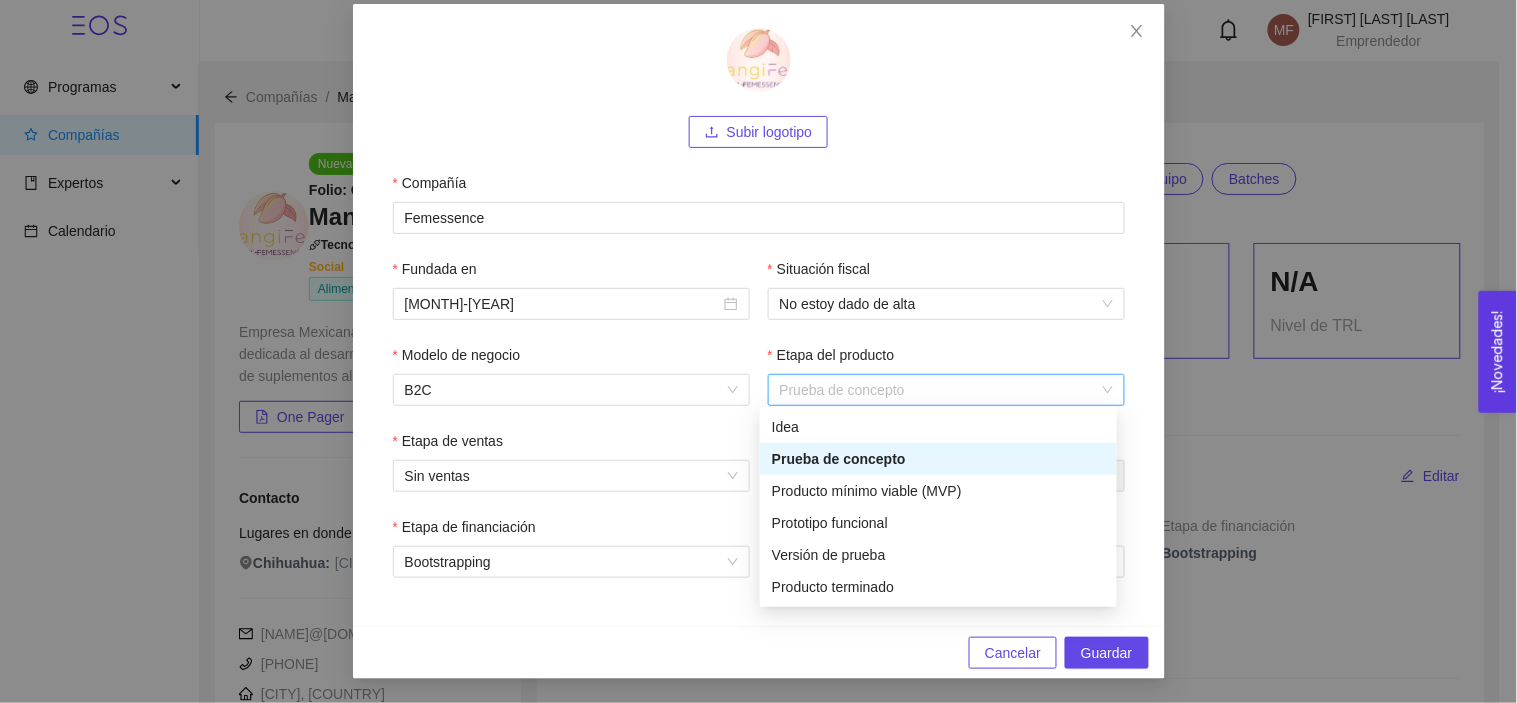 click on "Prueba de concepto" at bounding box center (946, 390) 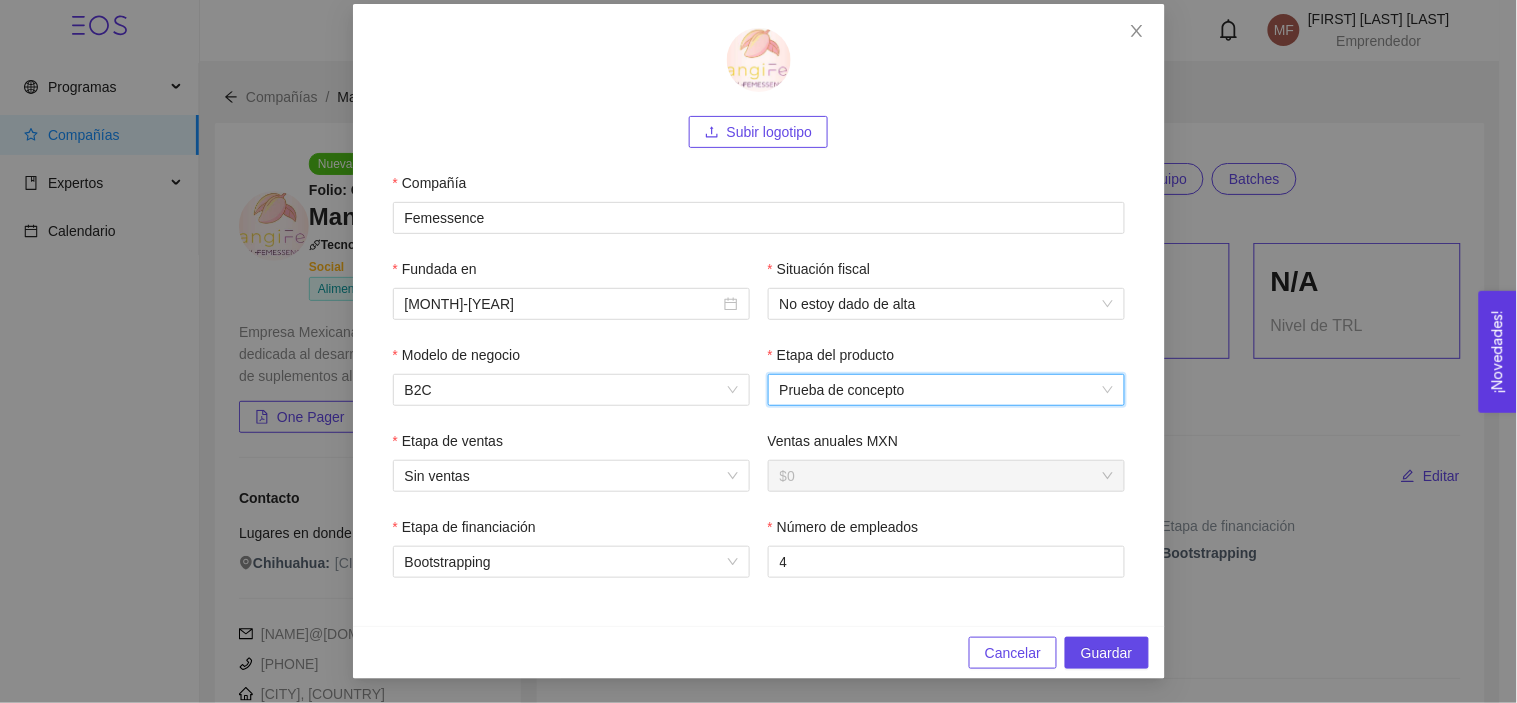 click on "Prueba de concepto" at bounding box center [946, 390] 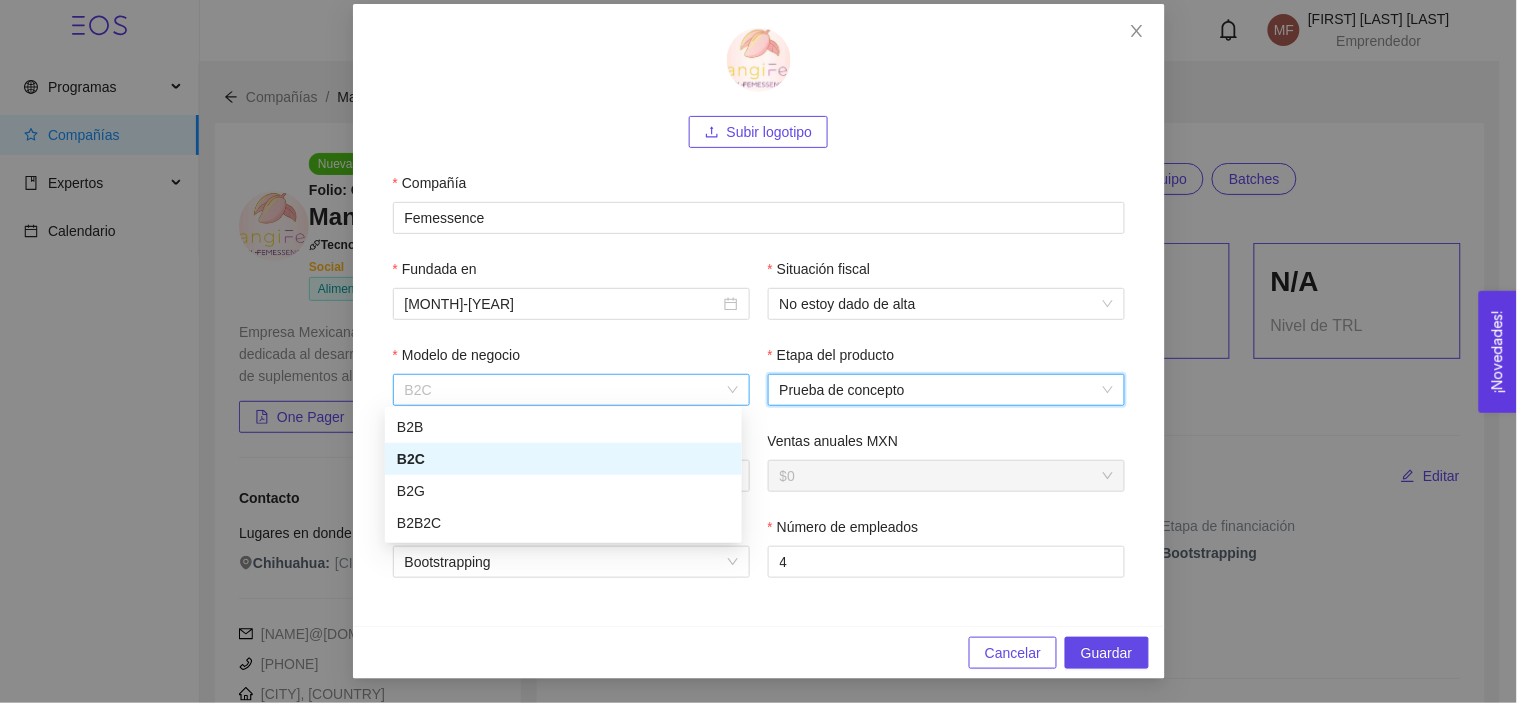click on "B2C" at bounding box center [571, 390] 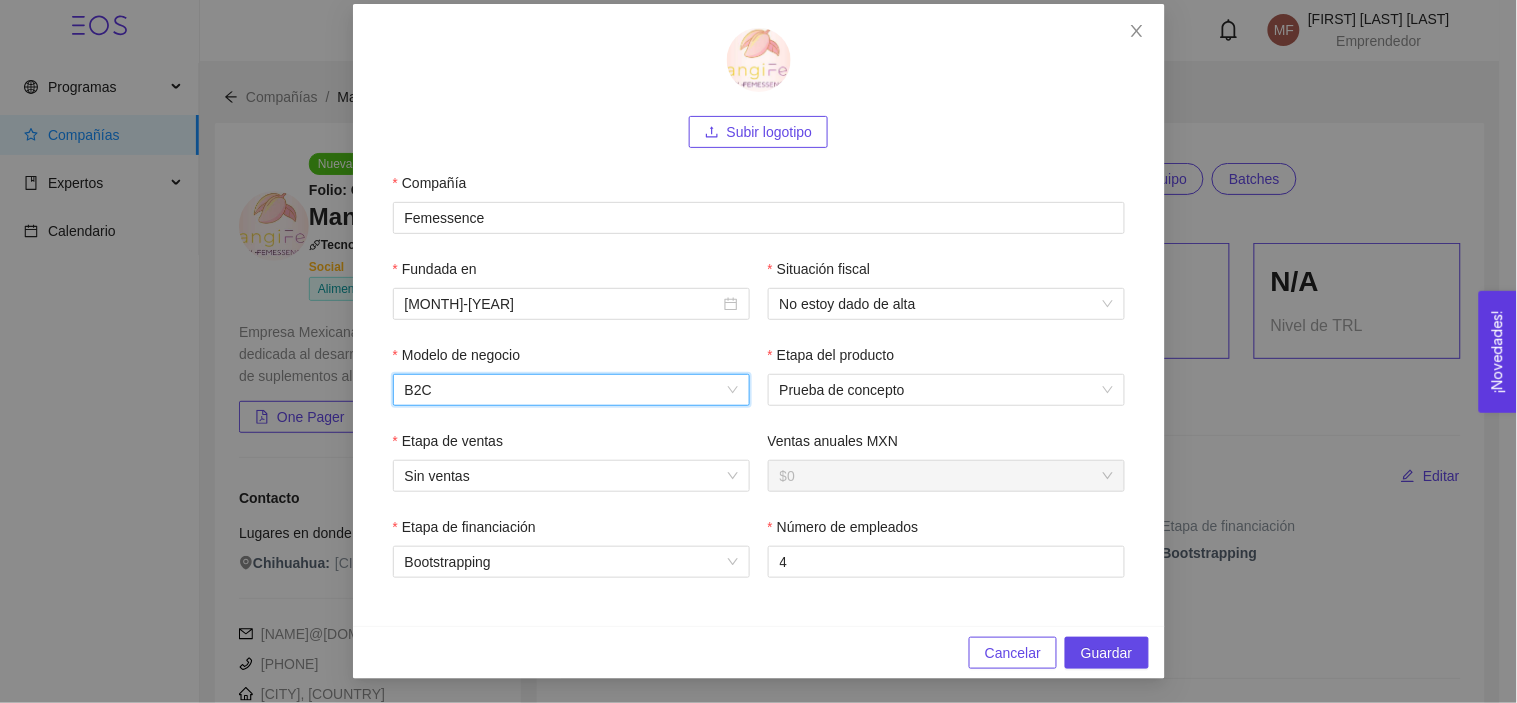 click on "B2C" at bounding box center (571, 390) 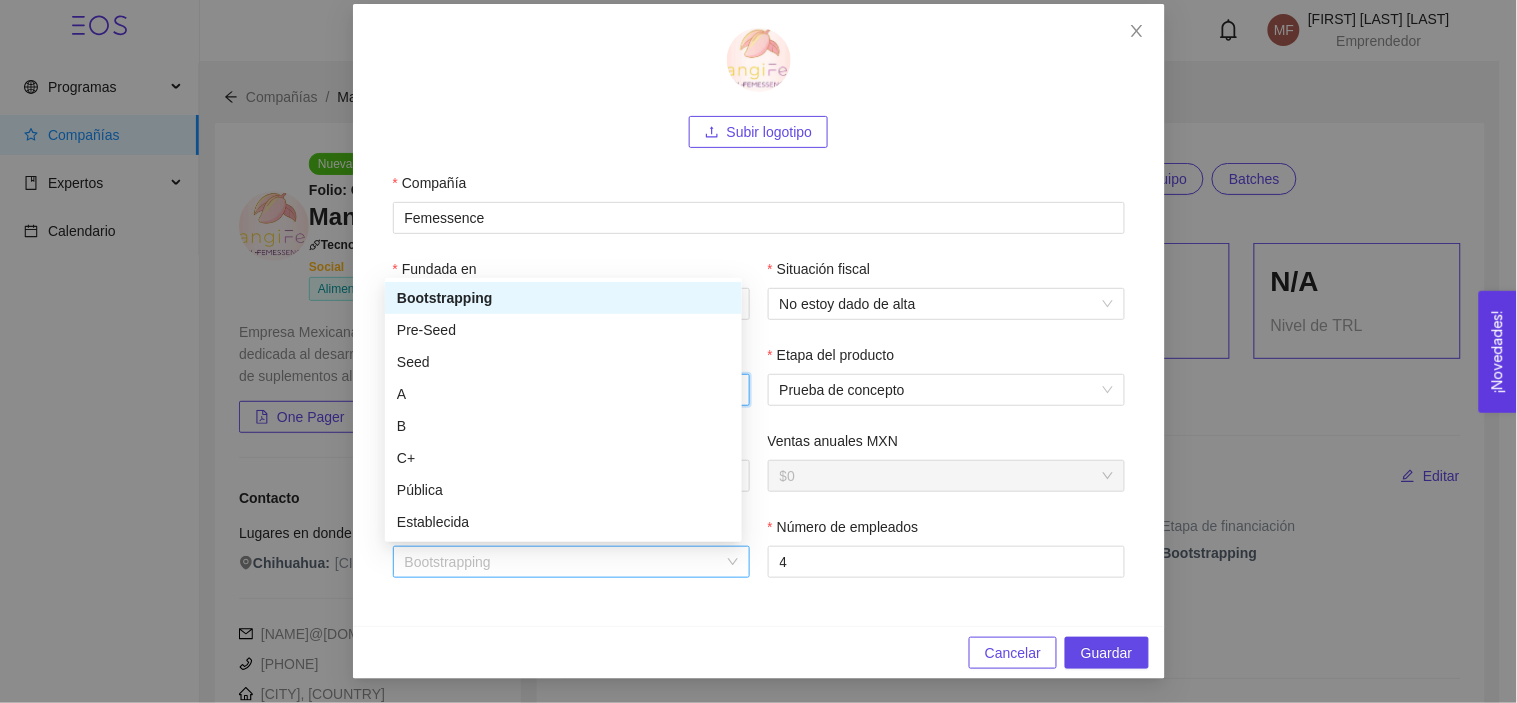 click on "Bootstrapping" at bounding box center [571, 562] 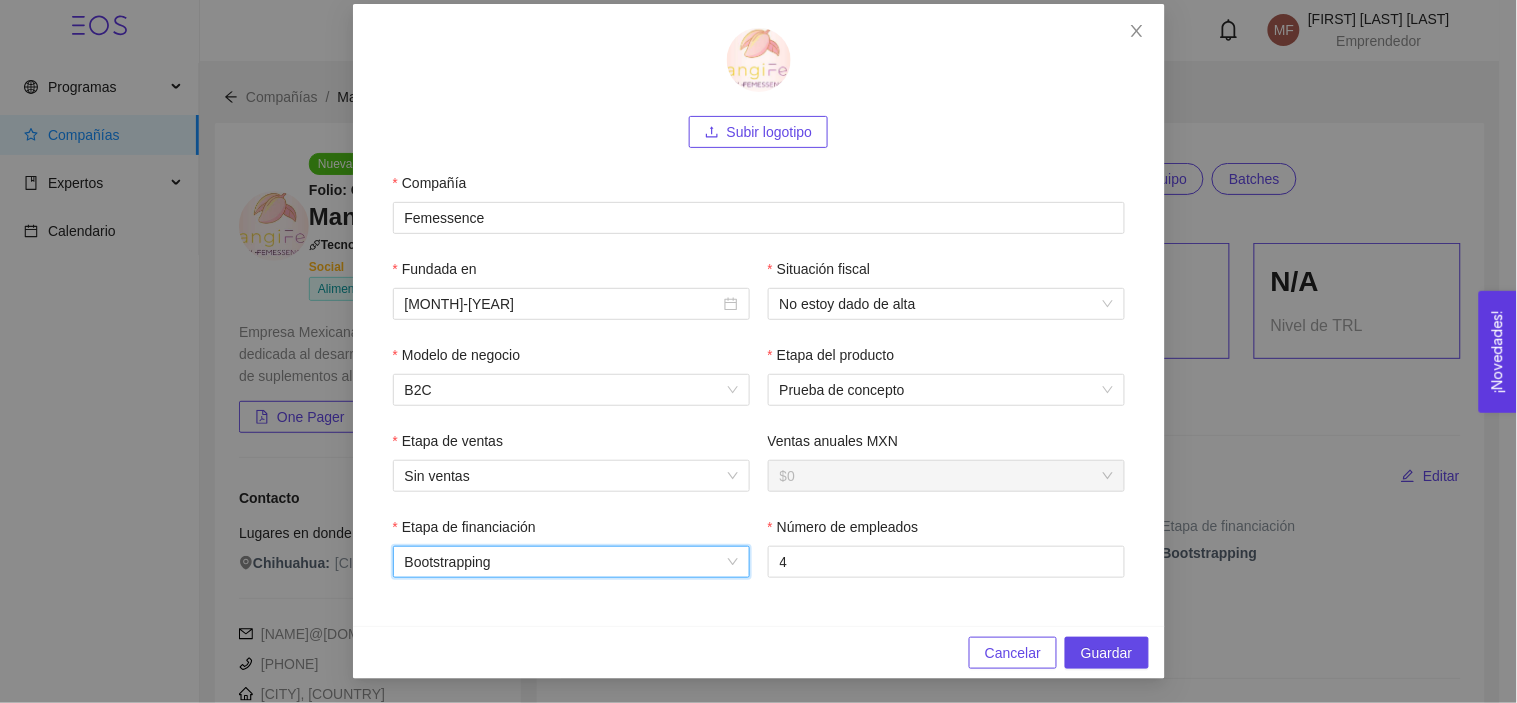 click on "Bootstrapping" at bounding box center [571, 562] 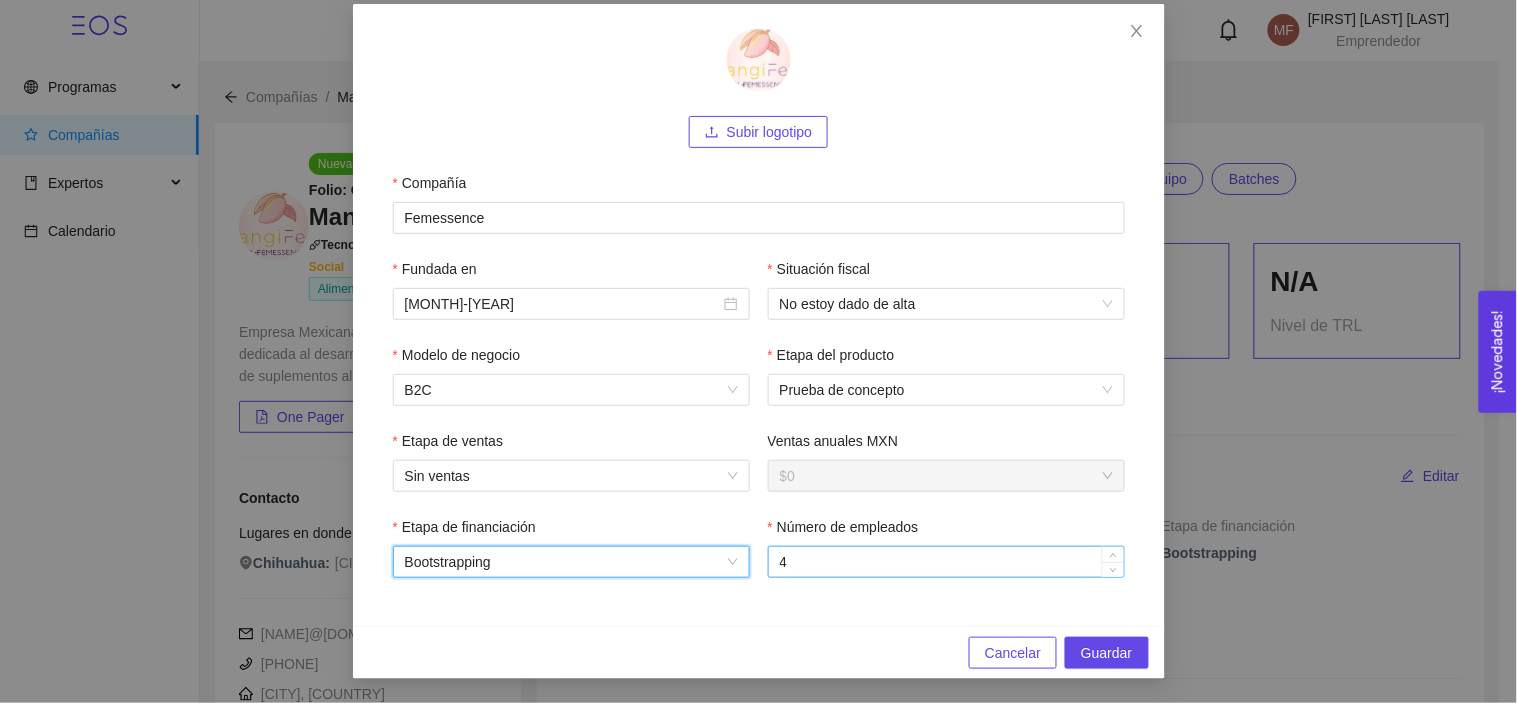 click on "4" at bounding box center [946, 562] 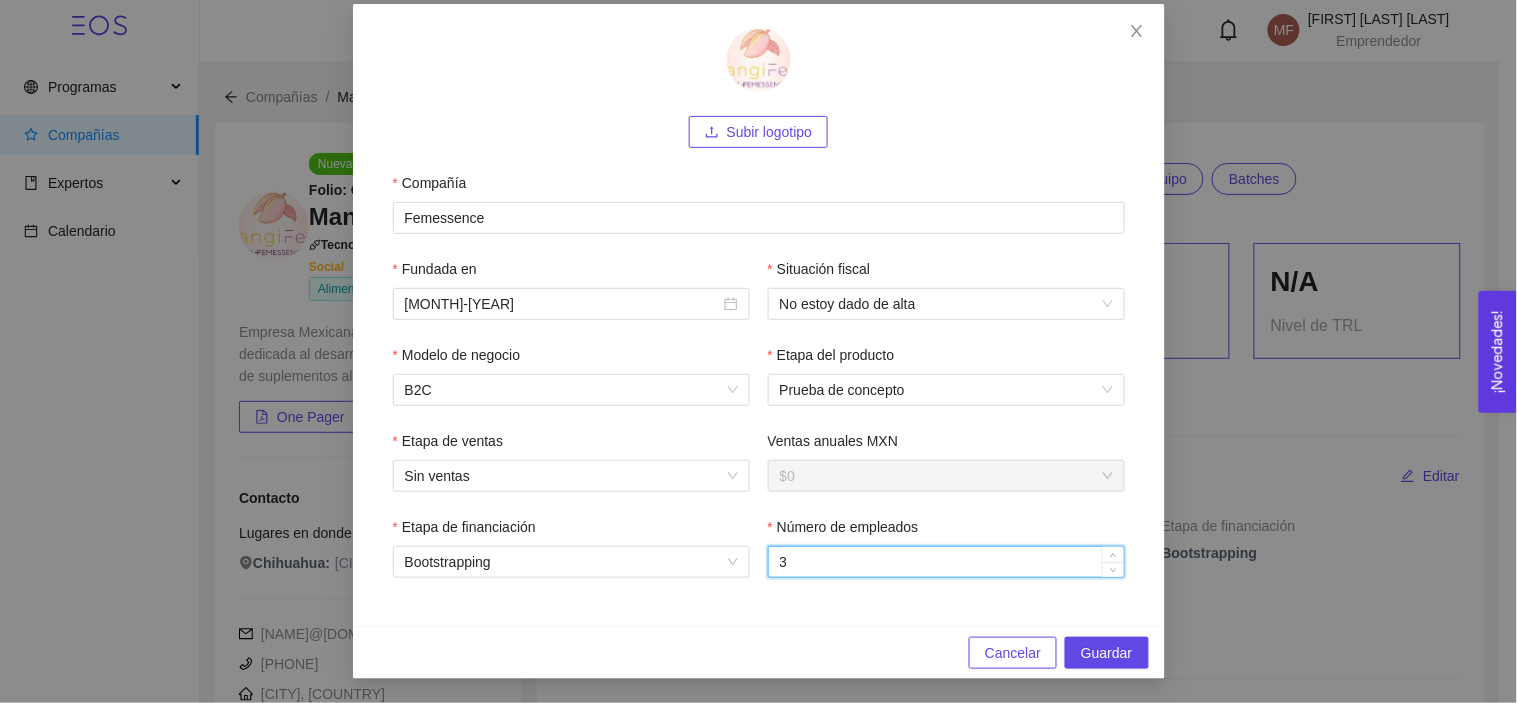 scroll, scrollTop: 104, scrollLeft: 0, axis: vertical 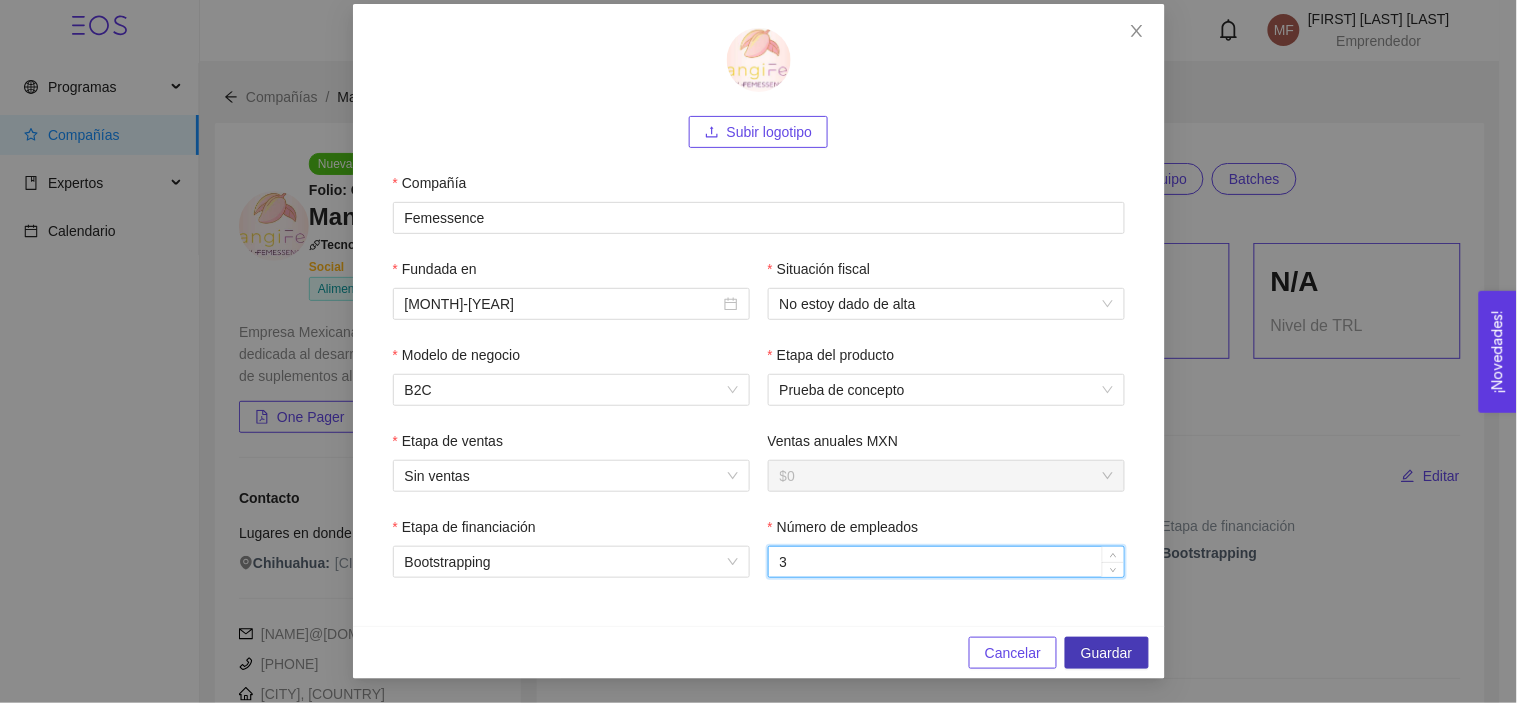 type on "3" 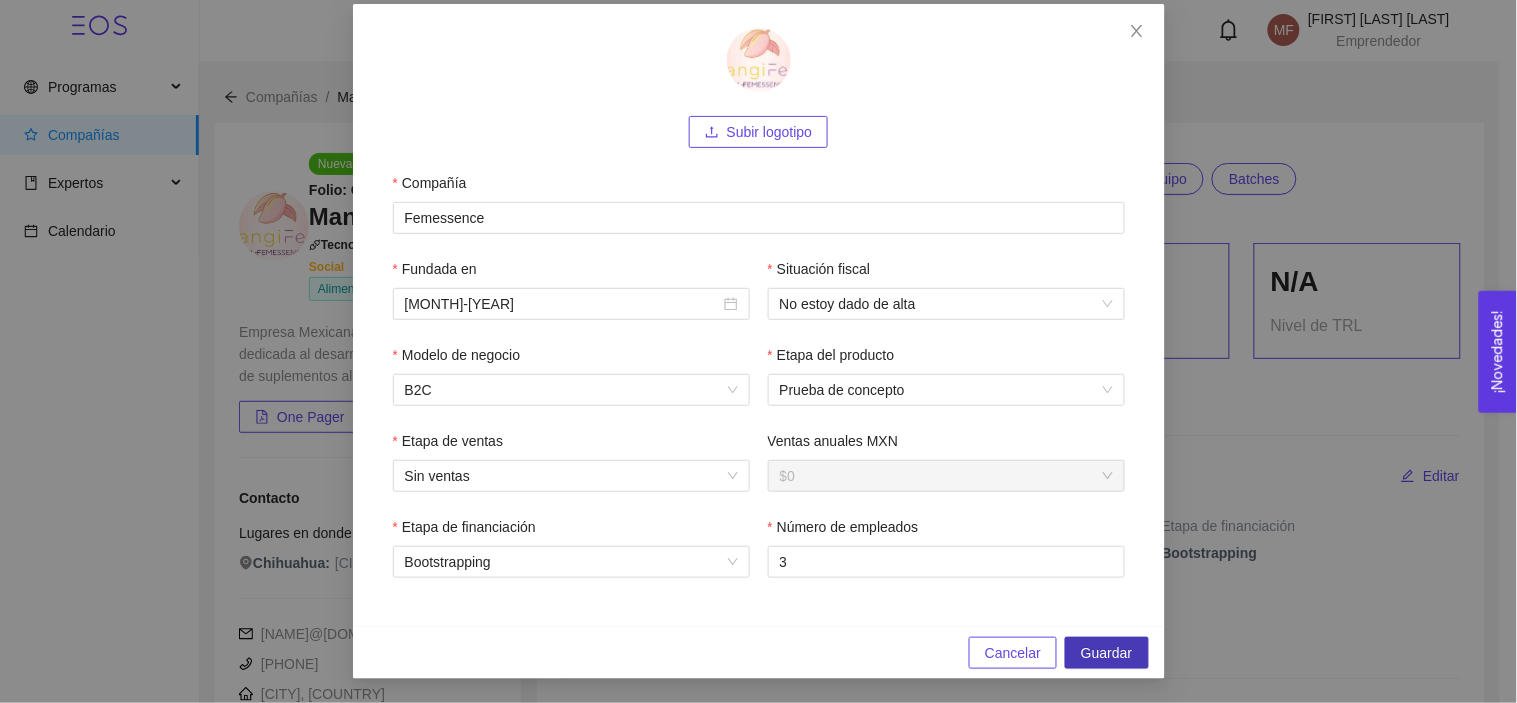 click on "Guardar" at bounding box center [1106, 653] 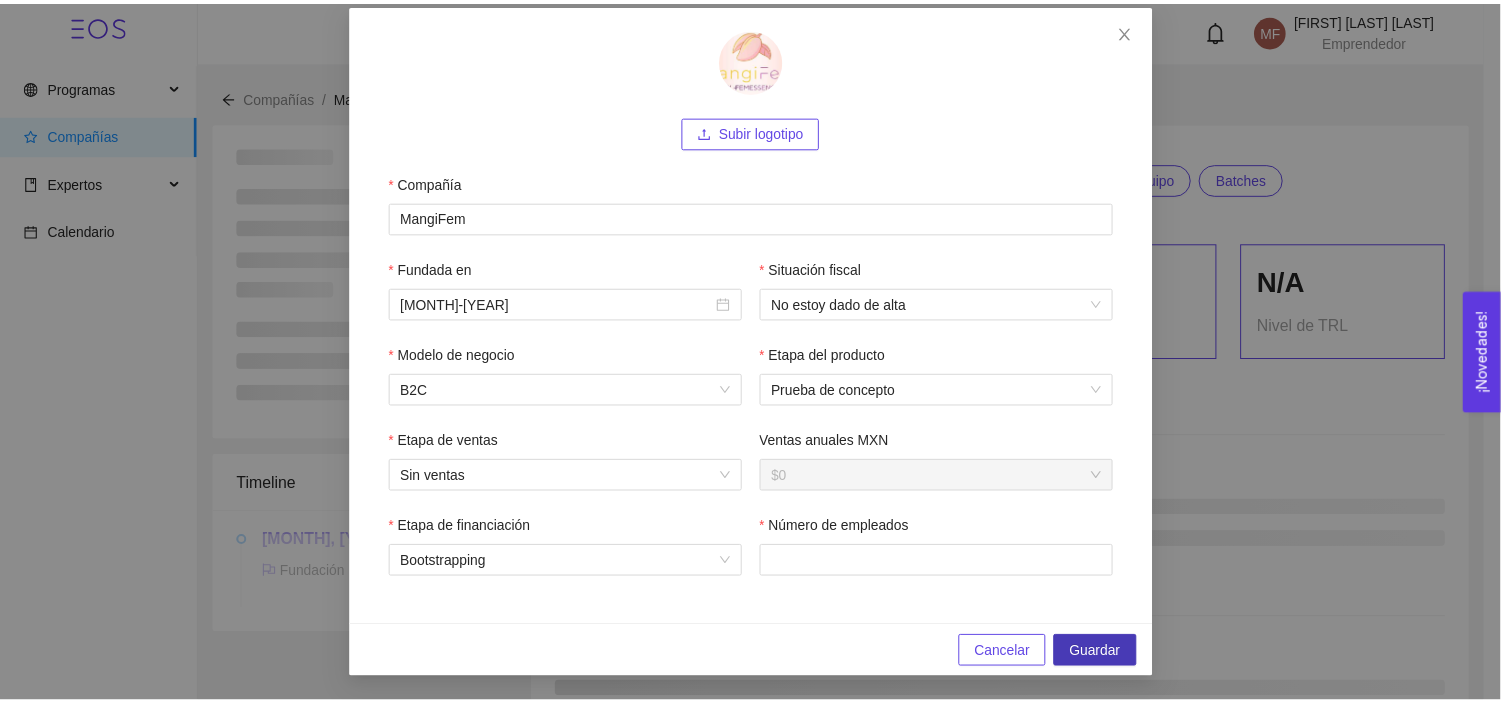 scroll, scrollTop: 4, scrollLeft: 0, axis: vertical 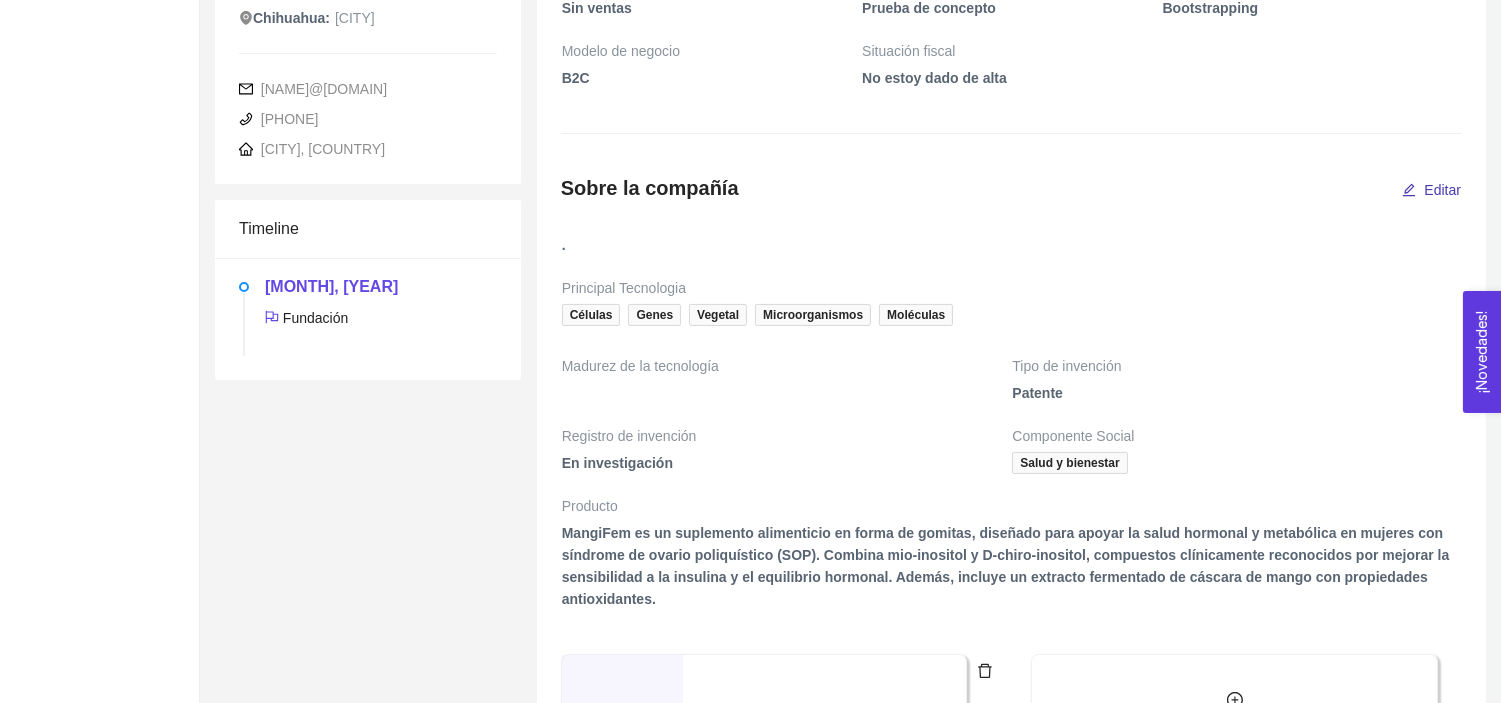 click on "Editar" at bounding box center (1442, 190) 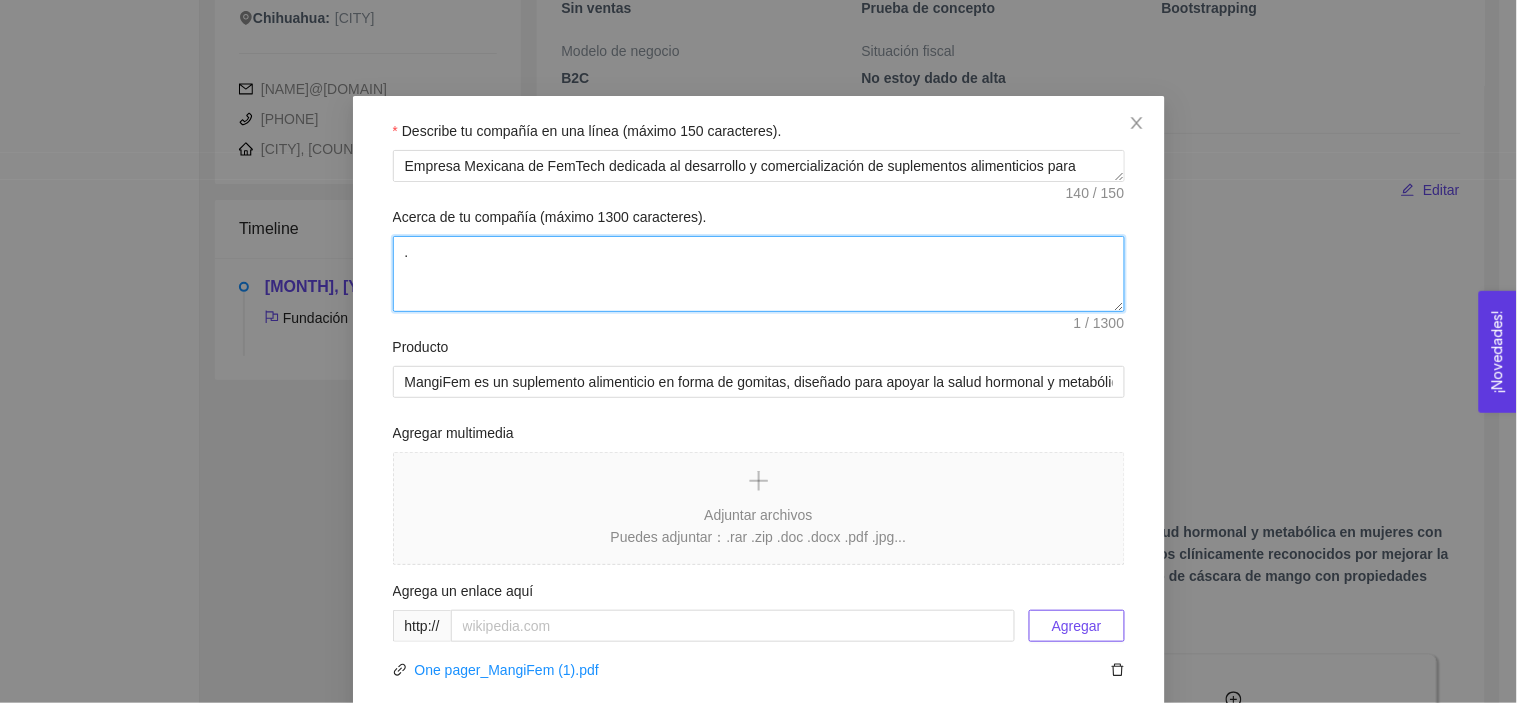 click on "." at bounding box center [759, 274] 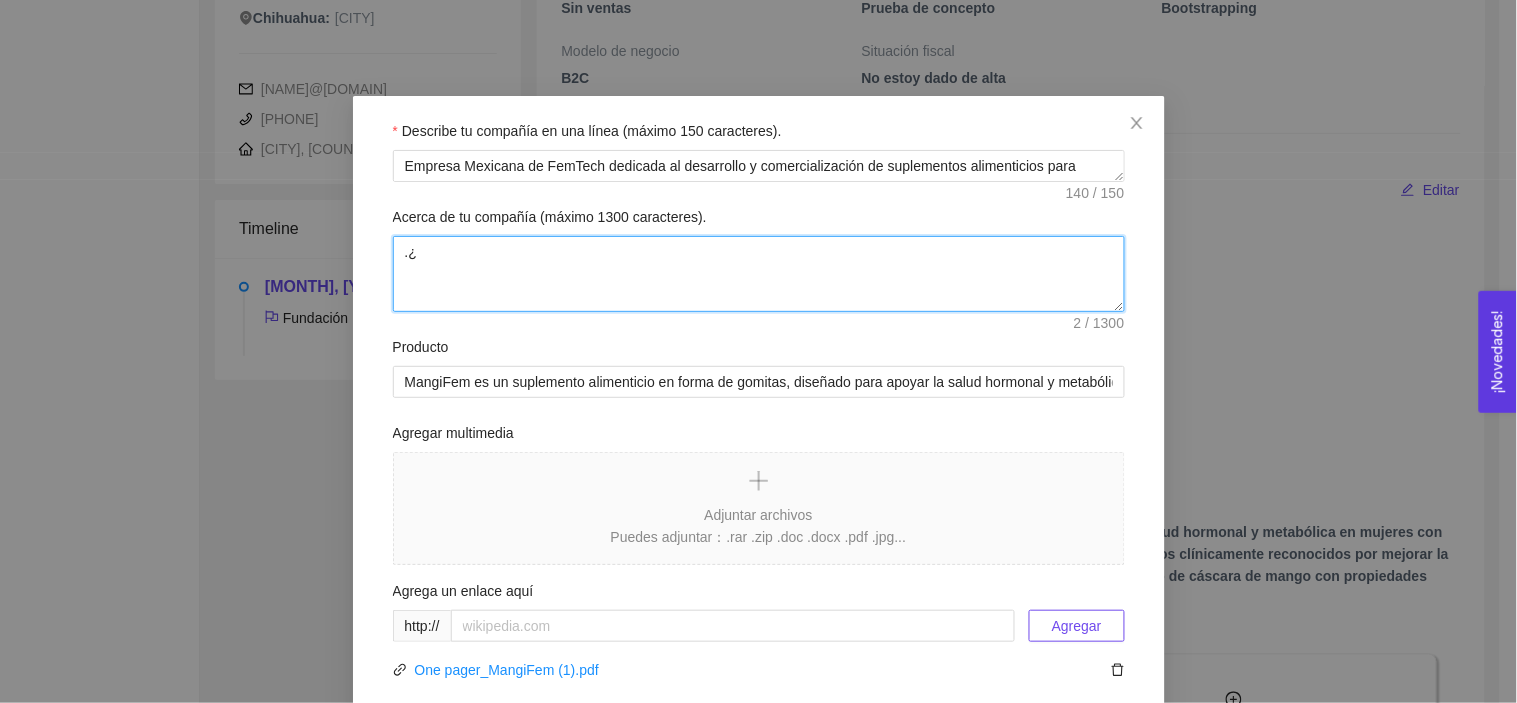 type on "." 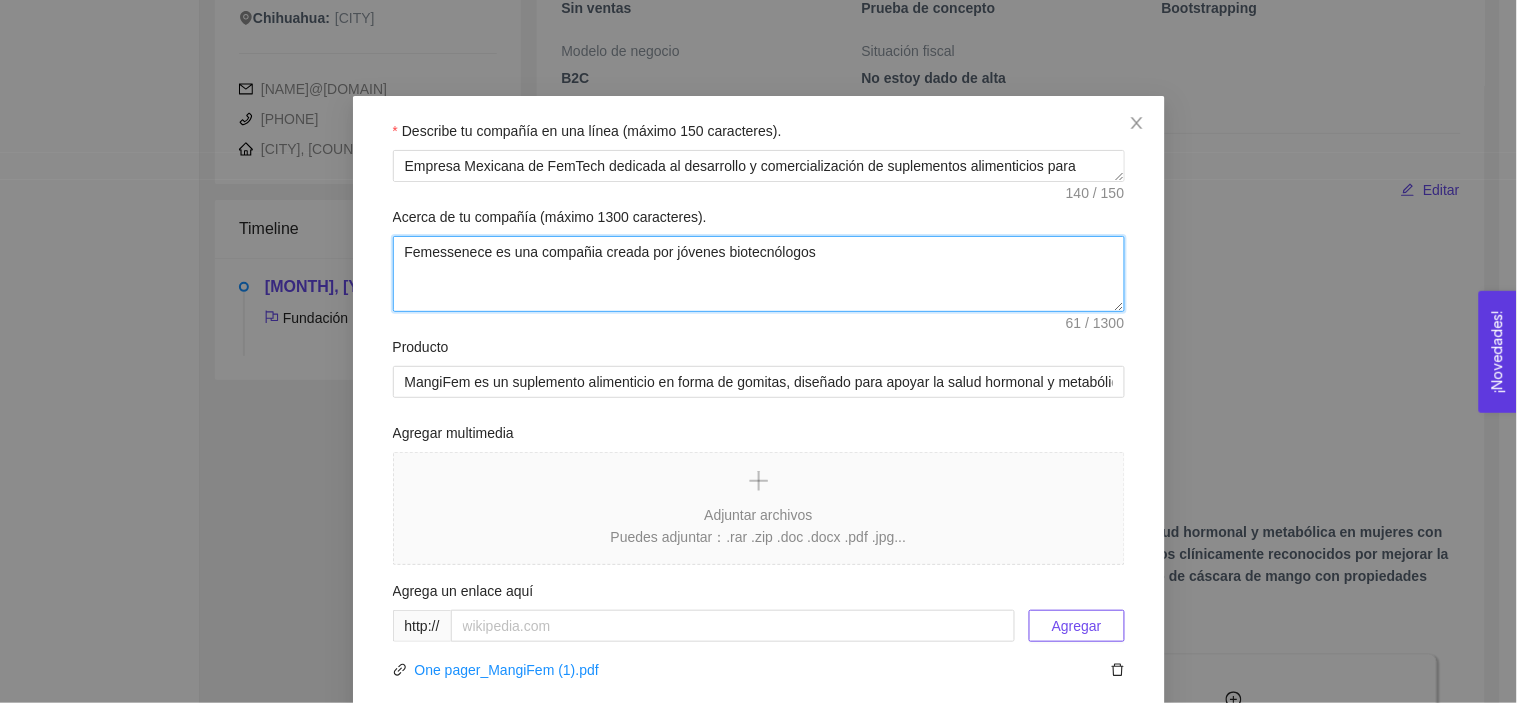 click on "Femessenece es una compañia creada por jóvenes biotecnólogos" at bounding box center [759, 274] 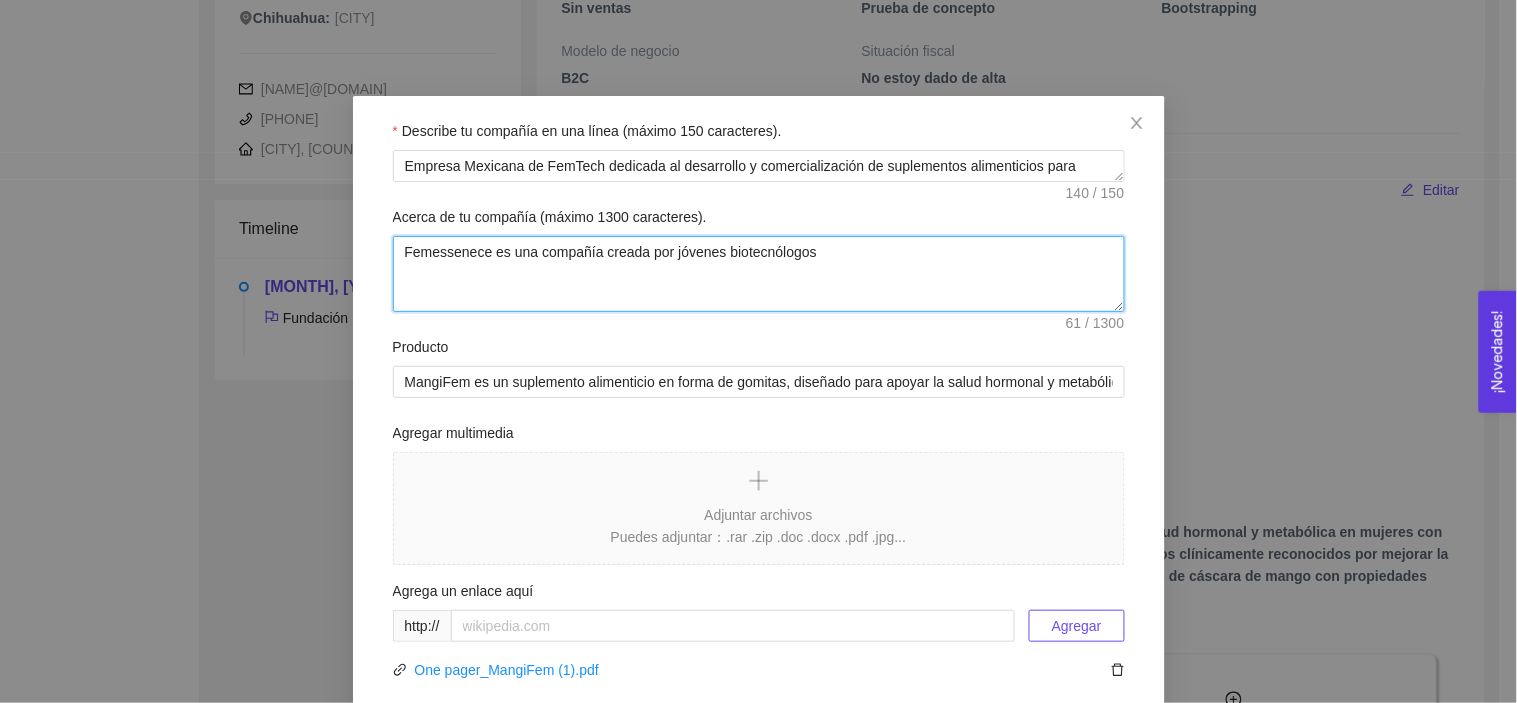 click on "Femessenece es una compañía creada por jóvenes biotecnólogos" at bounding box center (759, 274) 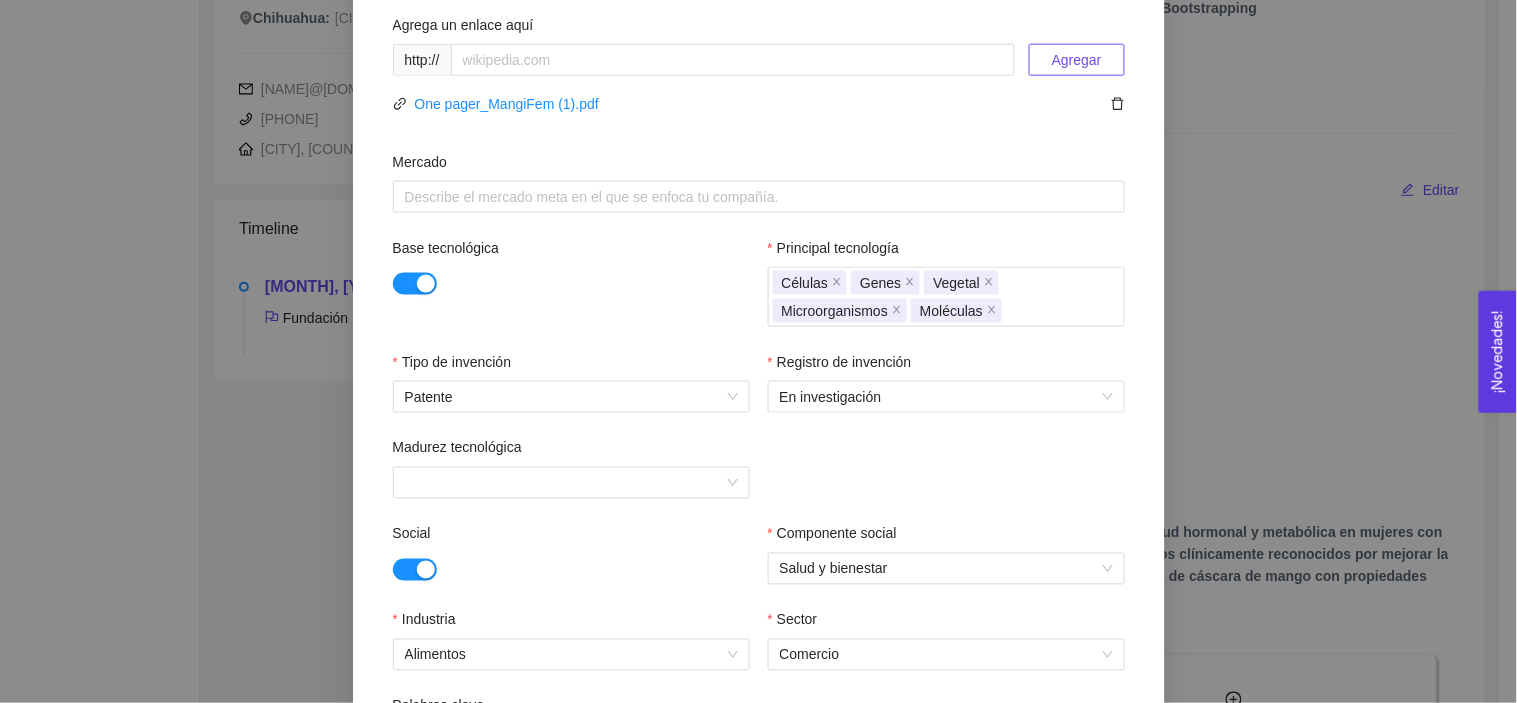 scroll, scrollTop: 582, scrollLeft: 0, axis: vertical 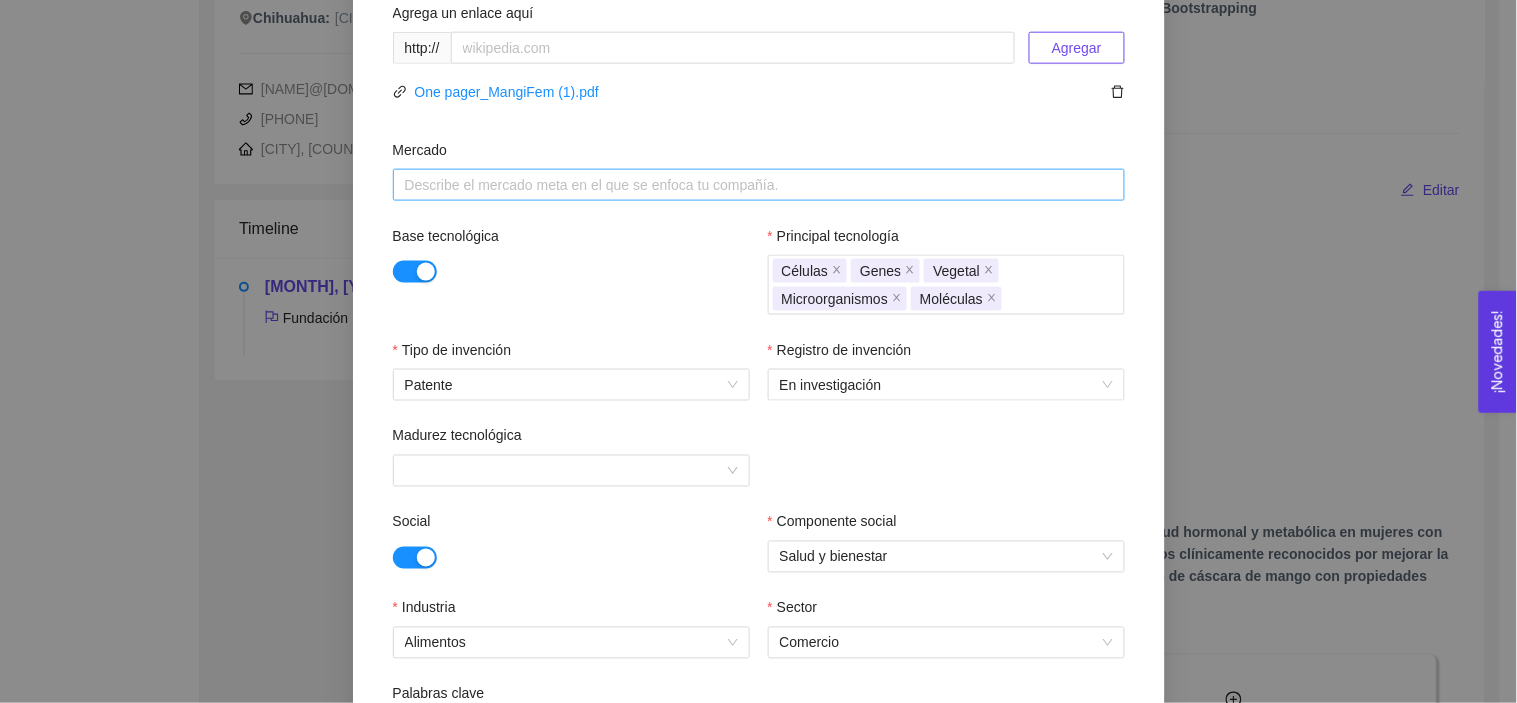 type on "Femessenece es una compañía creada por jóvenes biotecnólogos que desean aportar a la calidad de vida de las mujeres." 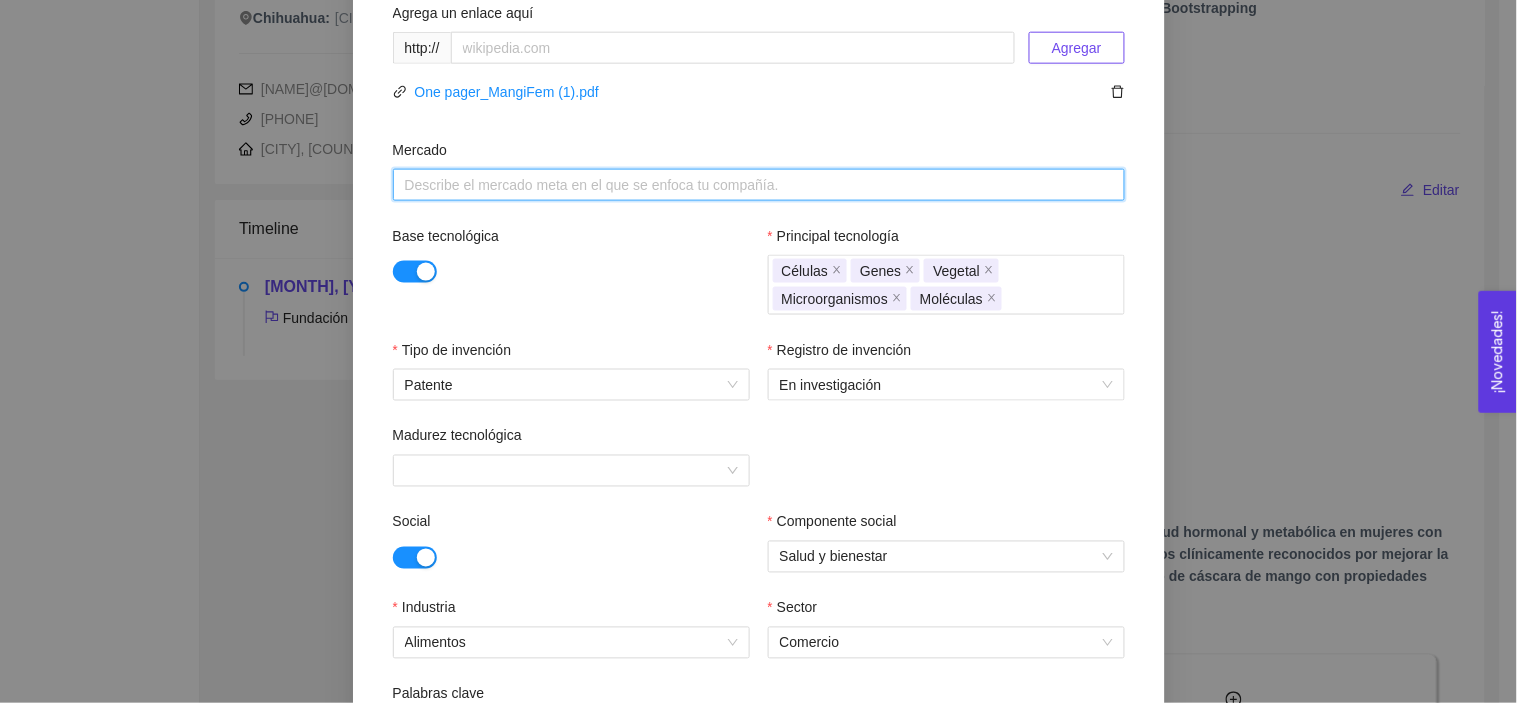 click on "Mercado" at bounding box center (759, 185) 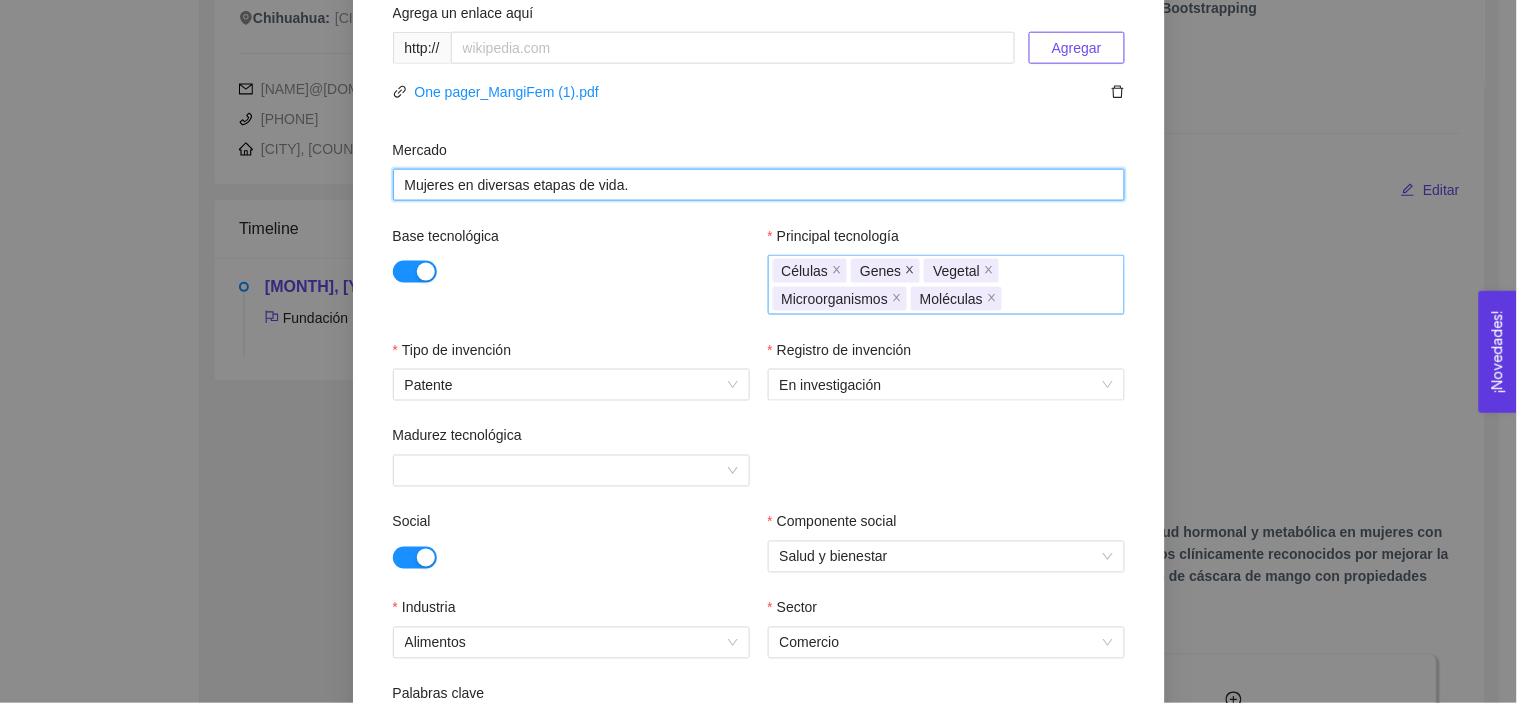 click 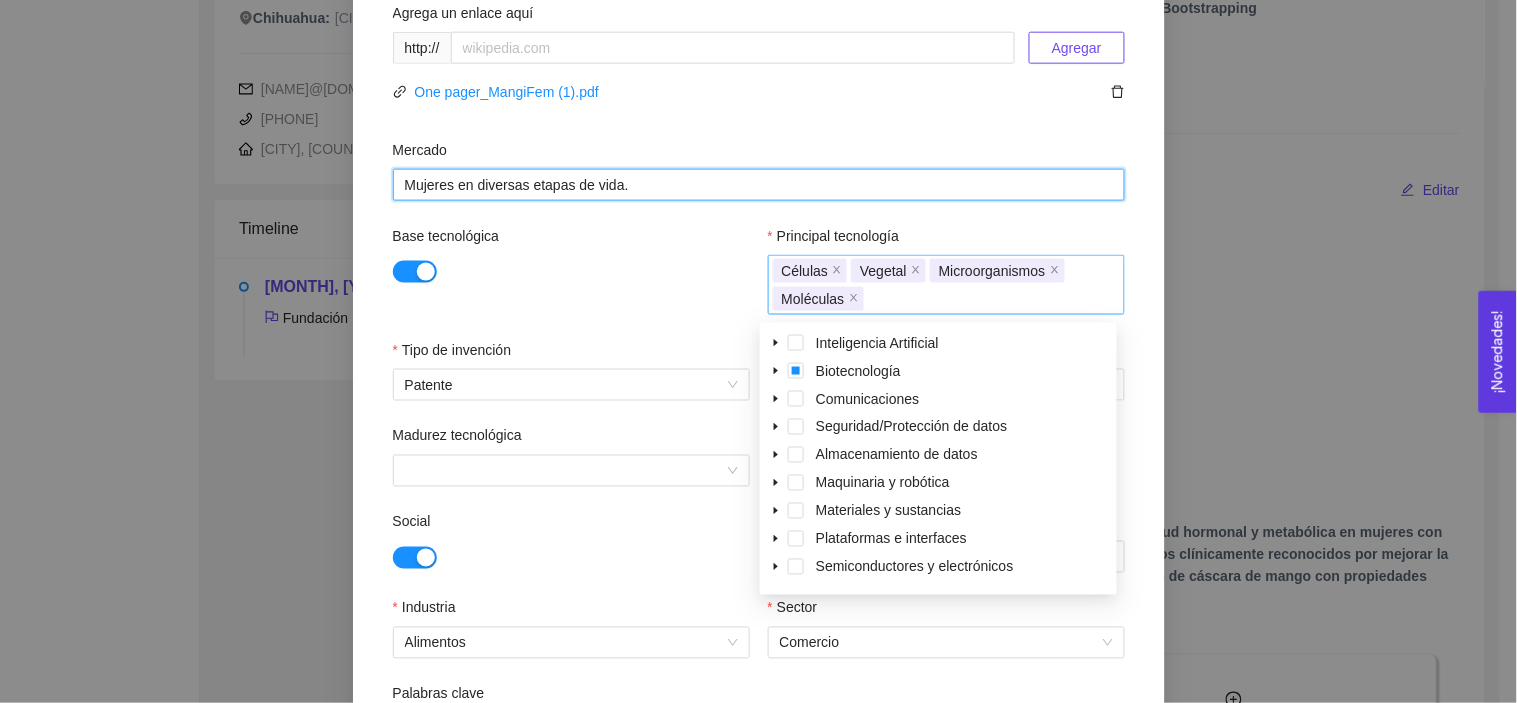 click on "Células Vegetal Microorganismos Moléculas" at bounding box center (946, 285) 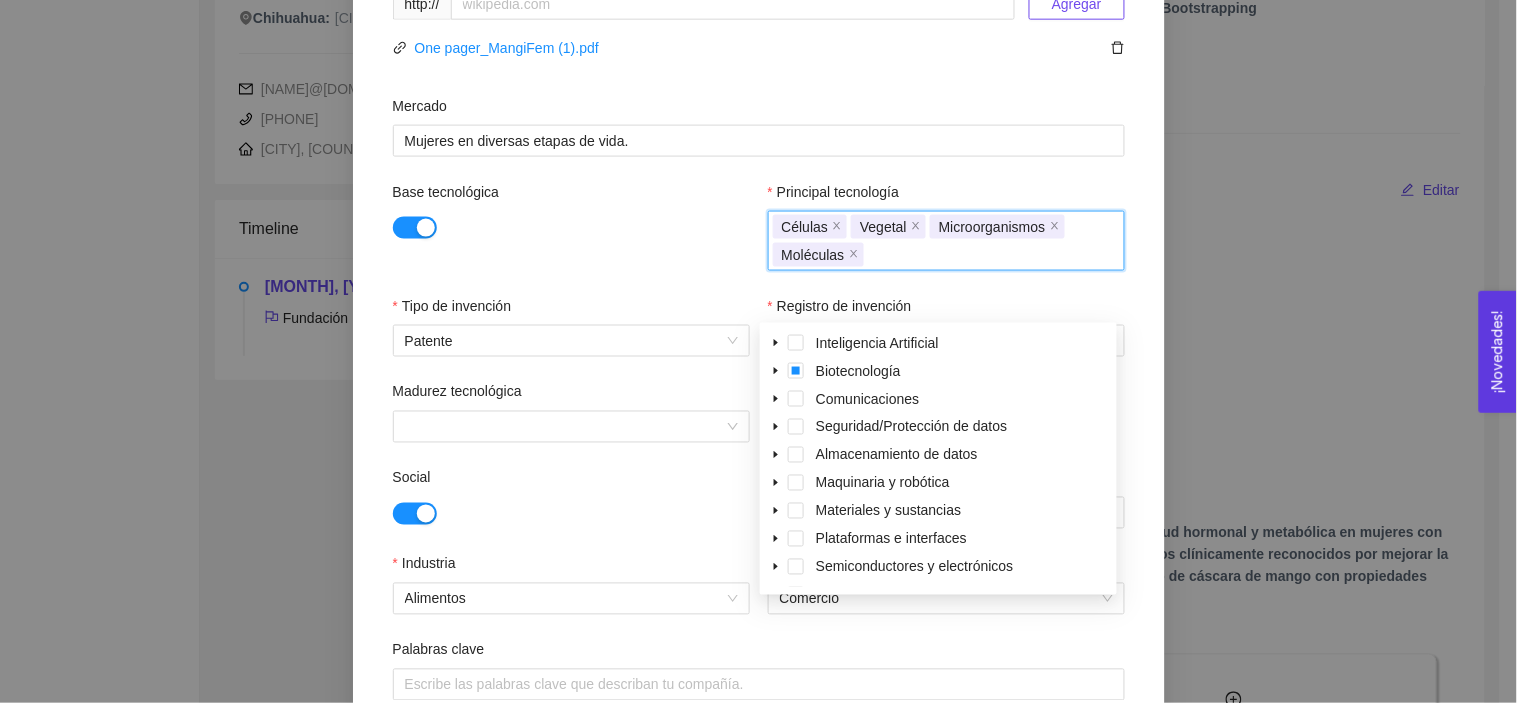 scroll, scrollTop: 637, scrollLeft: 0, axis: vertical 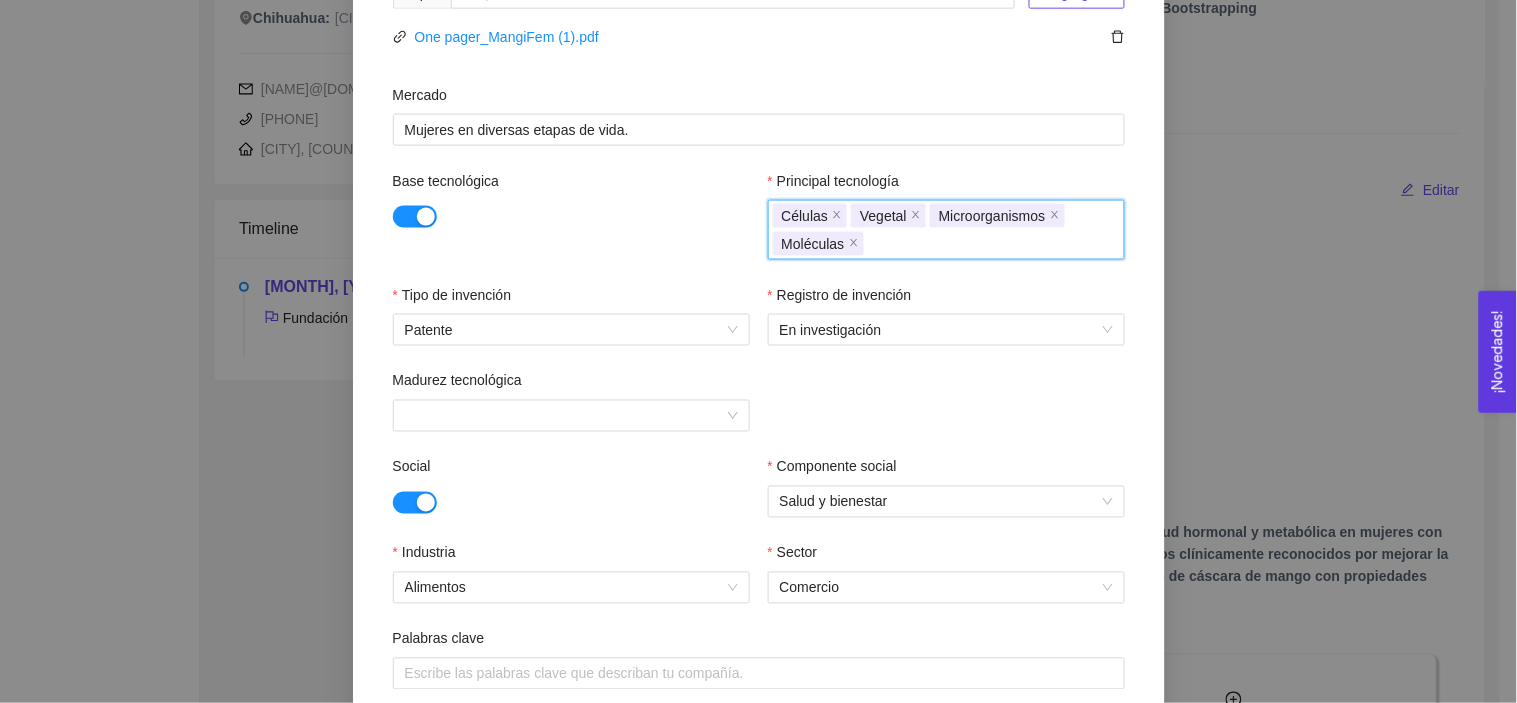 click on "Células Vegetal Microorganismos Moléculas" at bounding box center (946, 230) 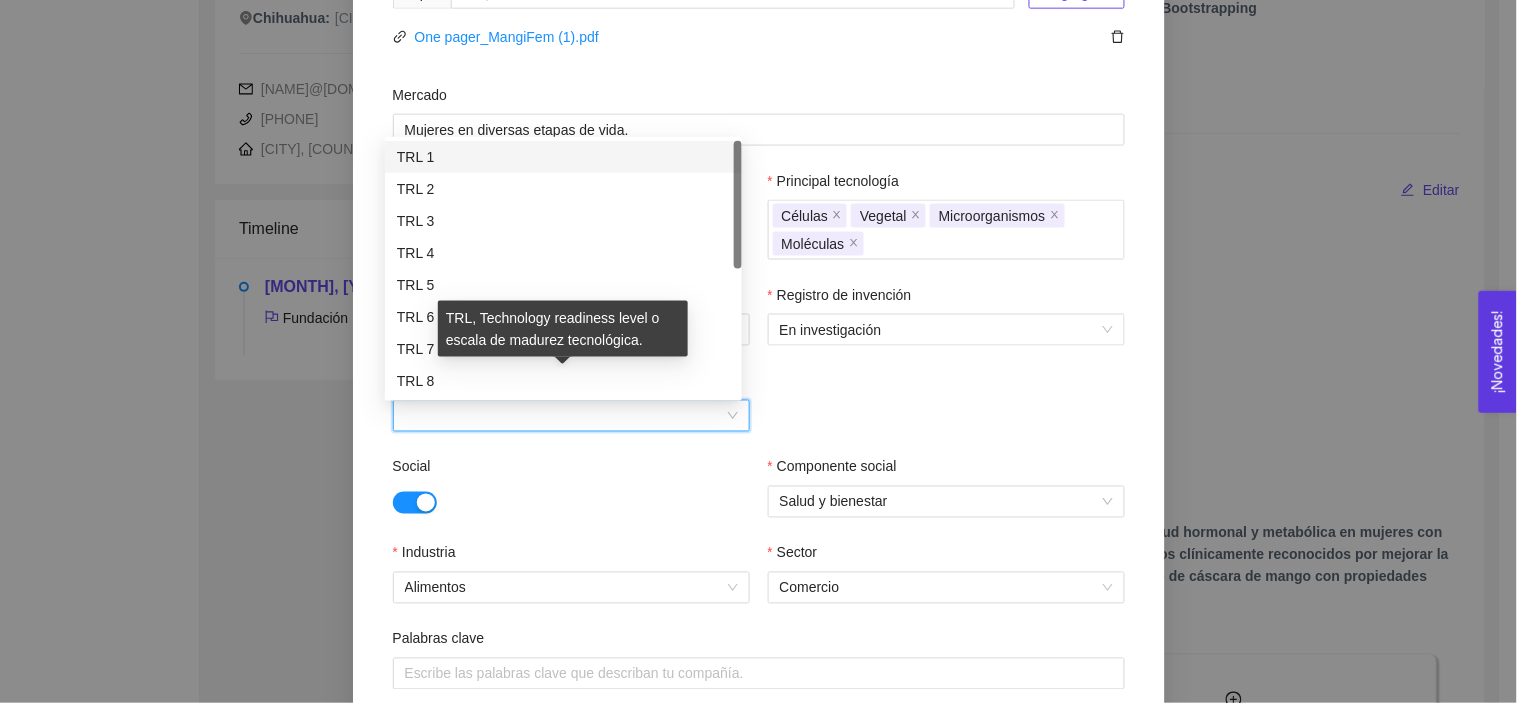 click on "Madurez tecnológica" at bounding box center [564, 416] 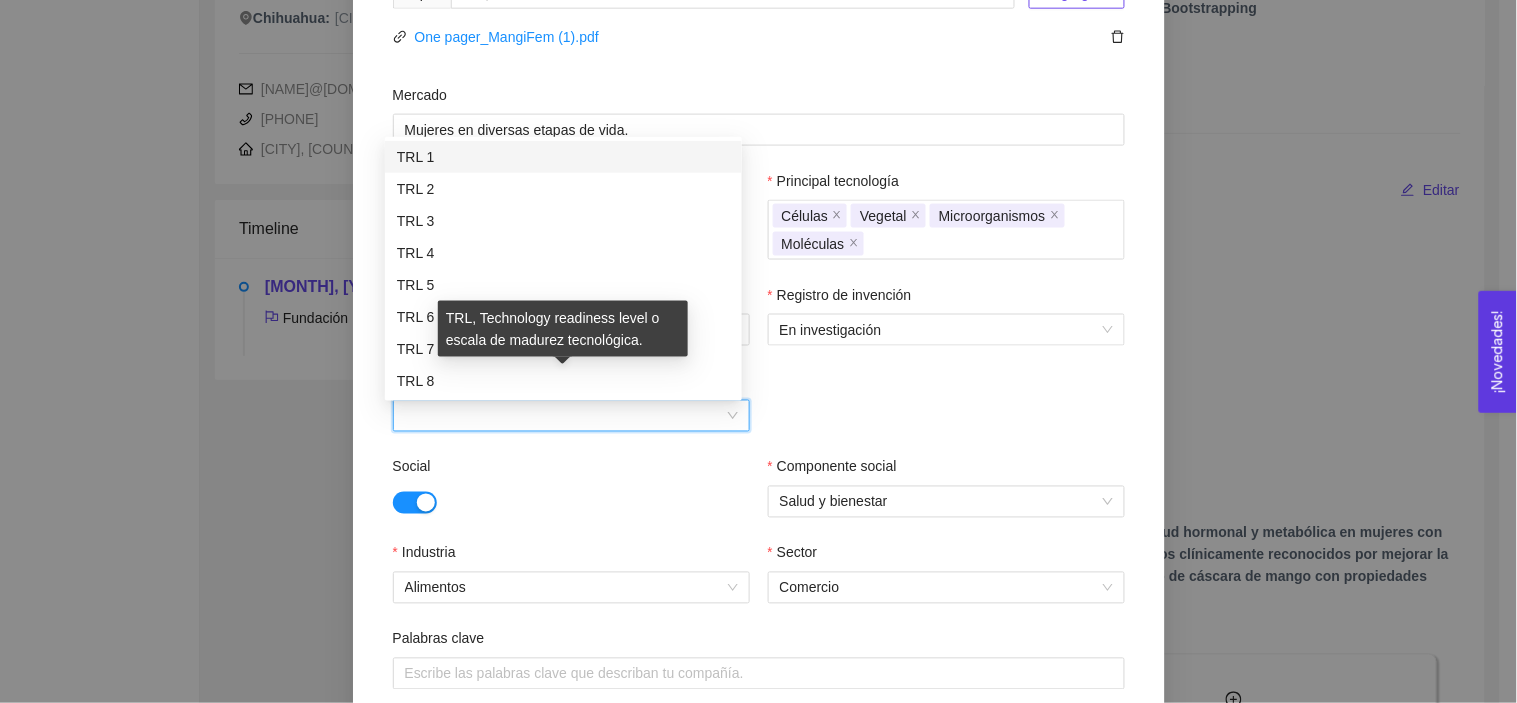 click on "TRL 1" at bounding box center (563, 157) 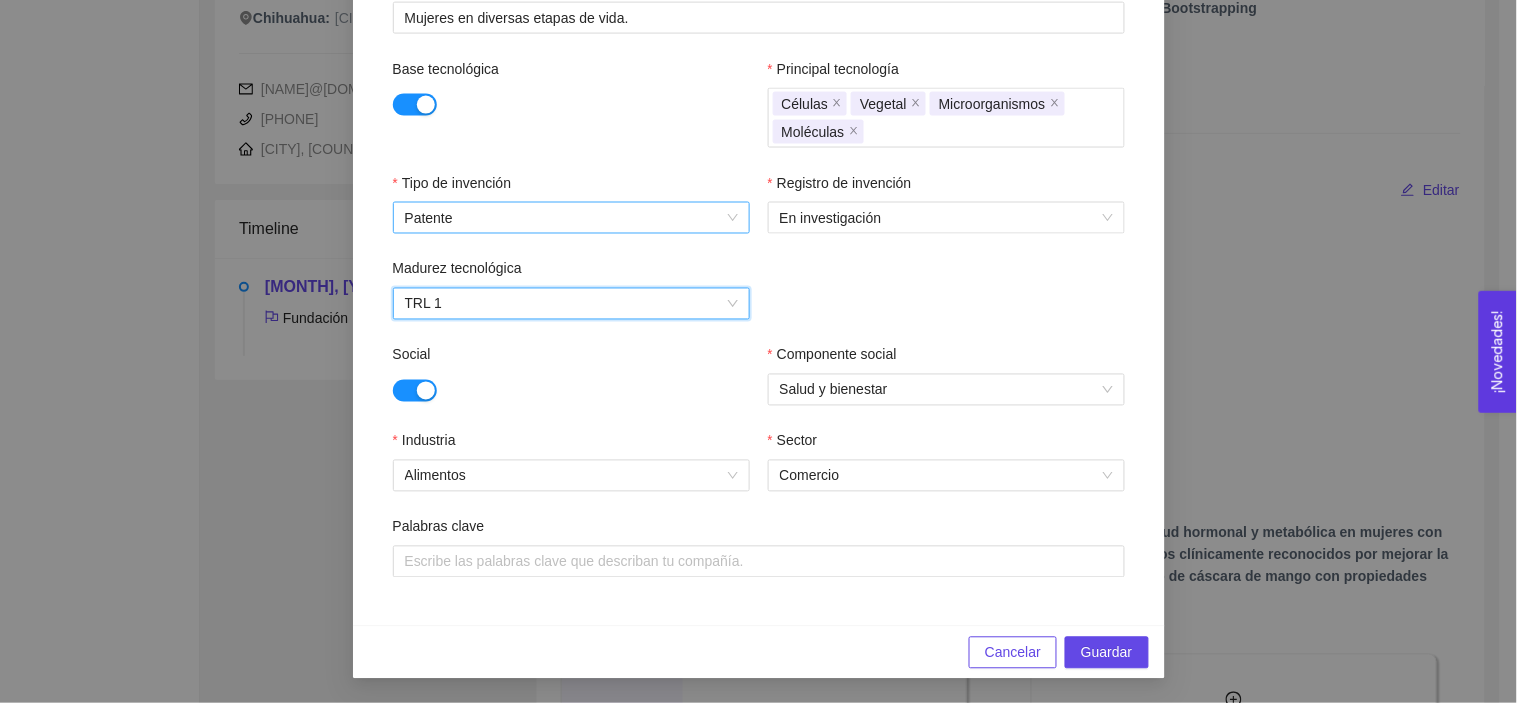 scroll, scrollTop: 756, scrollLeft: 0, axis: vertical 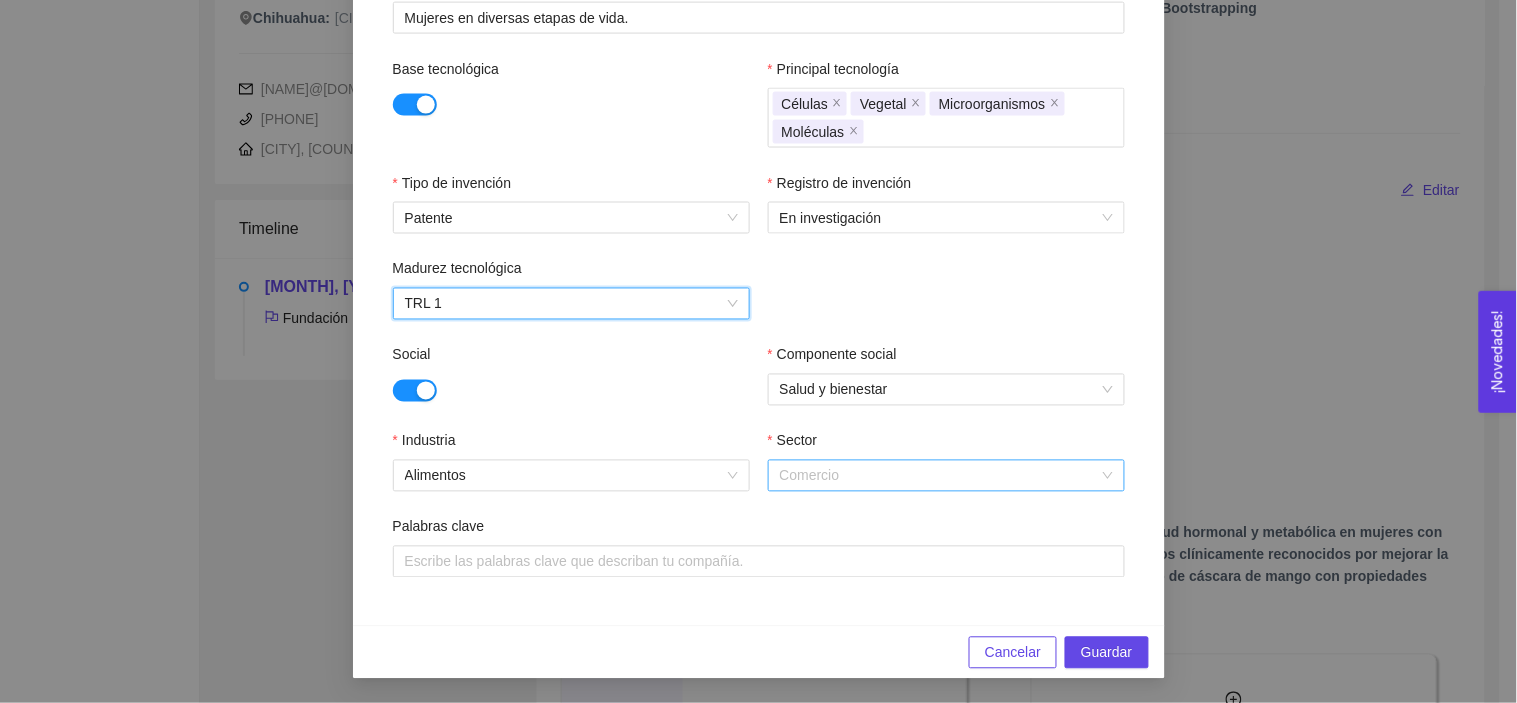 click on "Comercio" at bounding box center (946, 476) 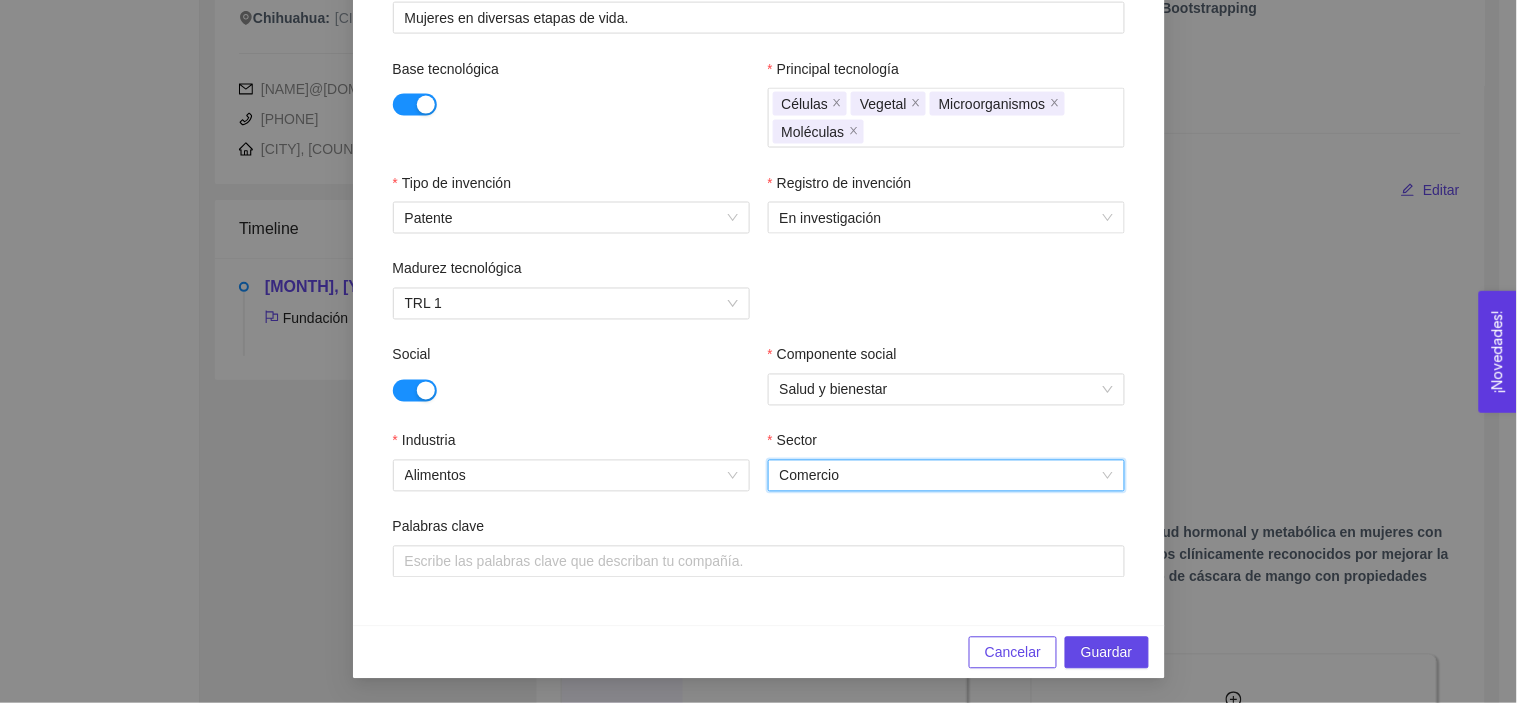 click on "Comercio" at bounding box center (946, 476) 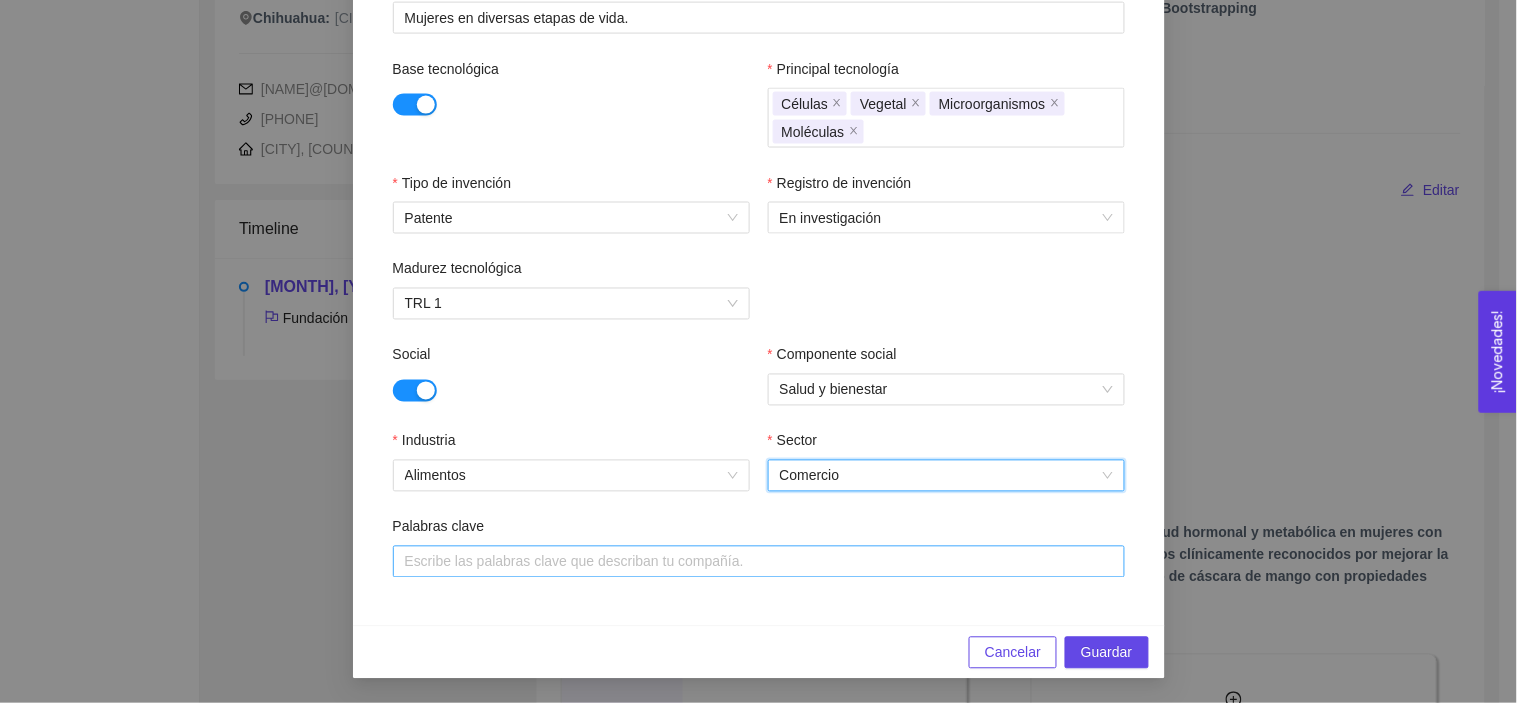 click at bounding box center (759, 562) 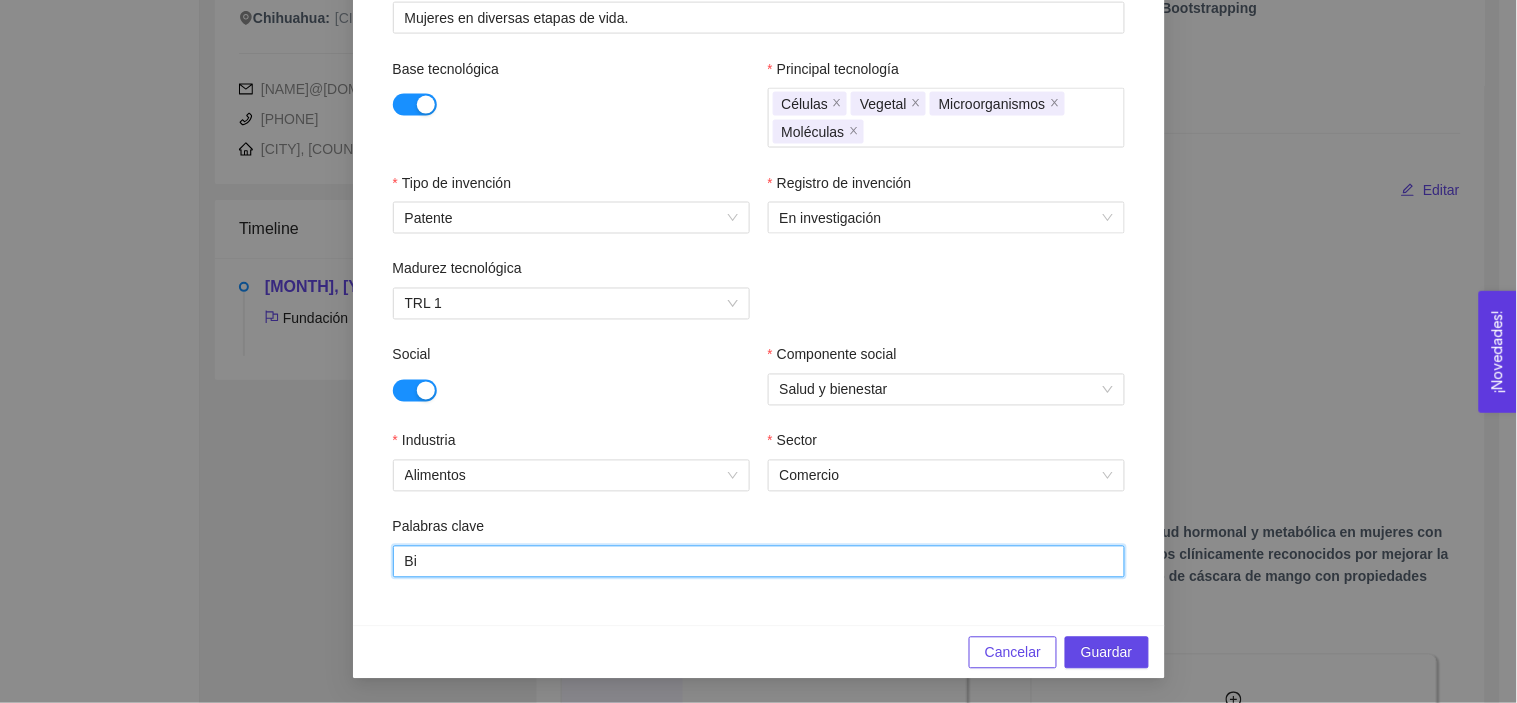 type on "B" 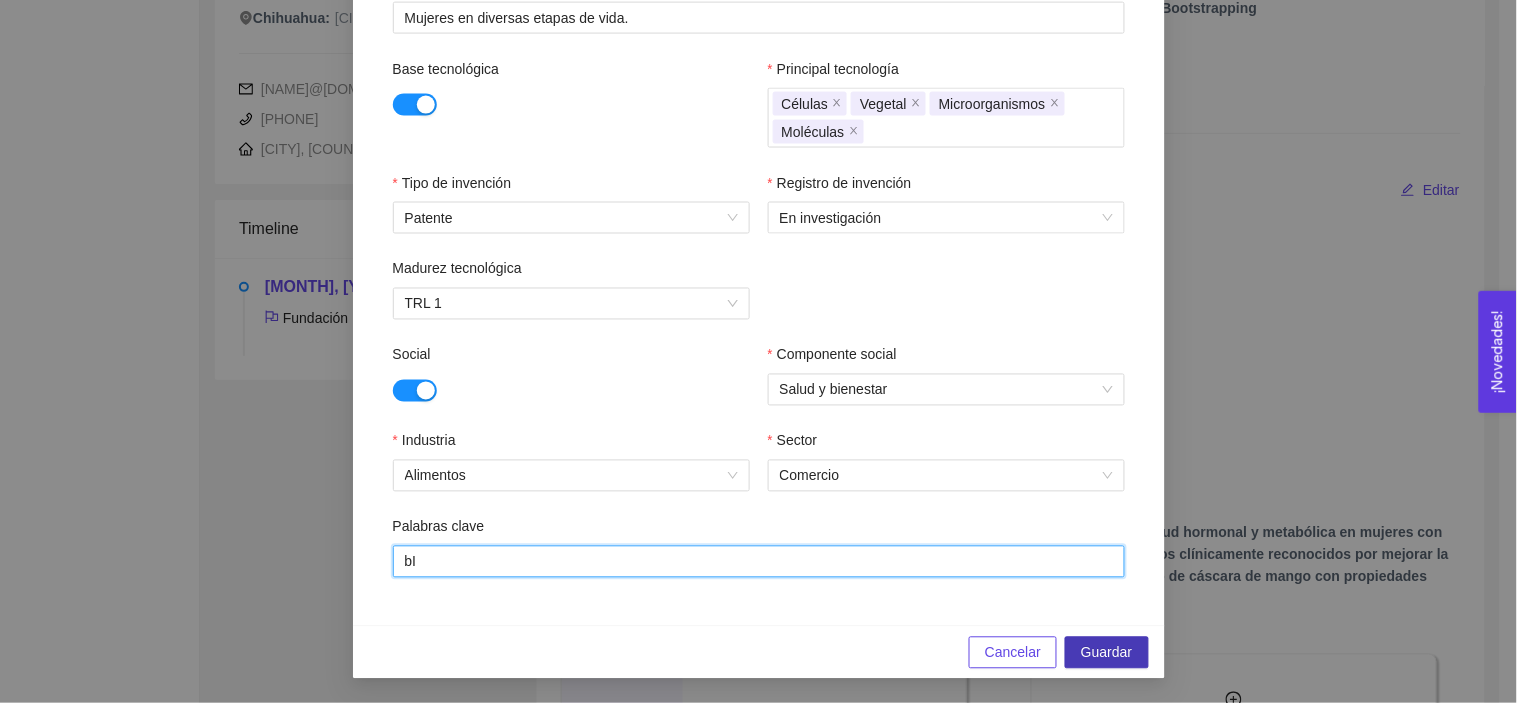 type on "b" 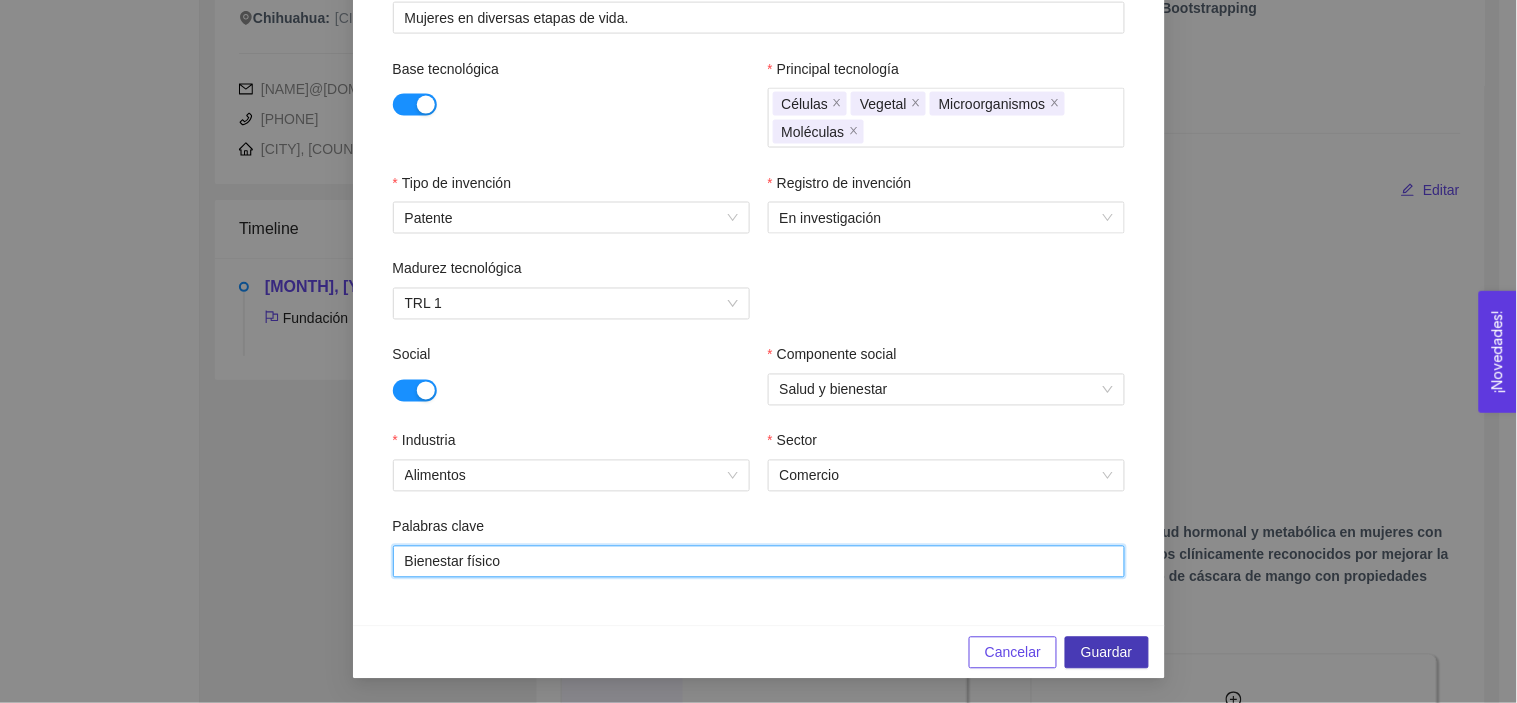 type on "Bienestar físico" 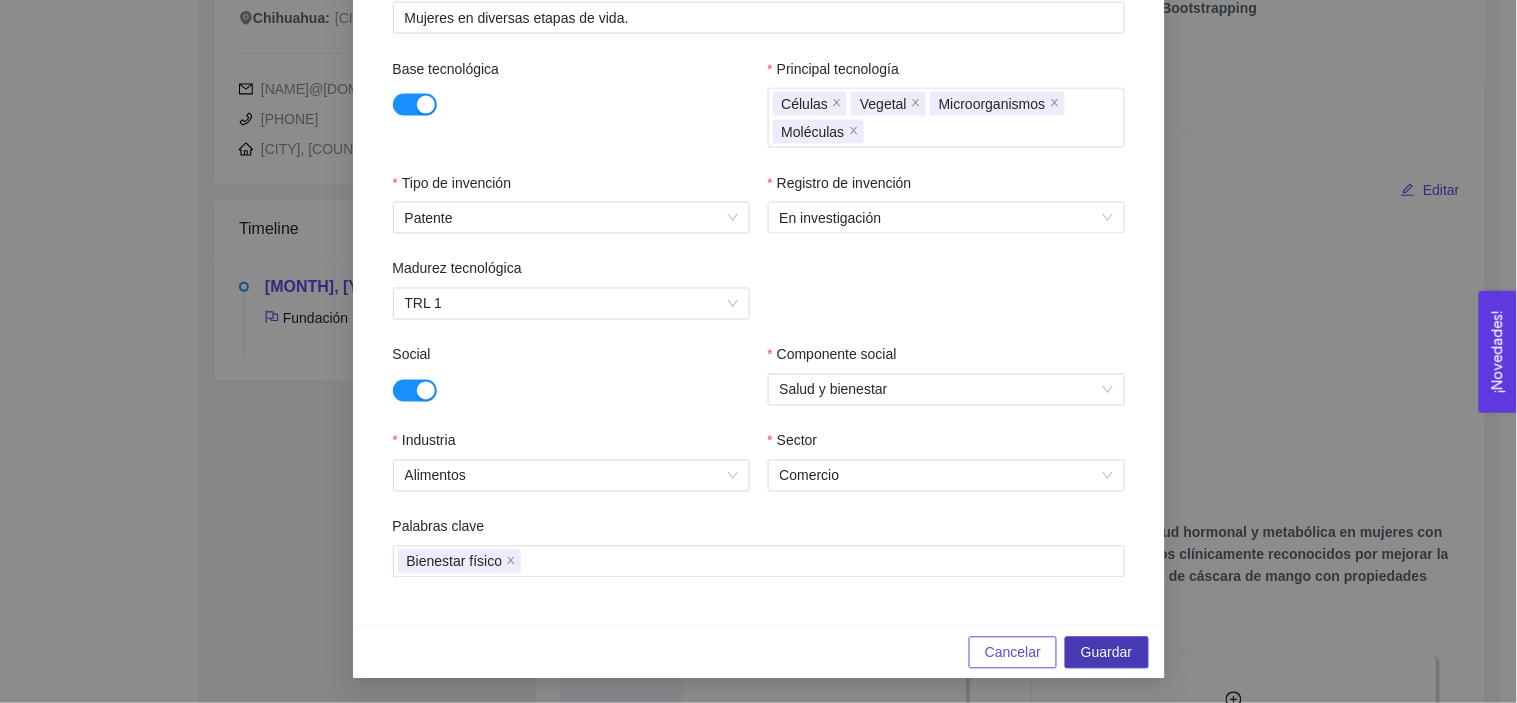 click on "Guardar" at bounding box center (1106, 653) 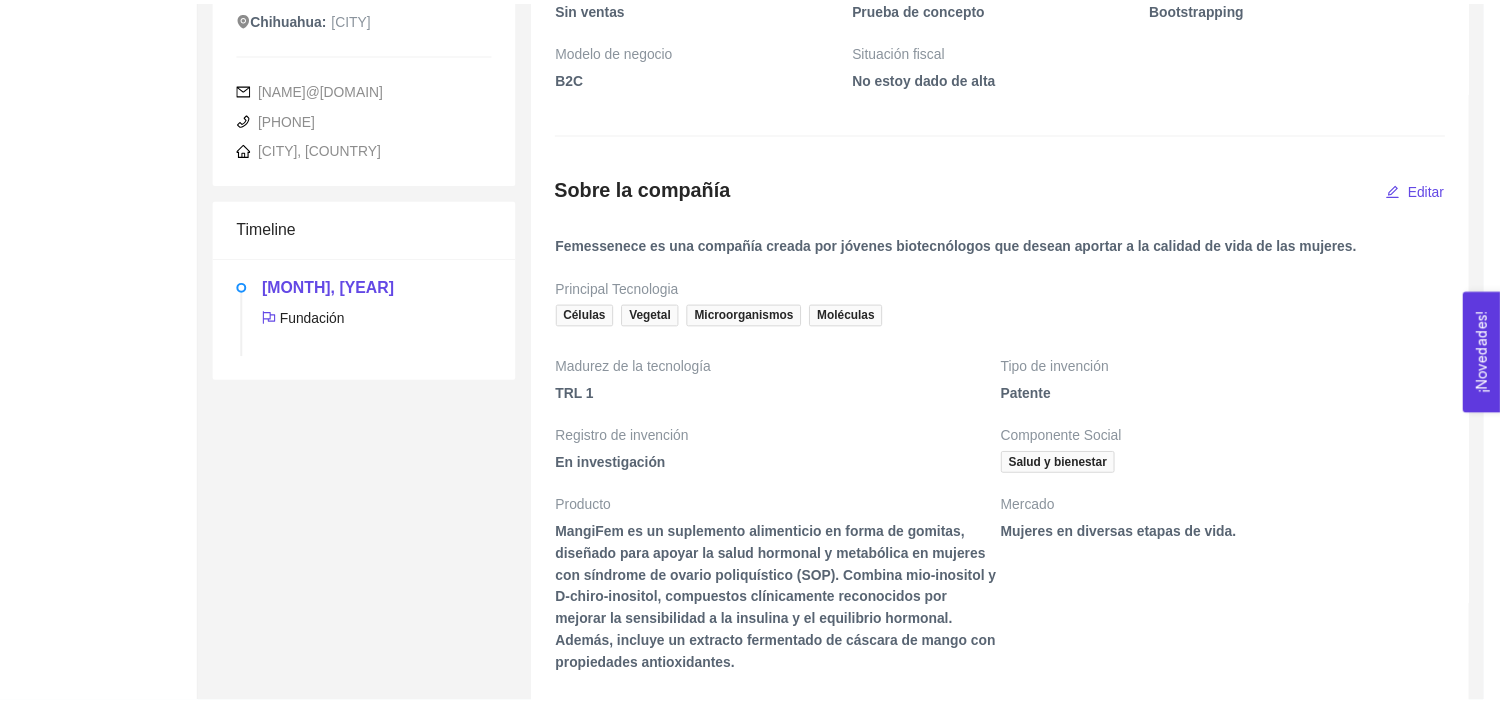 scroll, scrollTop: 583, scrollLeft: 0, axis: vertical 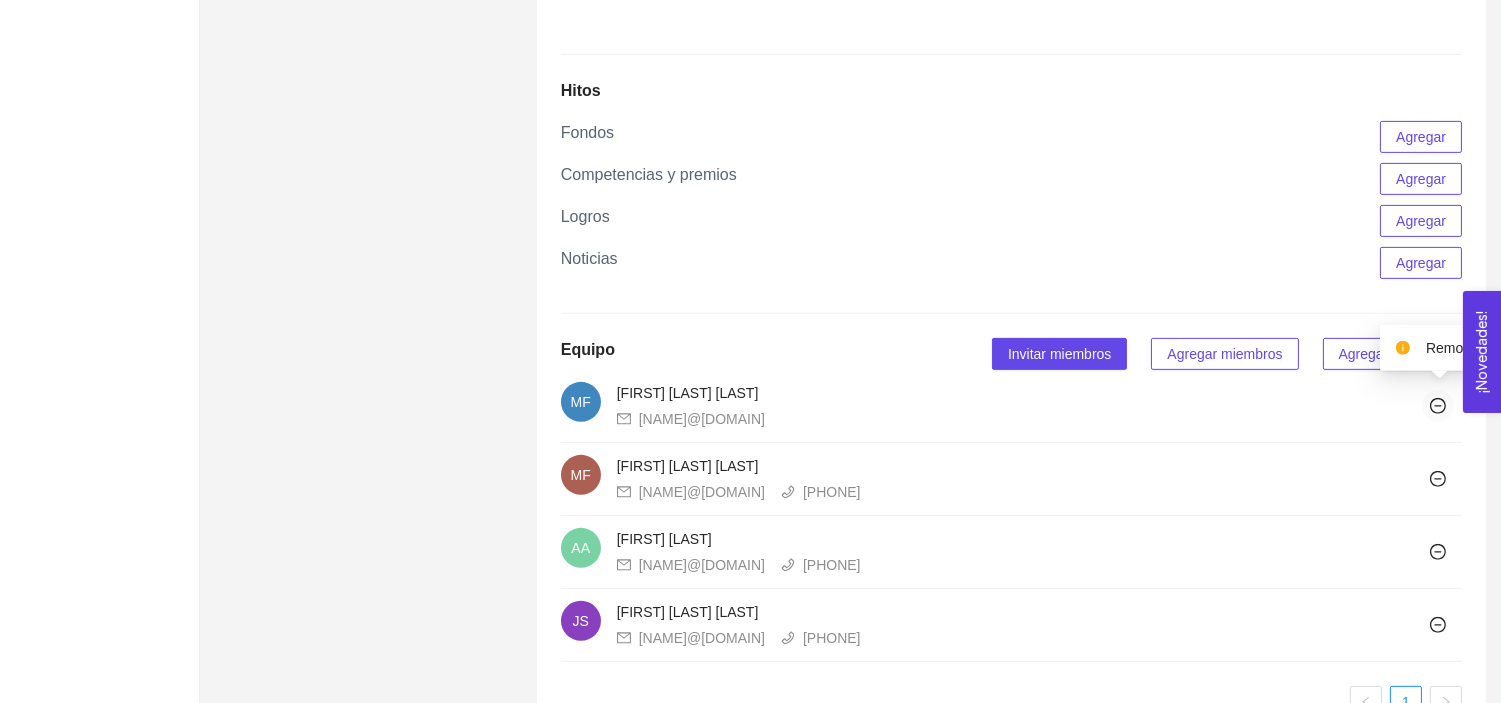 click at bounding box center (1438, 406) 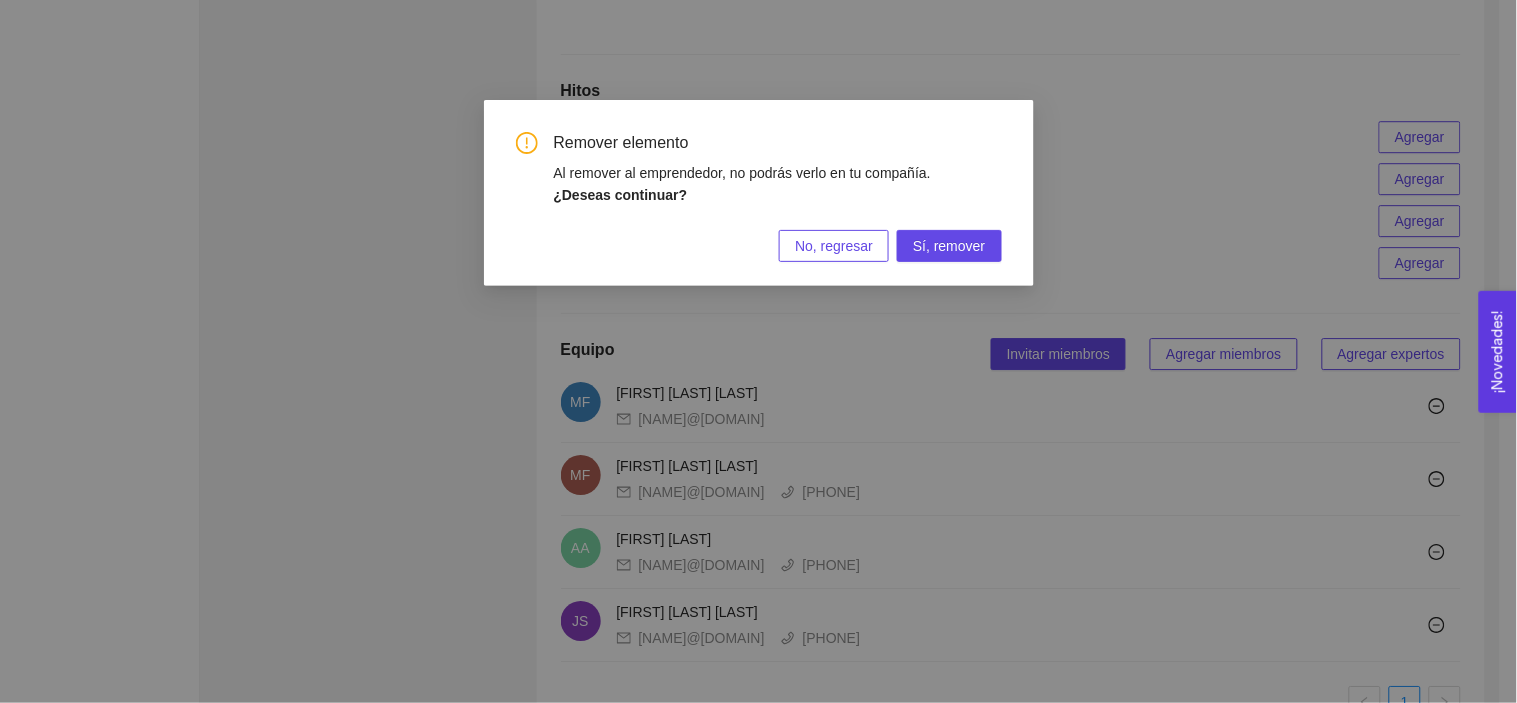 click on "No, regresar" at bounding box center [834, 246] 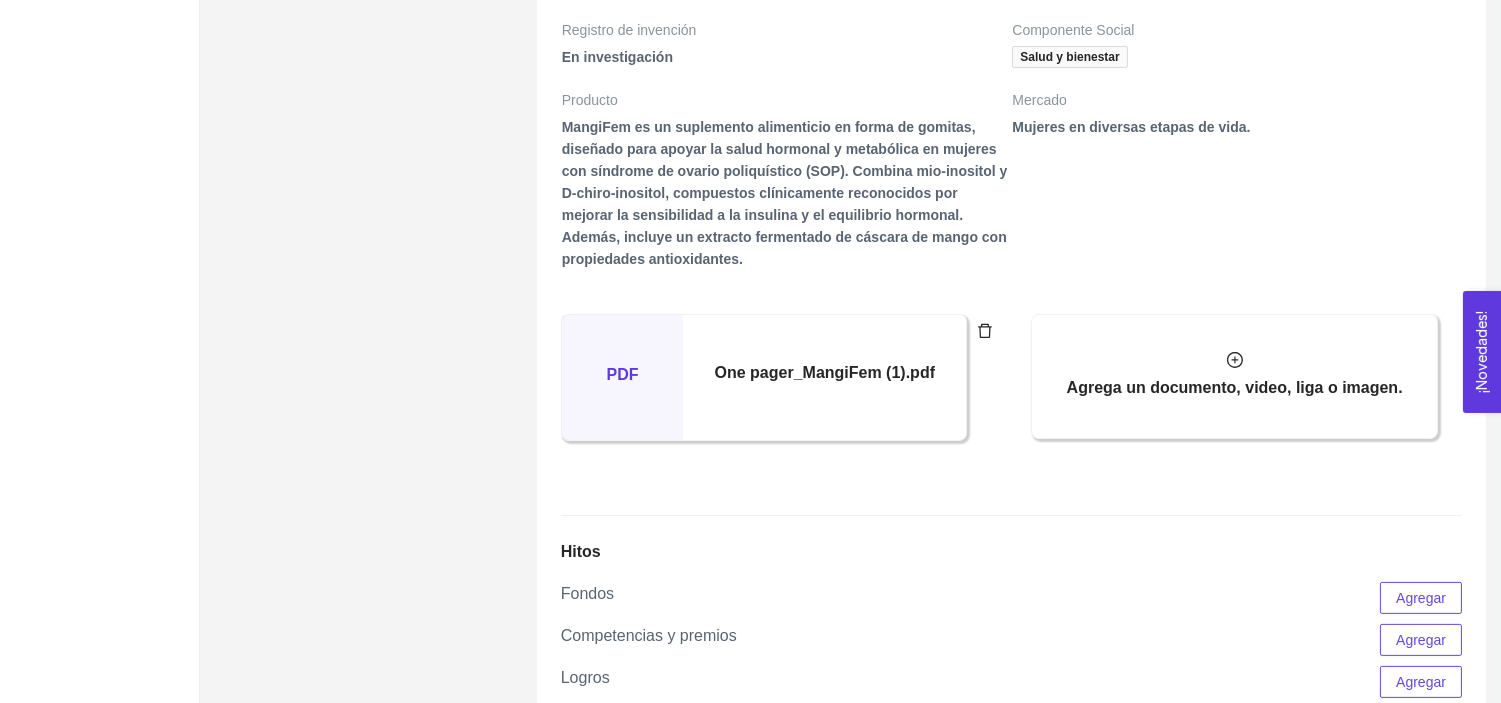 scroll, scrollTop: 0, scrollLeft: 0, axis: both 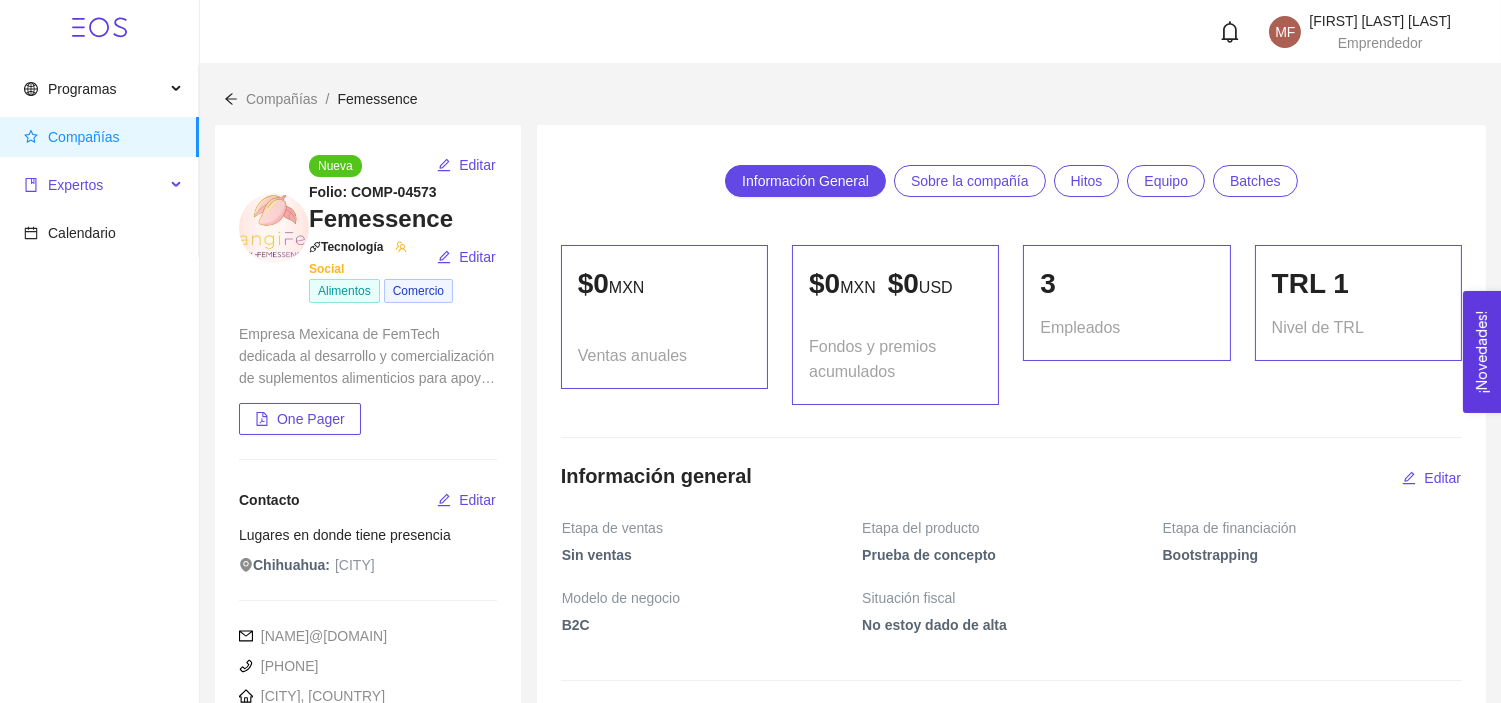 click on "Expertos" at bounding box center (94, 185) 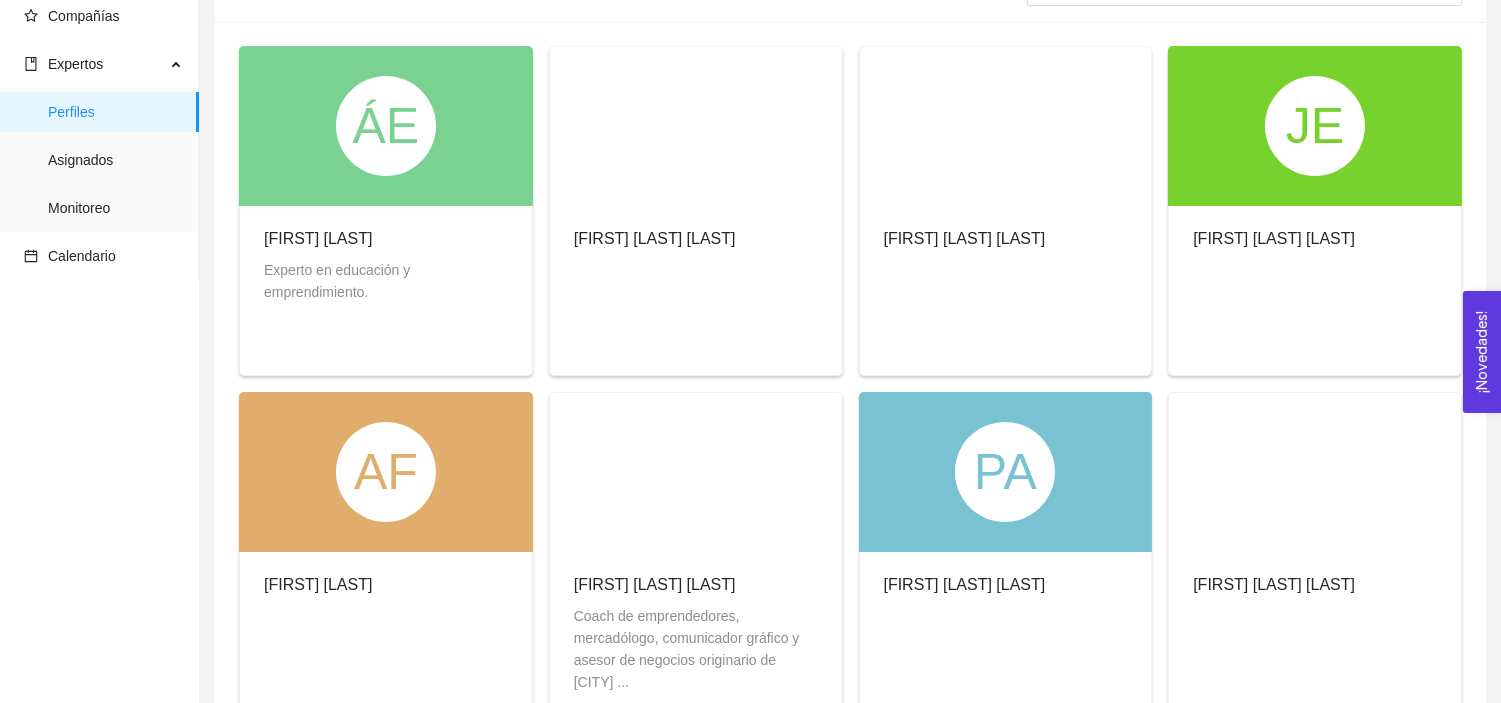 scroll, scrollTop: 141, scrollLeft: 0, axis: vertical 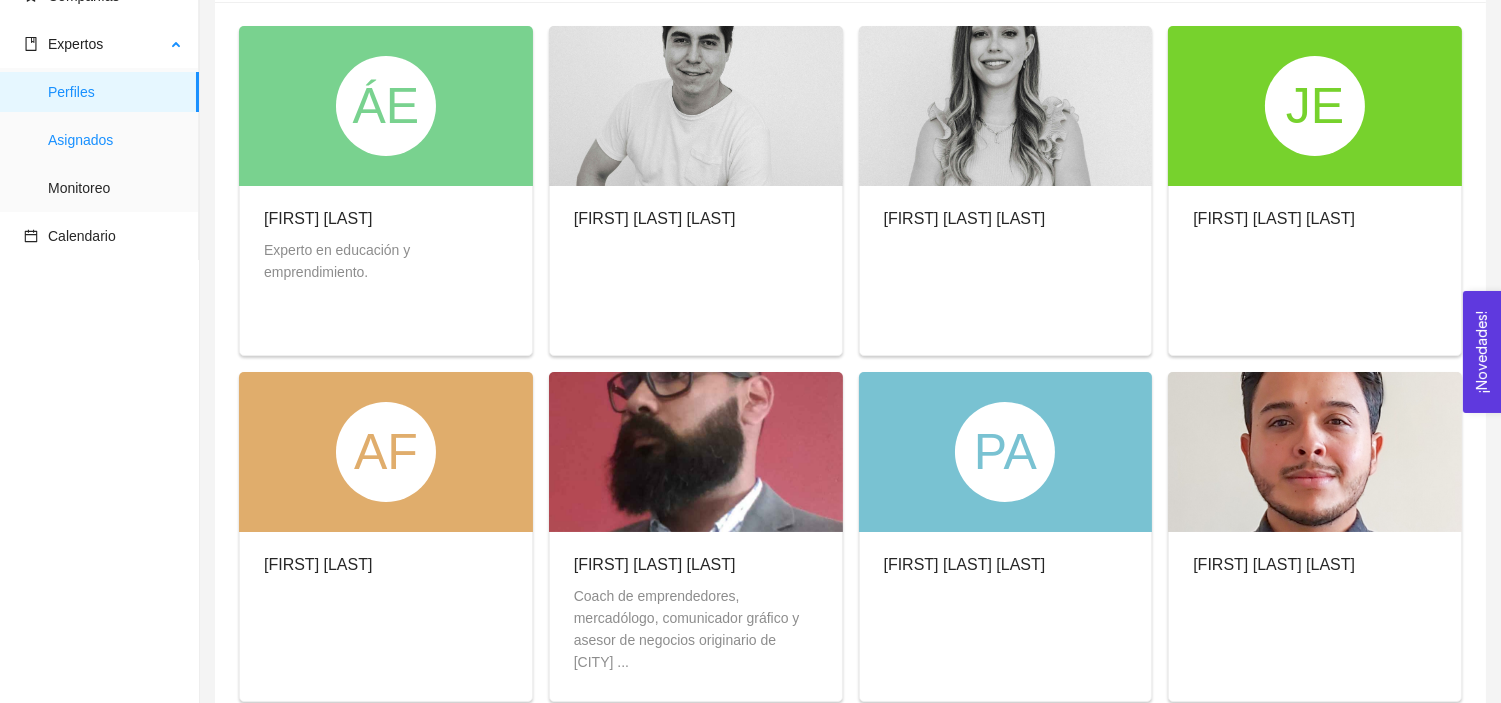 click on "Asignados" at bounding box center (115, 140) 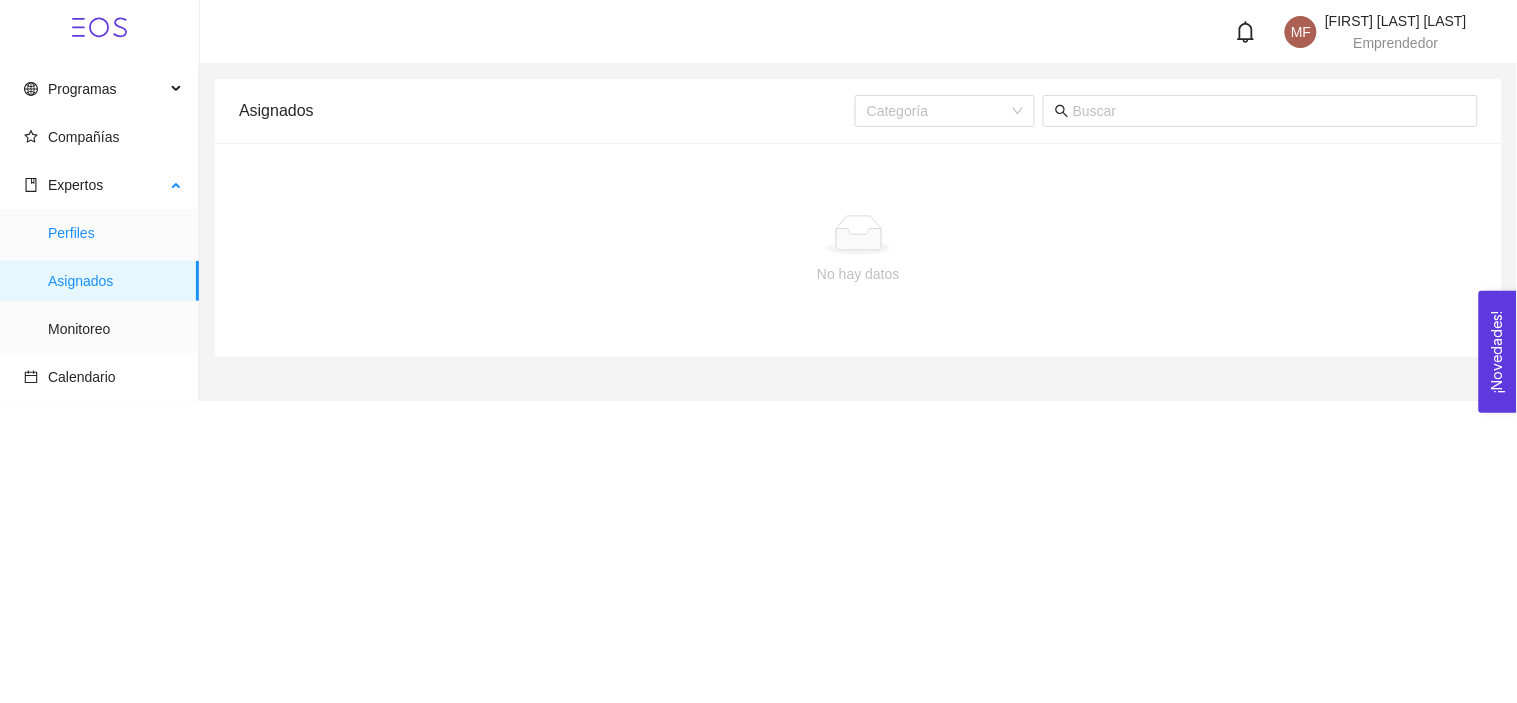 click on "Perfiles" at bounding box center [115, 233] 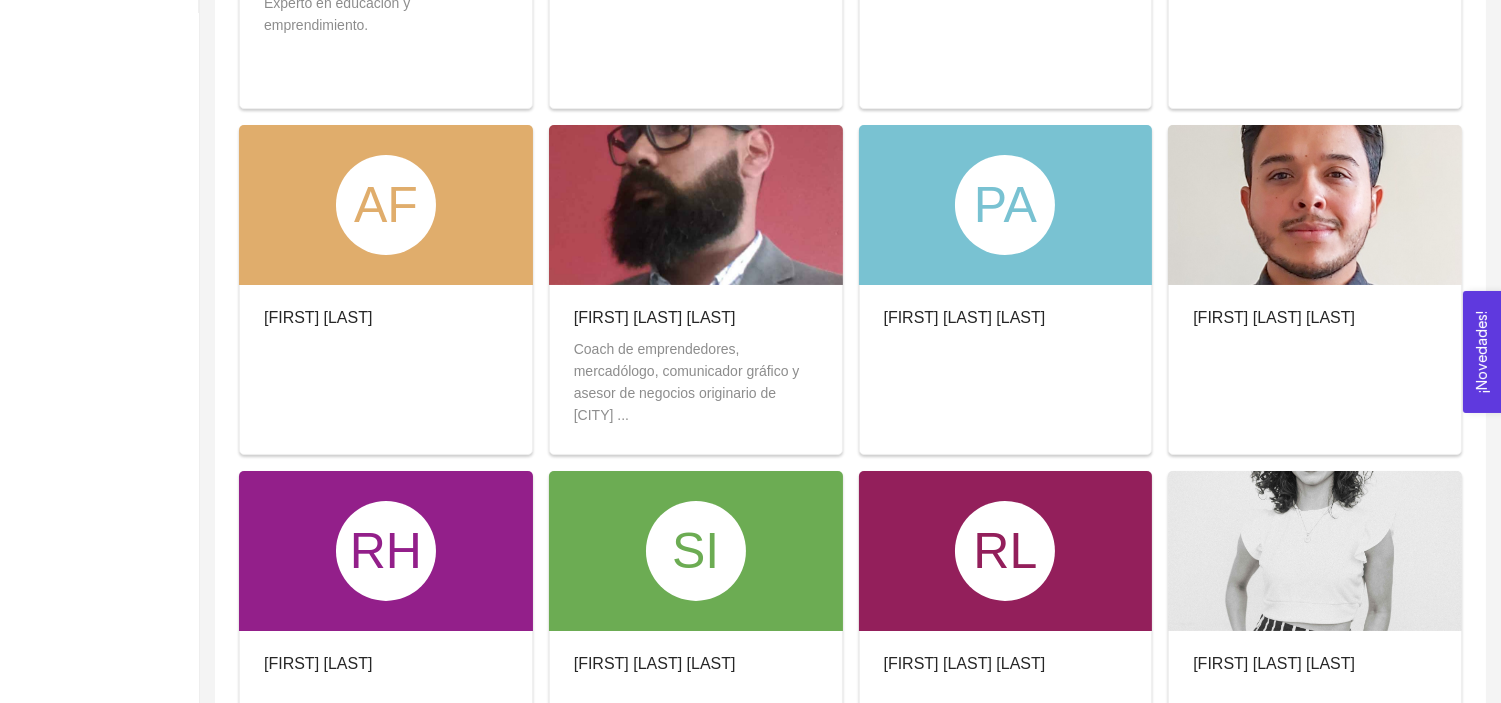 scroll, scrollTop: 408, scrollLeft: 0, axis: vertical 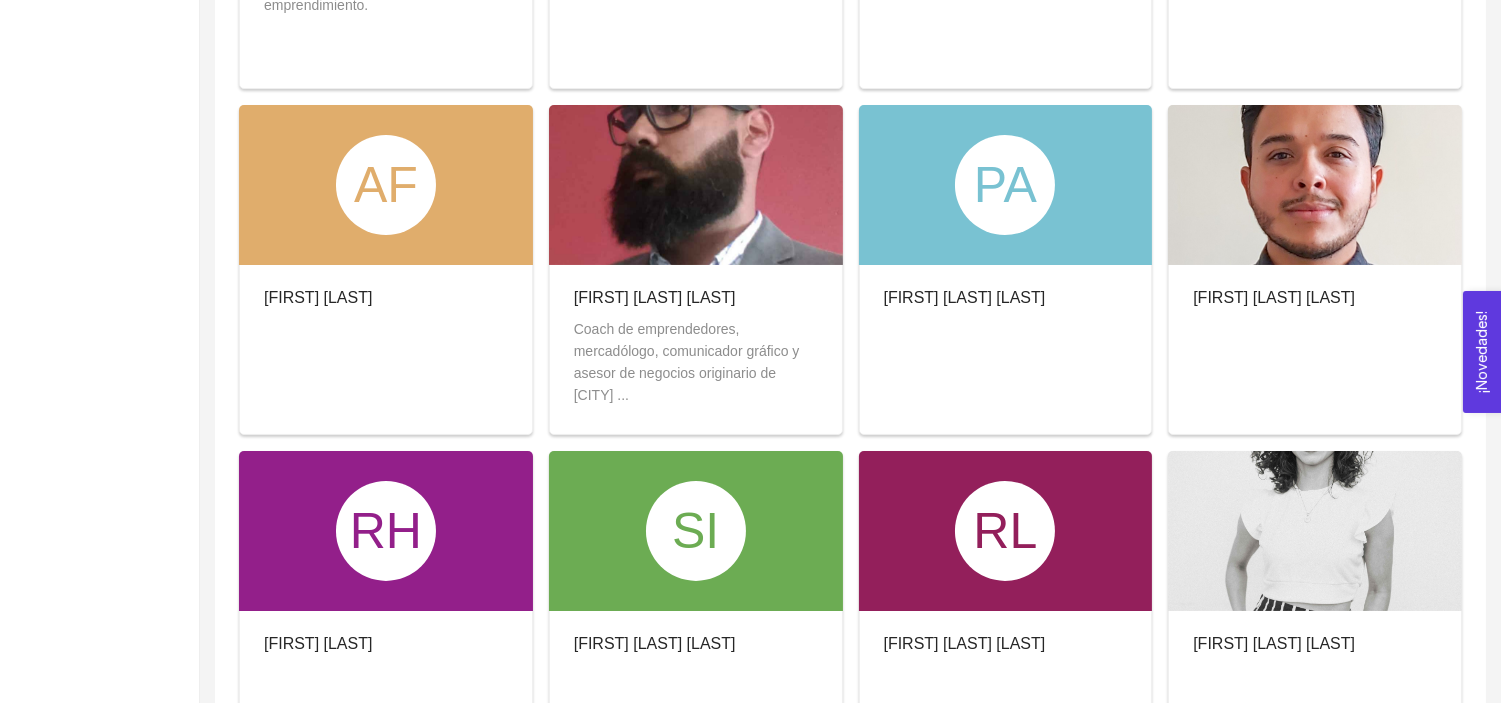 click on "Dana Carolina Gómez Villalobos" at bounding box center [1315, 647] 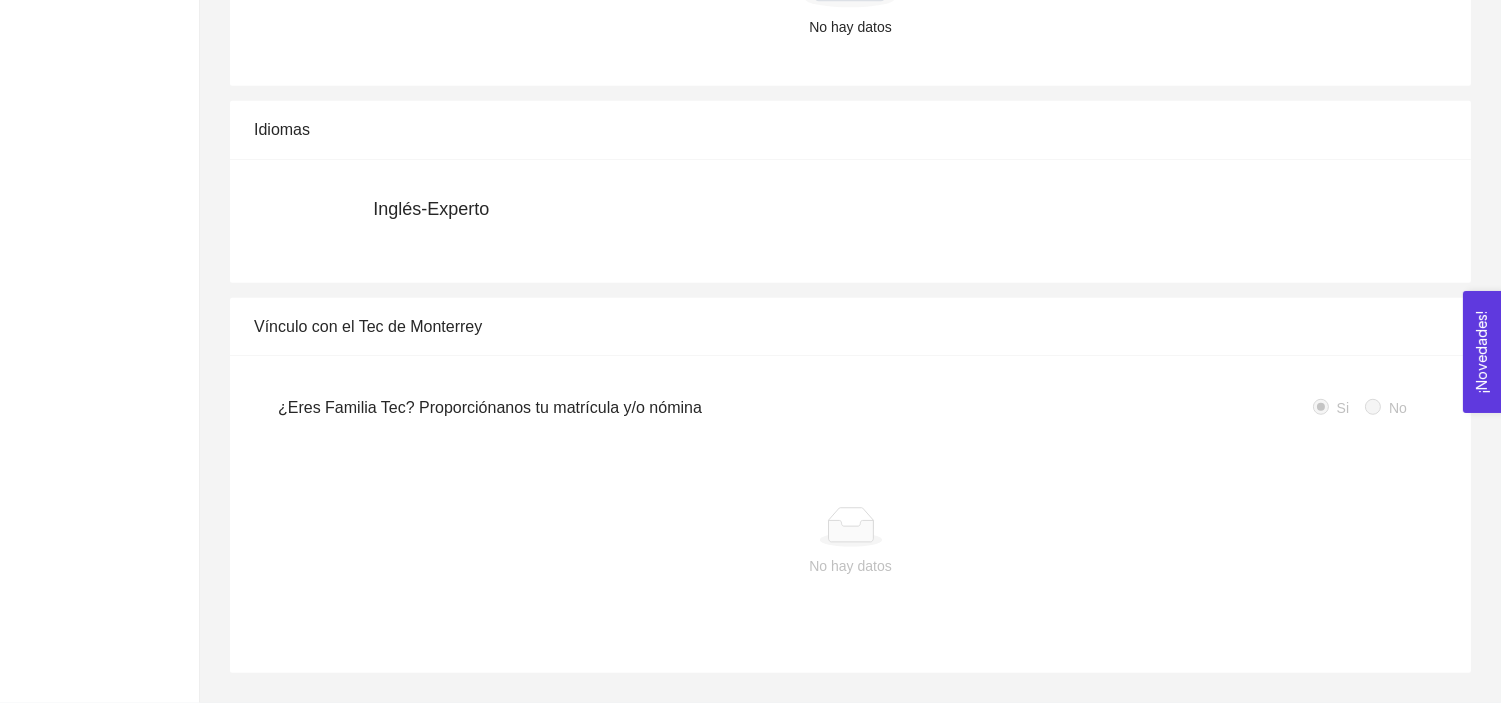 scroll, scrollTop: 0, scrollLeft: 0, axis: both 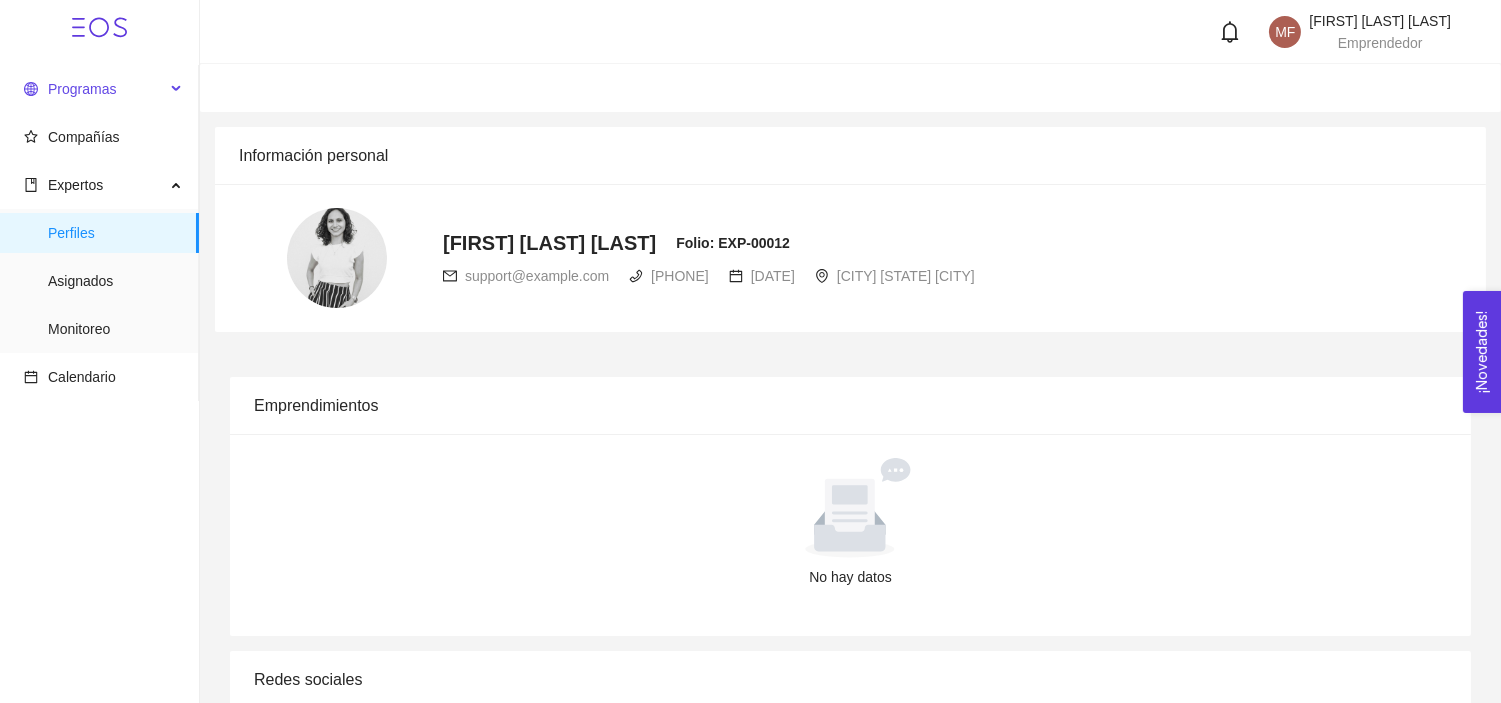 click on "Programas" at bounding box center [94, 89] 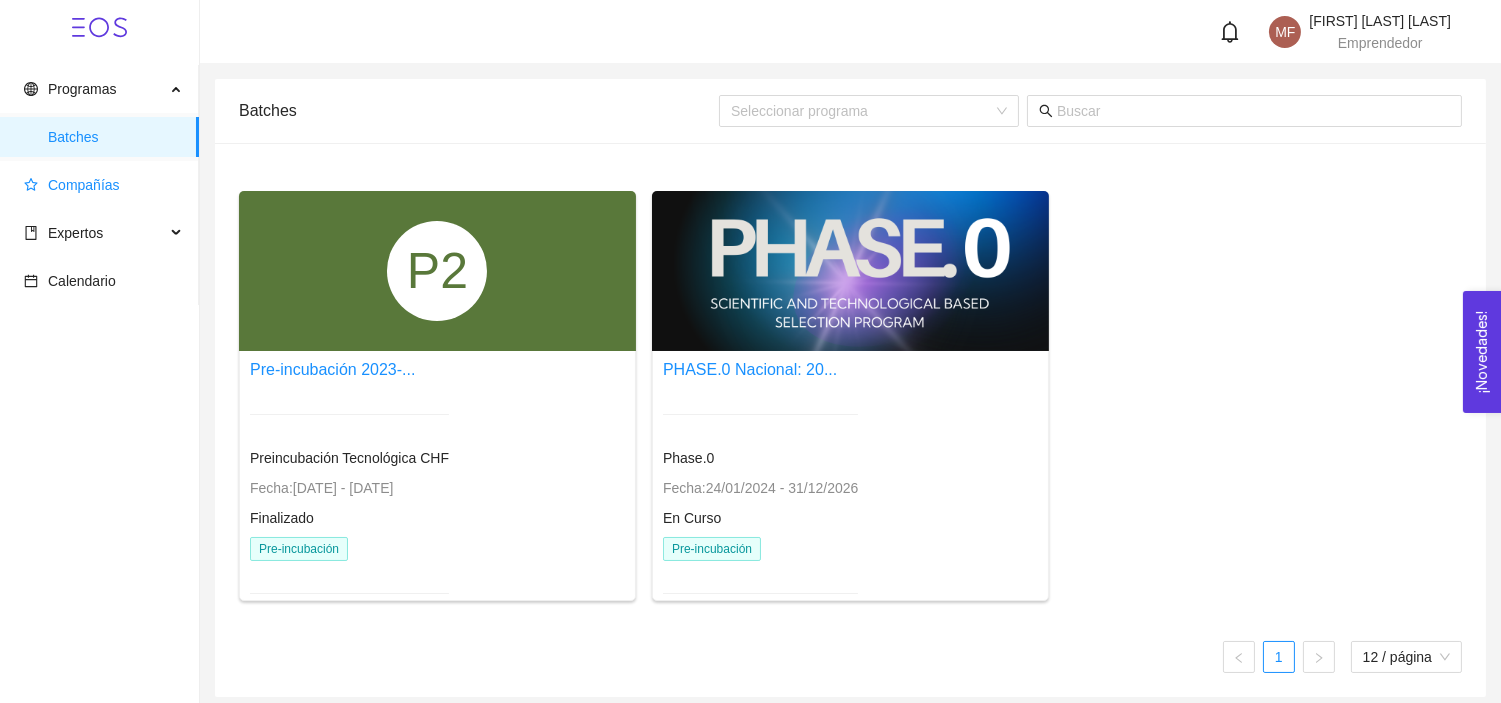 click on "Compañías" at bounding box center (84, 185) 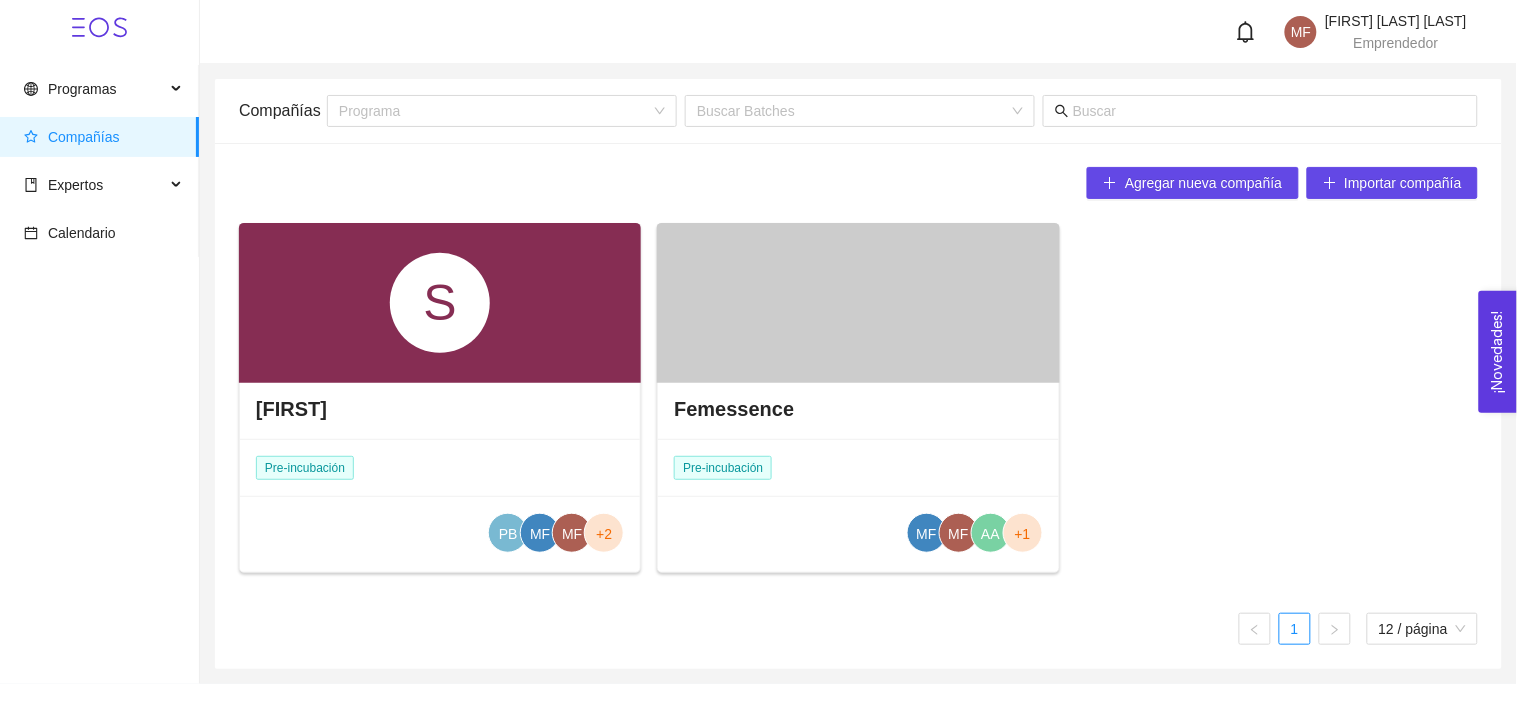 click on "Femessence Pre-incubación MF MF AA +1" at bounding box center [858, 477] 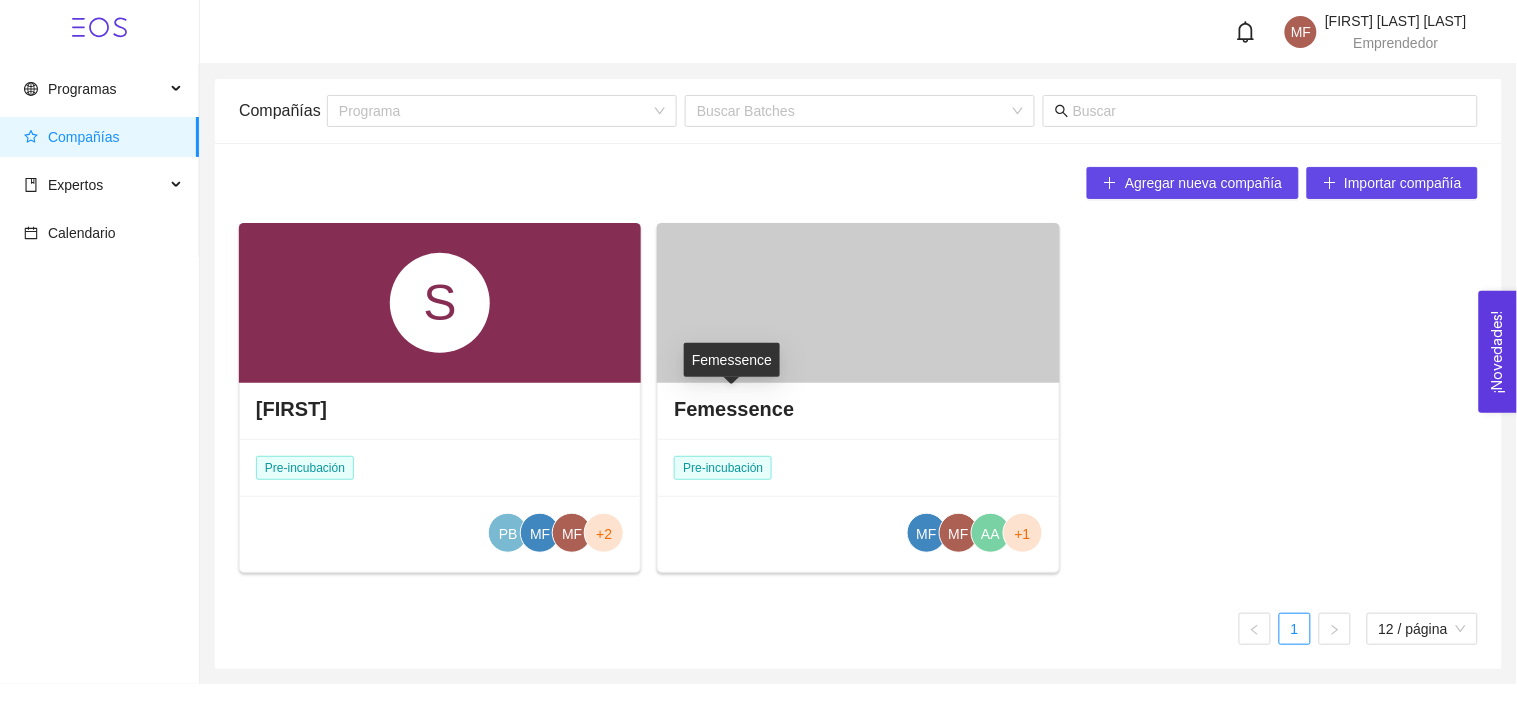 click on "Femessence" at bounding box center [734, 409] 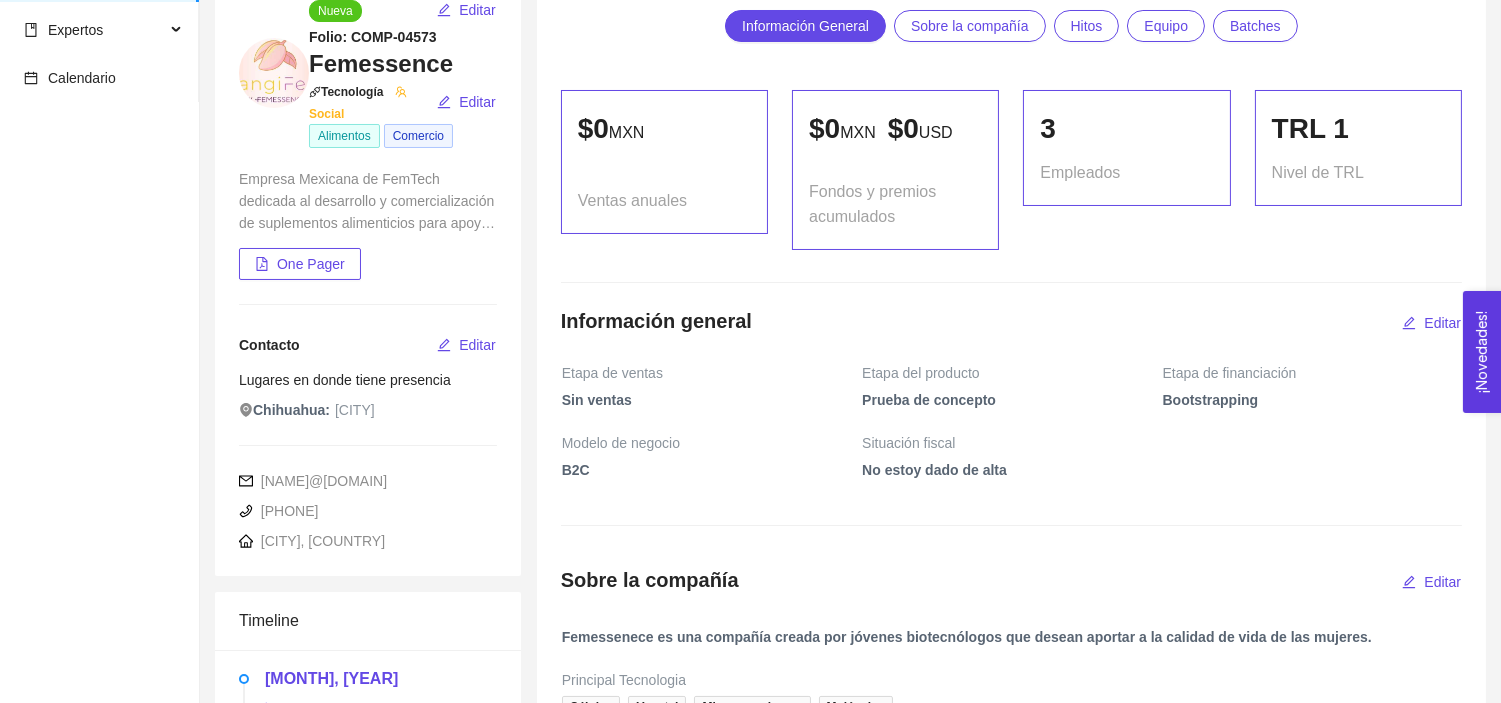 scroll, scrollTop: 153, scrollLeft: 0, axis: vertical 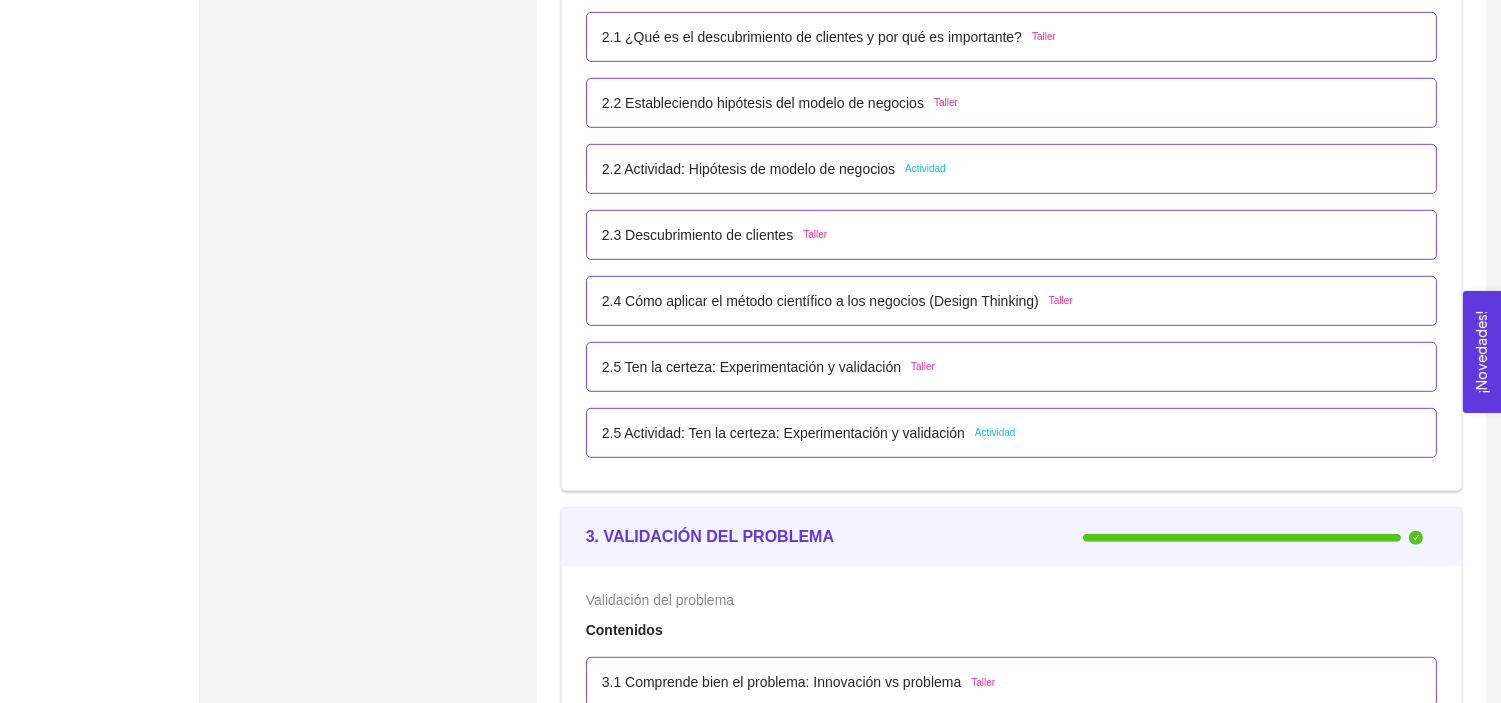 click on "2.2 Actividad: Hipótesis de modelo de negocios" at bounding box center (748, 169) 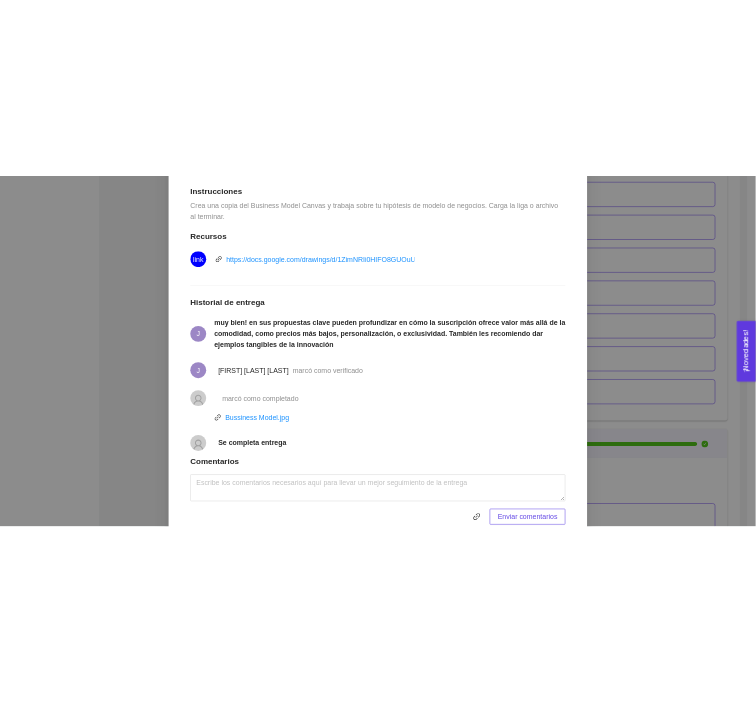 scroll, scrollTop: 637, scrollLeft: 0, axis: vertical 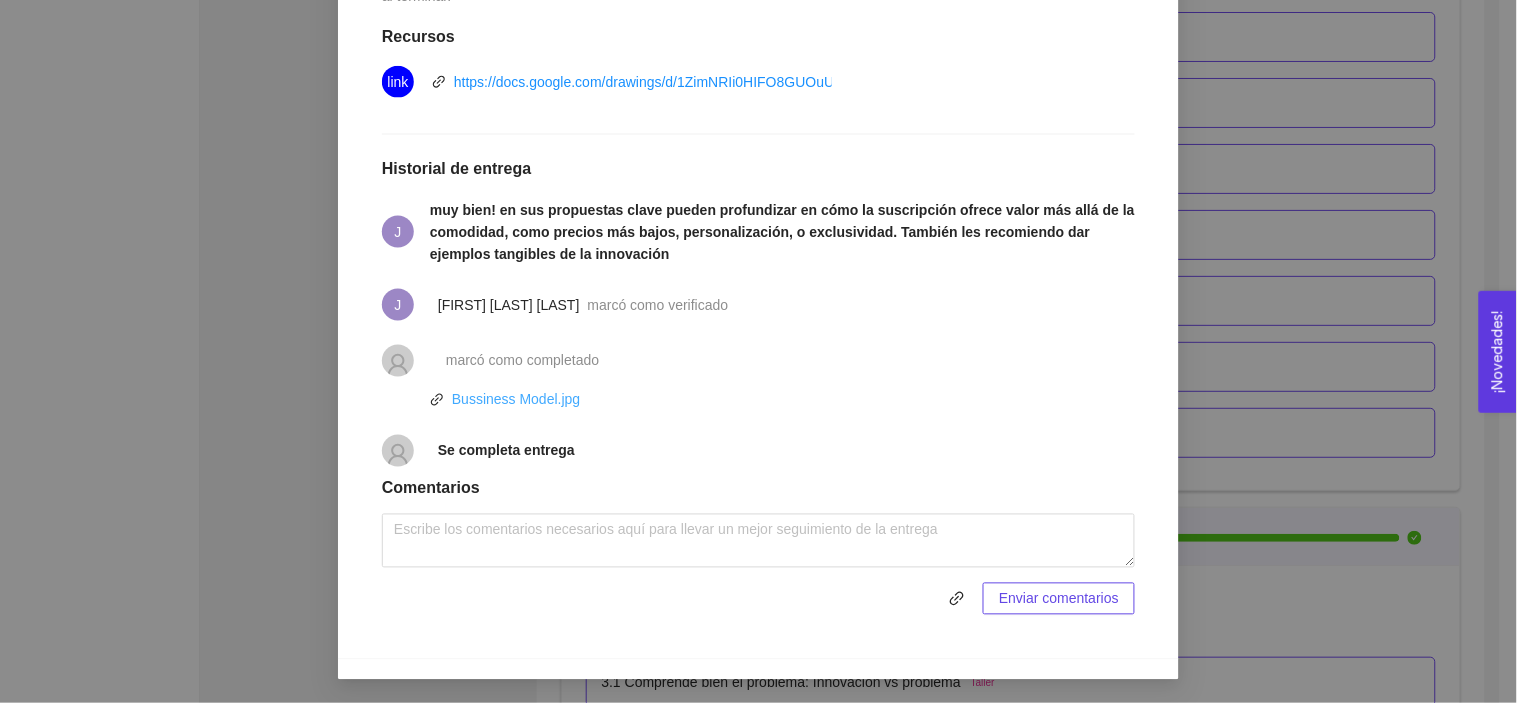 click on "Bussiness Model.jpg" at bounding box center (516, 400) 